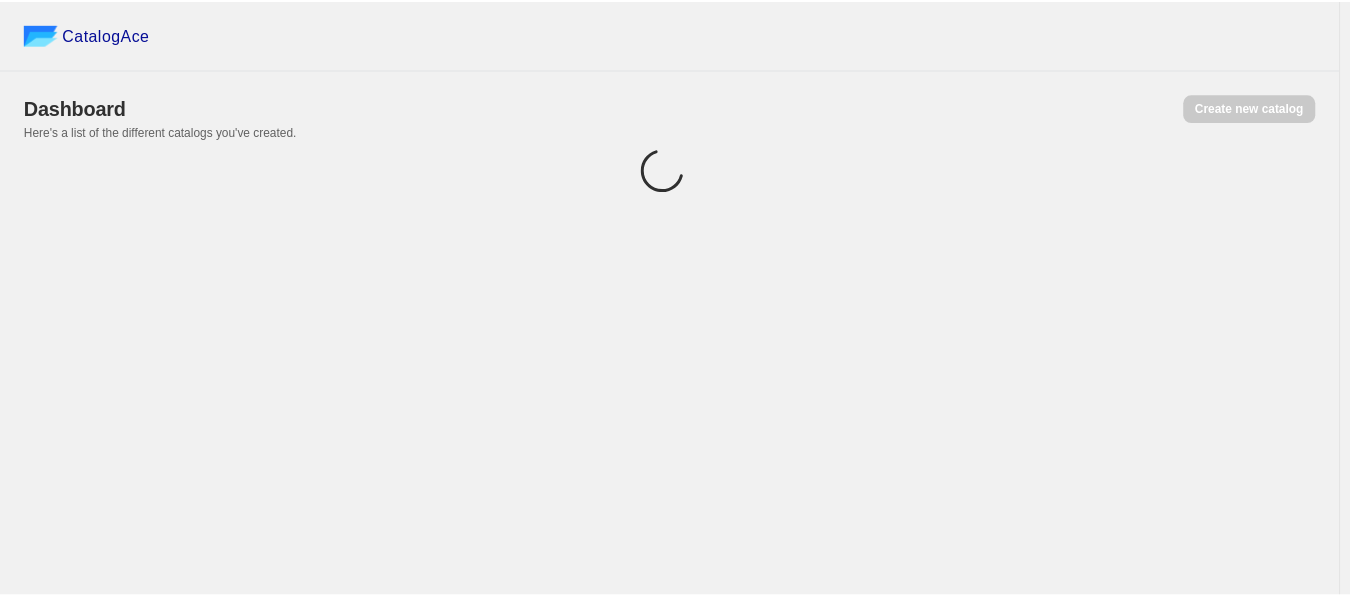 scroll, scrollTop: 0, scrollLeft: 0, axis: both 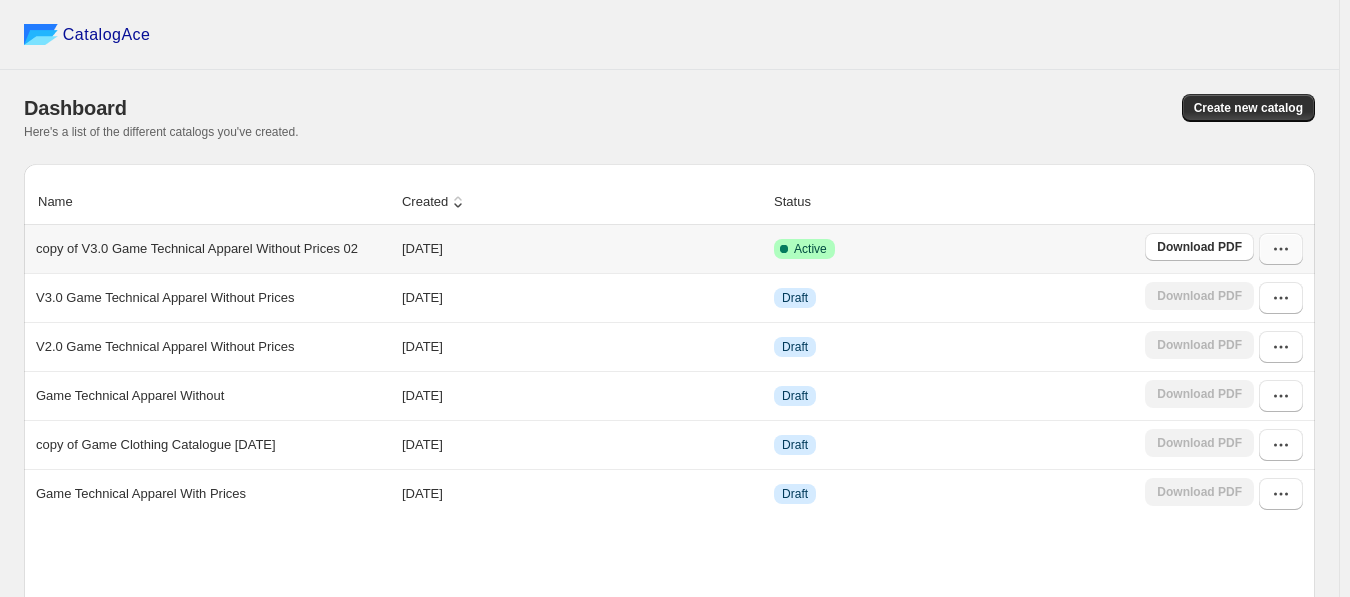 click 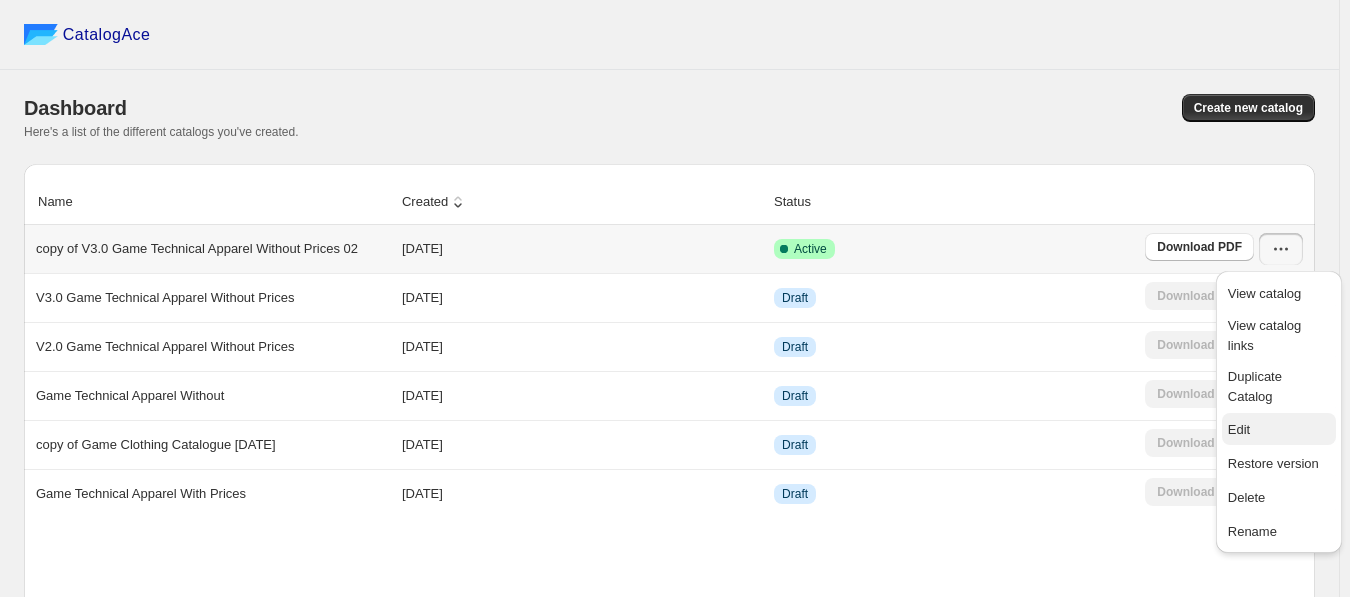 click on "Edit" at bounding box center (1279, 429) 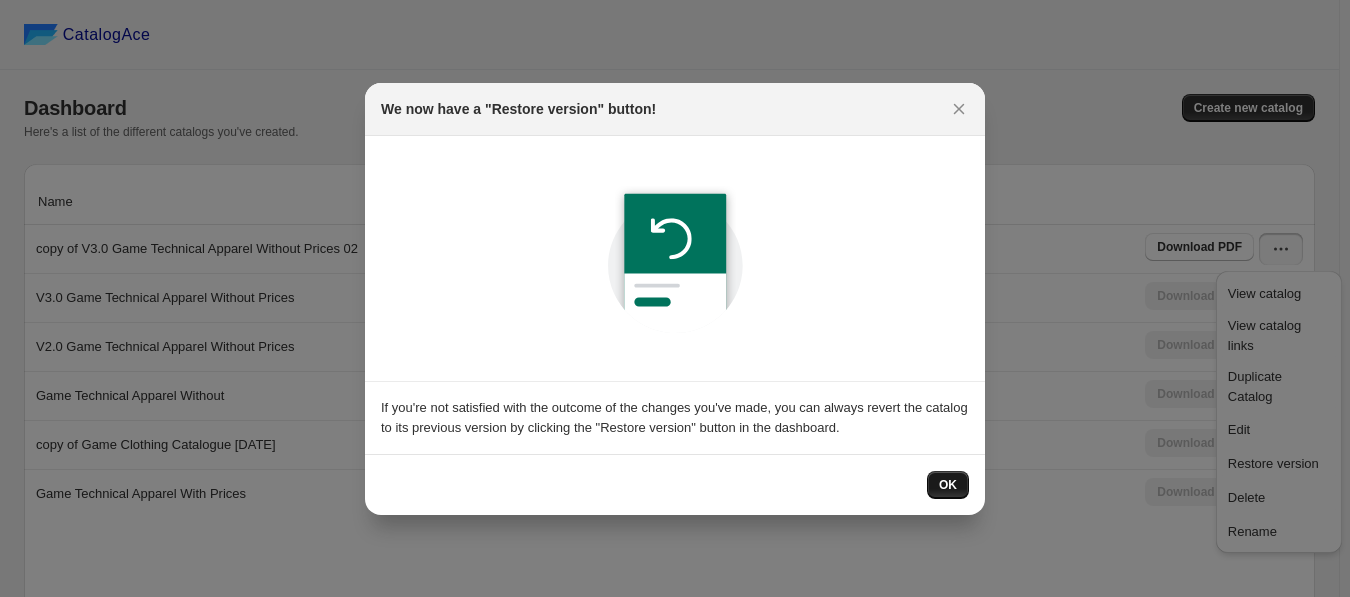 click on "OK" at bounding box center [948, 485] 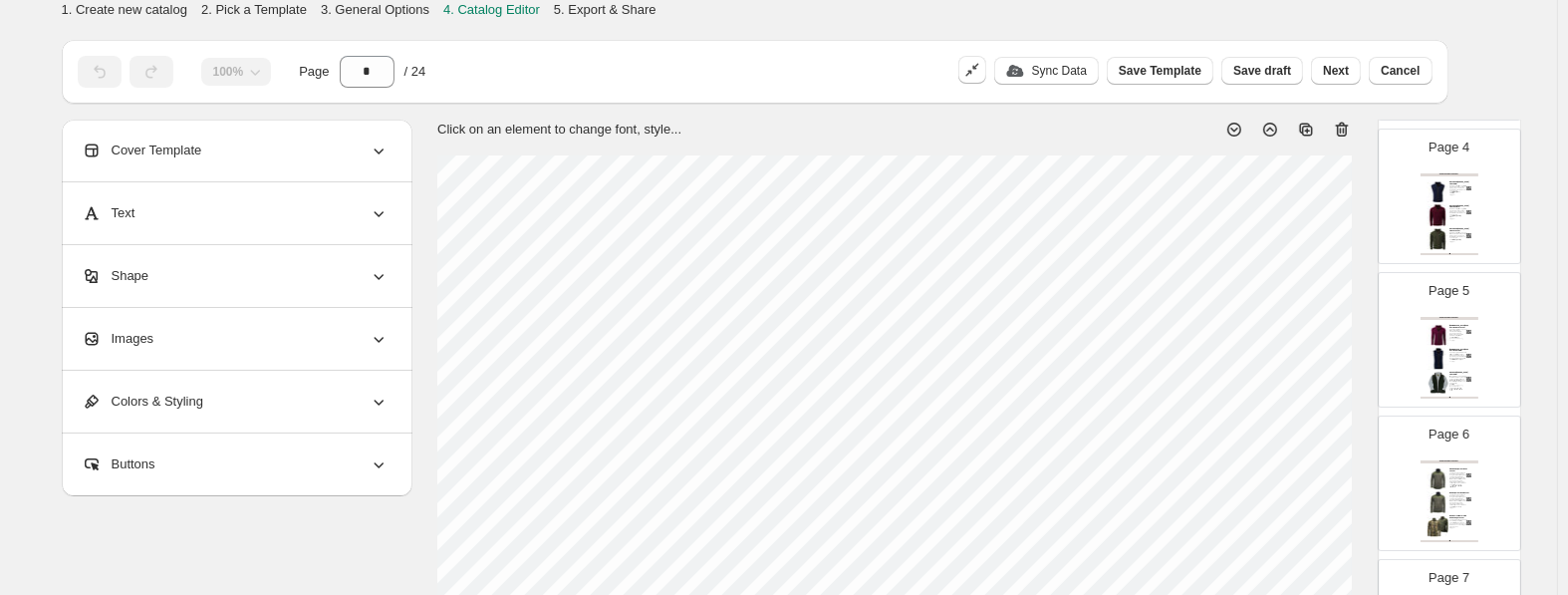 scroll, scrollTop: 1334, scrollLeft: 0, axis: vertical 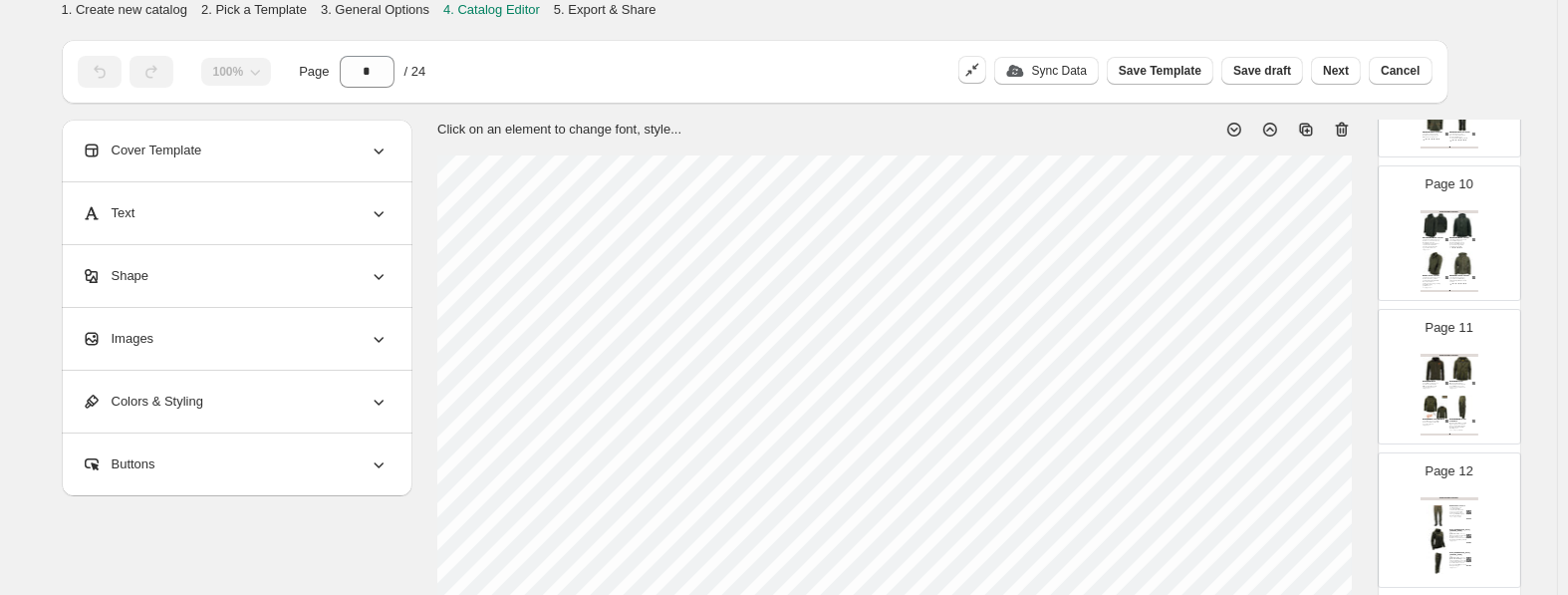 click at bounding box center [1462, 264] 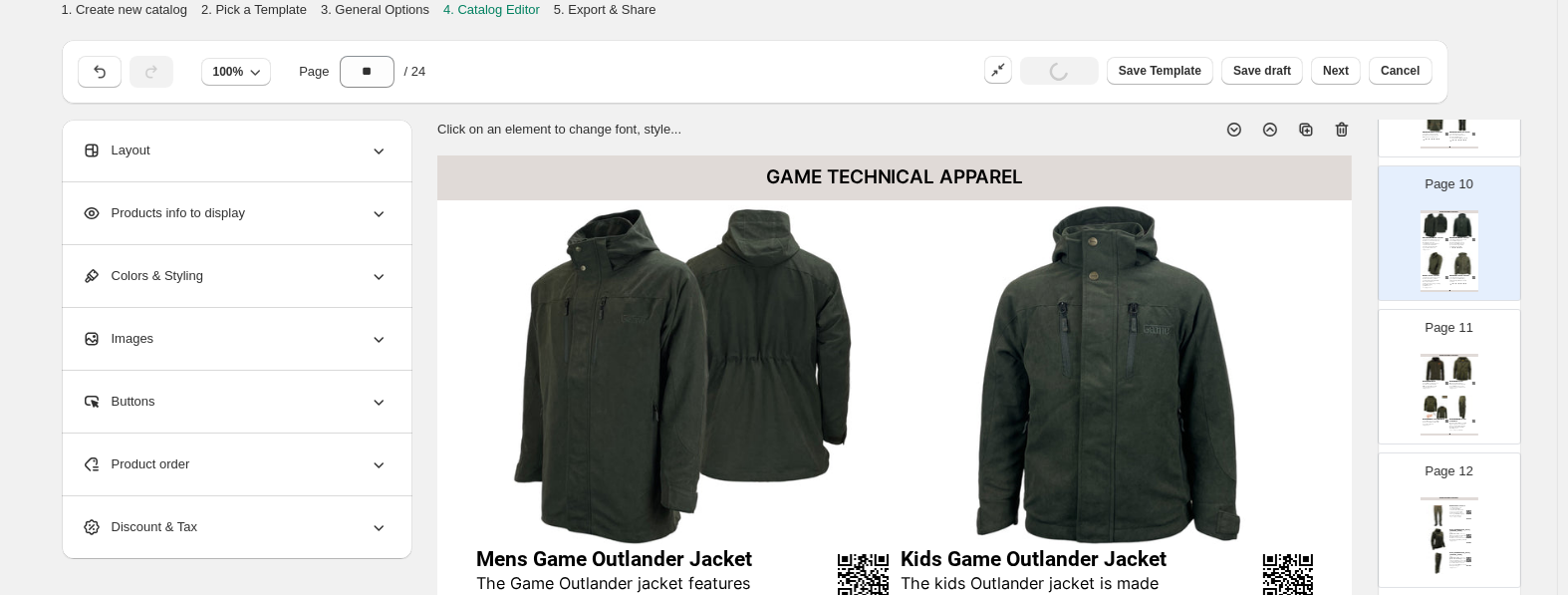 scroll, scrollTop: 1124, scrollLeft: 0, axis: vertical 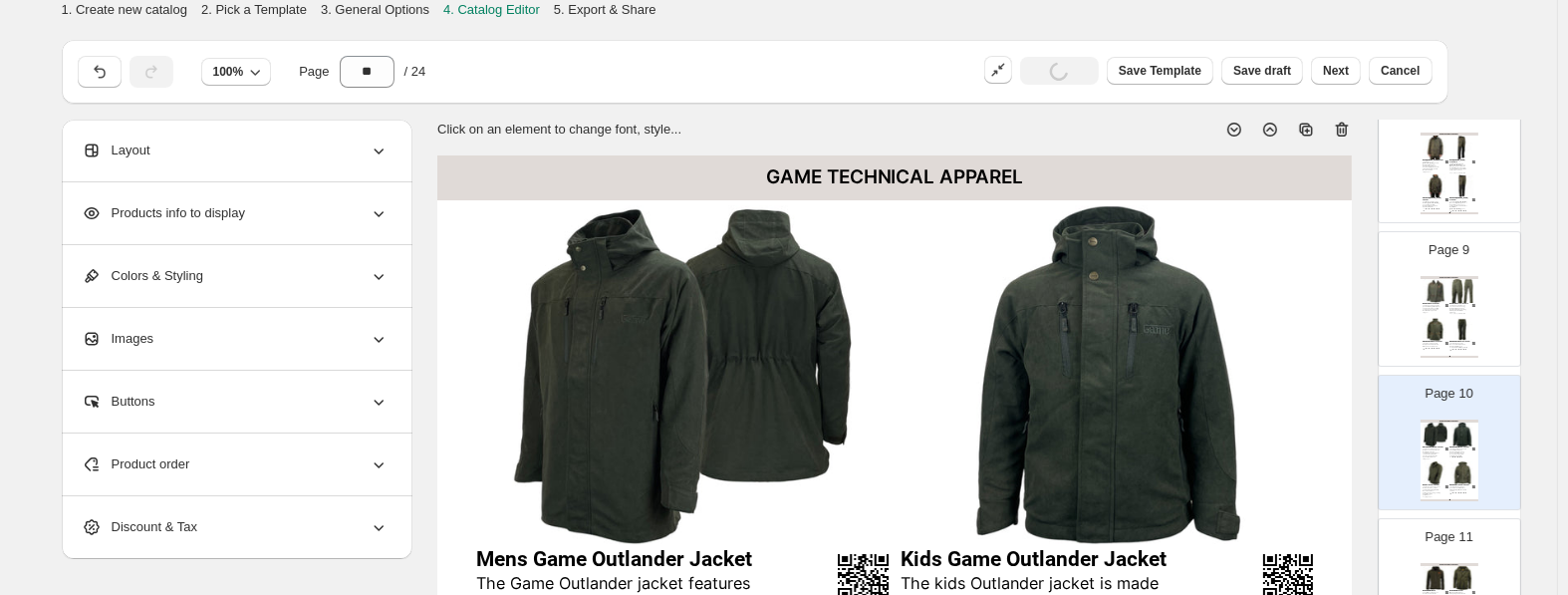 click at bounding box center (1436, 291) 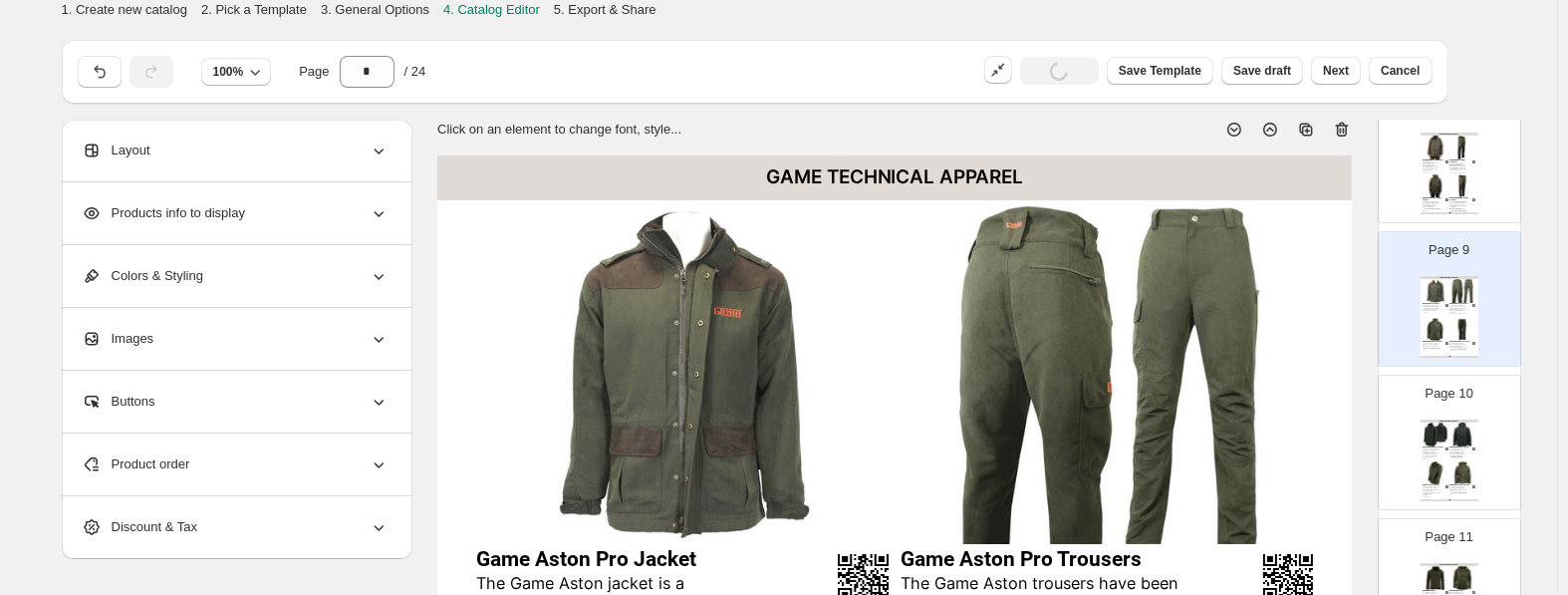 click on "Game Forrester Trousers" at bounding box center (1460, 160) 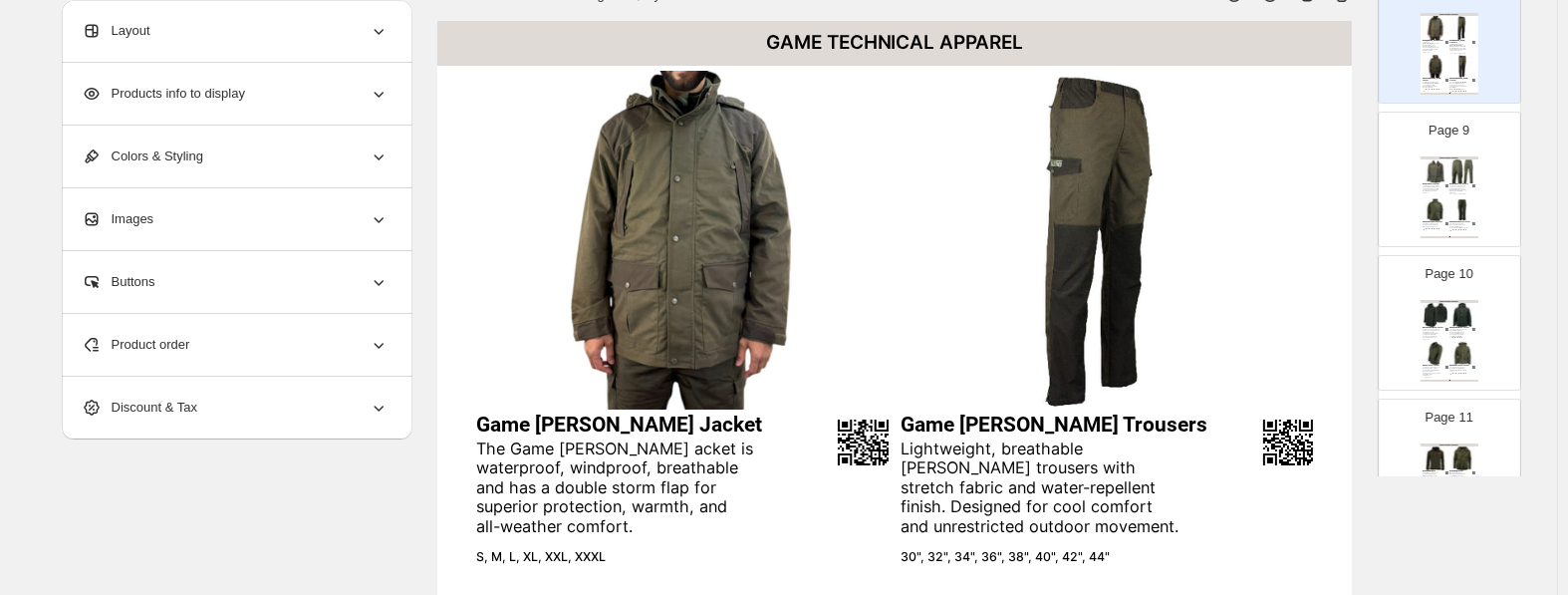 scroll, scrollTop: 209, scrollLeft: 0, axis: vertical 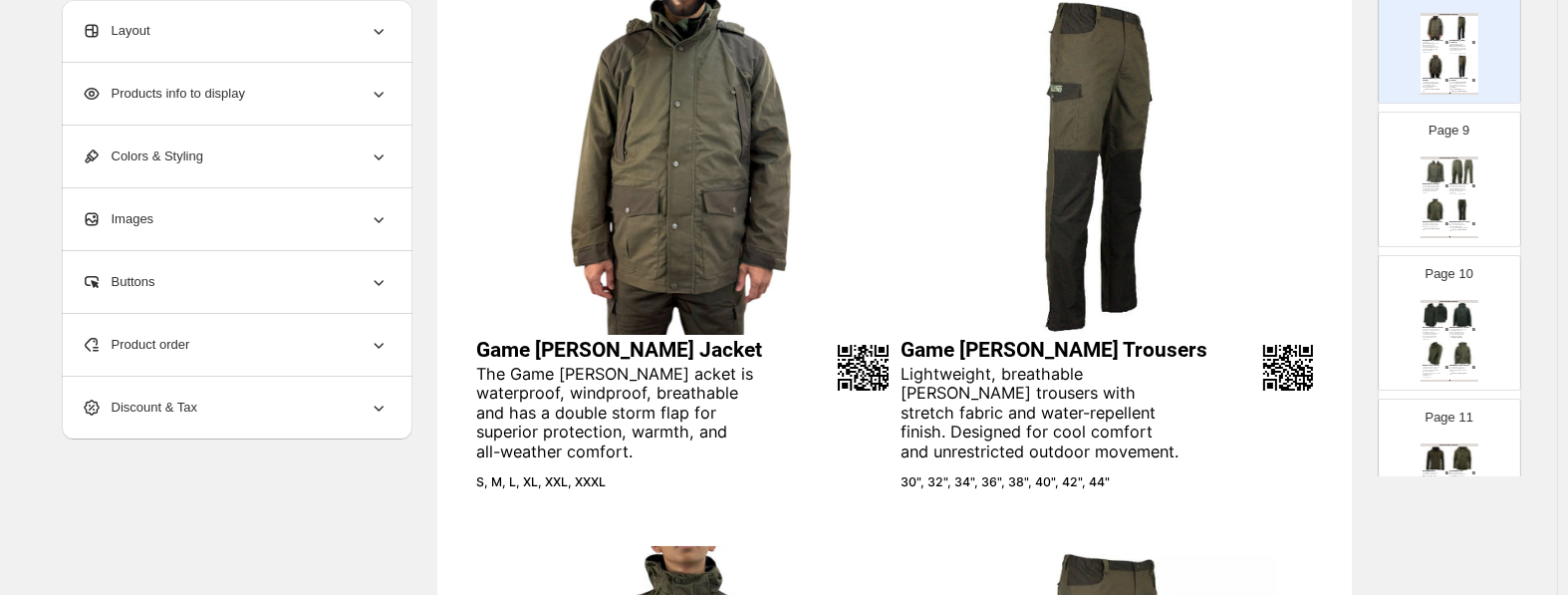 click on "The Game Forrester acket is waterproof, windproof, breathable and has a double storm flap for superior protection, warmth, and all-weather comfort." at bounding box center (615, 414) 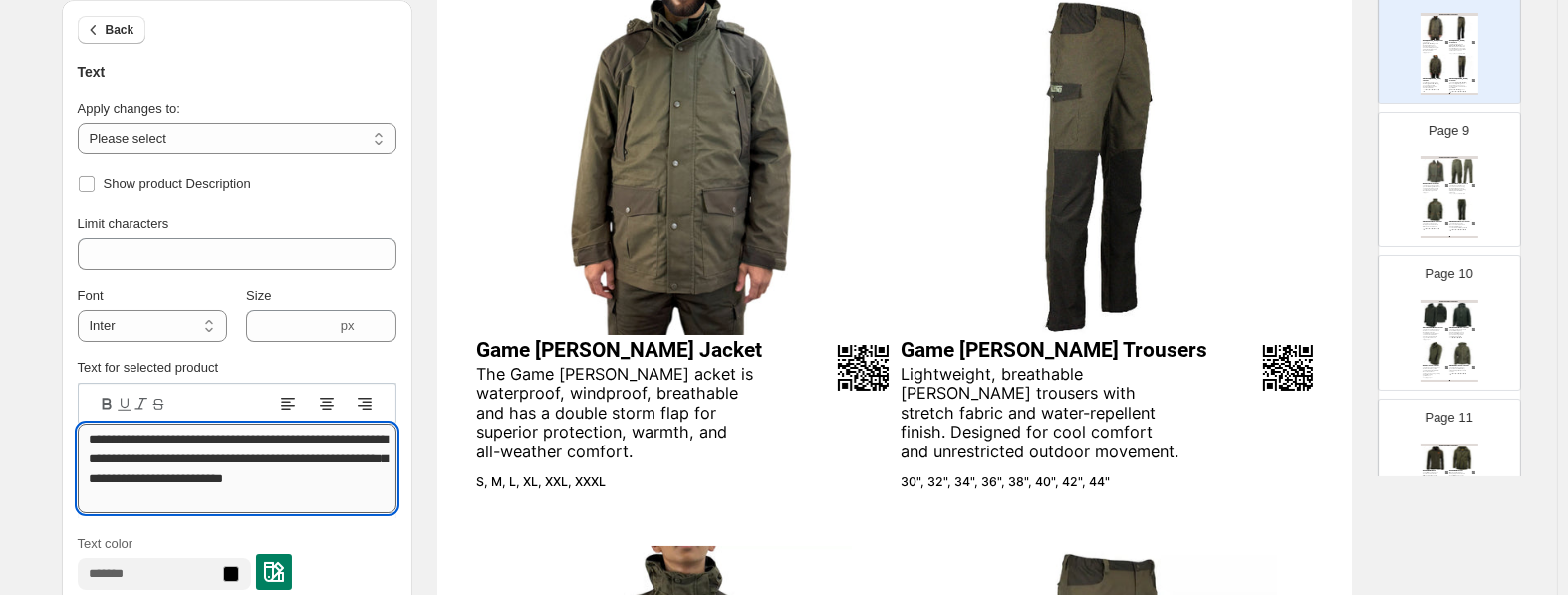 click on "**********" at bounding box center (237, 468) 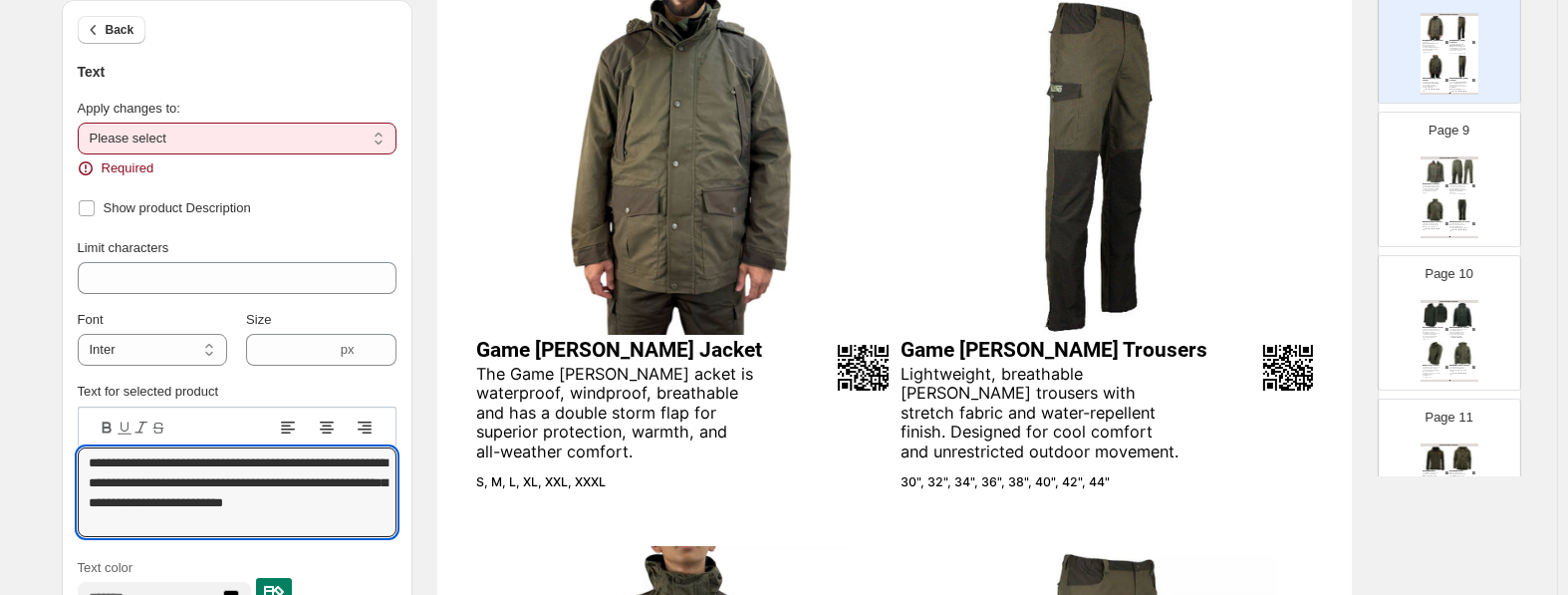 click on "Game Forrester Jacket
The Game Forrester acket is waterproof, windproof, breathable and has a double storm flap for superior protection, warmth, and all-weather comfort. S, M, L, XL, XXL, XXXL" at bounding box center [682, 415] 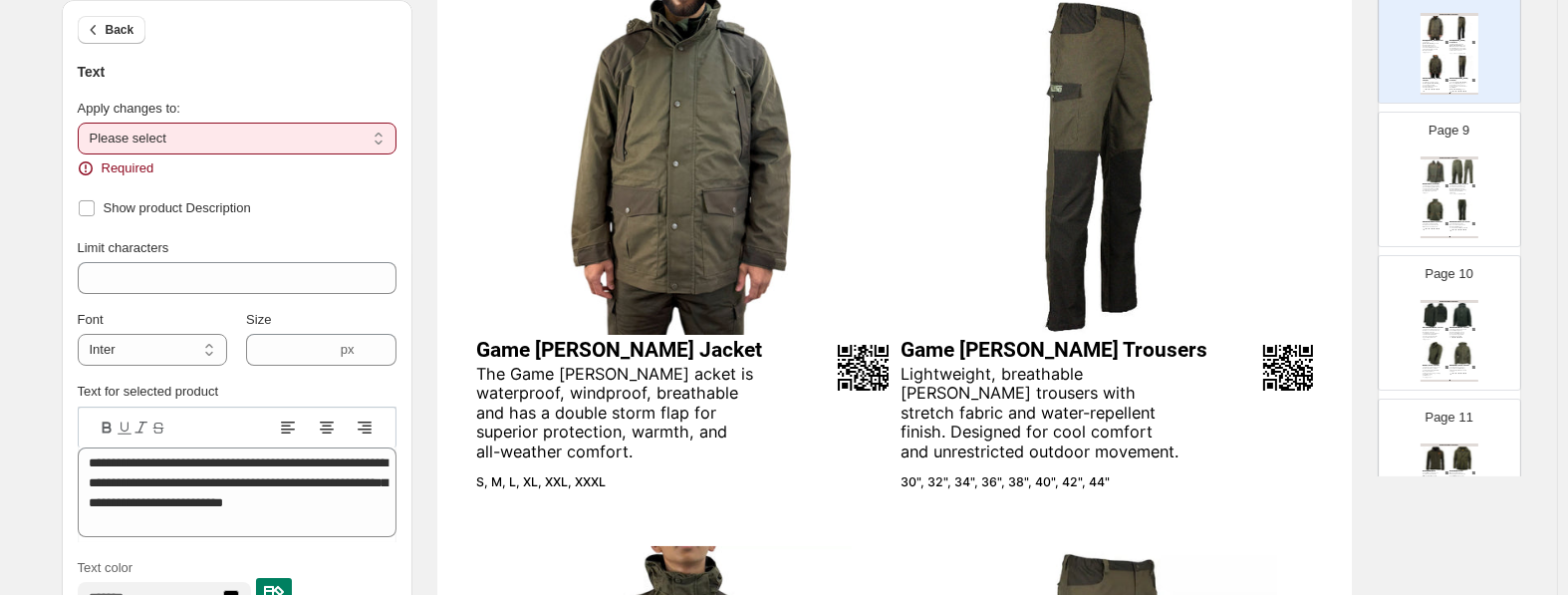 scroll, scrollTop: 419, scrollLeft: 0, axis: vertical 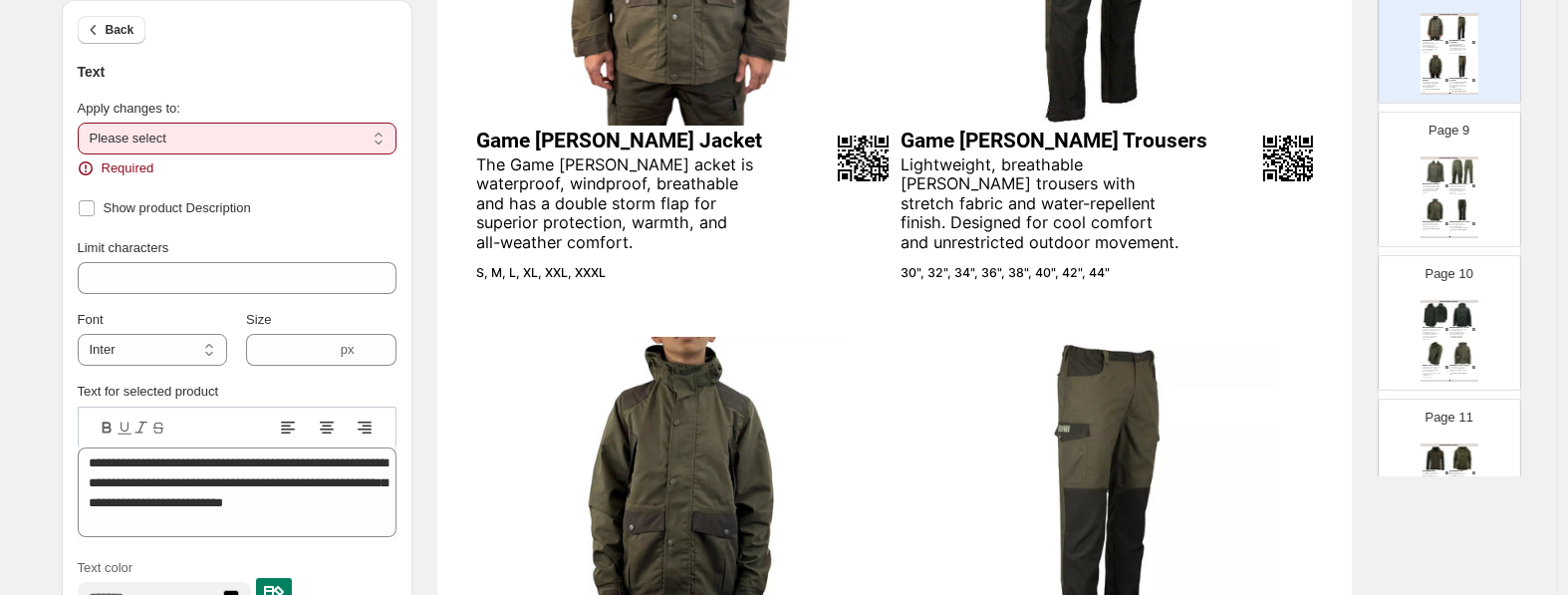 click on "**********" at bounding box center [237, 139] 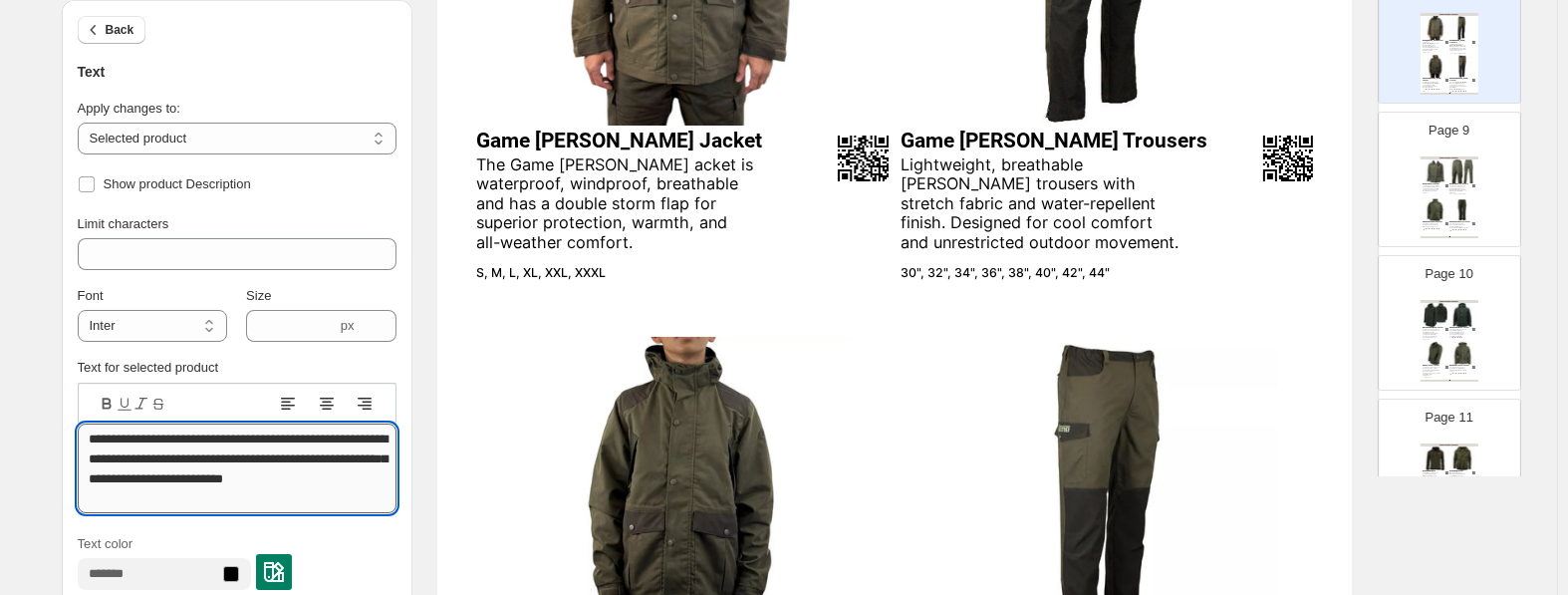 click on "**********" at bounding box center [237, 468] 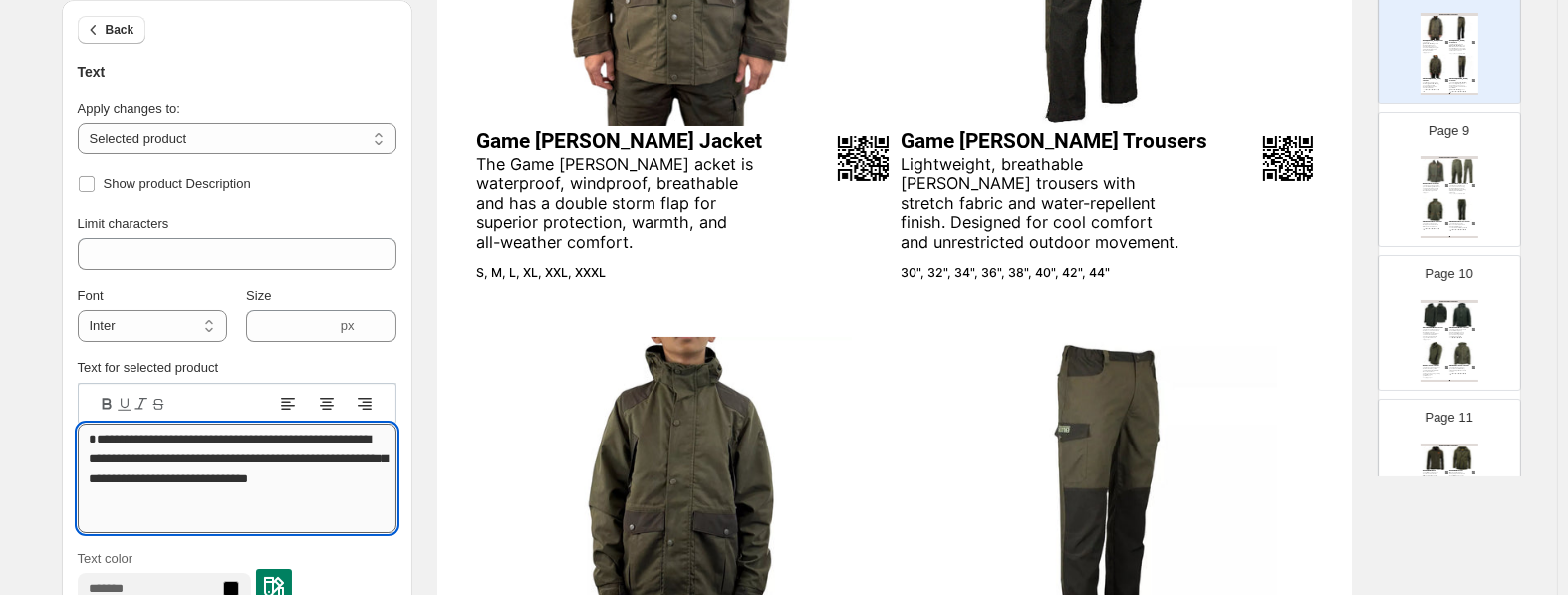 scroll, scrollTop: 2, scrollLeft: 0, axis: vertical 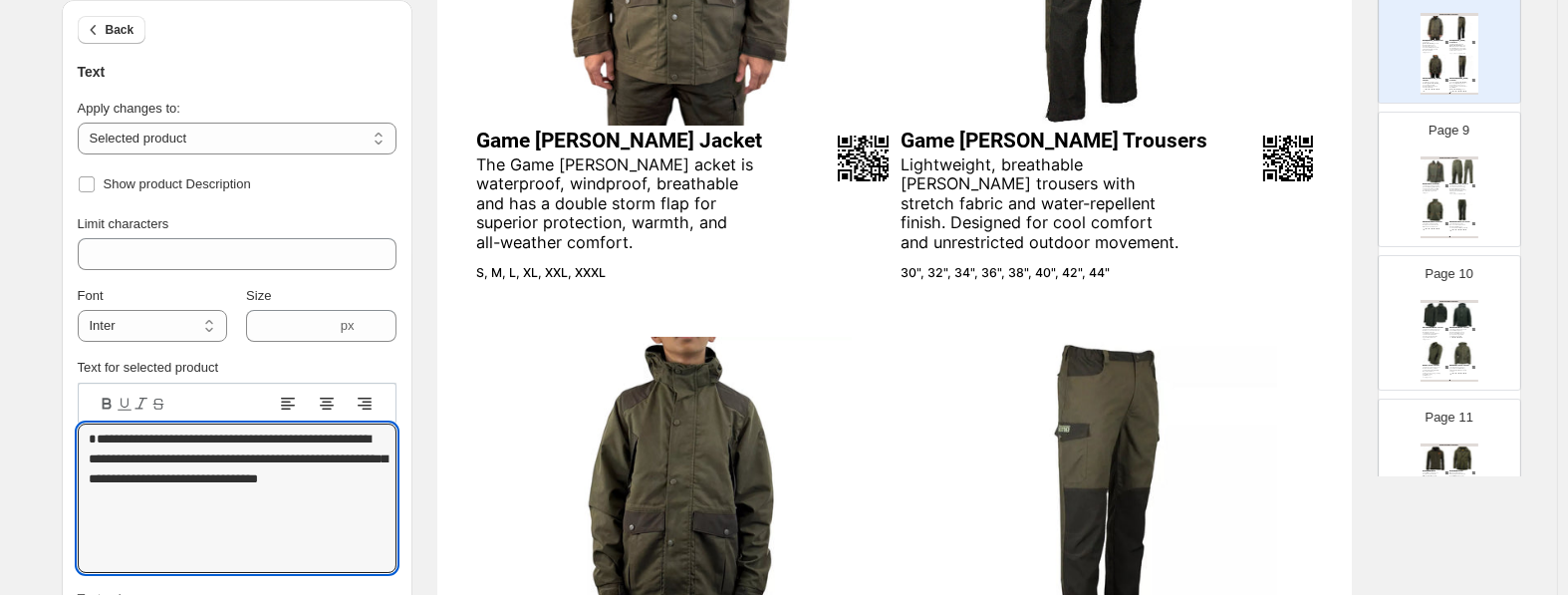 type on "**********" 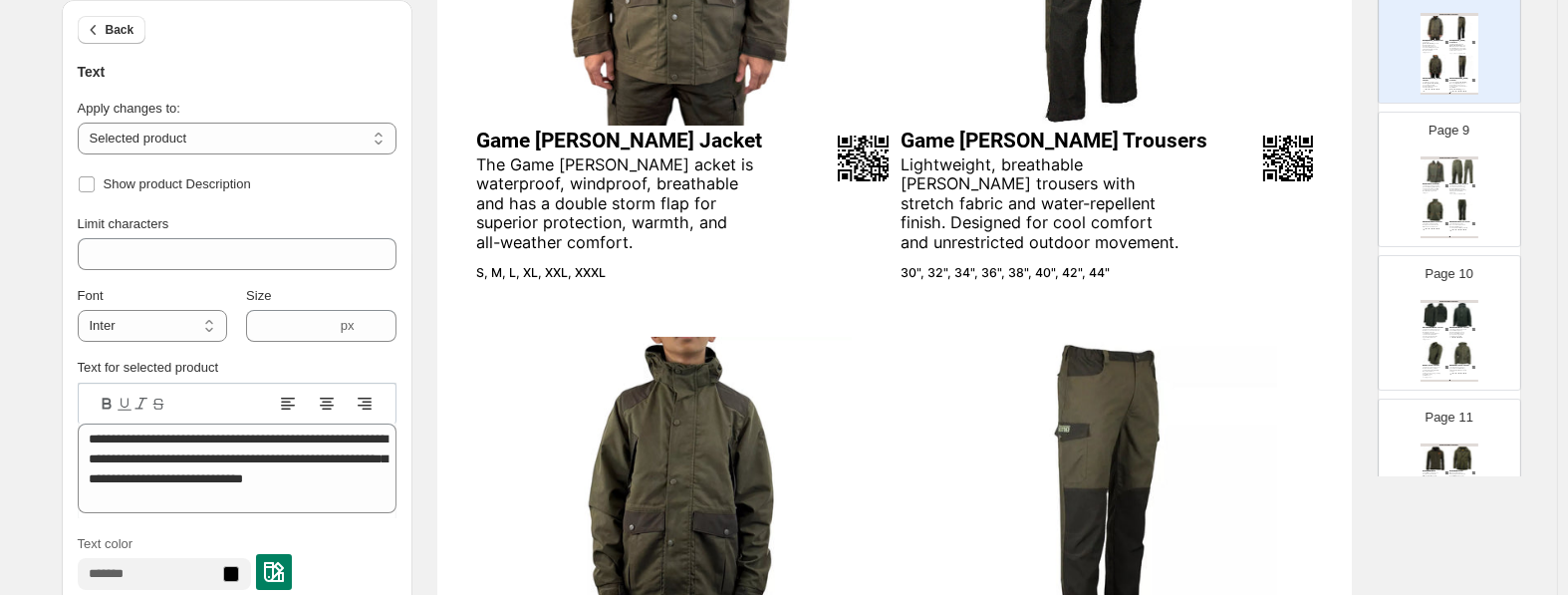 scroll, scrollTop: 0, scrollLeft: 0, axis: both 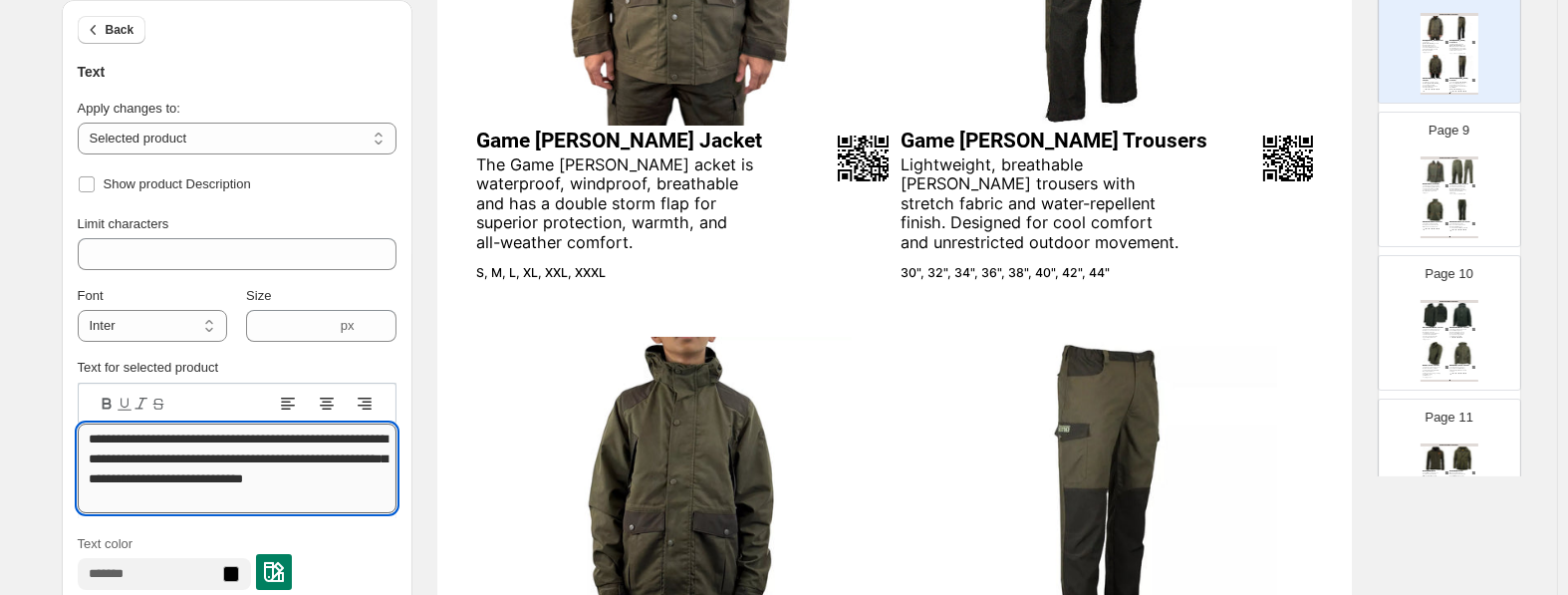 click on "**********" at bounding box center [237, 468] 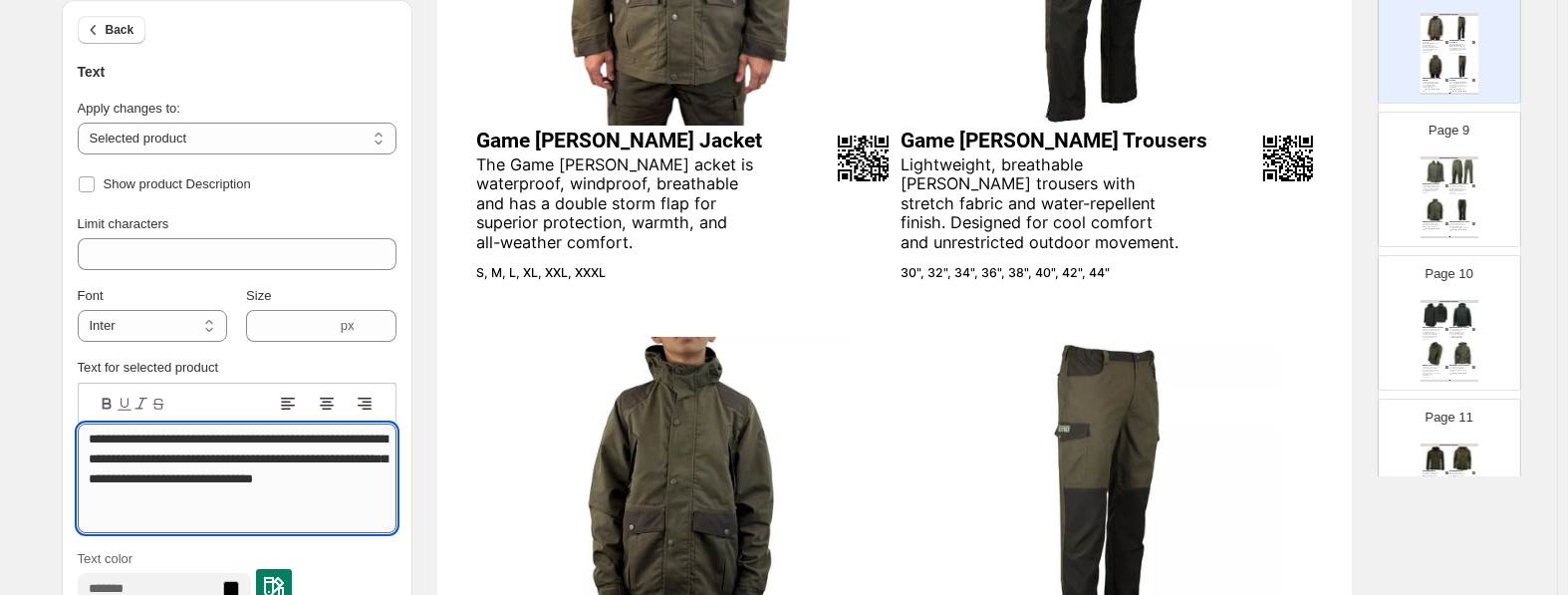 scroll, scrollTop: 2, scrollLeft: 0, axis: vertical 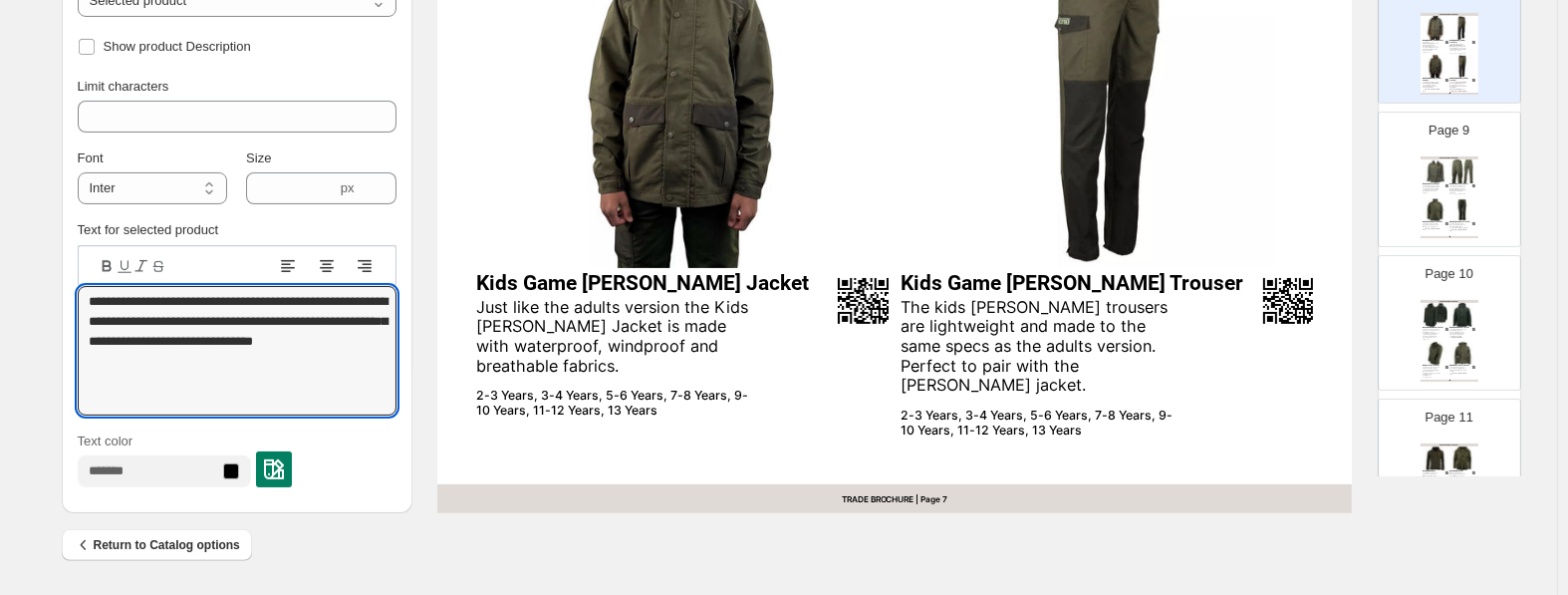 type on "**********" 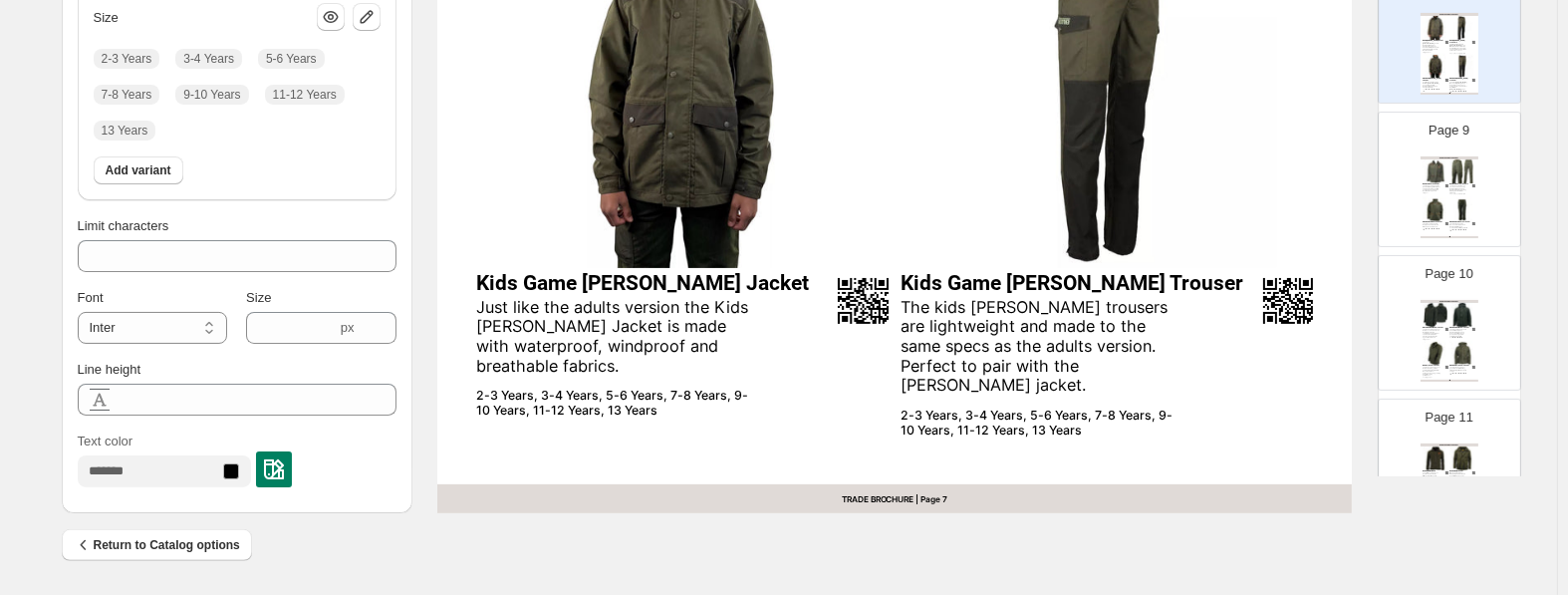 click on "Just like the adults version the Kids Forrester Jacket is made with waterproof, windproof and breathable fabrics." at bounding box center [615, 337] 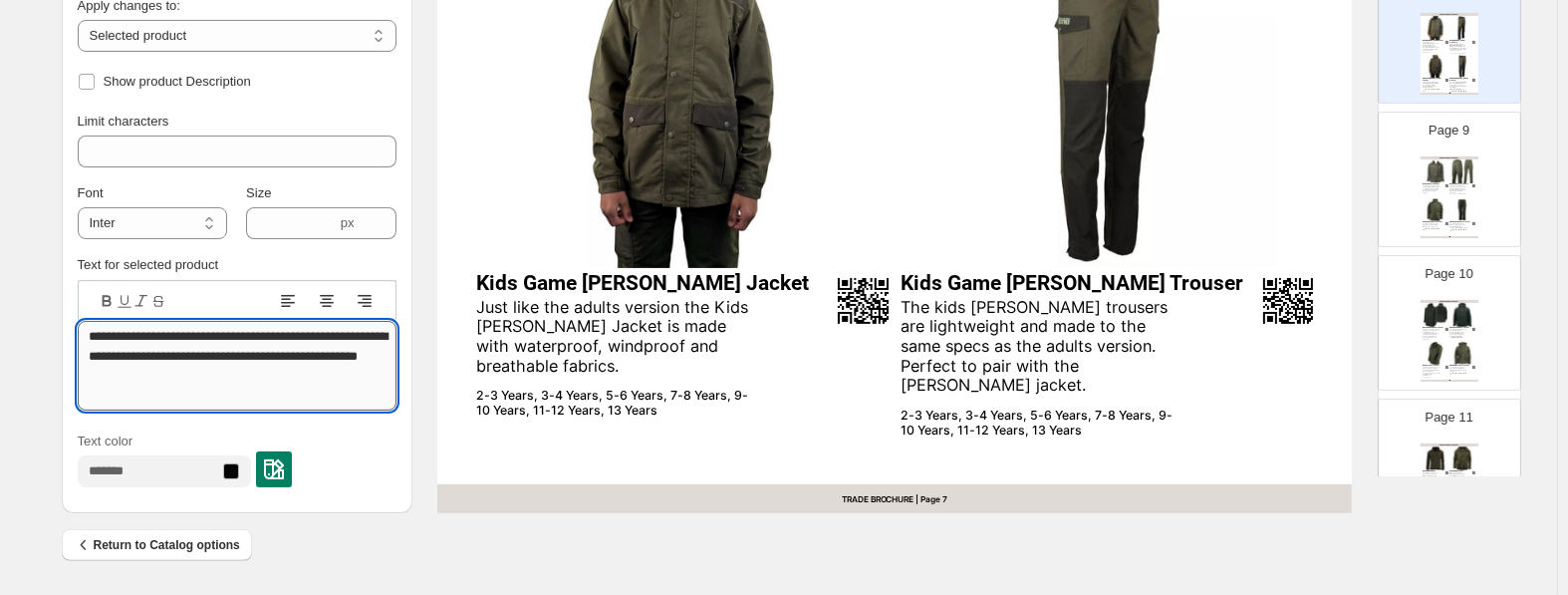 click on "**********" at bounding box center (237, 366) 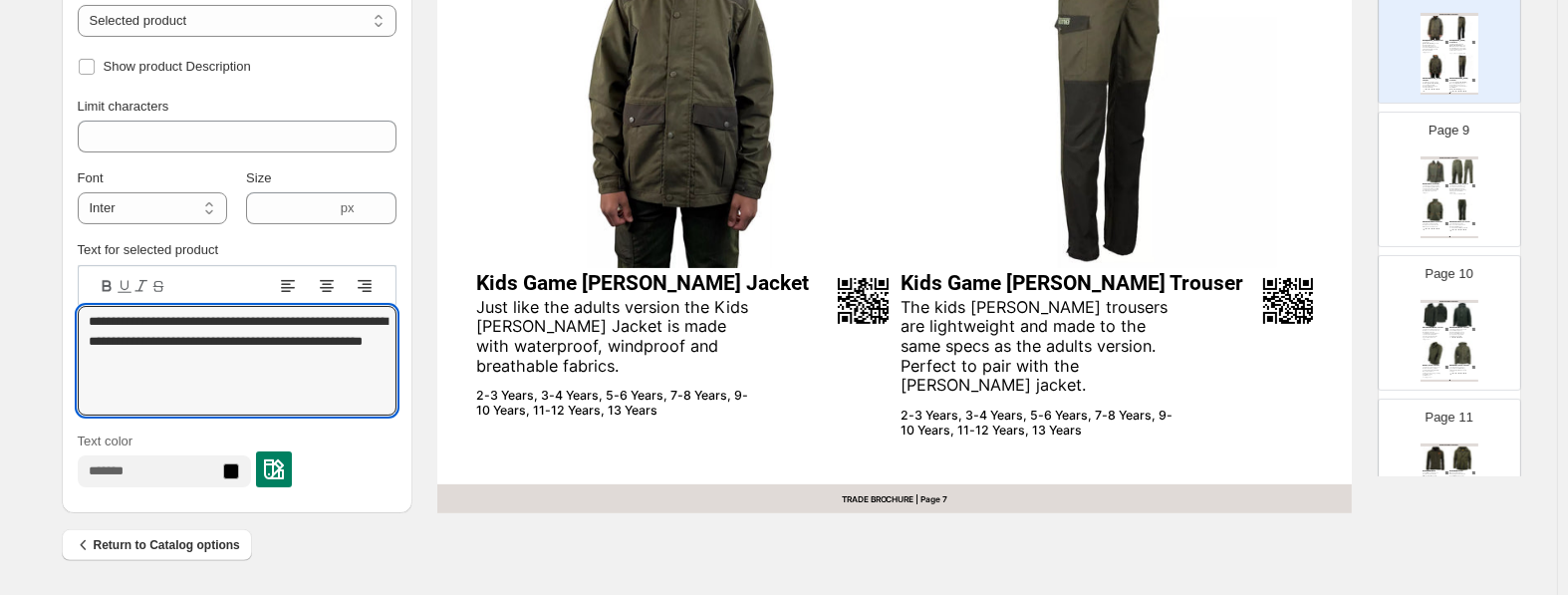 type on "**********" 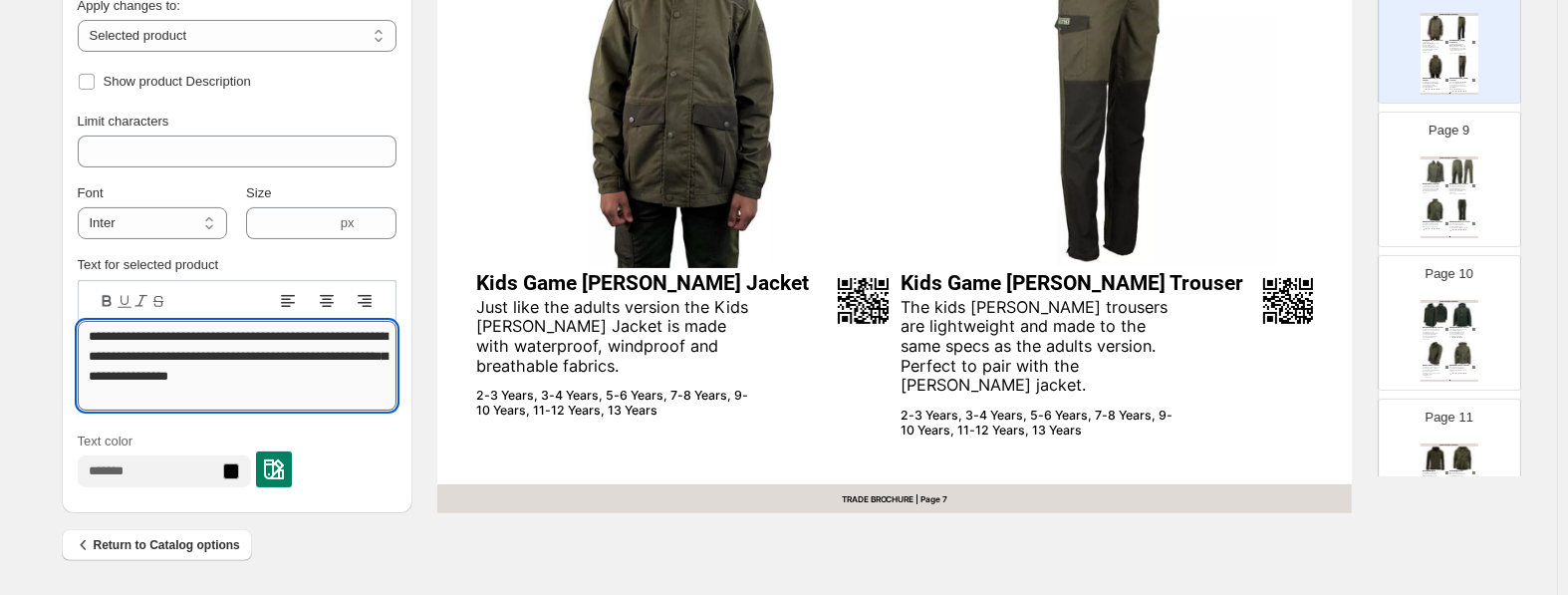 click on "**********" at bounding box center [237, 366] 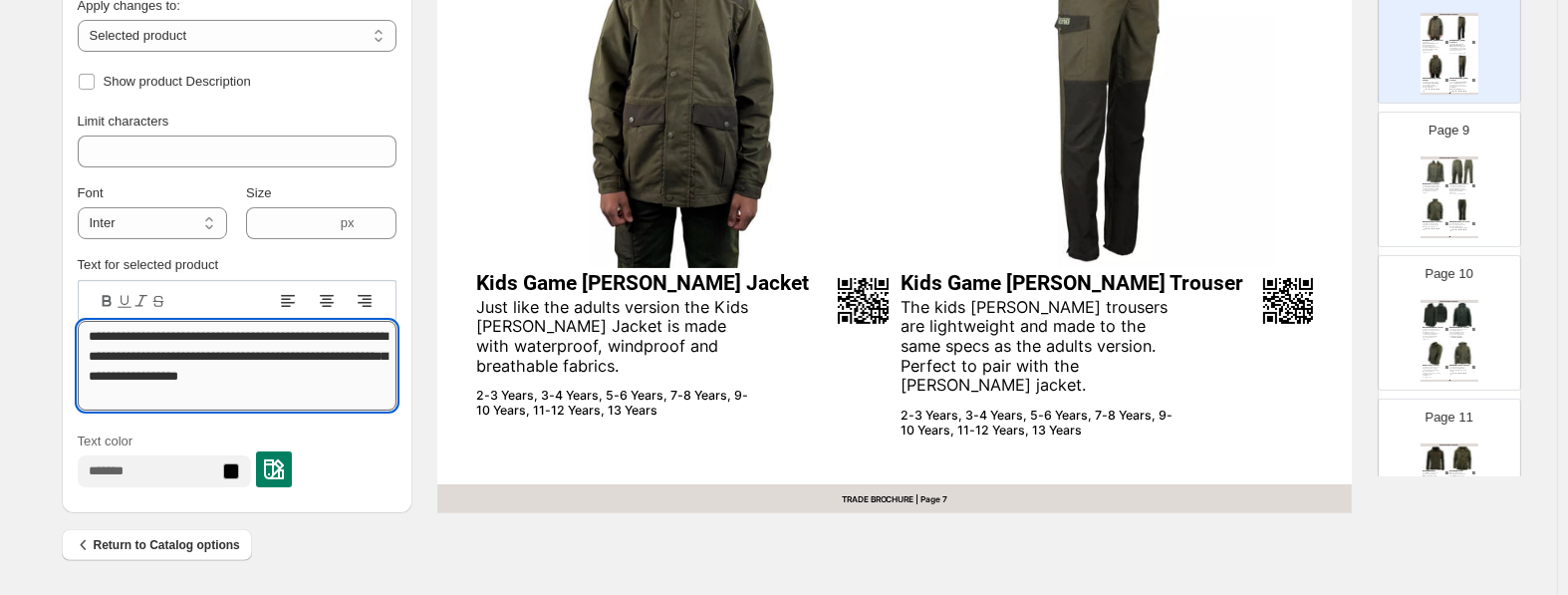 scroll, scrollTop: 2, scrollLeft: 0, axis: vertical 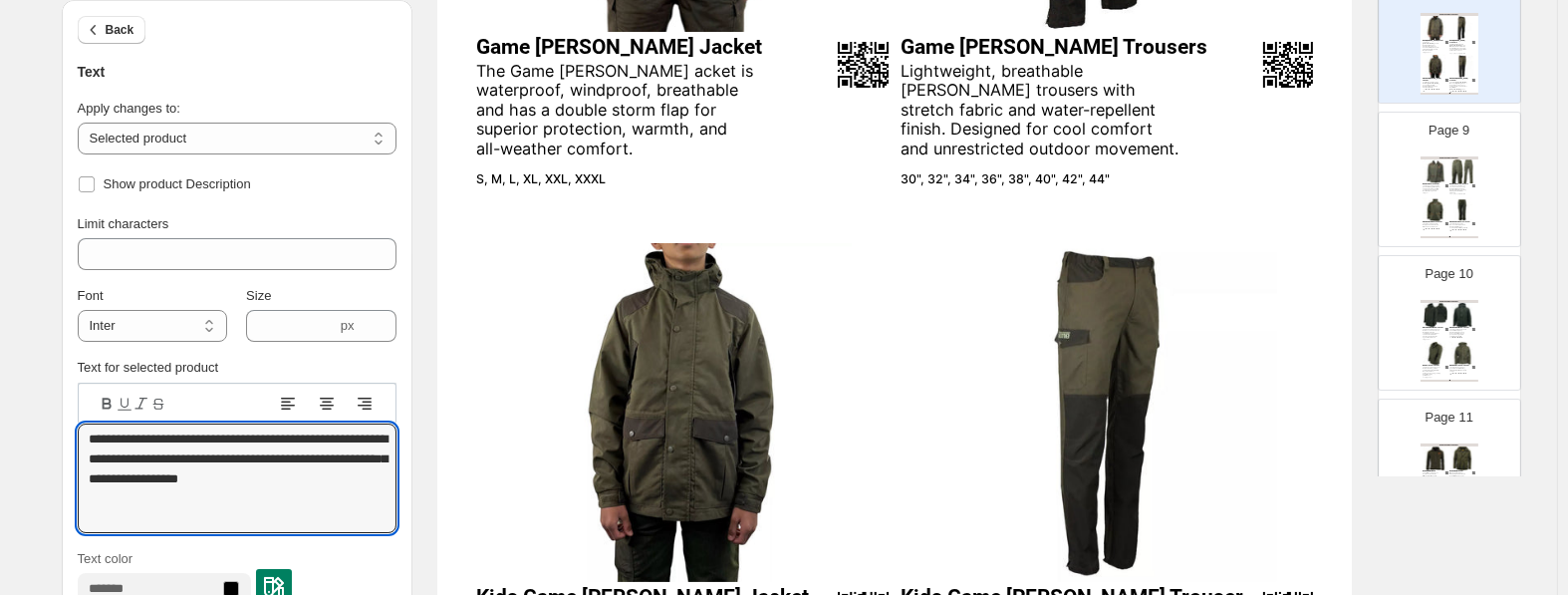 type on "**********" 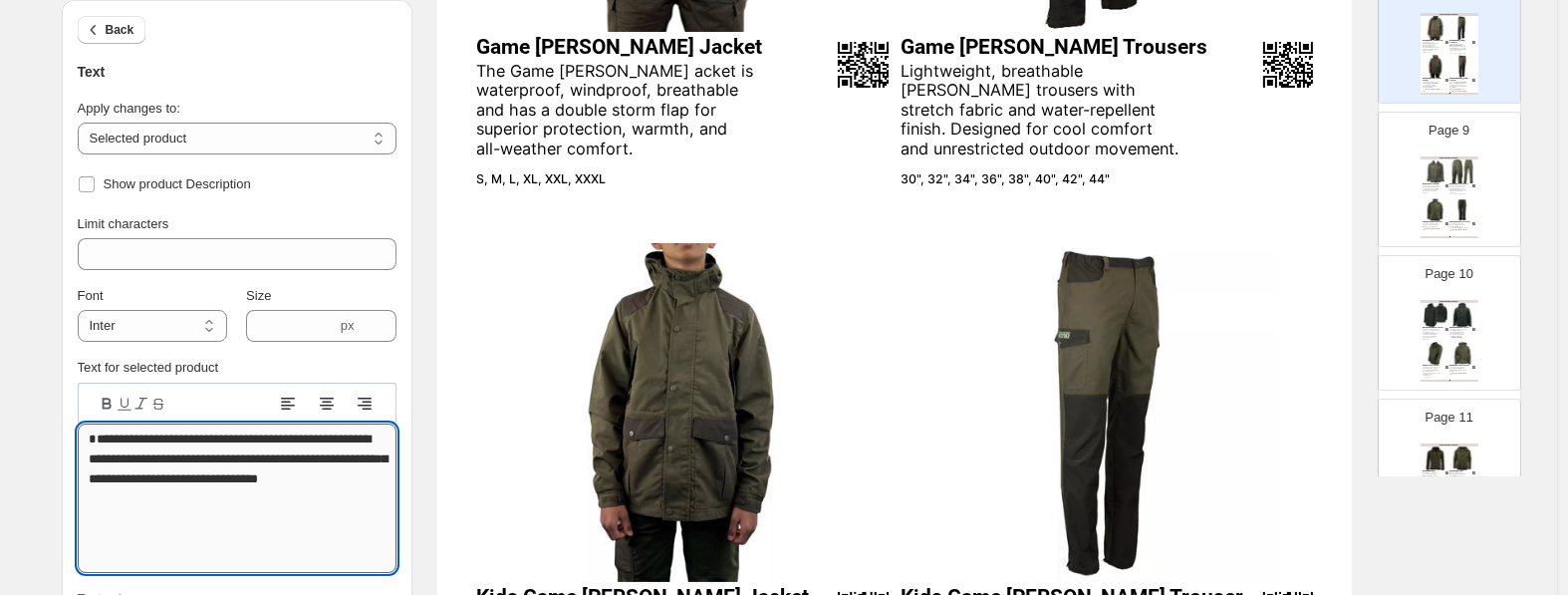 click on "**********" at bounding box center [237, 498] 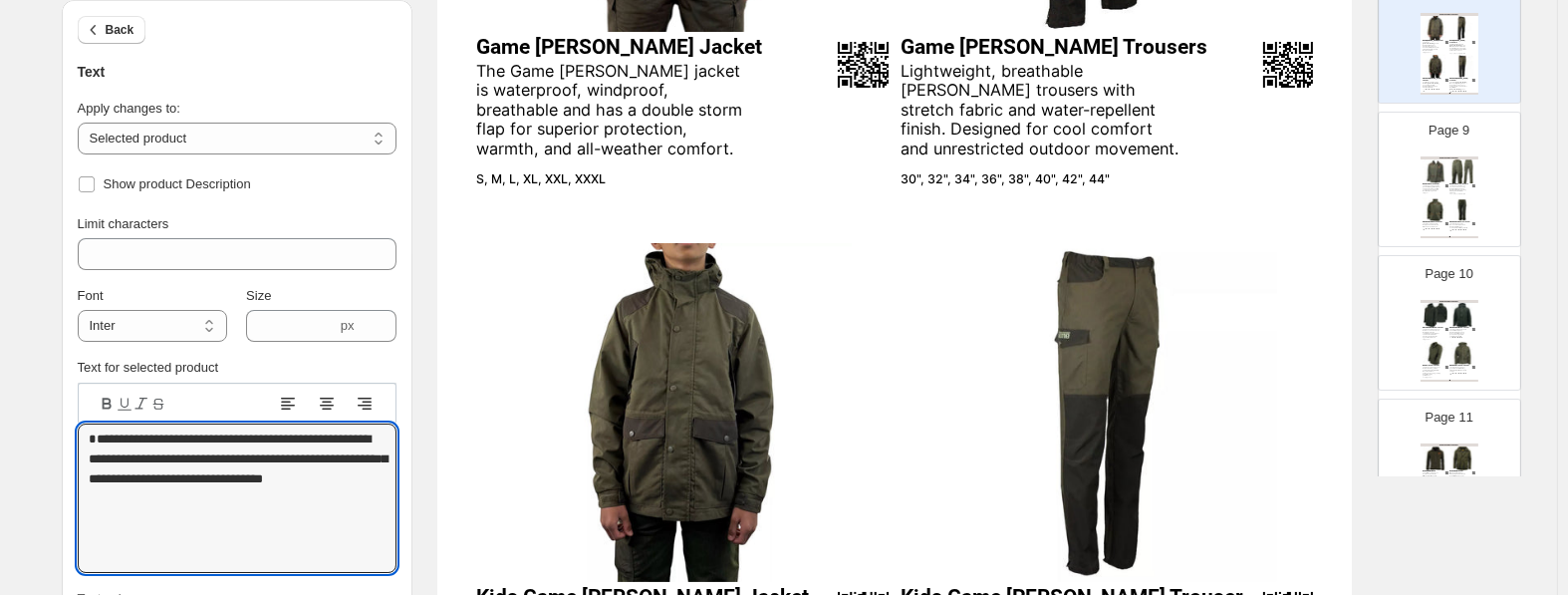 scroll, scrollTop: 94, scrollLeft: 0, axis: vertical 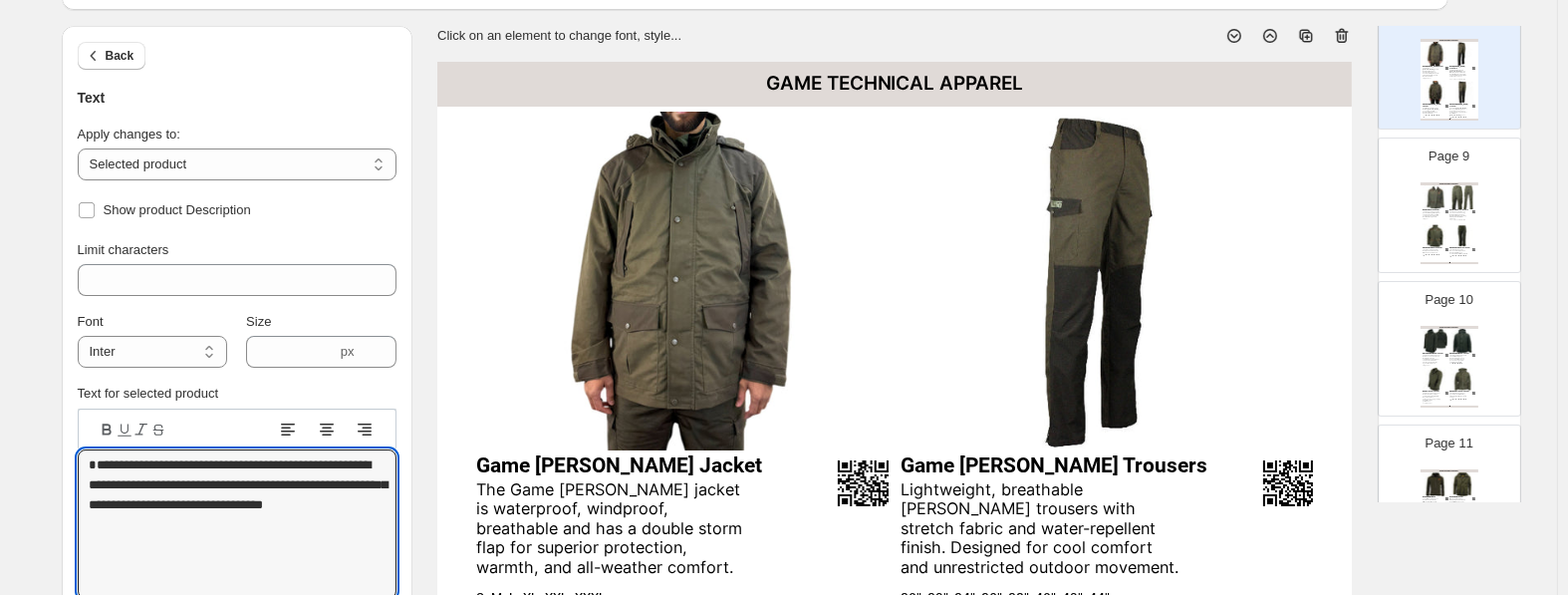 type on "**********" 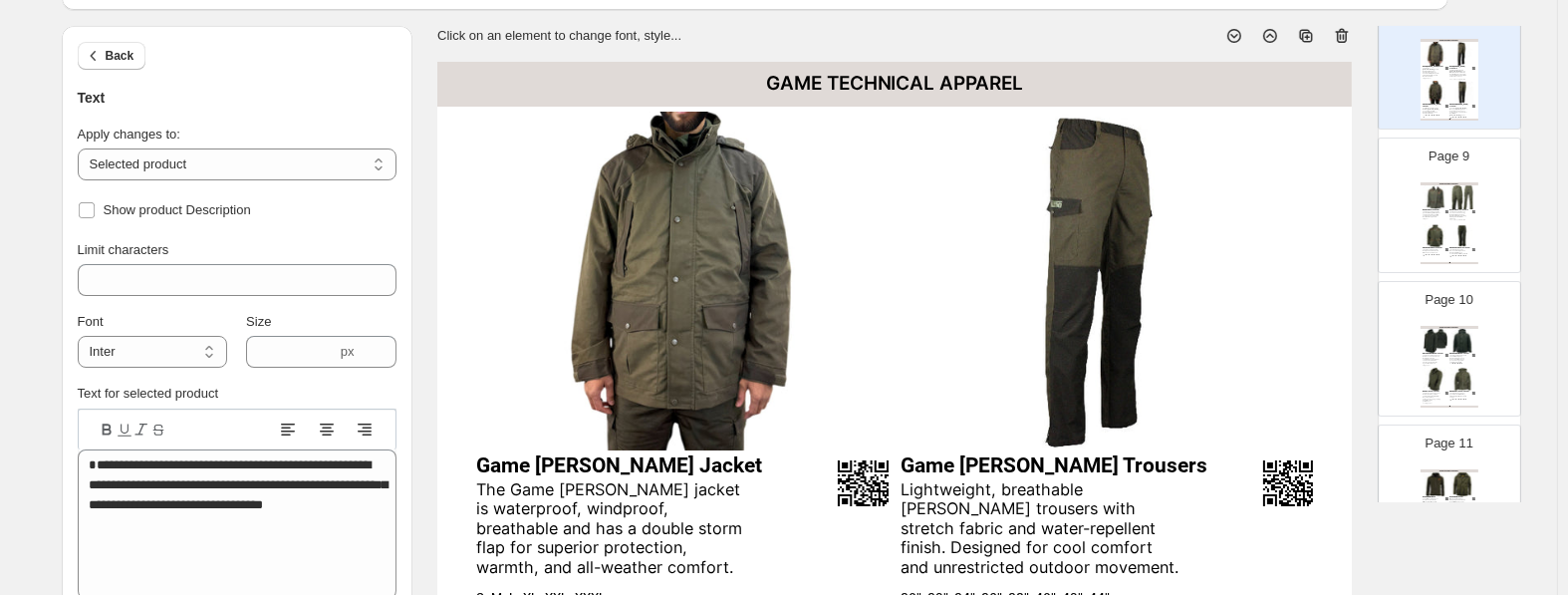 scroll, scrollTop: 0, scrollLeft: 0, axis: both 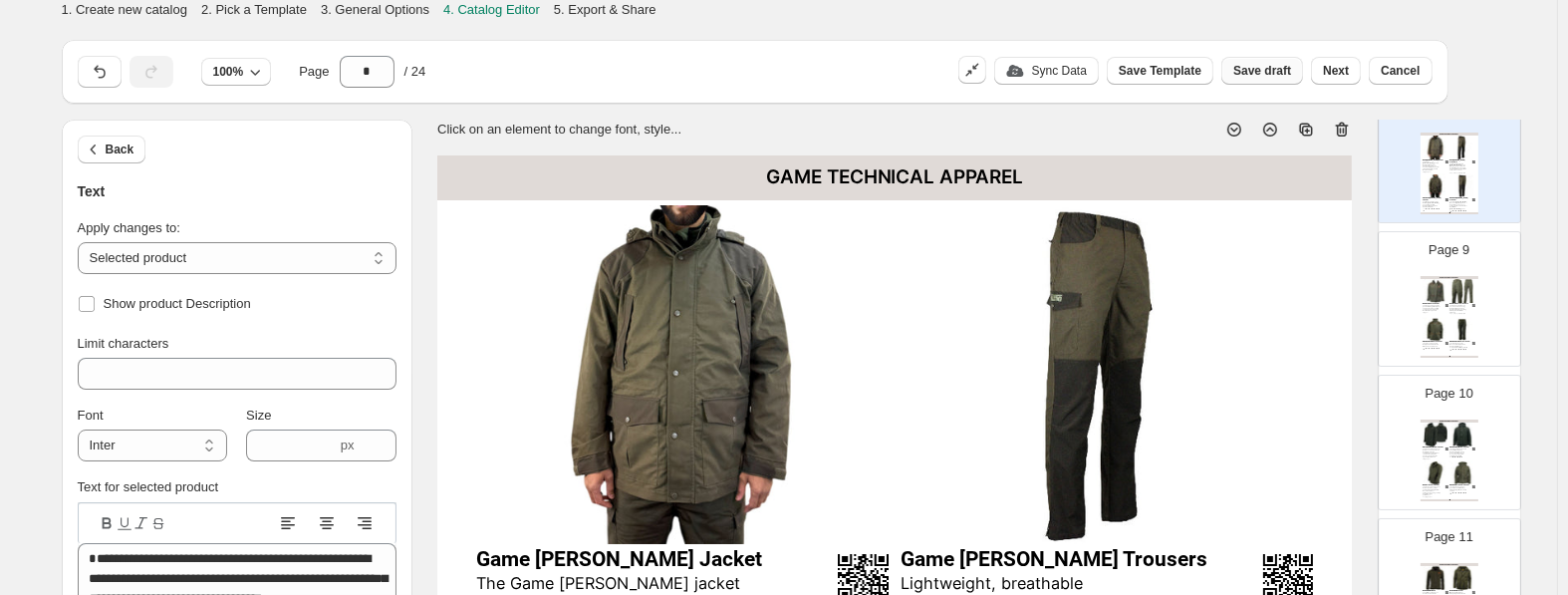 click on "Save draft" at bounding box center [1262, 71] 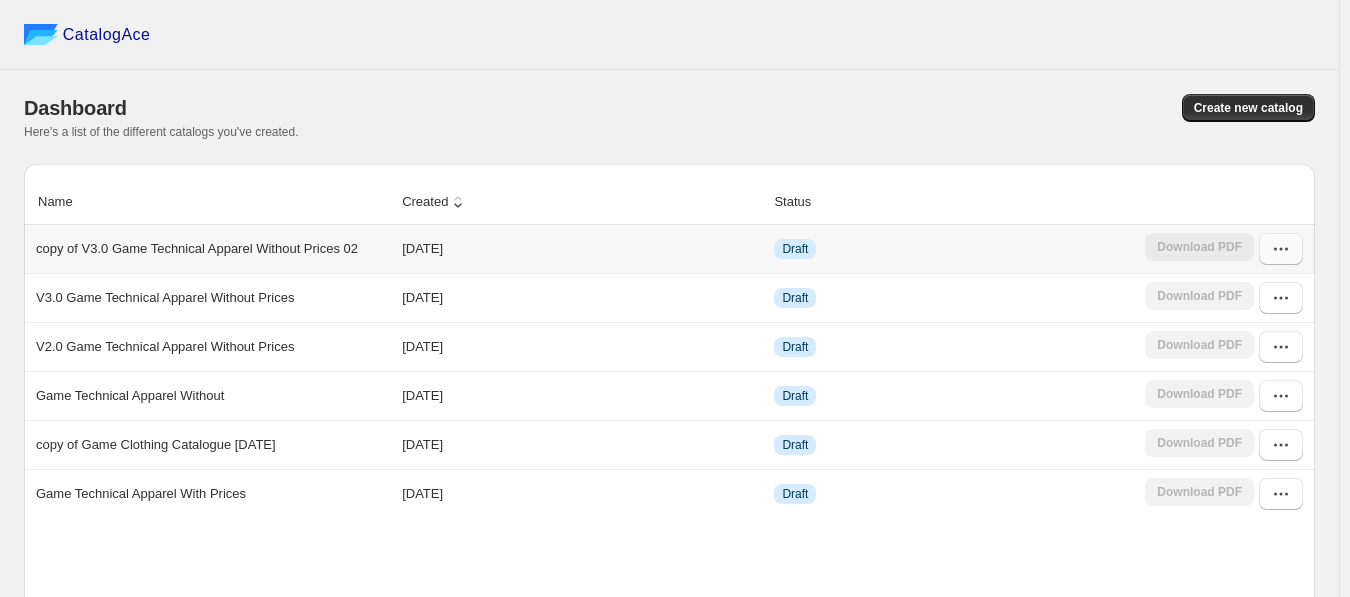 click 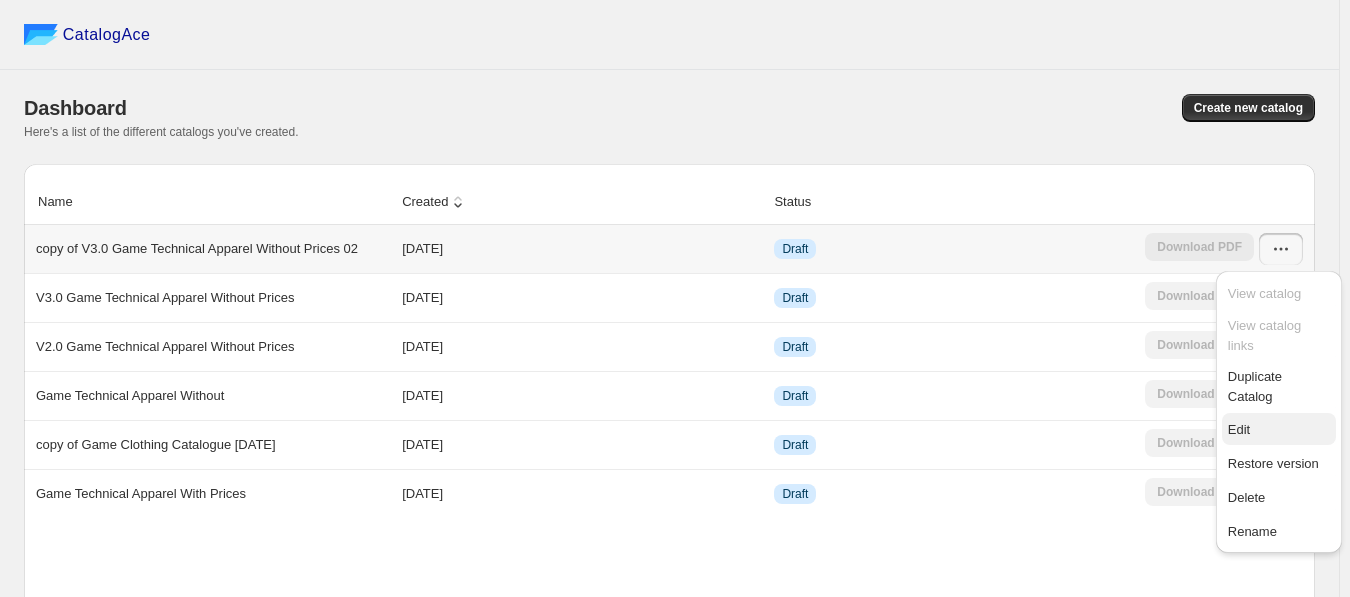 click on "Edit" at bounding box center (1279, 430) 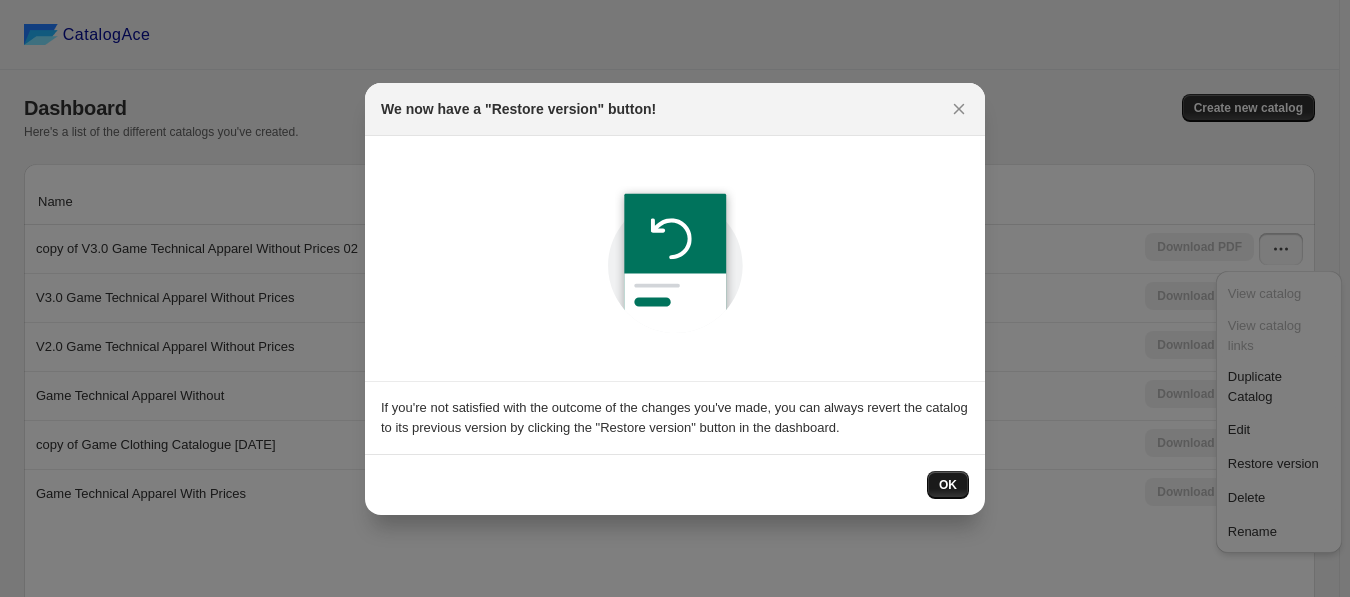 click on "OK" at bounding box center [948, 485] 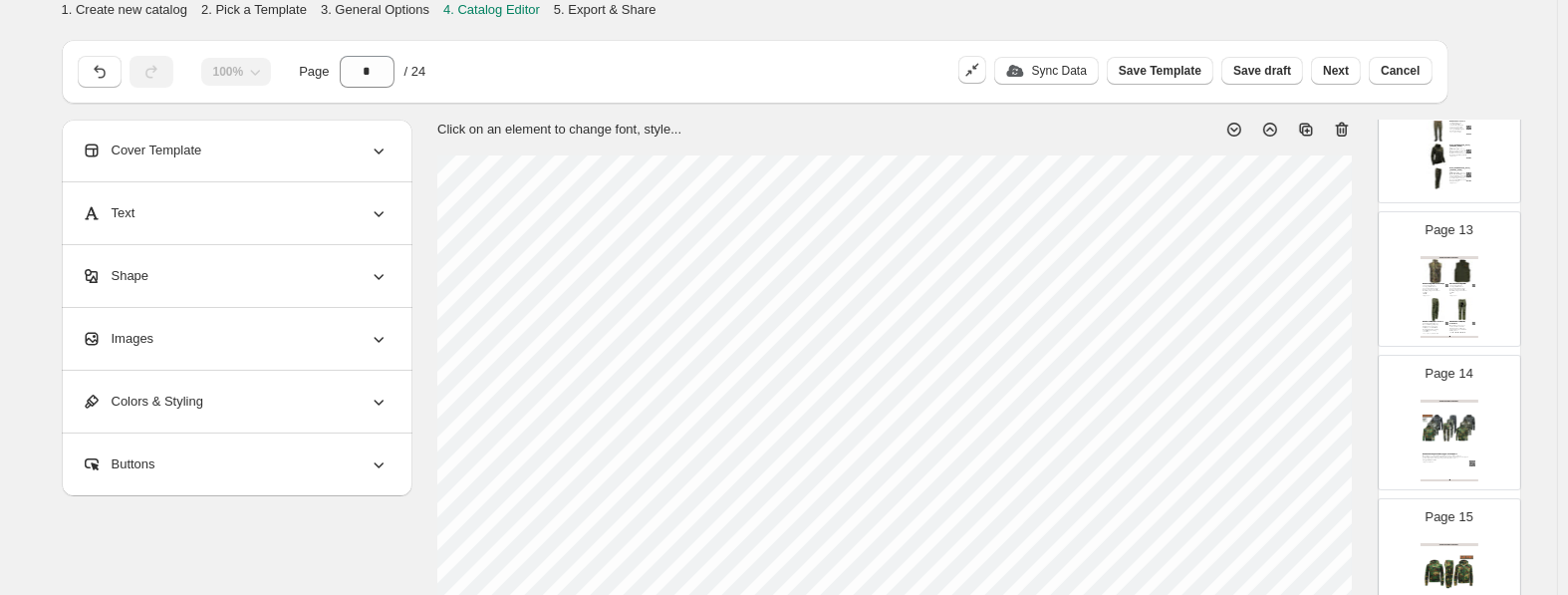 scroll, scrollTop: 1643, scrollLeft: 0, axis: vertical 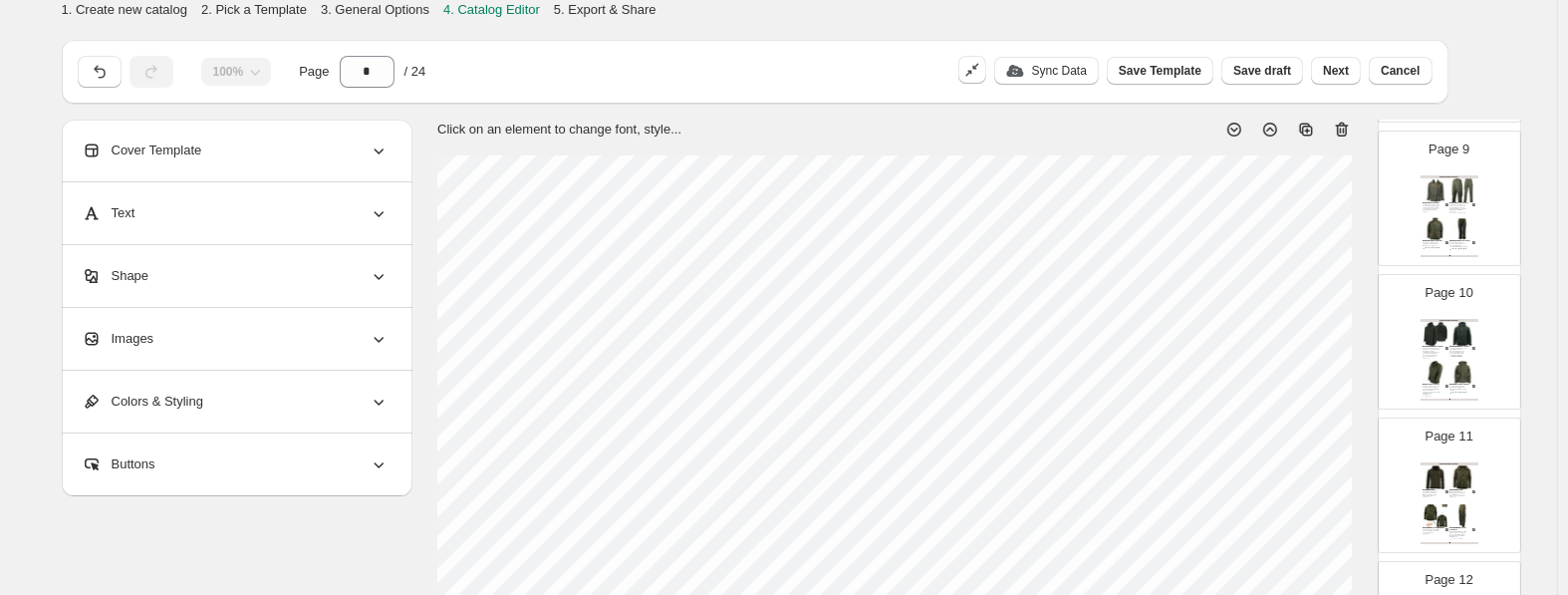 click at bounding box center (1436, 229) 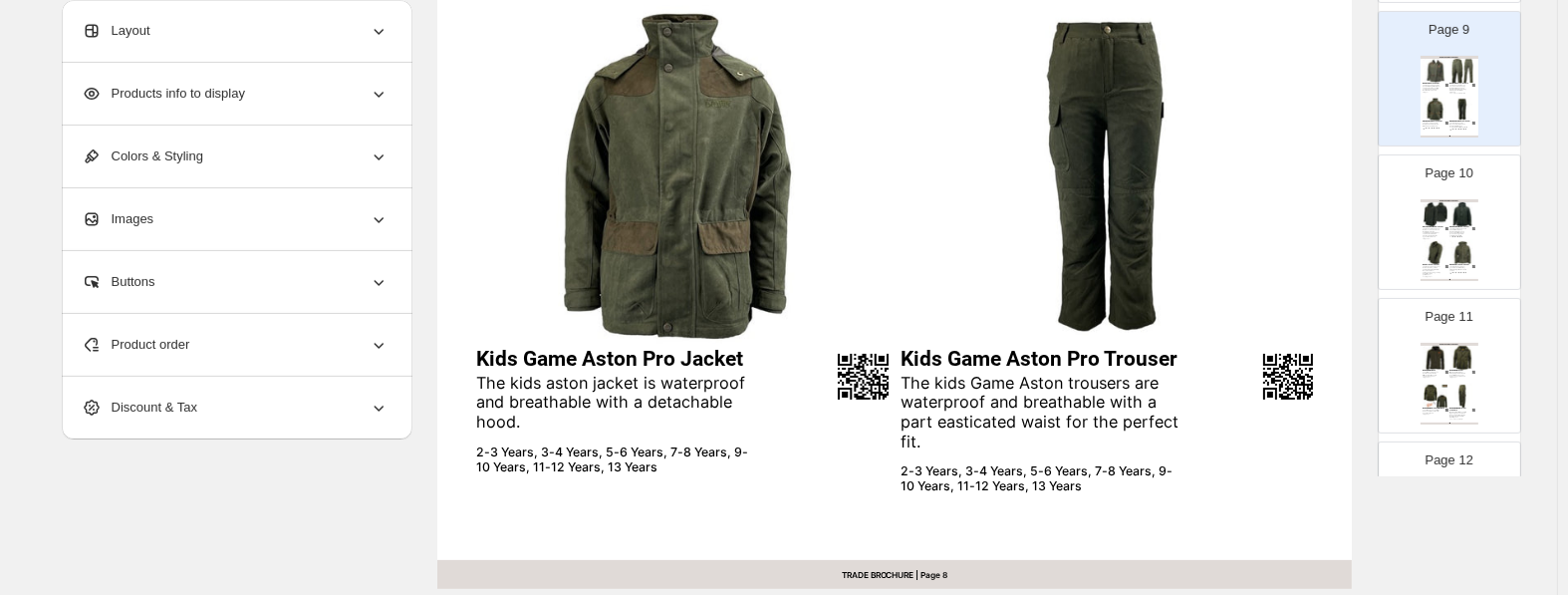 scroll, scrollTop: 826, scrollLeft: 0, axis: vertical 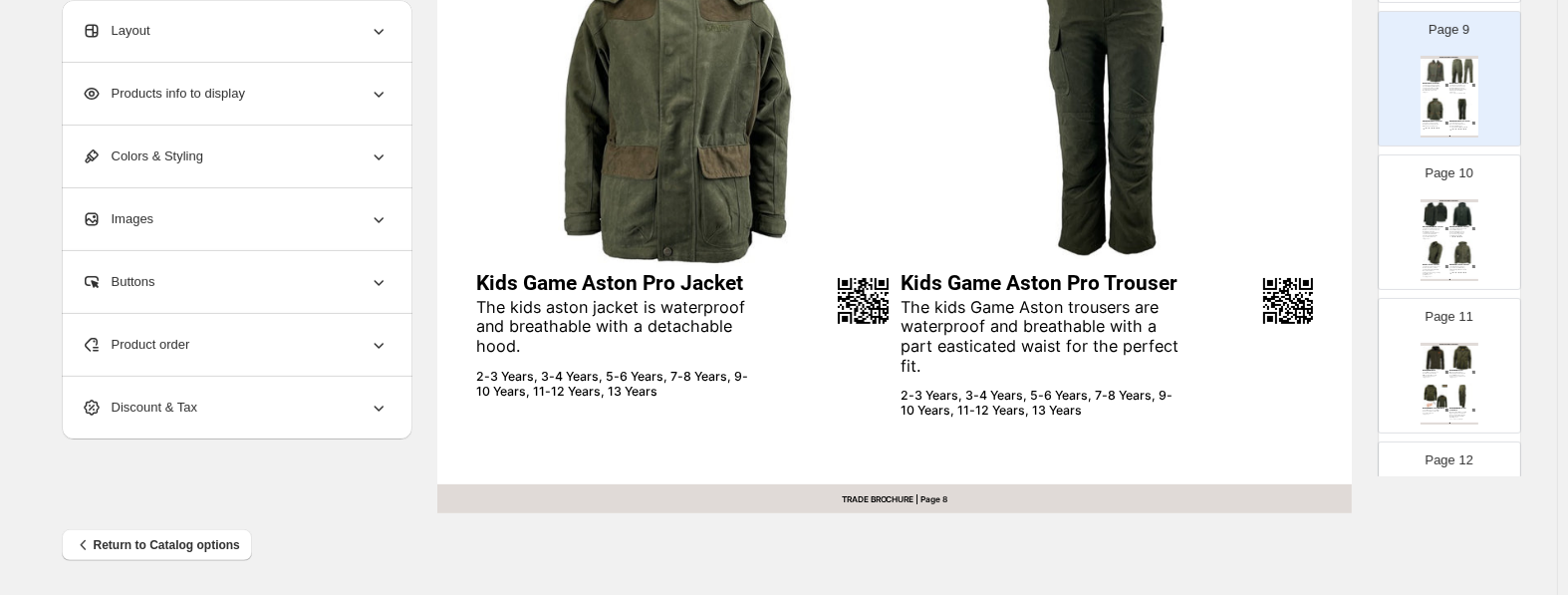 click on "Kids Game Aston Pro Jacket
The kids aston jacket is waterproof and breathable with a detachable hood. 2-3 Years, 3-4 Years, 5-6 Years, 7-8 Years, 9-10 Years, 11-12 Years, 13 Years" at bounding box center [682, 335] 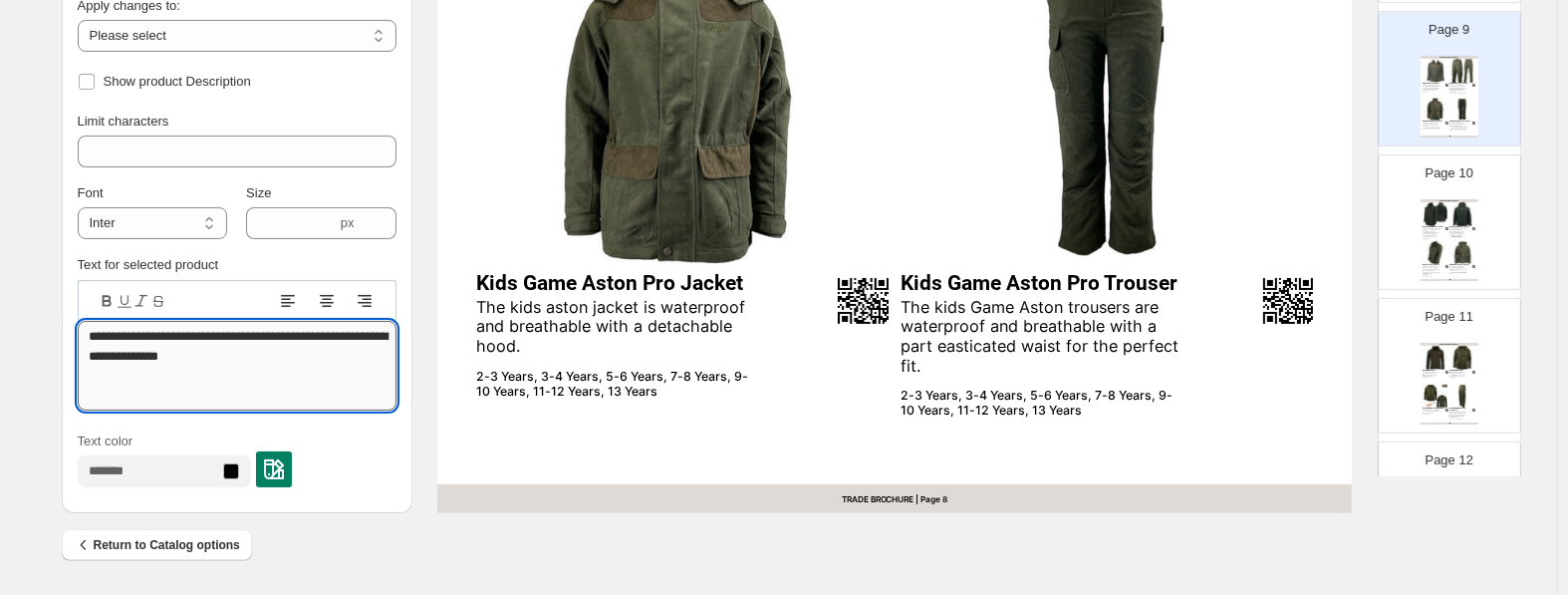 click on "**********" at bounding box center [237, 366] 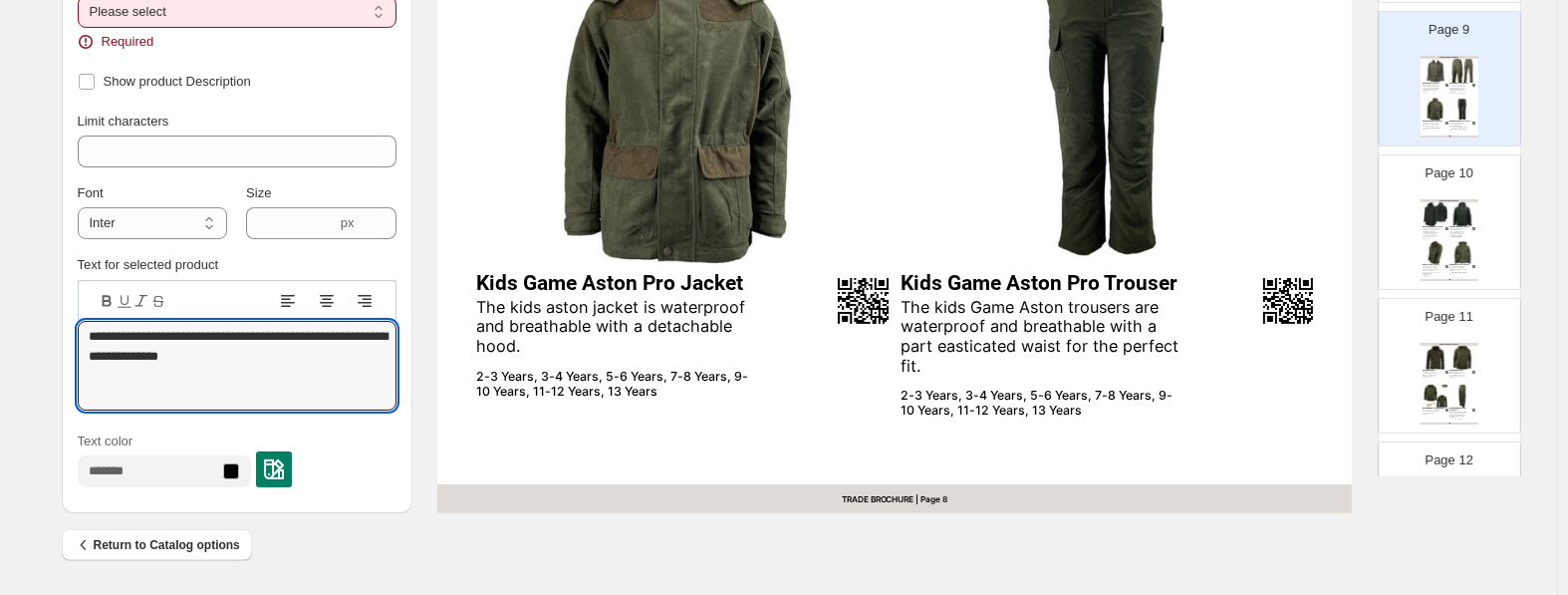 click on "**********" at bounding box center (237, 12) 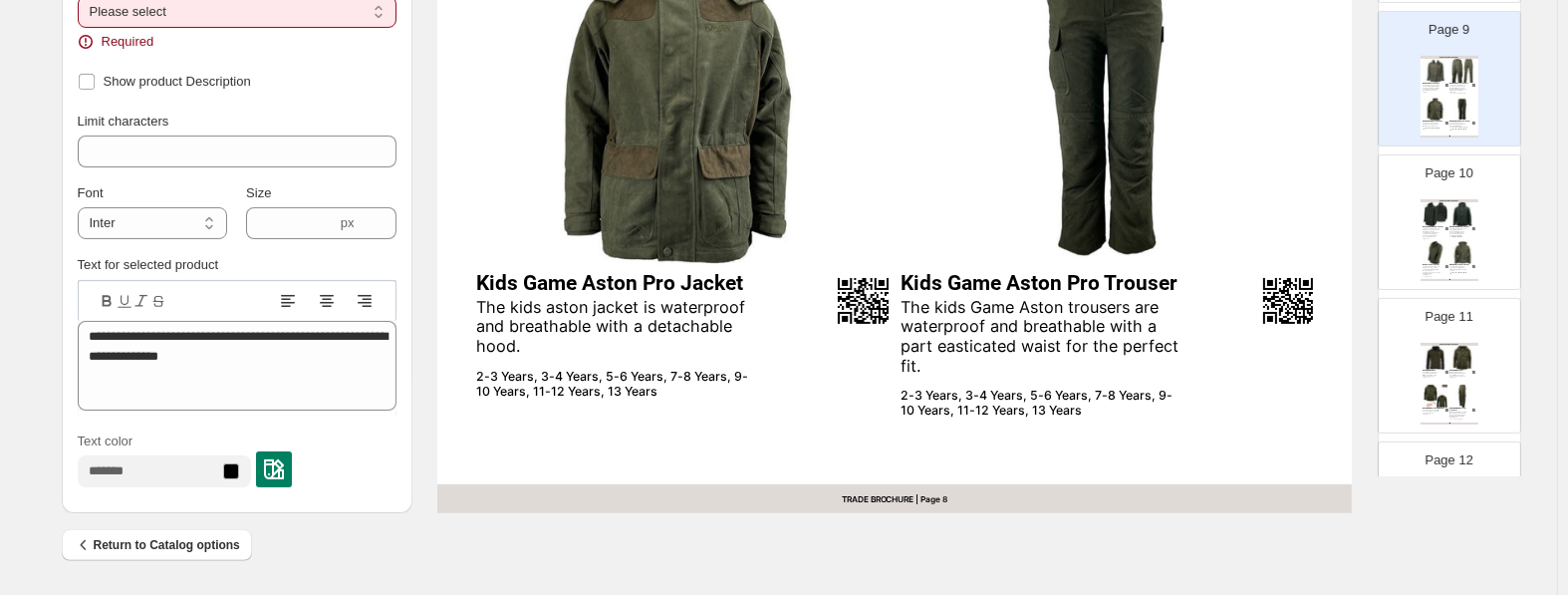 click on "**********" at bounding box center (0, 0) 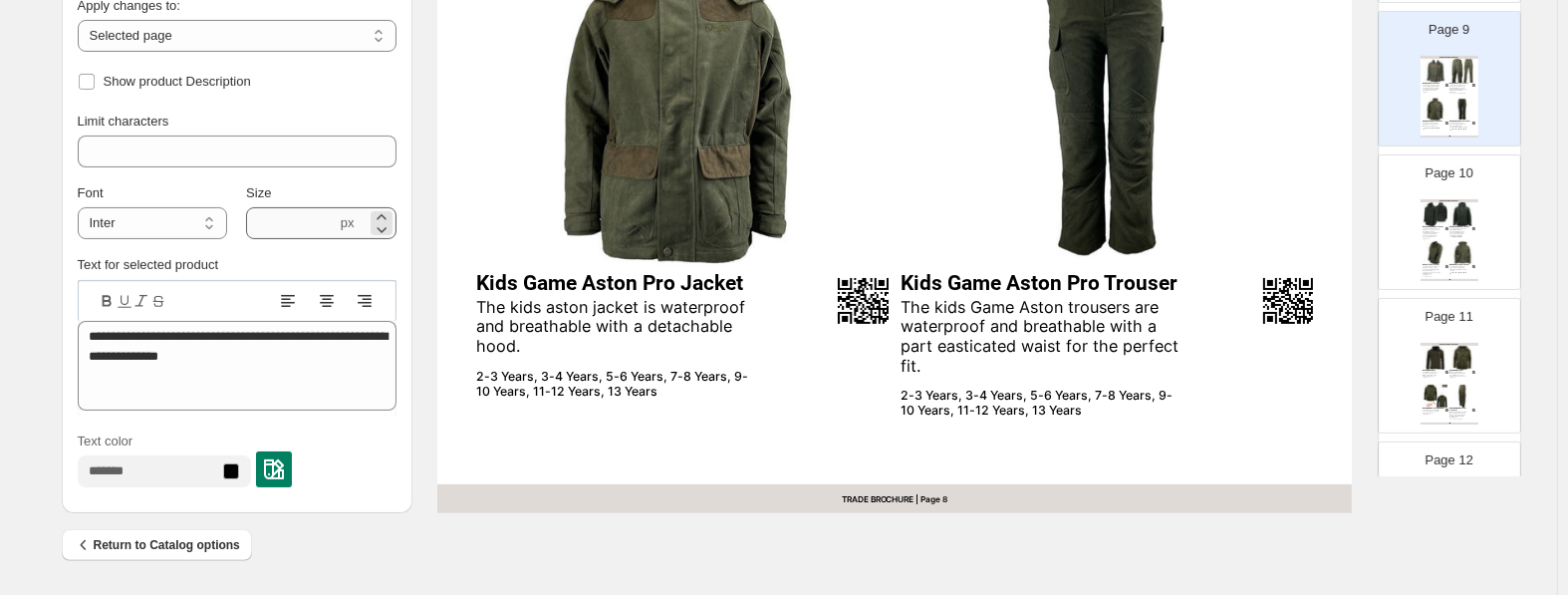 select on "**********" 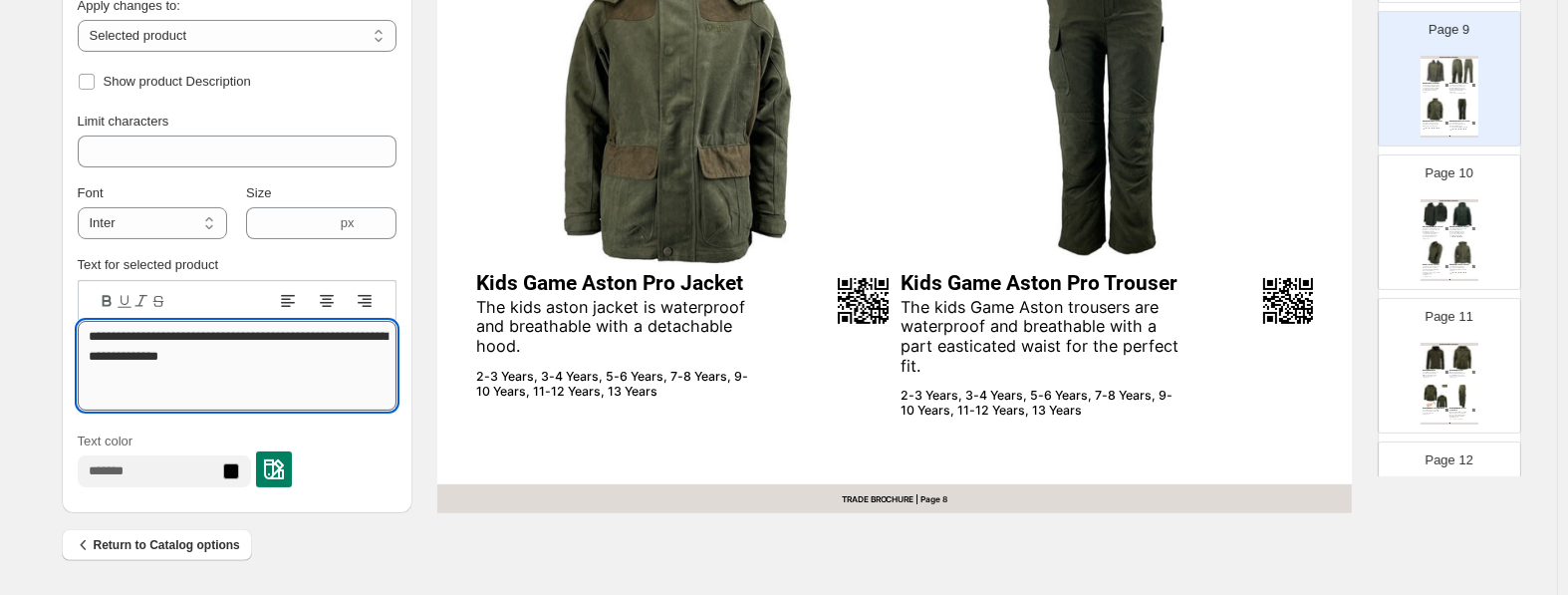 click on "**********" at bounding box center (237, 366) 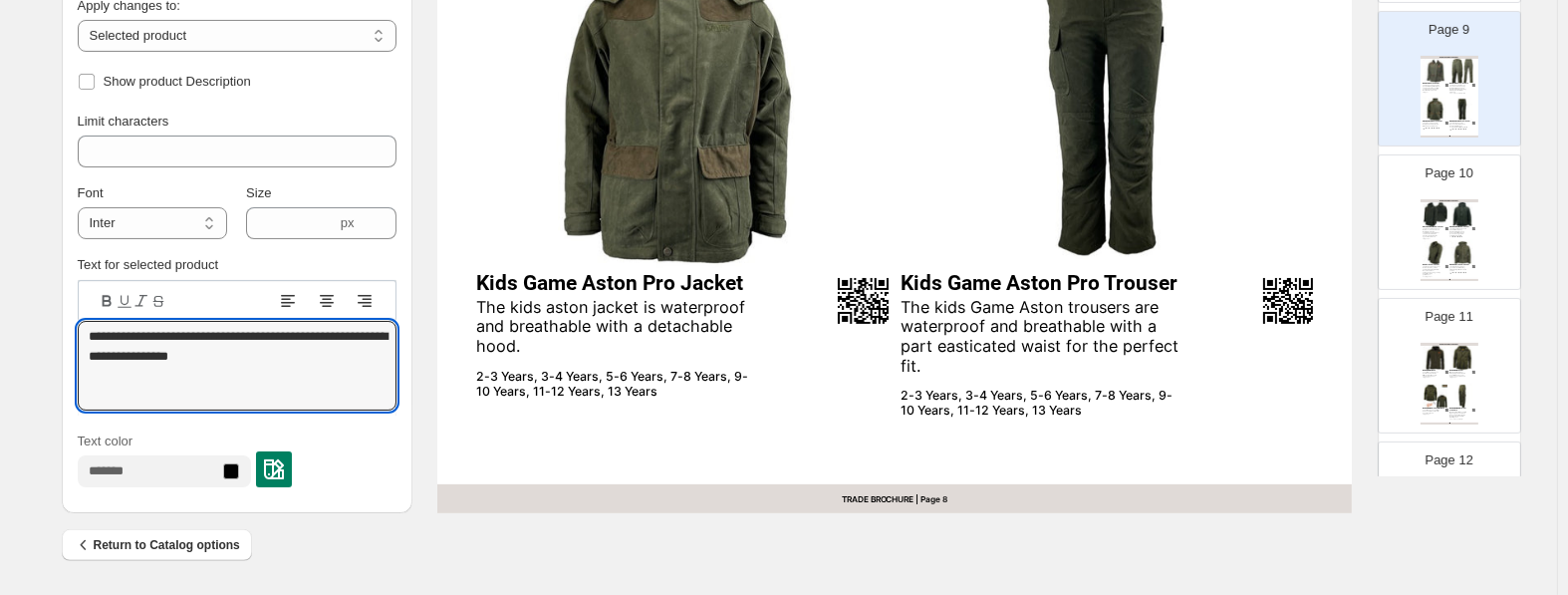 type on "**********" 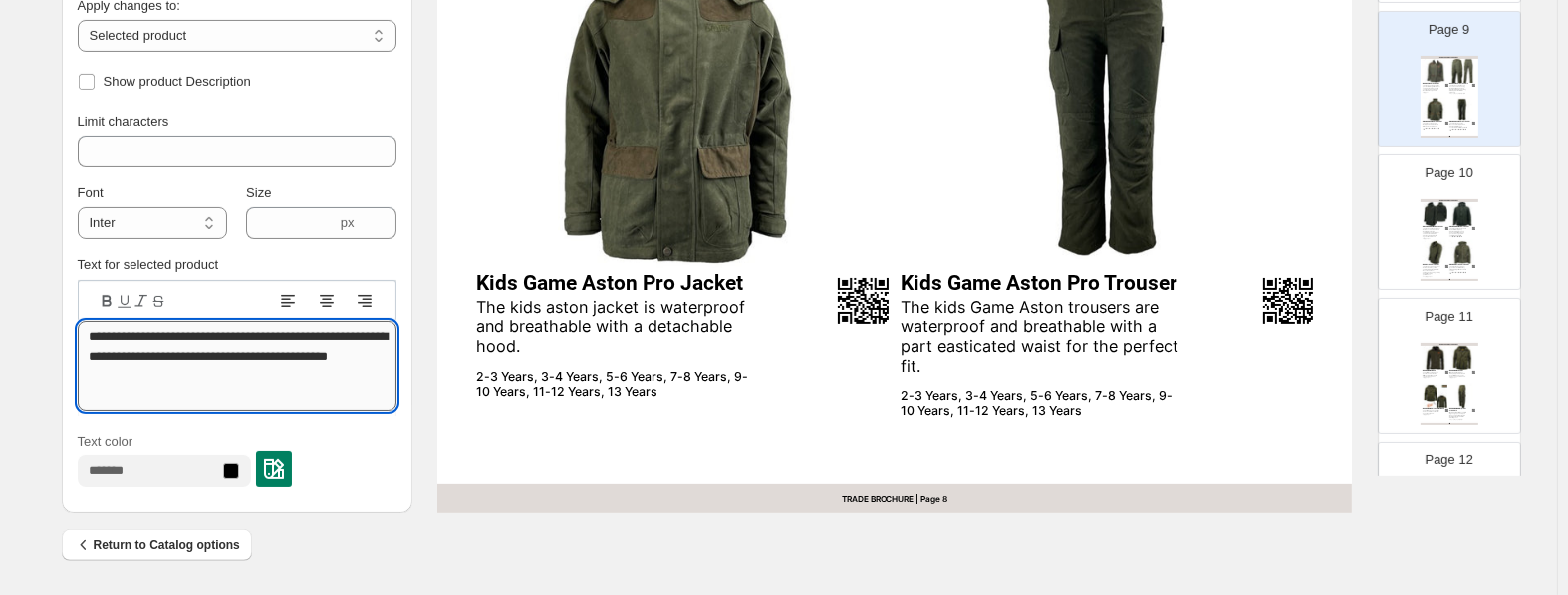 click on "**********" at bounding box center (237, 366) 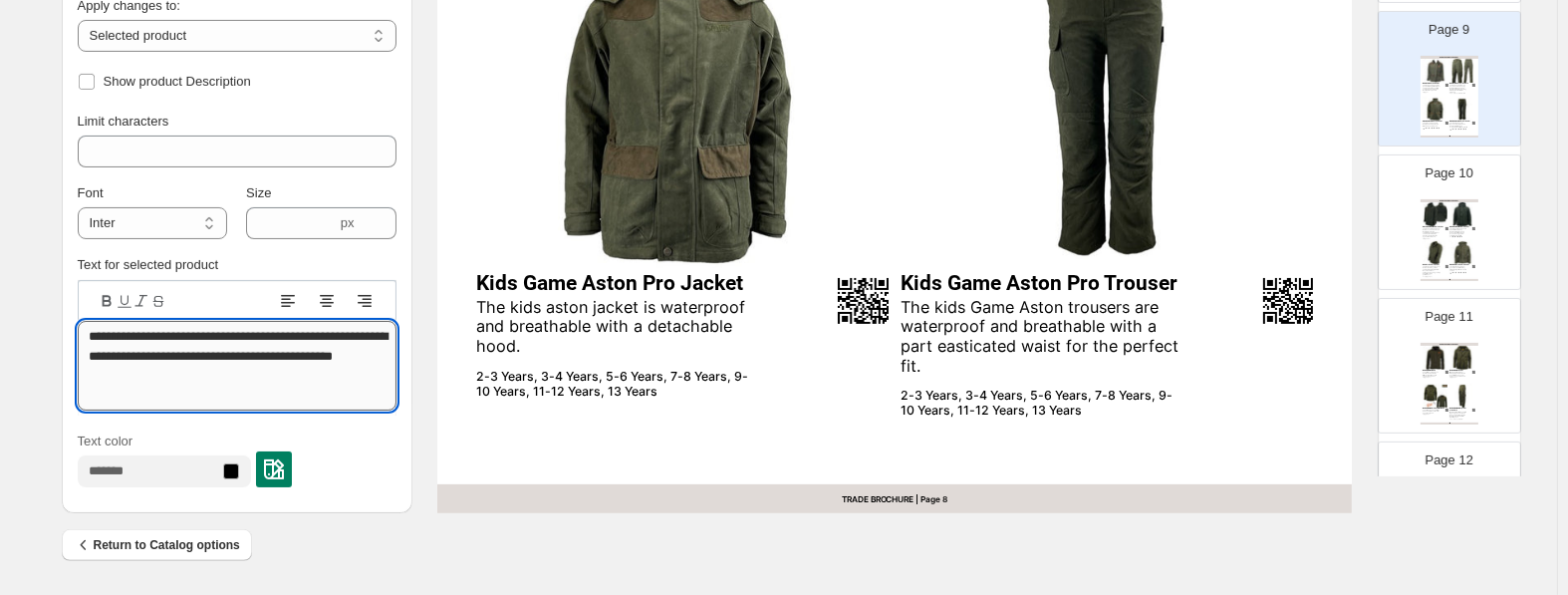 type on "**********" 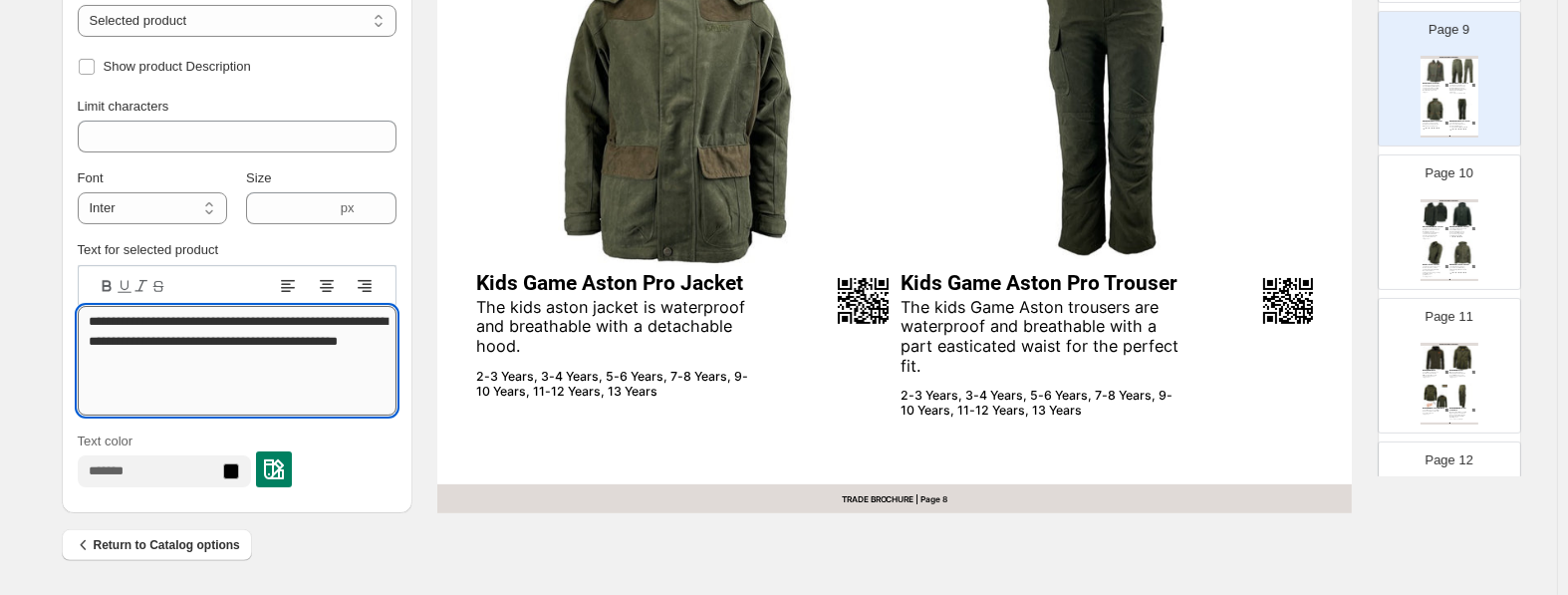 scroll, scrollTop: 2, scrollLeft: 0, axis: vertical 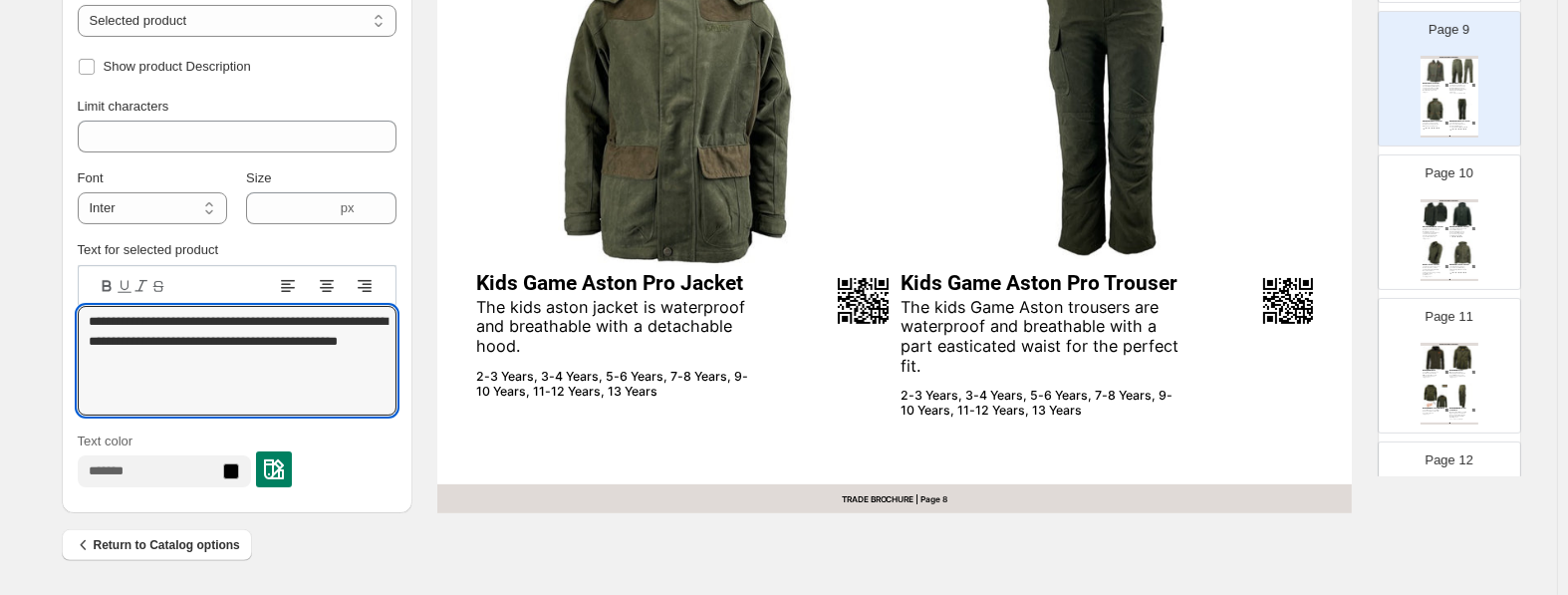 click at bounding box center (1462, 253) 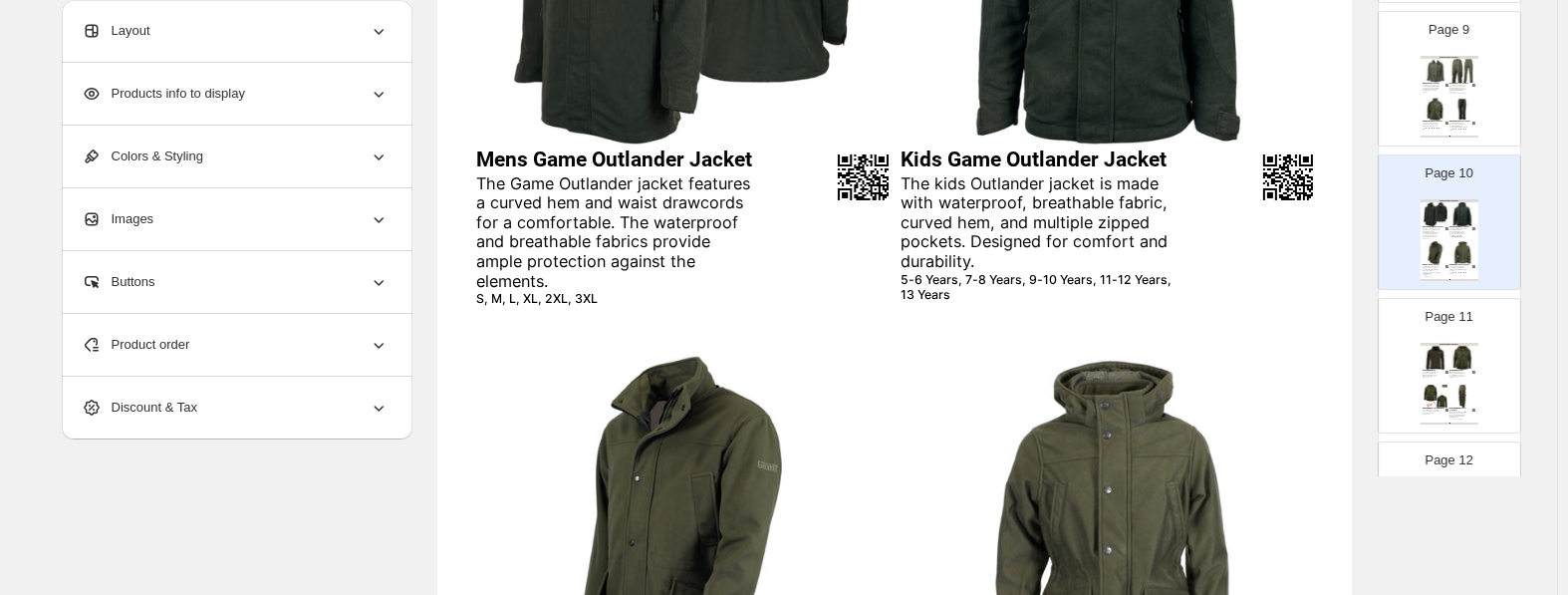 scroll, scrollTop: 303, scrollLeft: 0, axis: vertical 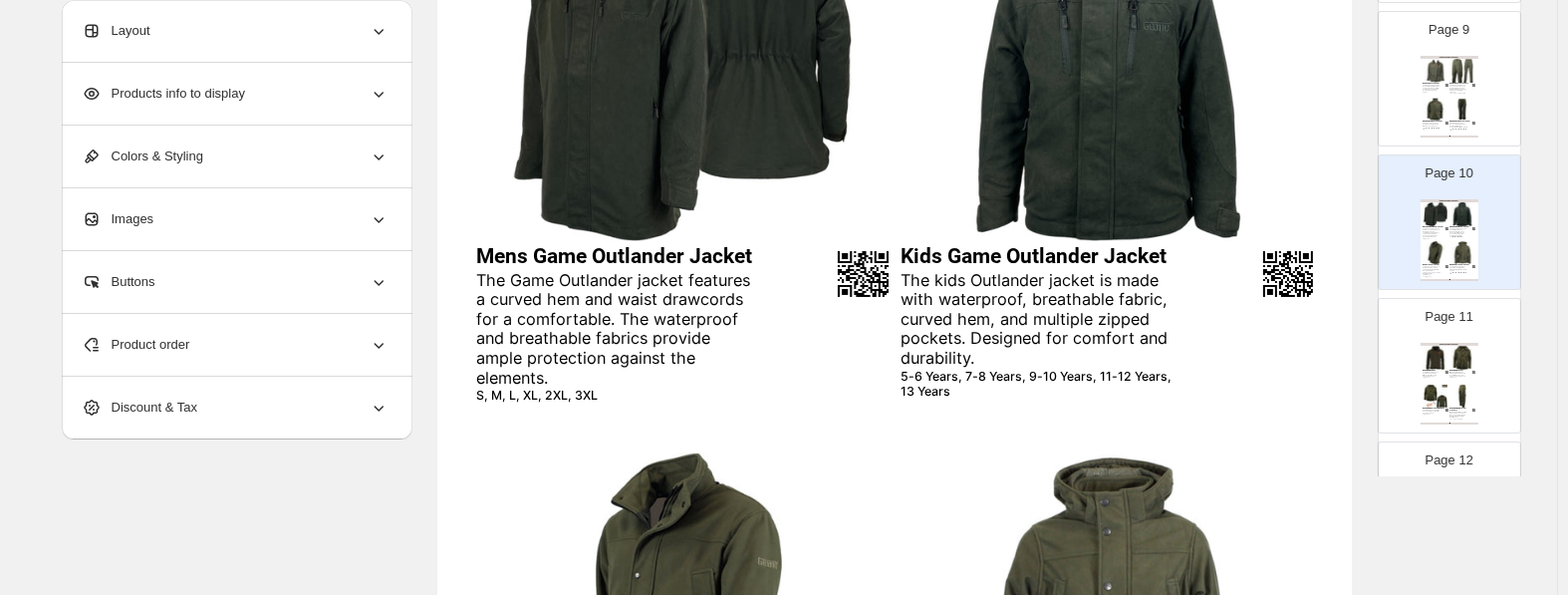click on "Mens Game Outlander Jacket" at bounding box center (653, 256) 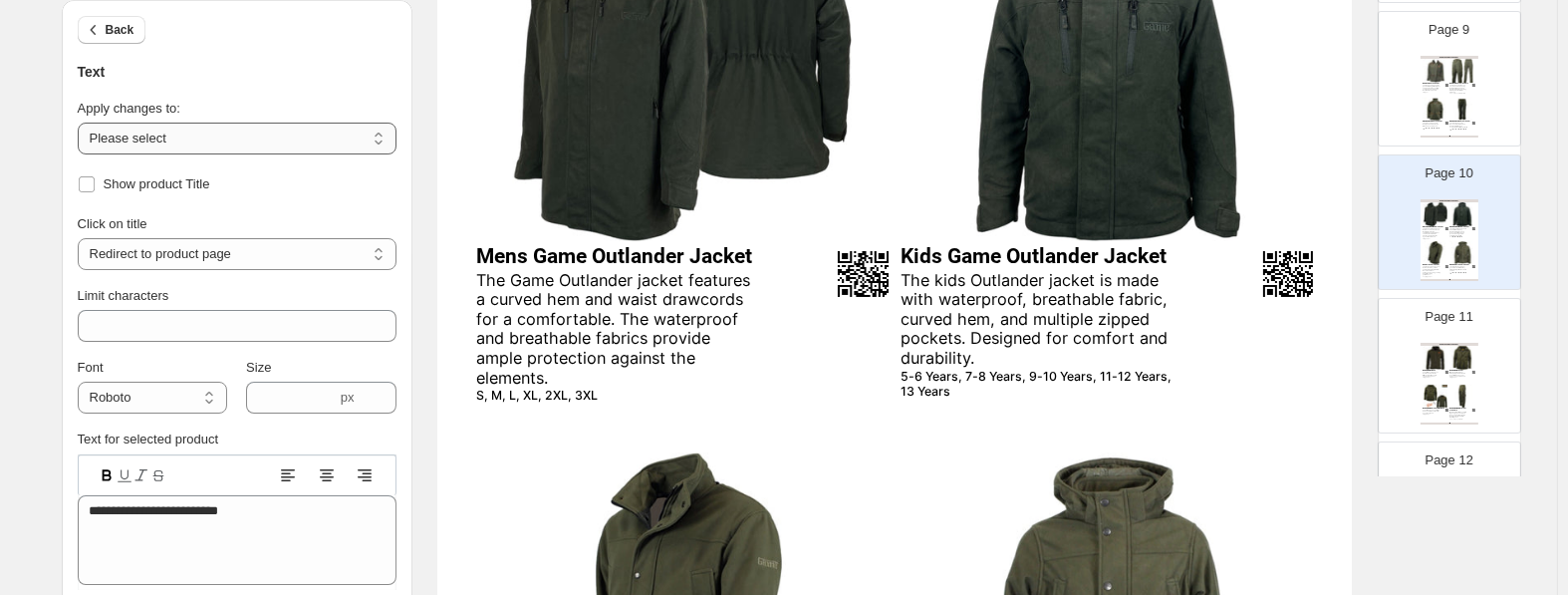 click on "**********" at bounding box center [237, 139] 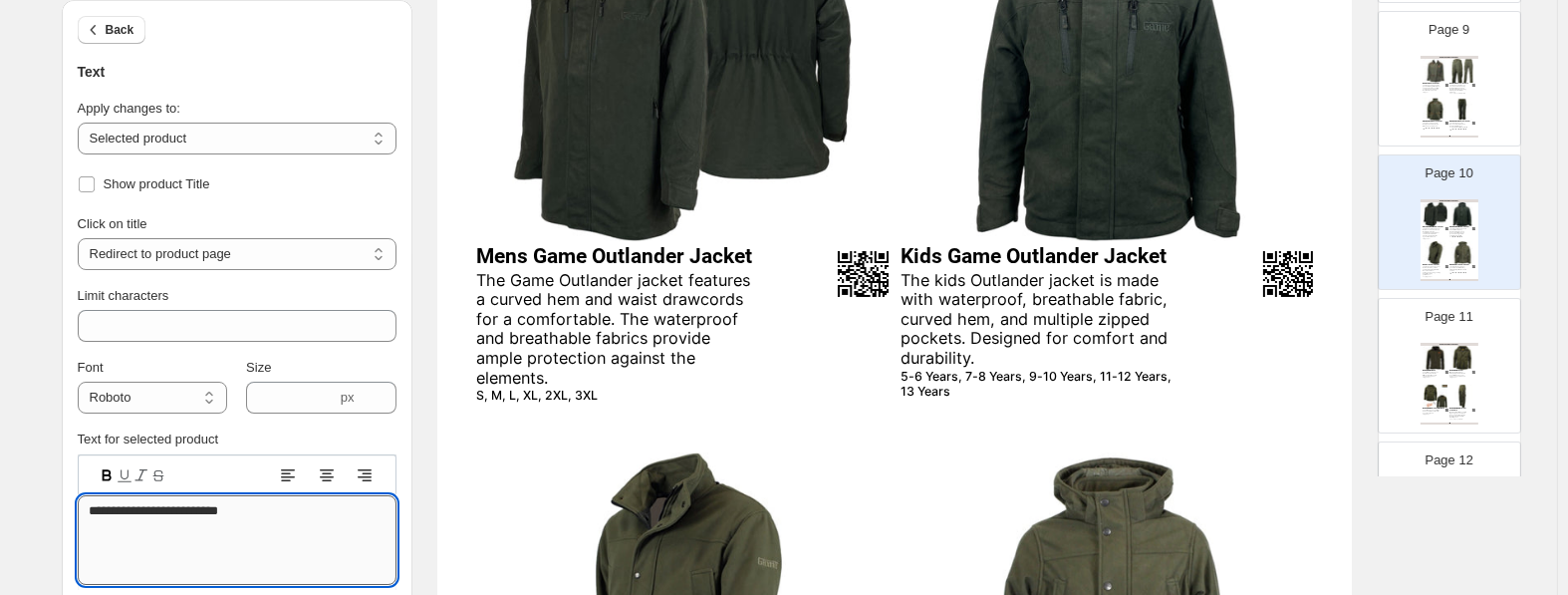 click on "**********" at bounding box center (237, 540) 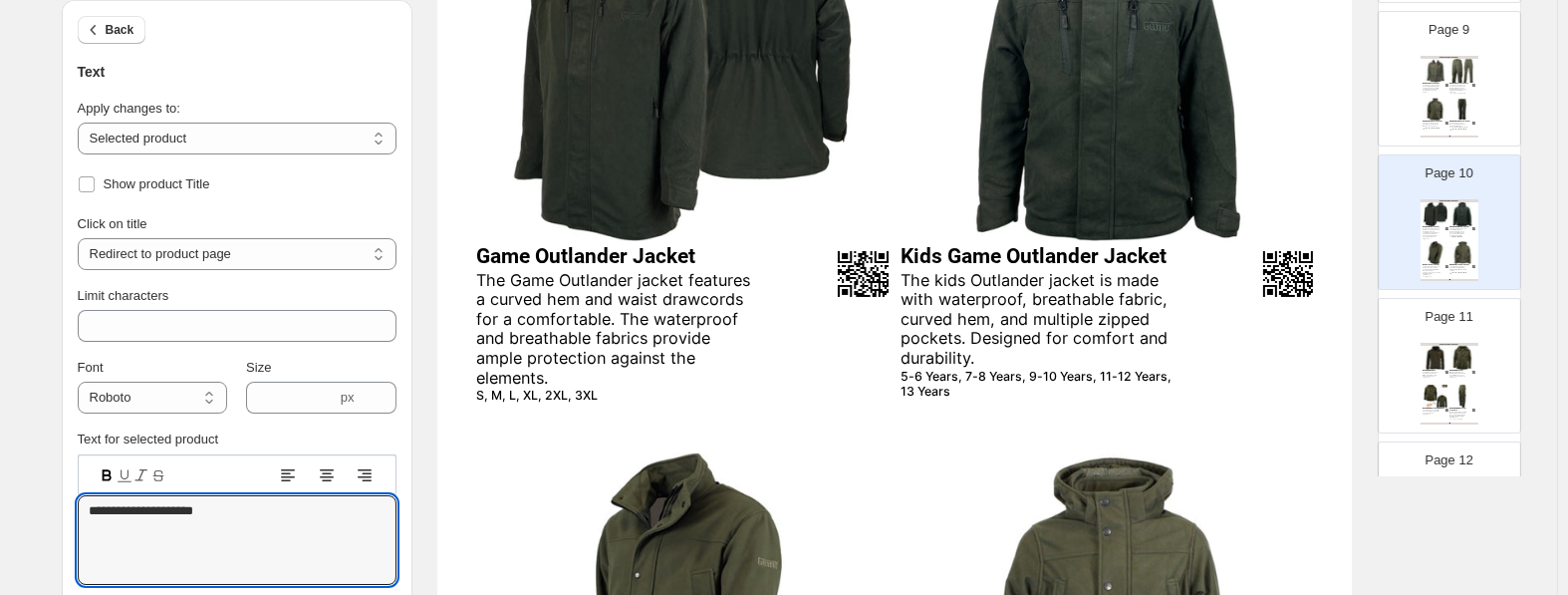 type on "**********" 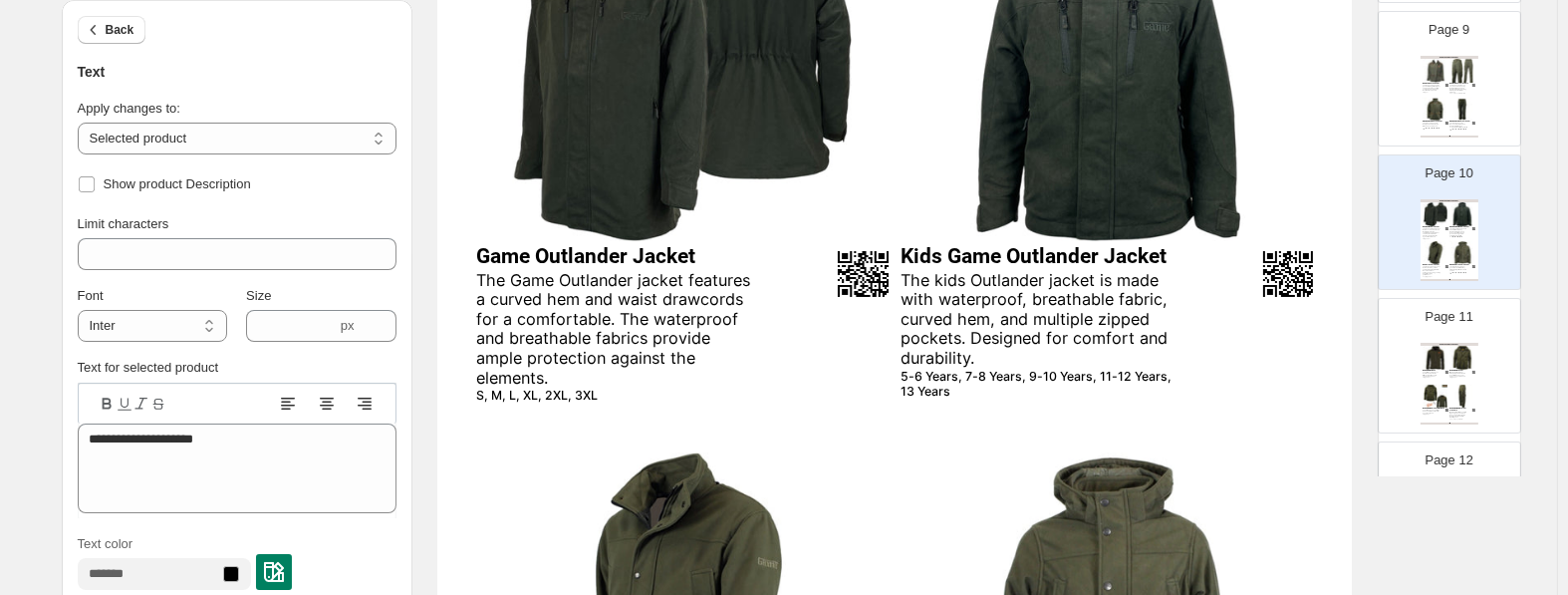 type on "***" 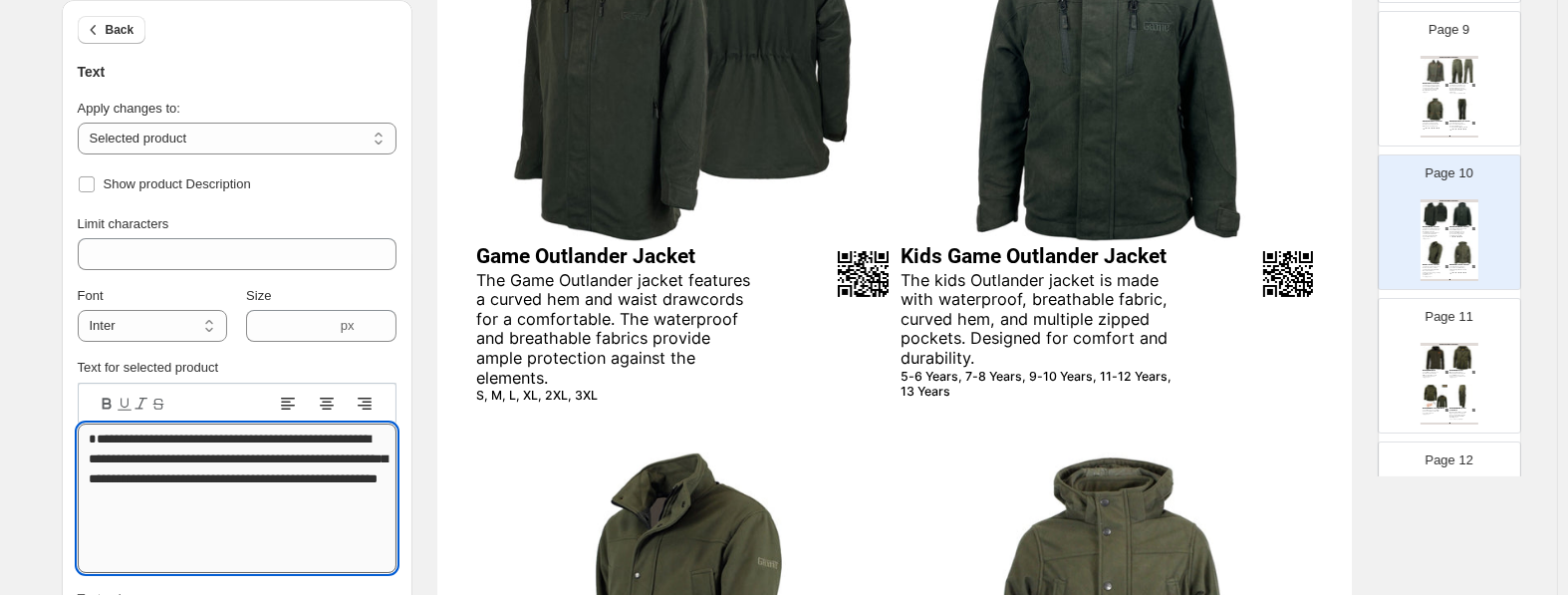click on "**********" at bounding box center [237, 498] 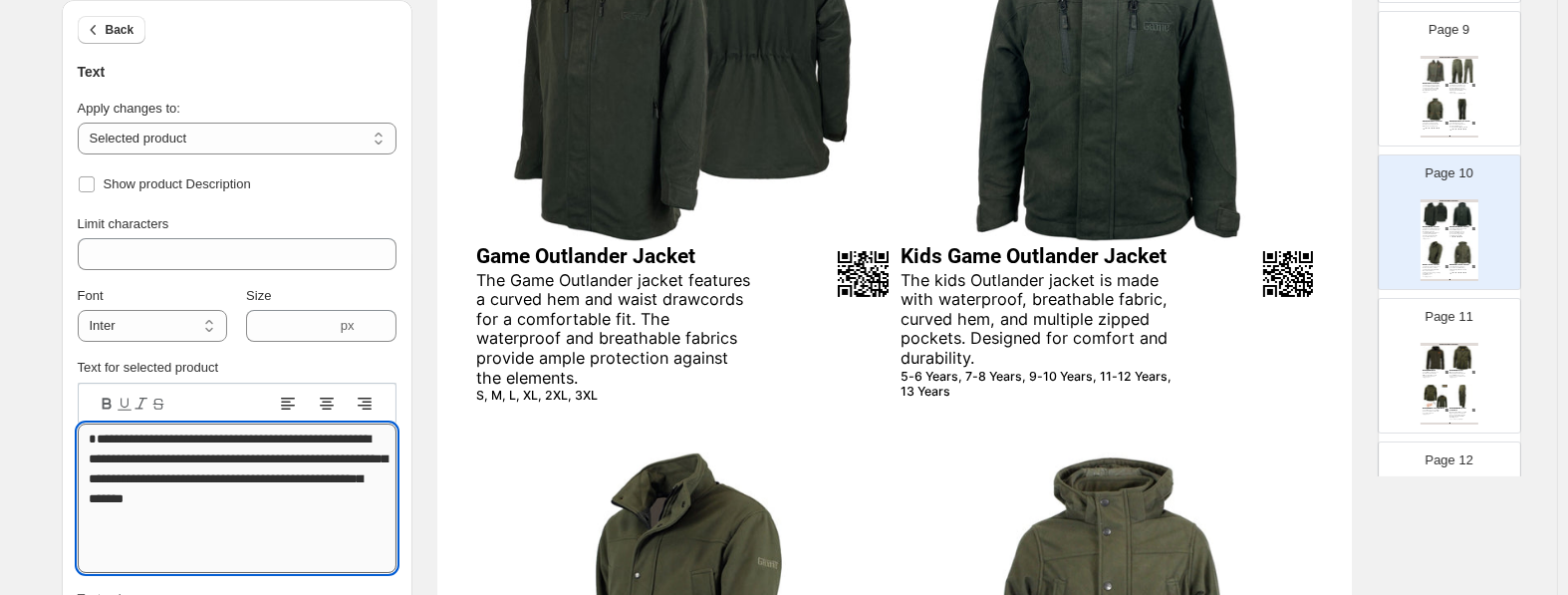 click on "**********" at bounding box center [237, 498] 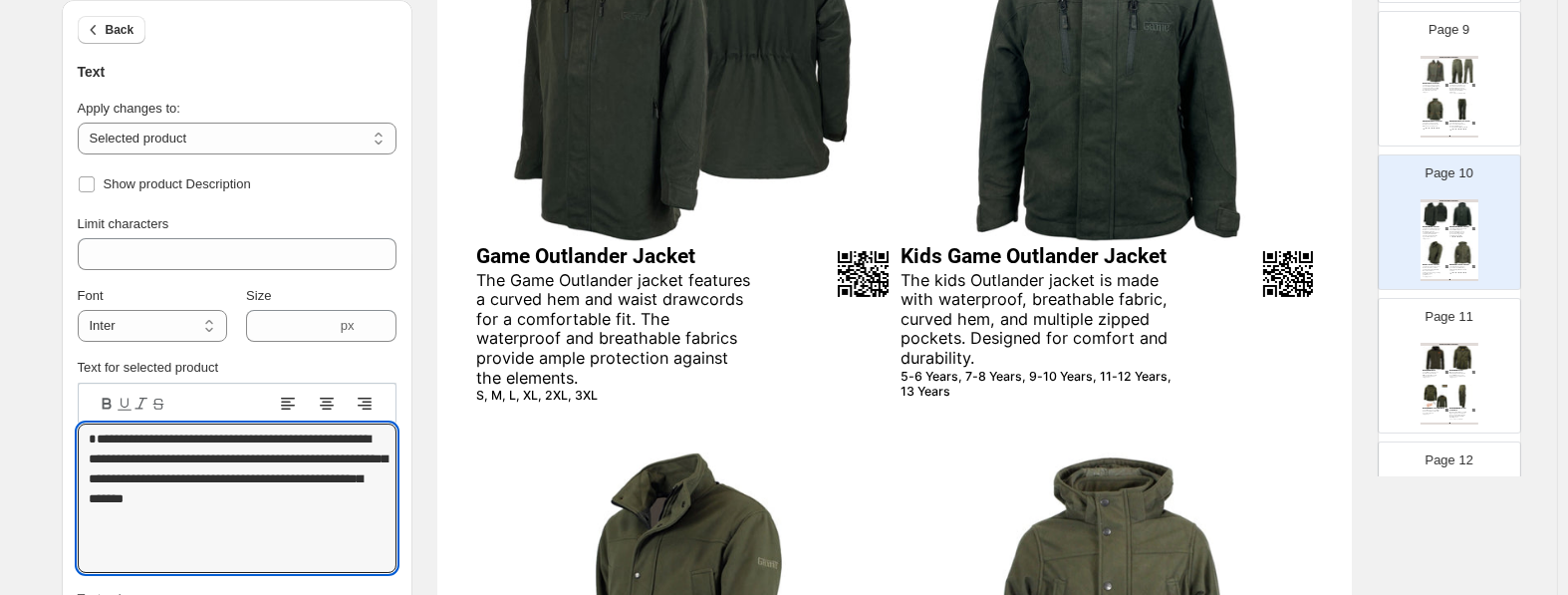 type on "**********" 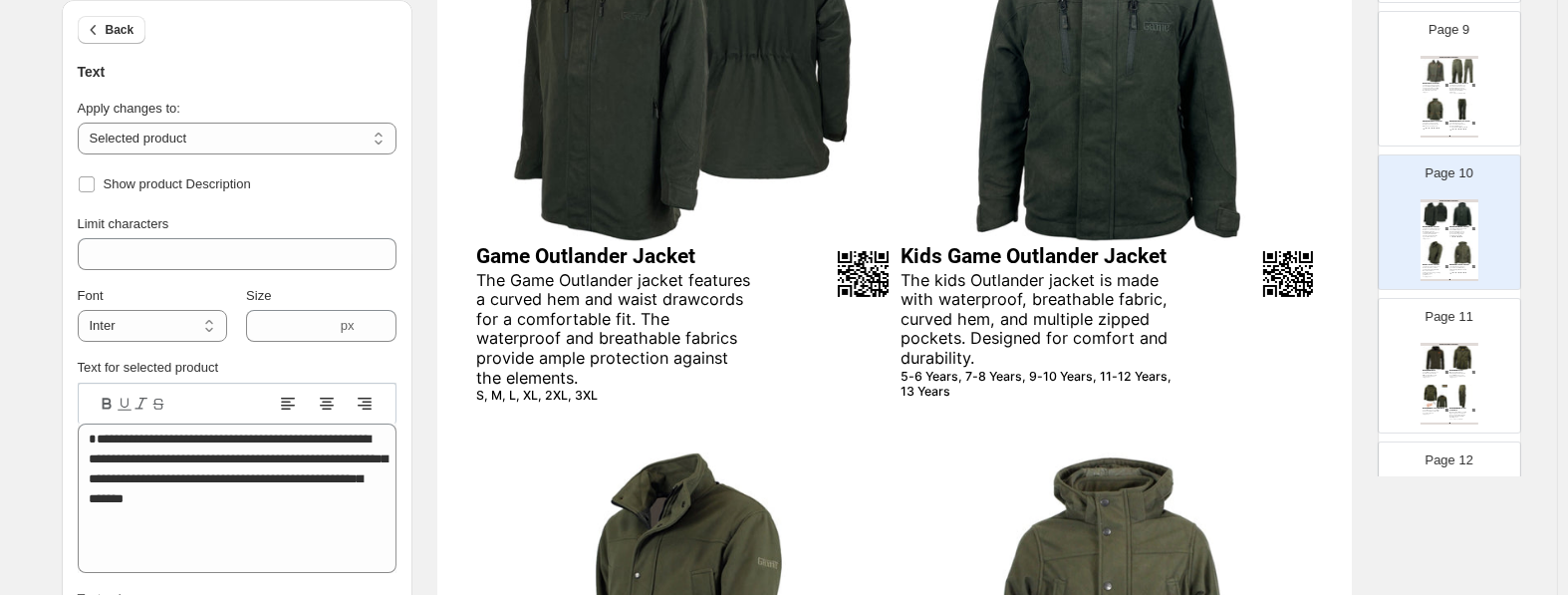 click on "The kids Outlander jacket is made with waterproof, breathable fabric, curved hem, and multiple zipped pockets. Designed for comfort and durability." at bounding box center (1040, 320) 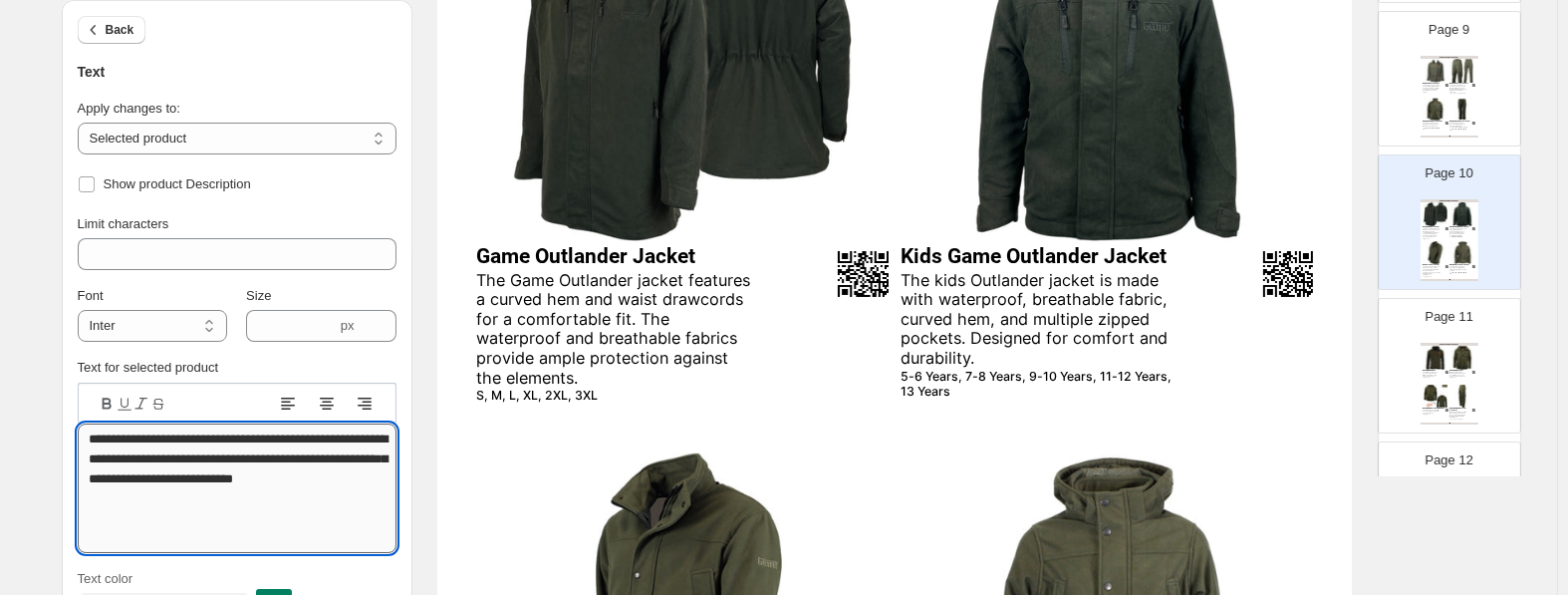 click on "**********" at bounding box center [237, 488] 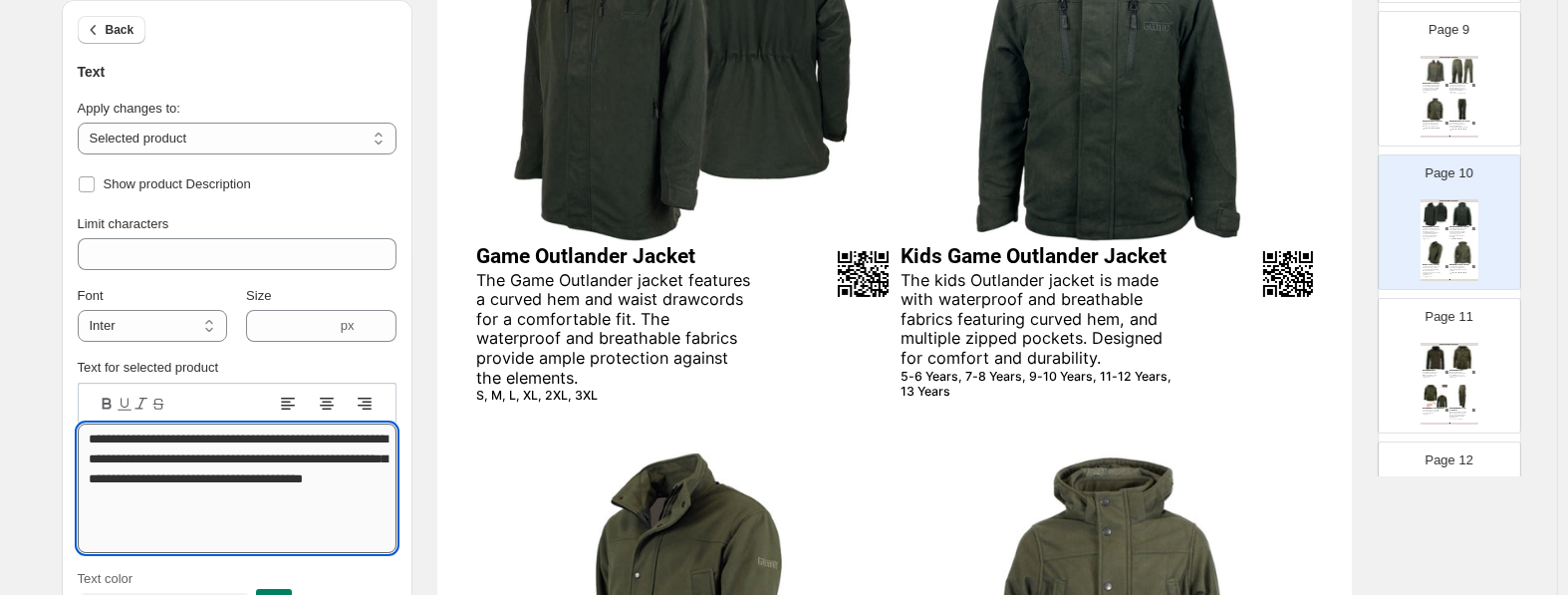 type on "**********" 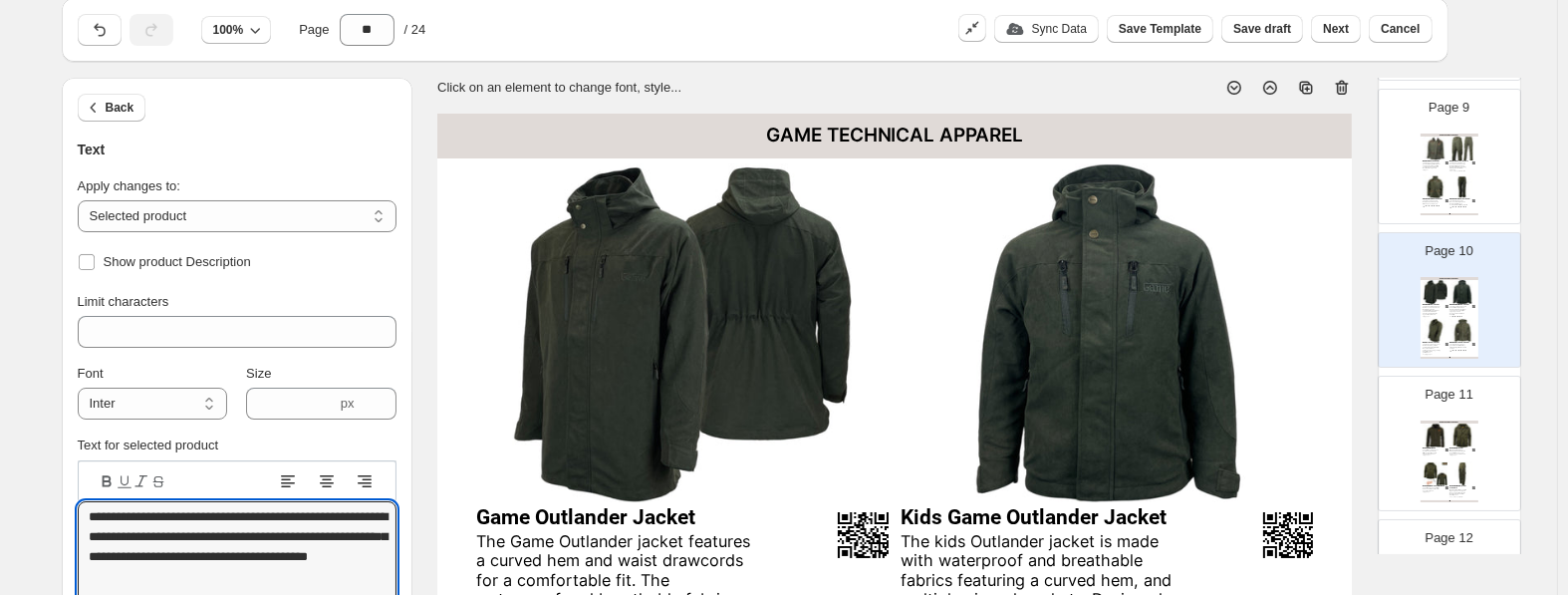 scroll, scrollTop: 419, scrollLeft: 0, axis: vertical 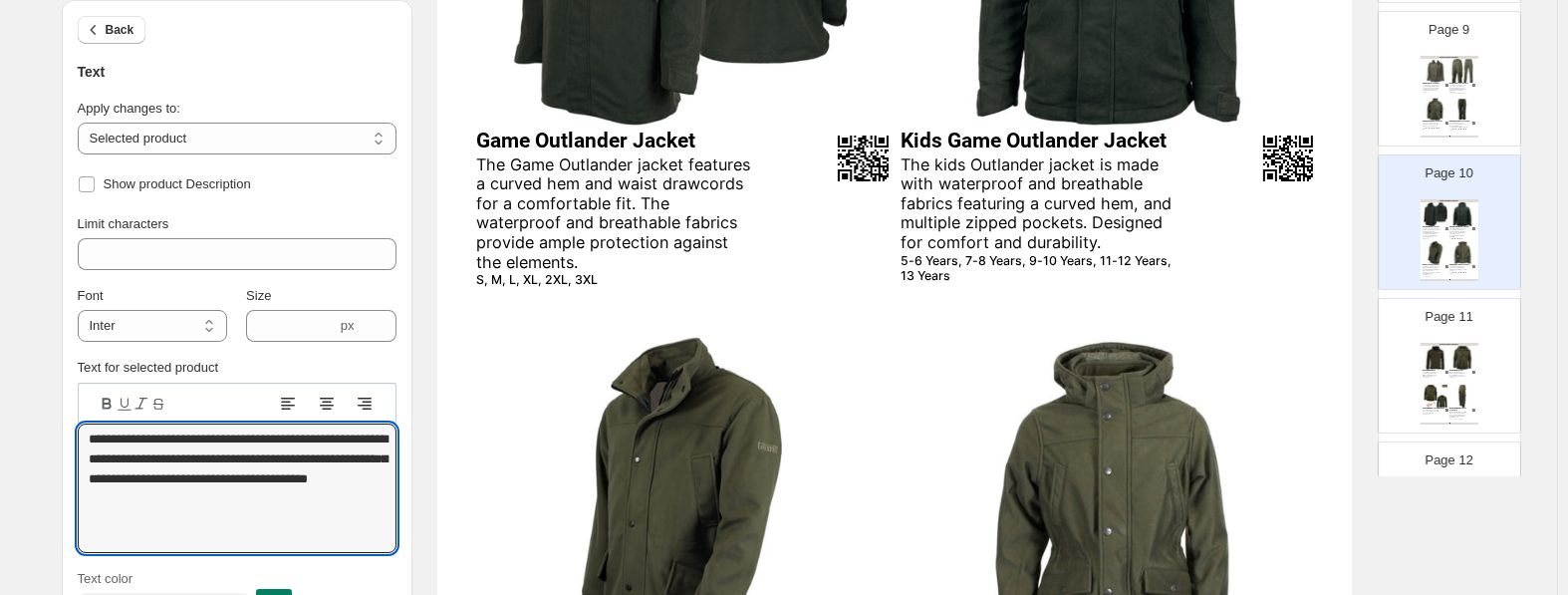 click on "Page 11 GAME TECHNICAL APPAREL Game Stealth Fleece
Versatile fleece  which can be attached inside the EN207 Stealth jacket to create a 3in1 jacket.
S, M, L, XL, 2XL, 3XL   Game Stealth Jacket
Mid-weight waterproof, windproof, and breathable jacket with taped seams and a concealed hood.
S, M, L, XL, XXL, 3XL   Game Stealth 3 in 1 Jacket & Fleece
Versatile 3-in-1 jacket with a detachable fleece. Ideal for use all year round.
S, M, L, XL, XXL, 3XL   Game Stealth Waterproof Trousers
Waterproof Stealth trousers with large cargo pockets, belt loops, and half elasticated waist. A perfect match for the Stealth jacket.
30", 32", 34", 36", 38", 40", 42"   TRADE BROCHURE | Page undefined" at bounding box center (1441, 358) 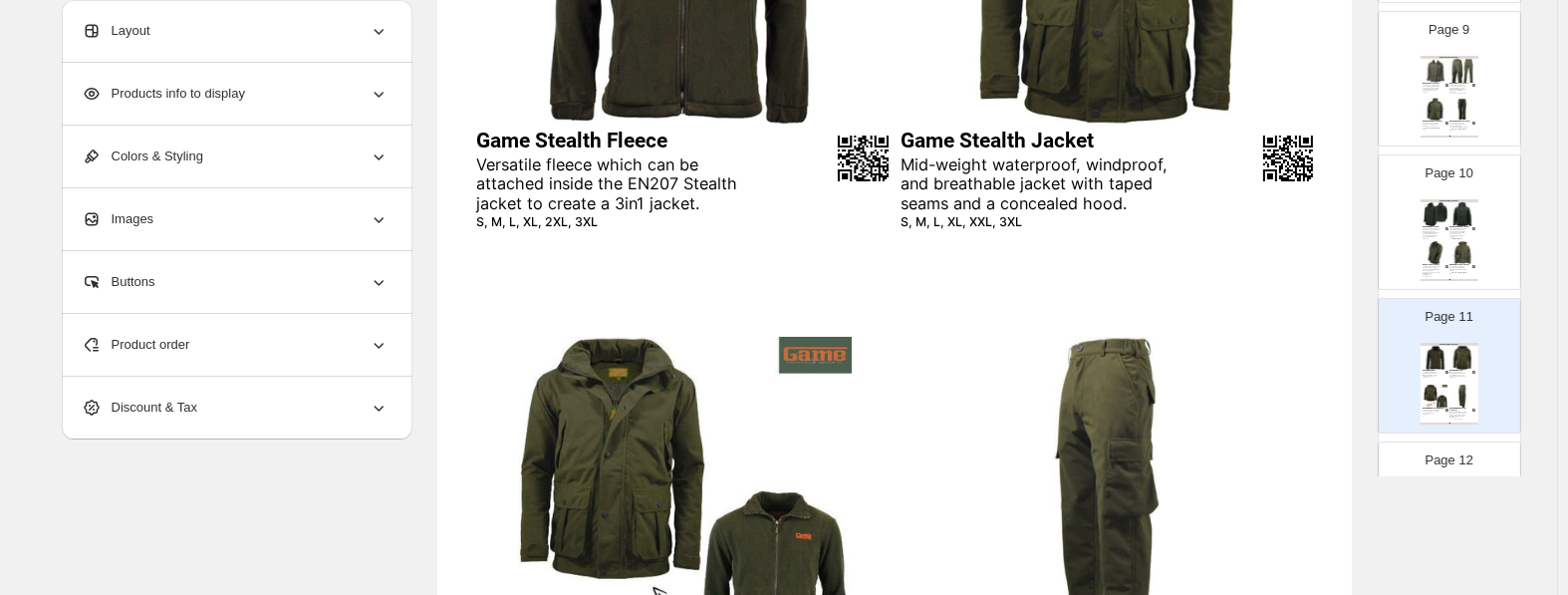 click on "Game Stealth Jacket" at bounding box center (1079, 141) 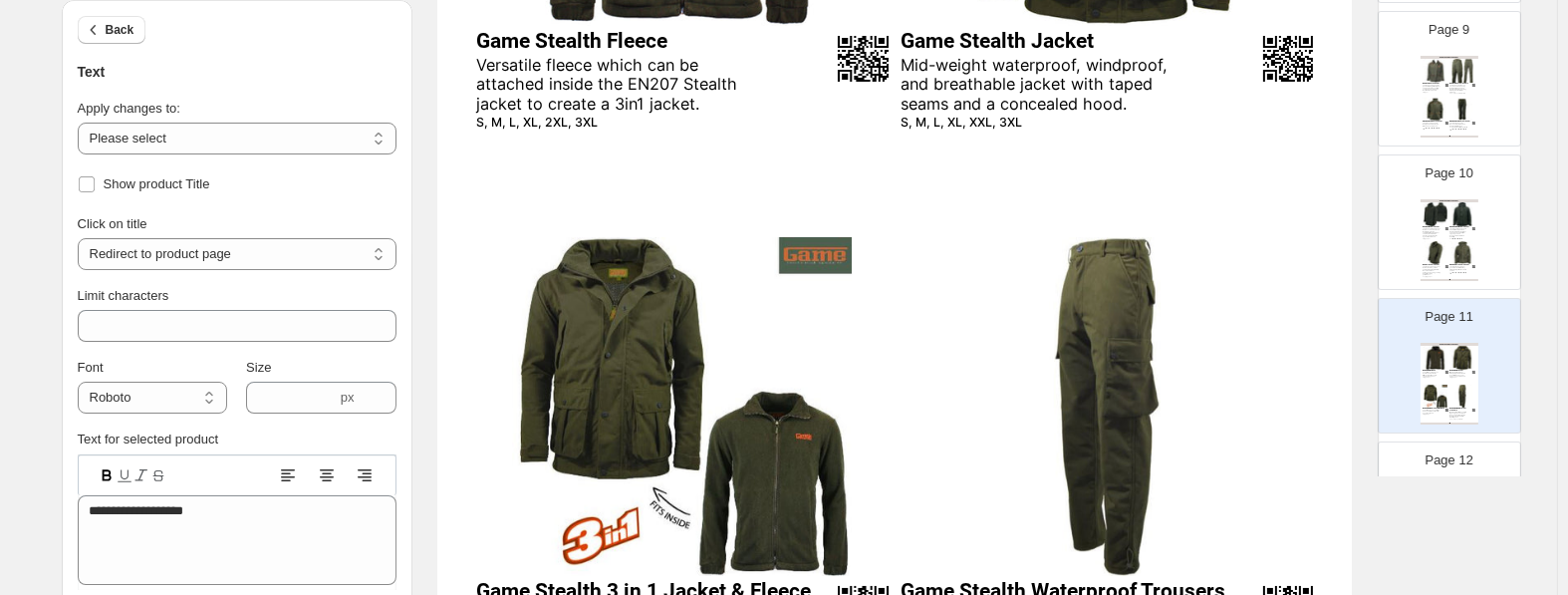 scroll, scrollTop: 523, scrollLeft: 0, axis: vertical 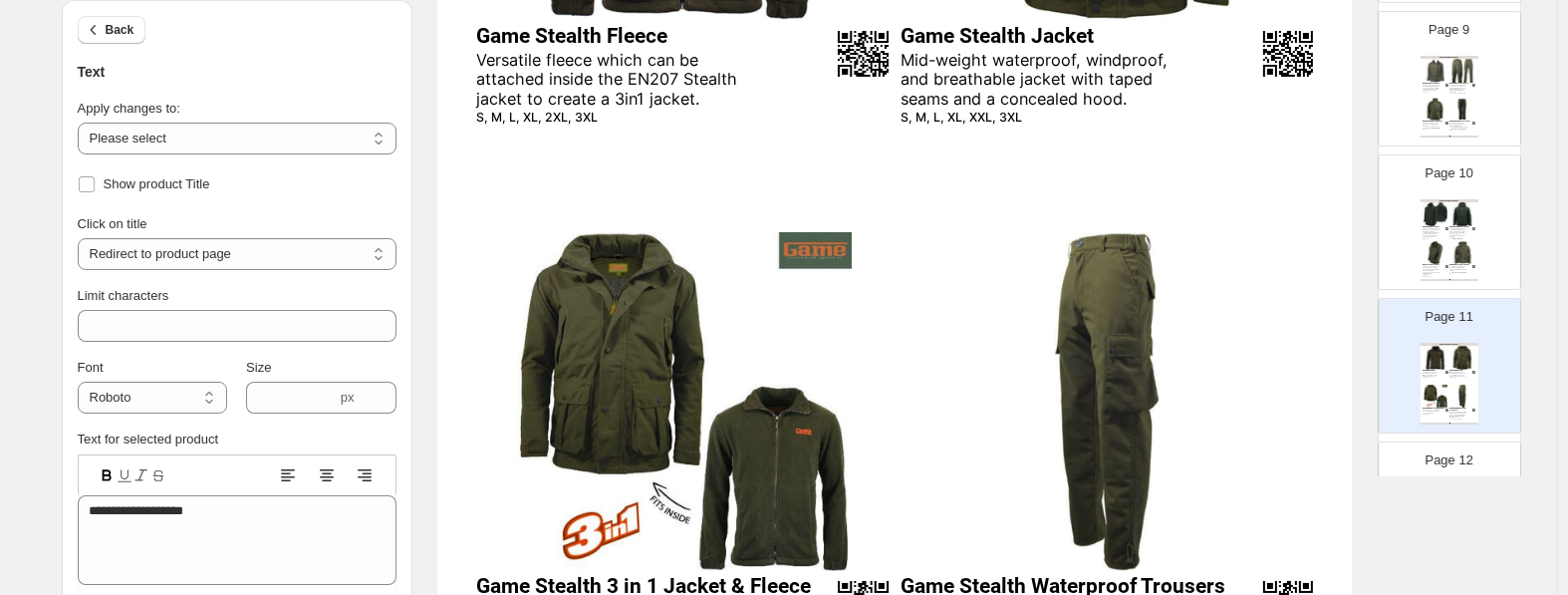 click on "Versatile fleece  which can be attached inside the EN207 Stealth jacket to create a 3in1 jacket." at bounding box center (615, 80) 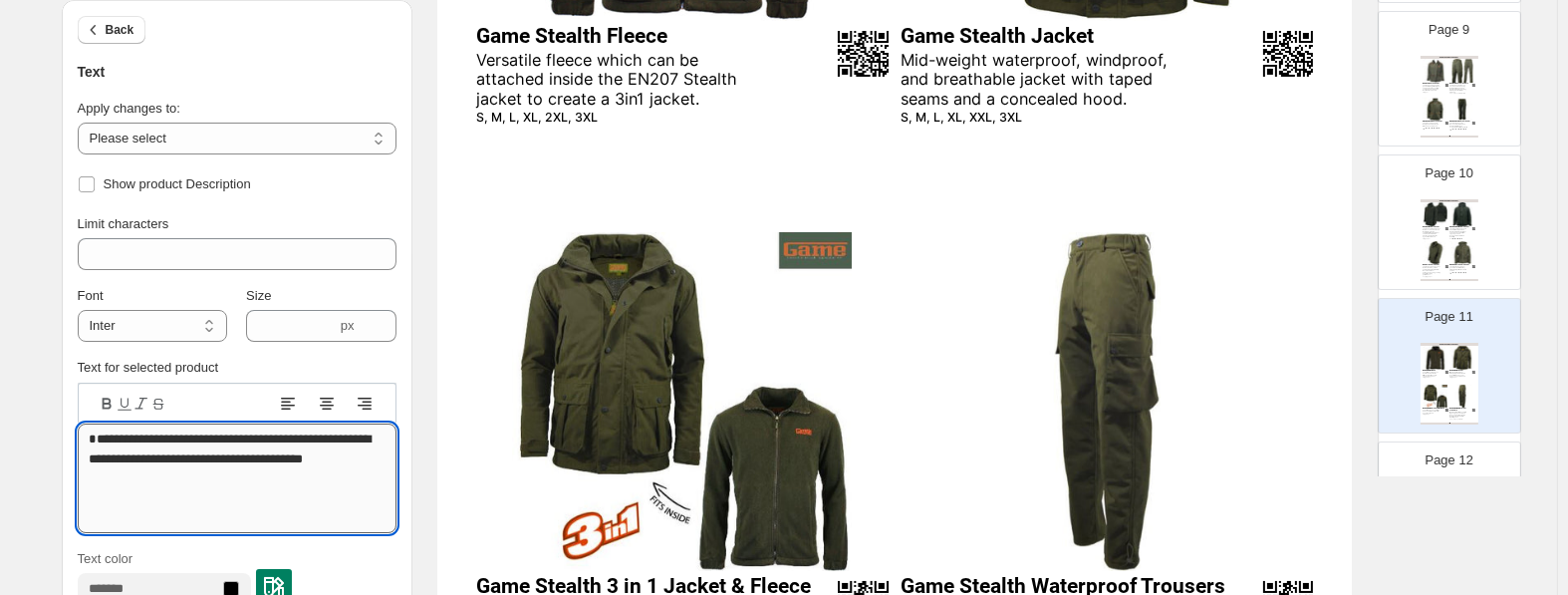 click on "**********" at bounding box center [237, 478] 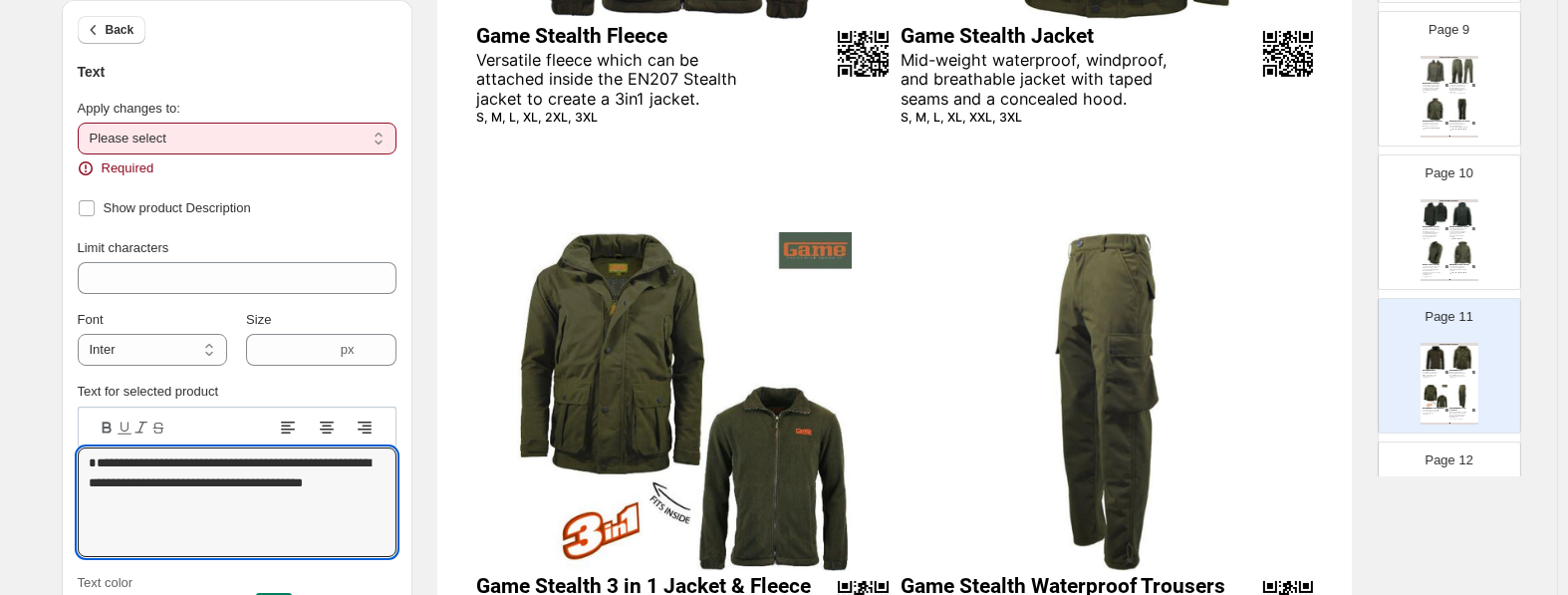 click on "**********" at bounding box center [237, 139] 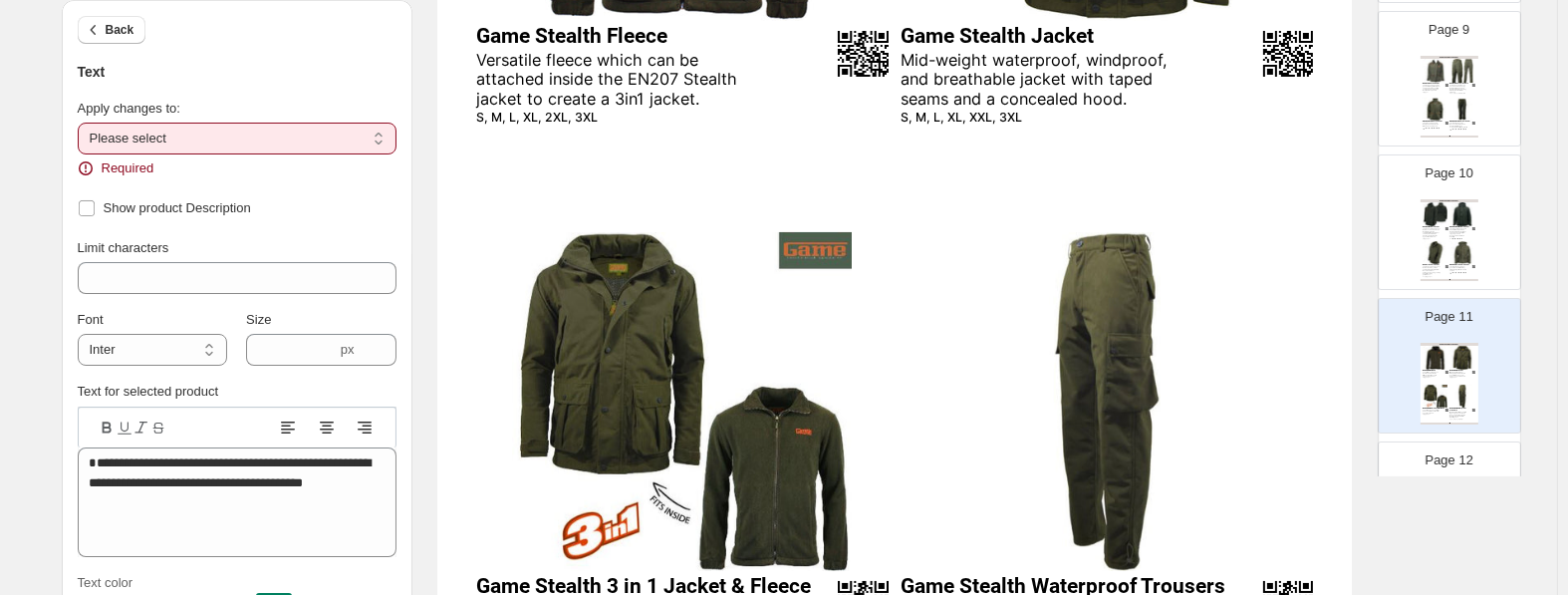 select on "**********" 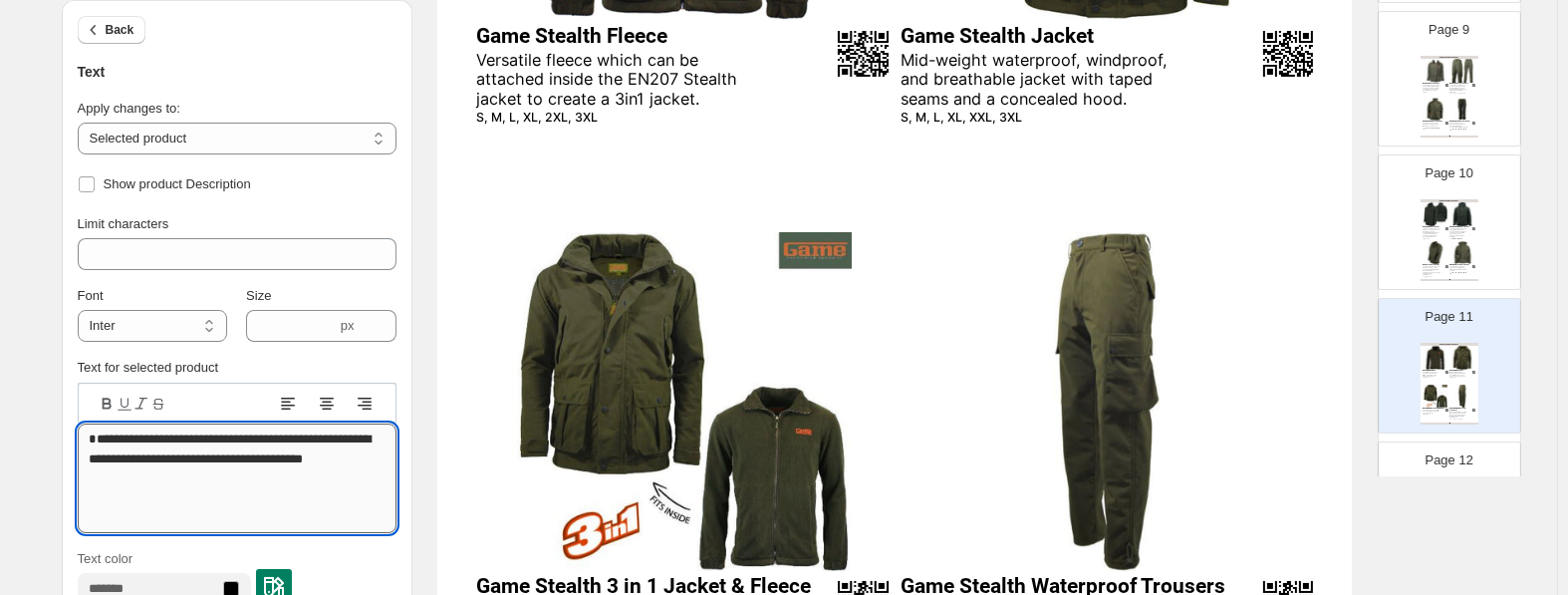 click on "**********" at bounding box center [237, 478] 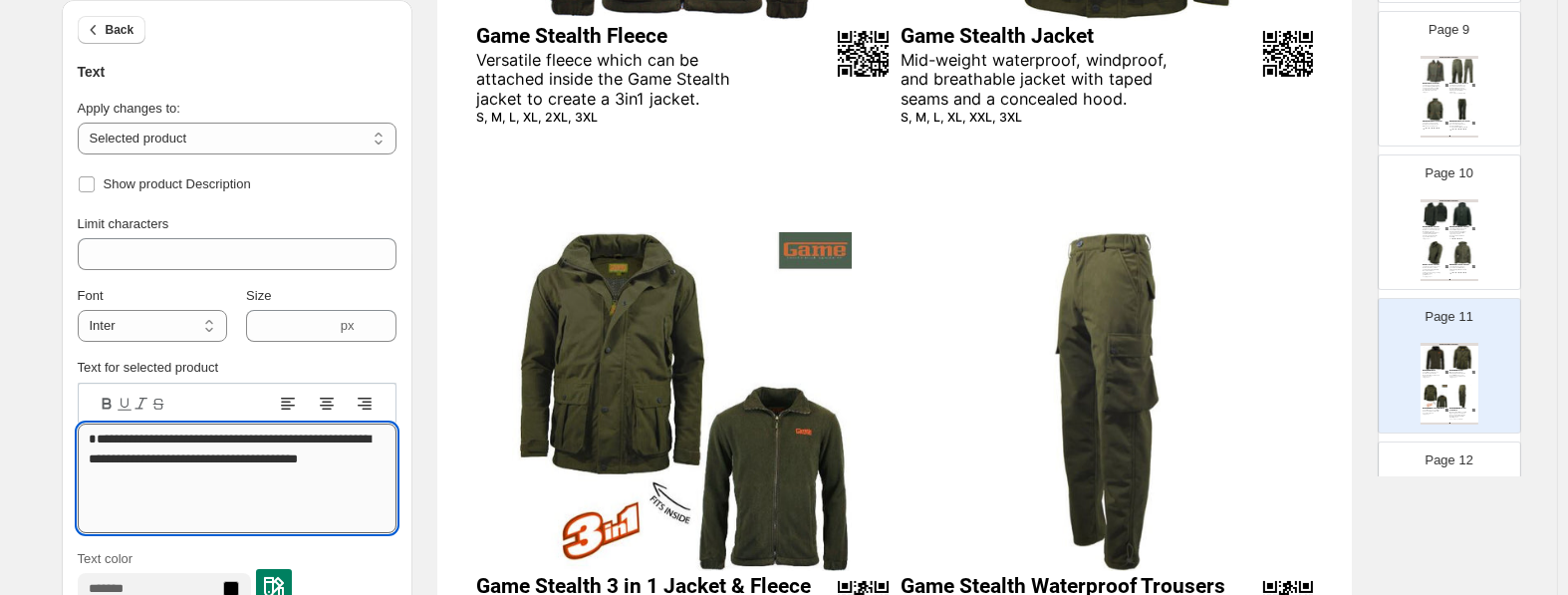 scroll, scrollTop: 2, scrollLeft: 0, axis: vertical 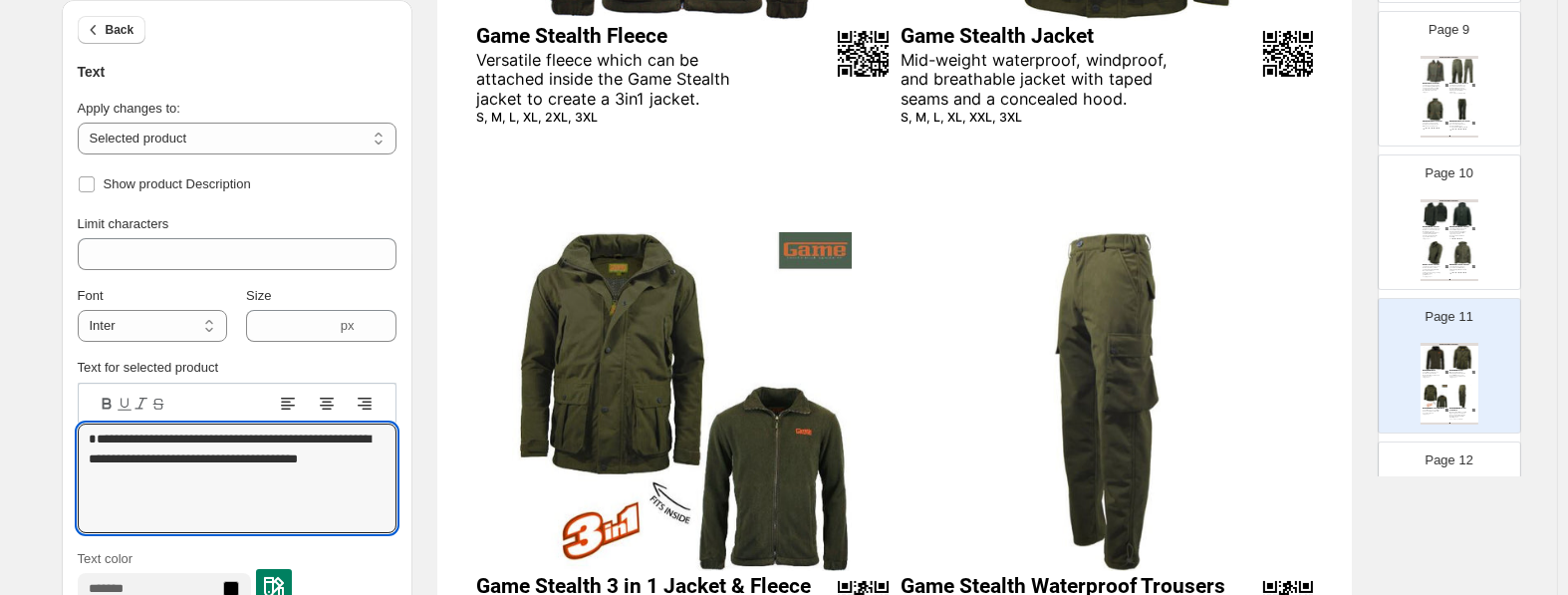 type on "**********" 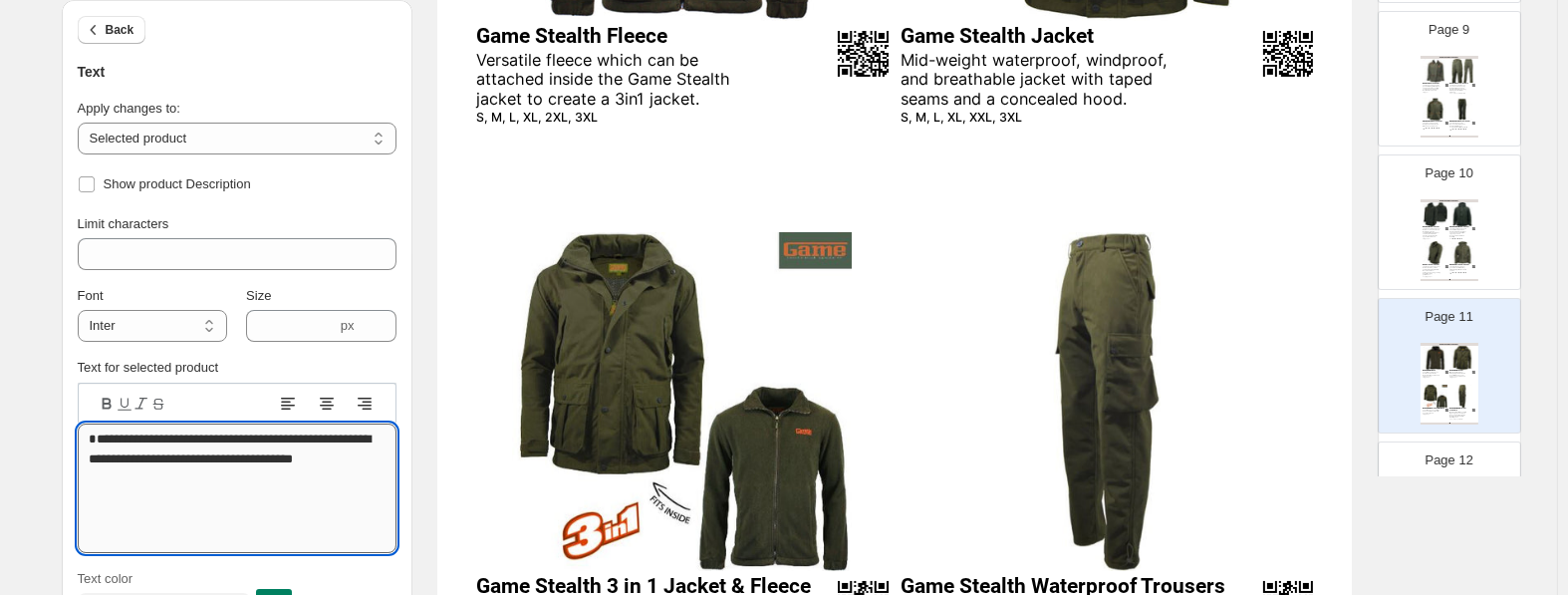 click on "**********" at bounding box center (237, 488) 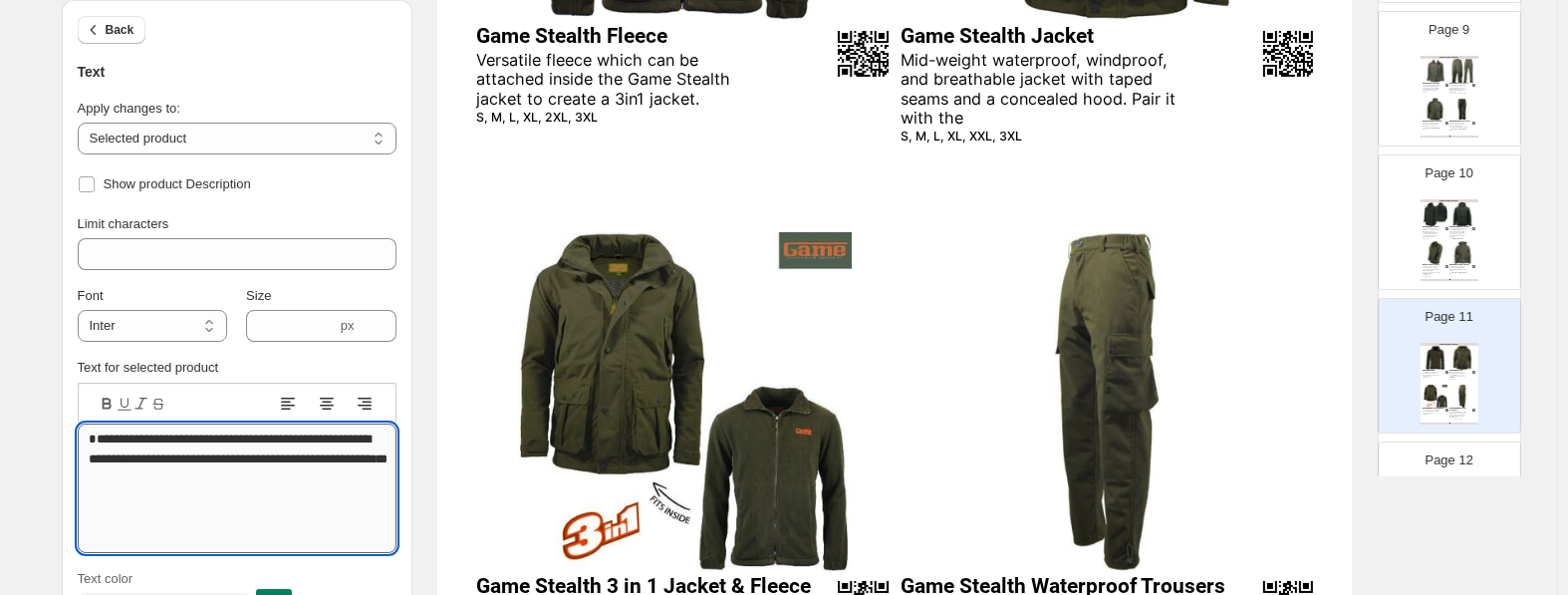 scroll, scrollTop: 0, scrollLeft: 0, axis: both 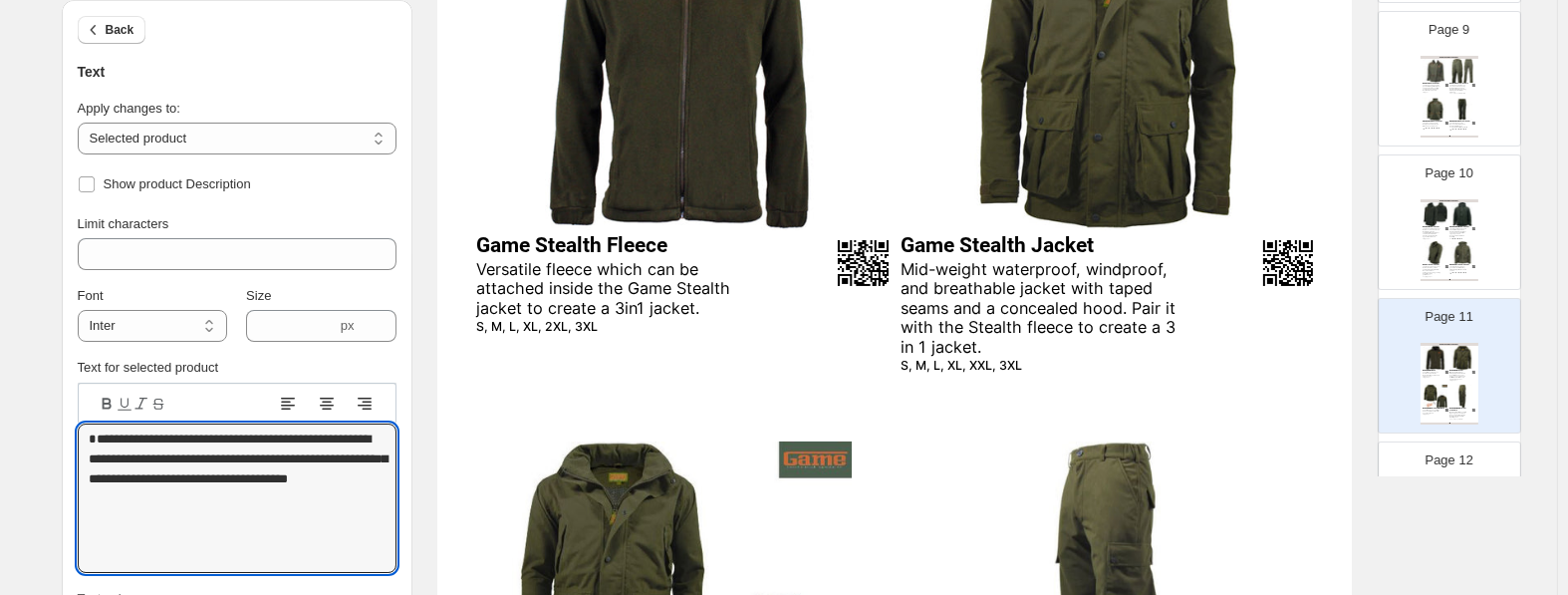 type on "**********" 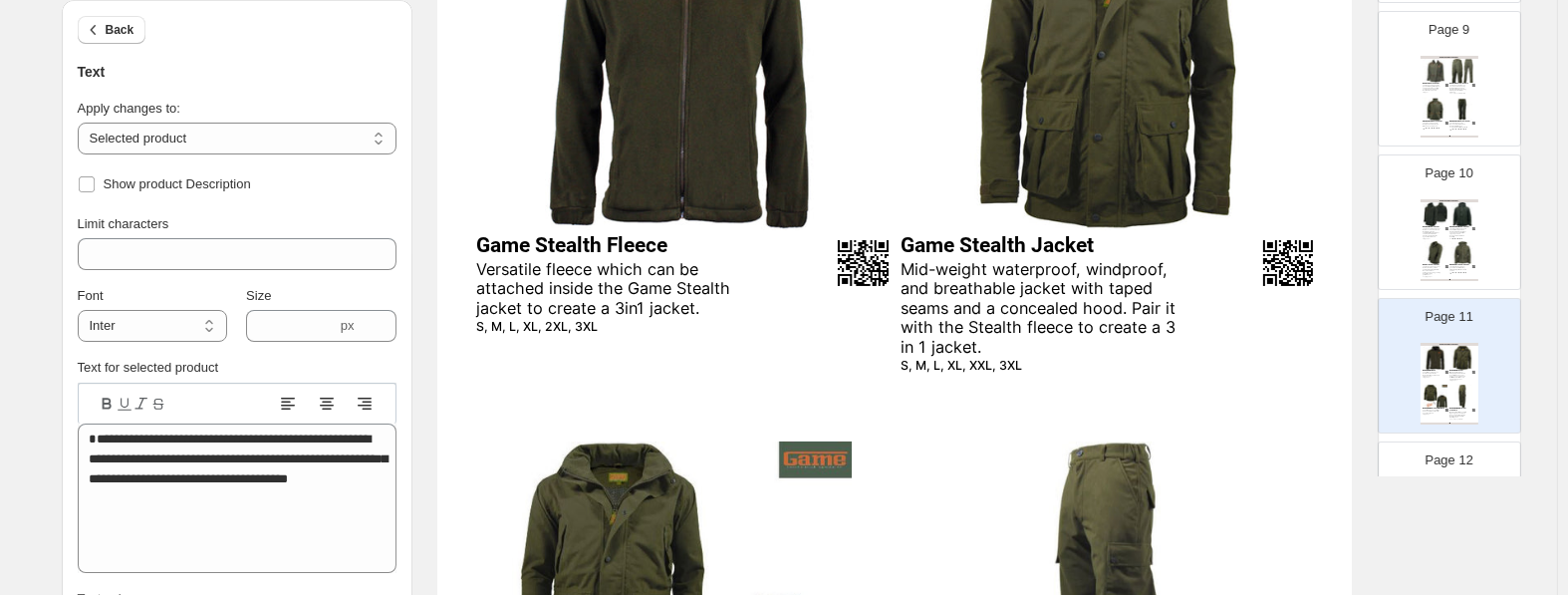 click on "Mid-weight waterproof, windproof, and breathable jacket with taped seams and a concealed hood. Pair it with the Stealth fleece to create a 3 in 1 jacket." at bounding box center (1040, 309) 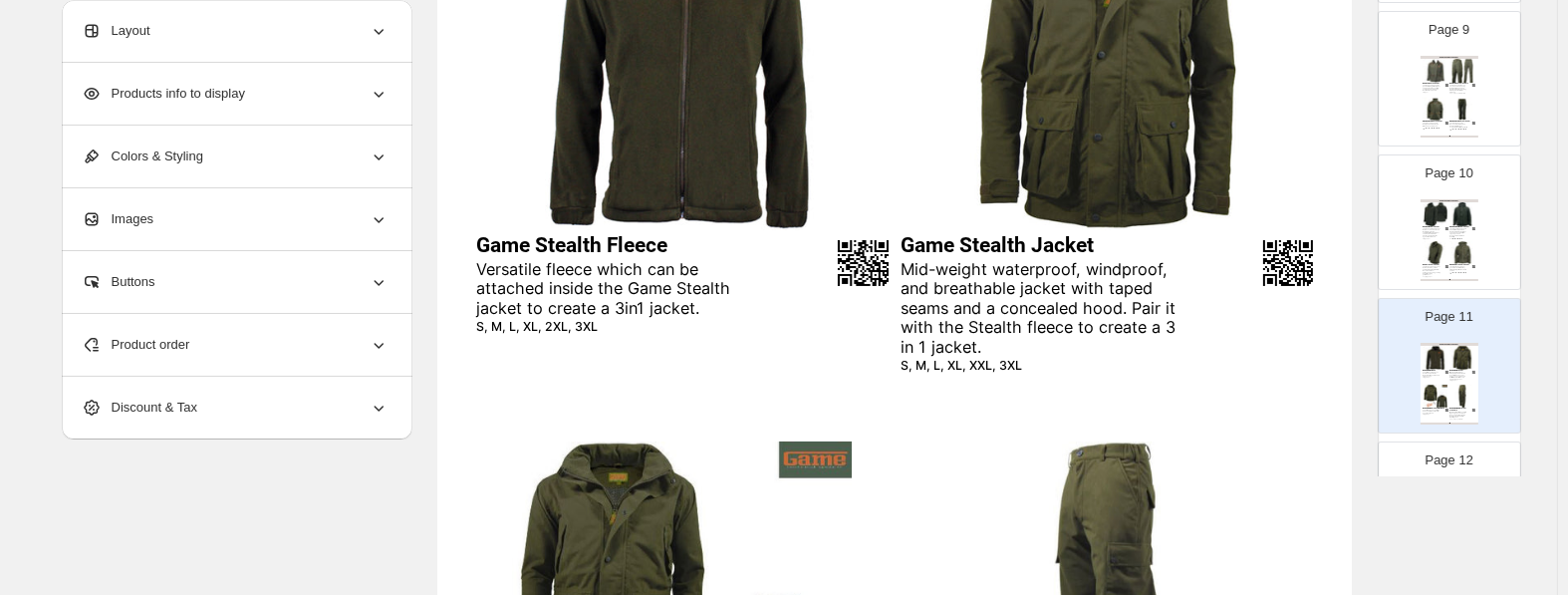 drag, startPoint x: 1061, startPoint y: 329, endPoint x: 690, endPoint y: 382, distance: 374.76659 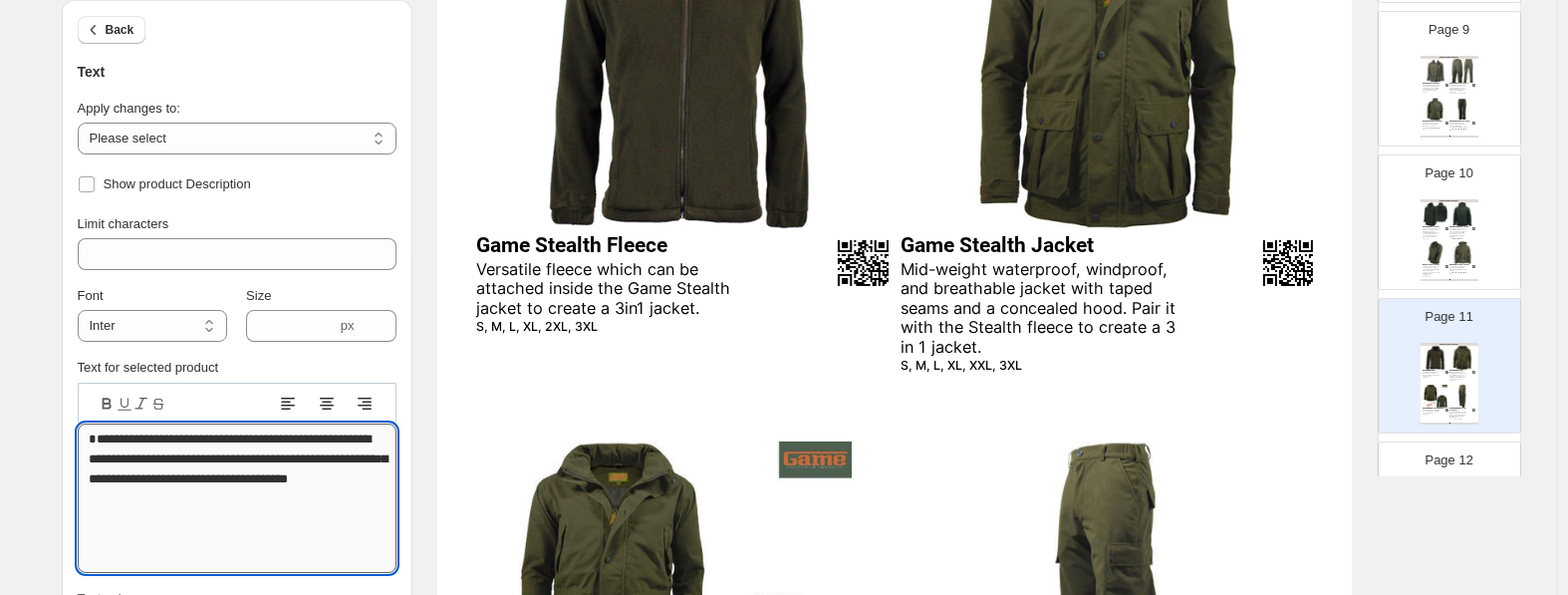 drag, startPoint x: 189, startPoint y: 495, endPoint x: 235, endPoint y: 516, distance: 50.566788 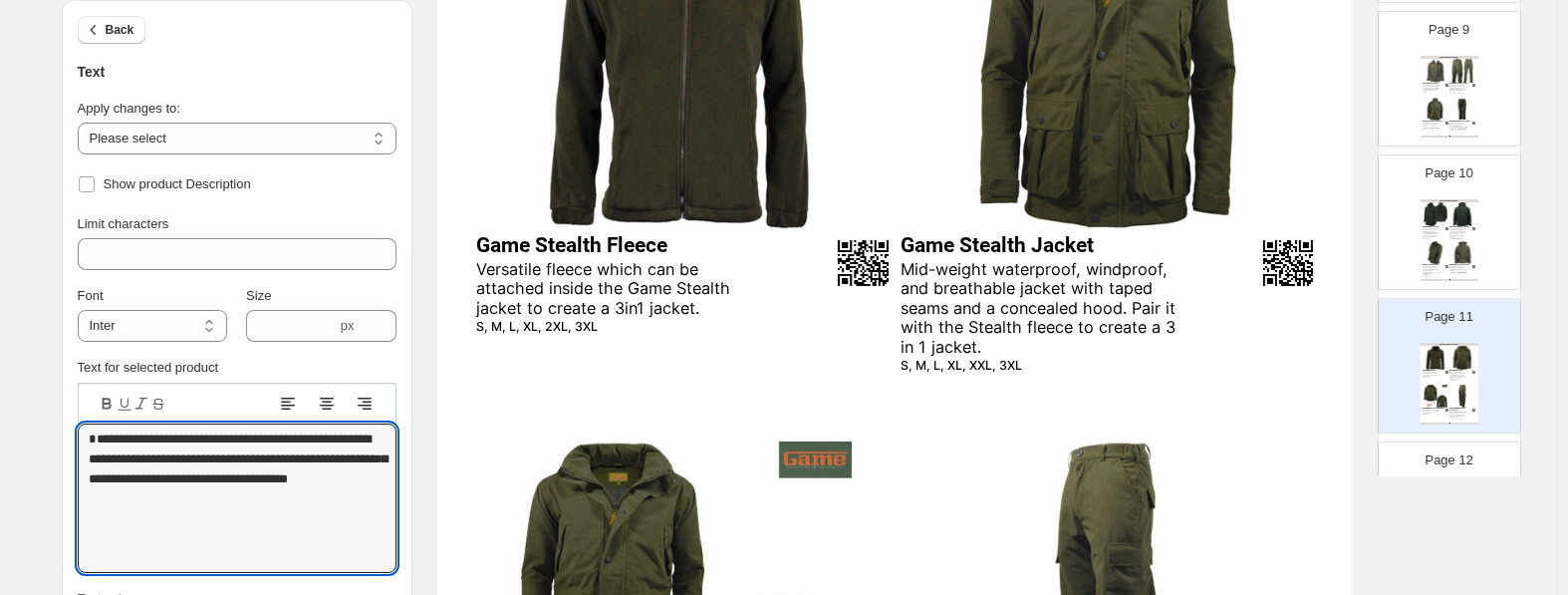 type on "**********" 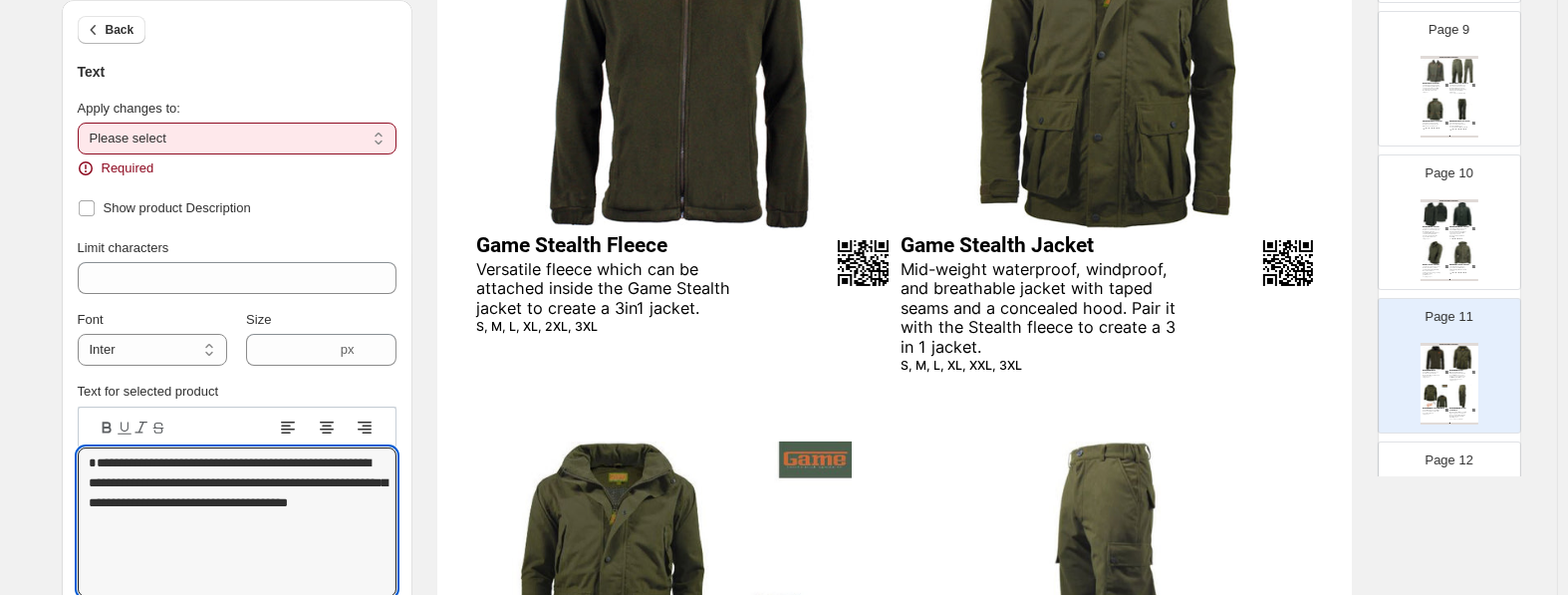 click on "**********" at bounding box center (237, 139) 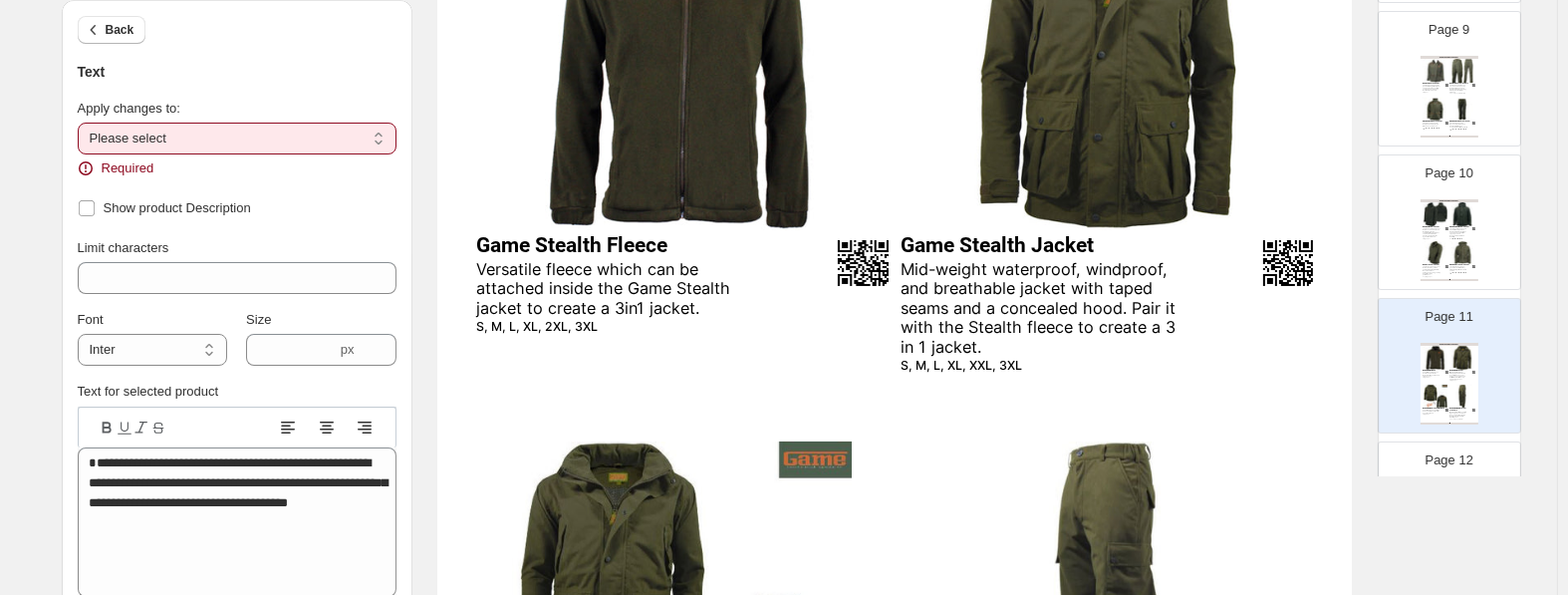 select on "**********" 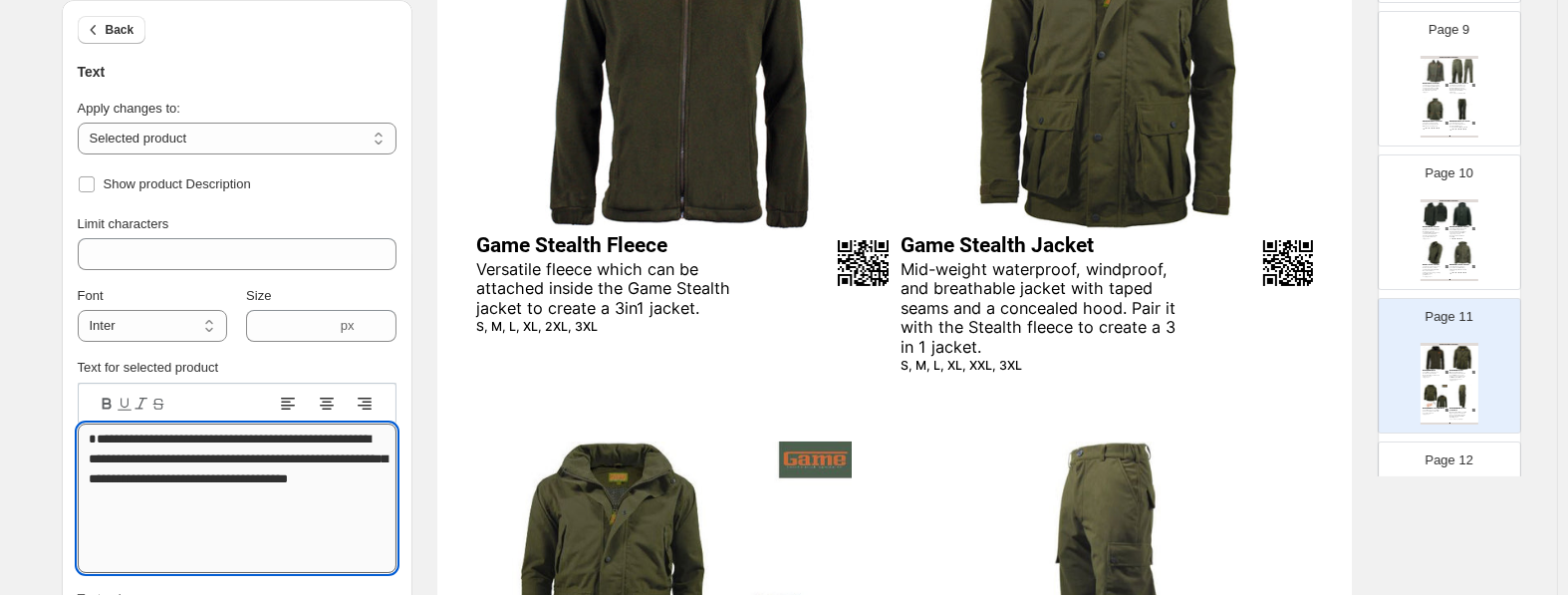 click on "**********" at bounding box center (237, 498) 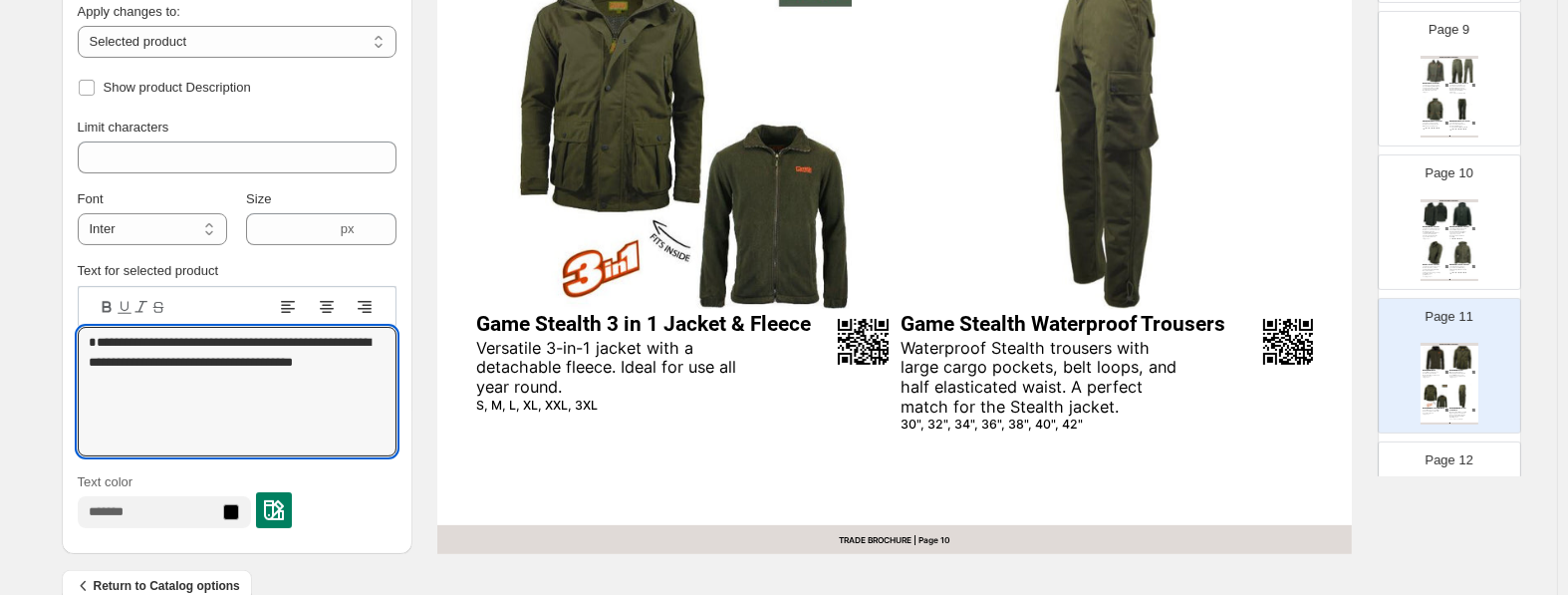 scroll, scrollTop: 826, scrollLeft: 0, axis: vertical 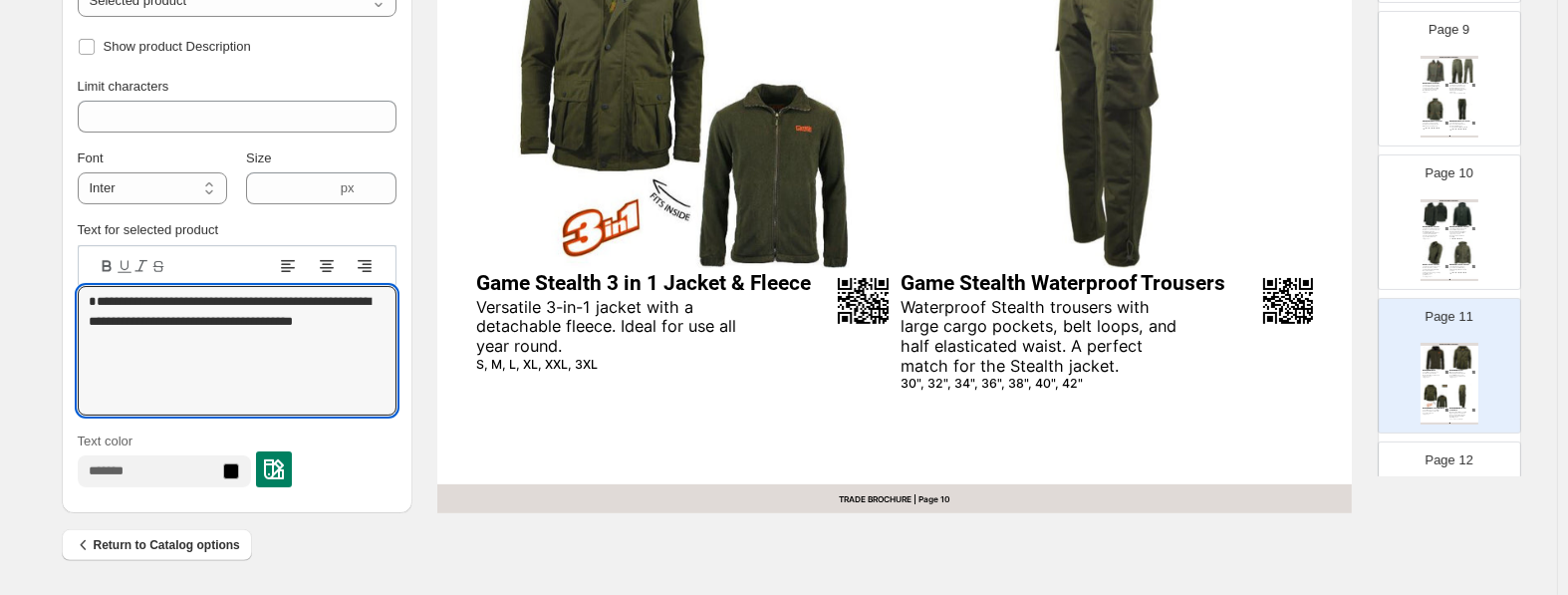 type on "**********" 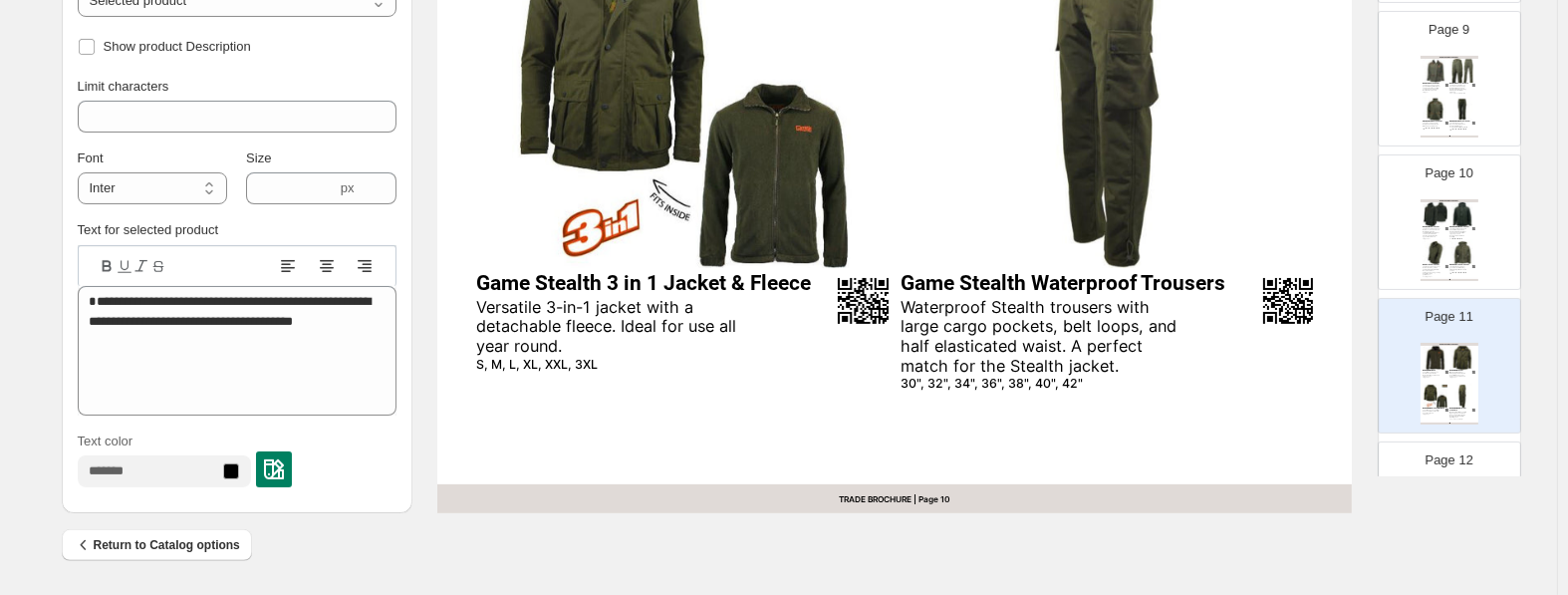 click on "Waterproof Stealth trousers with large cargo pockets, belt loops, and half elasticated waist. A perfect match for the Stealth jacket." at bounding box center (1040, 337) 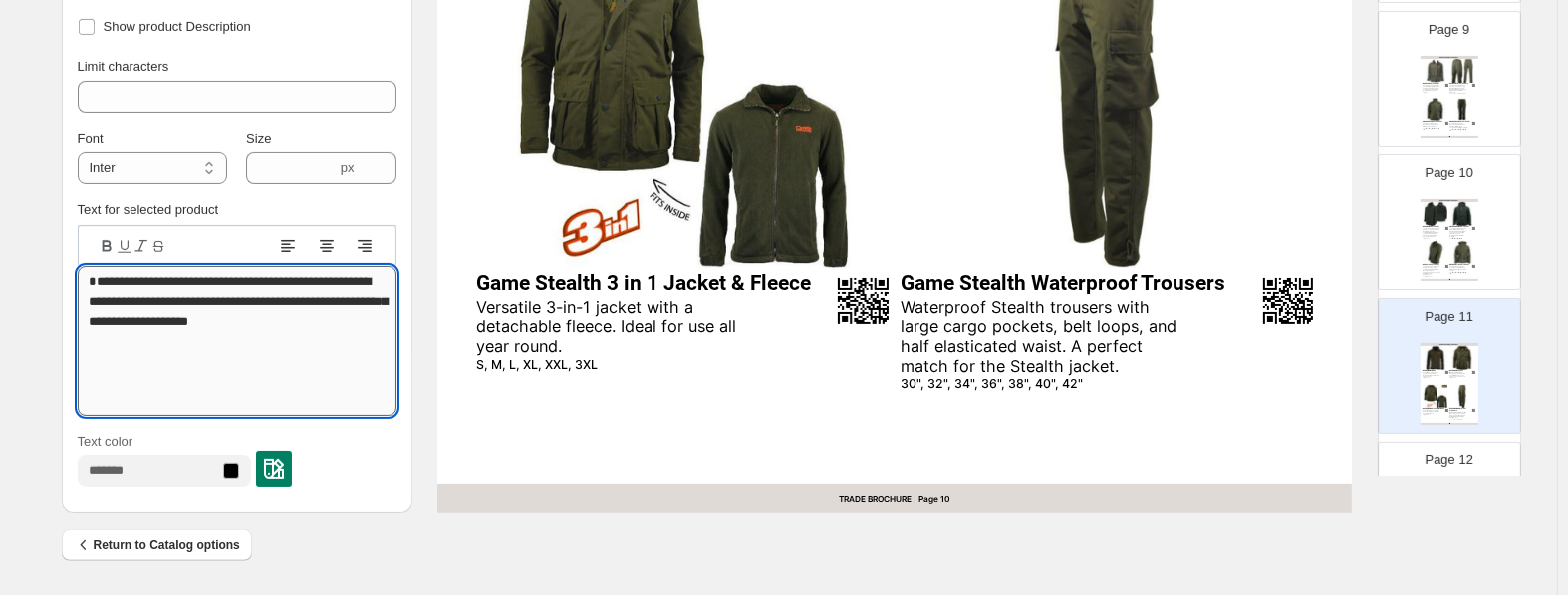 click on "**********" at bounding box center [237, 341] 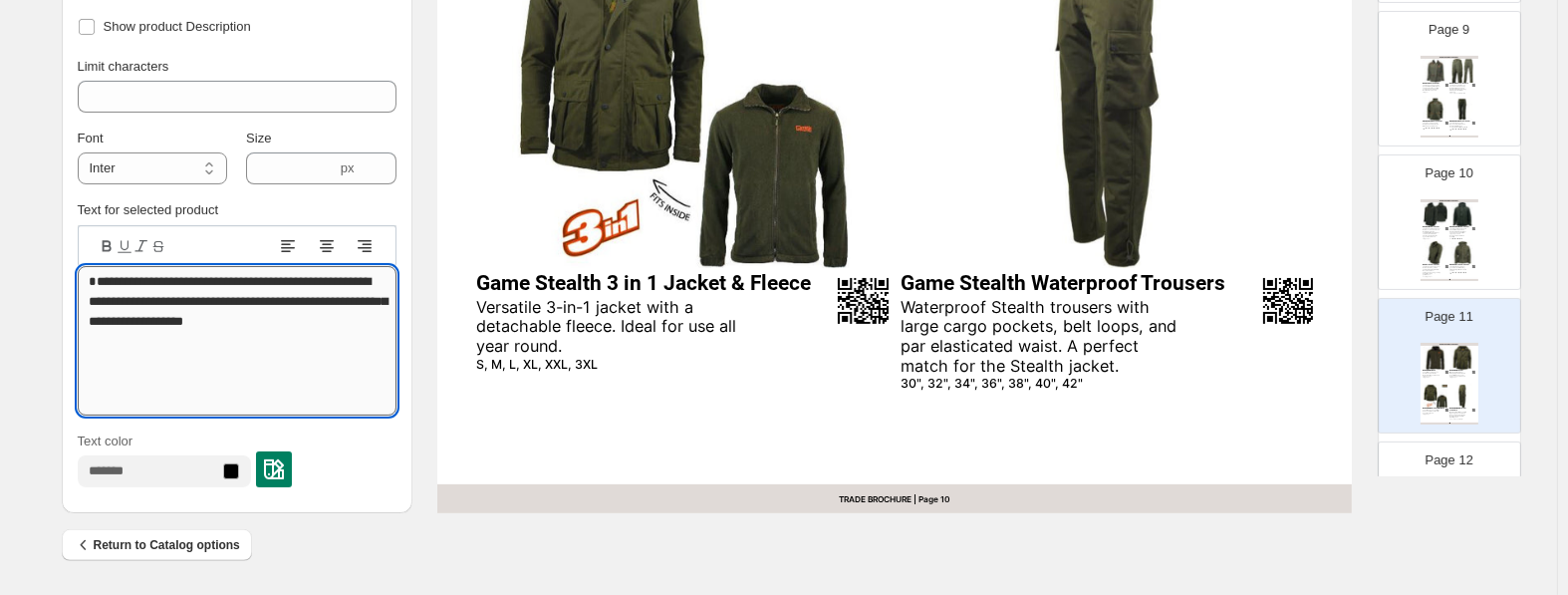 type on "**********" 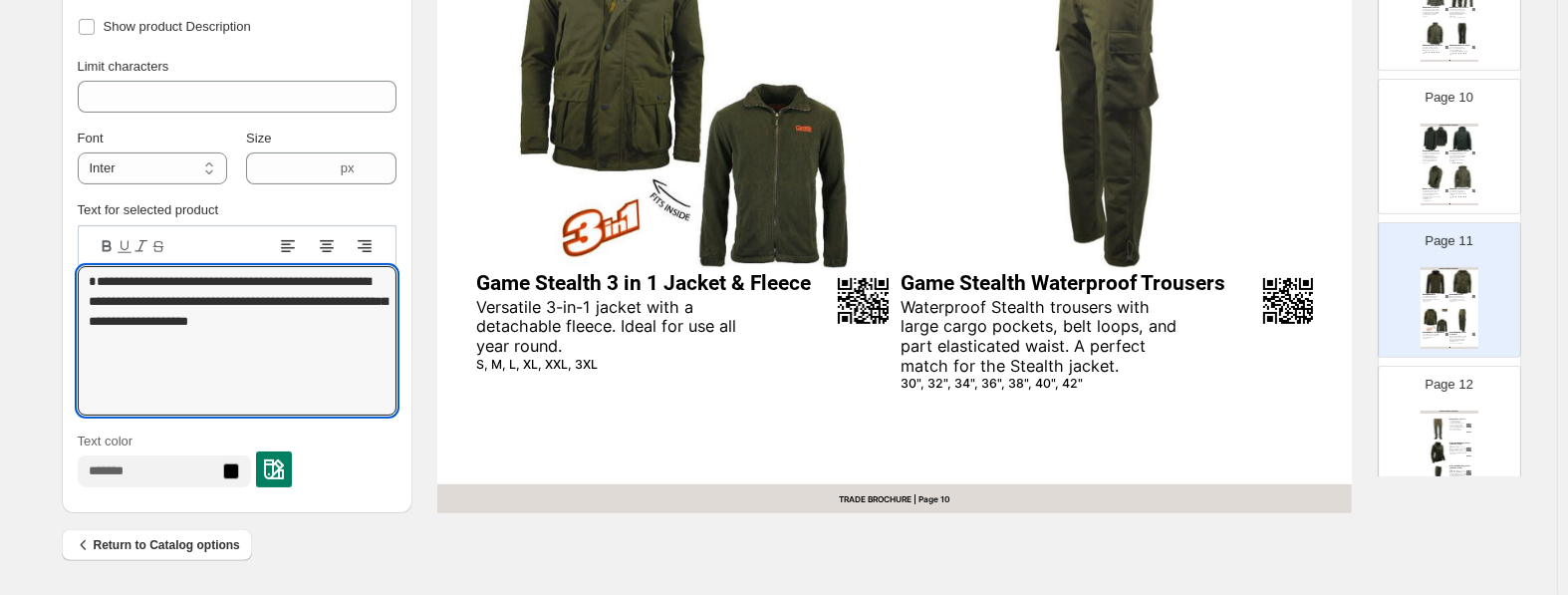scroll, scrollTop: 1330, scrollLeft: 0, axis: vertical 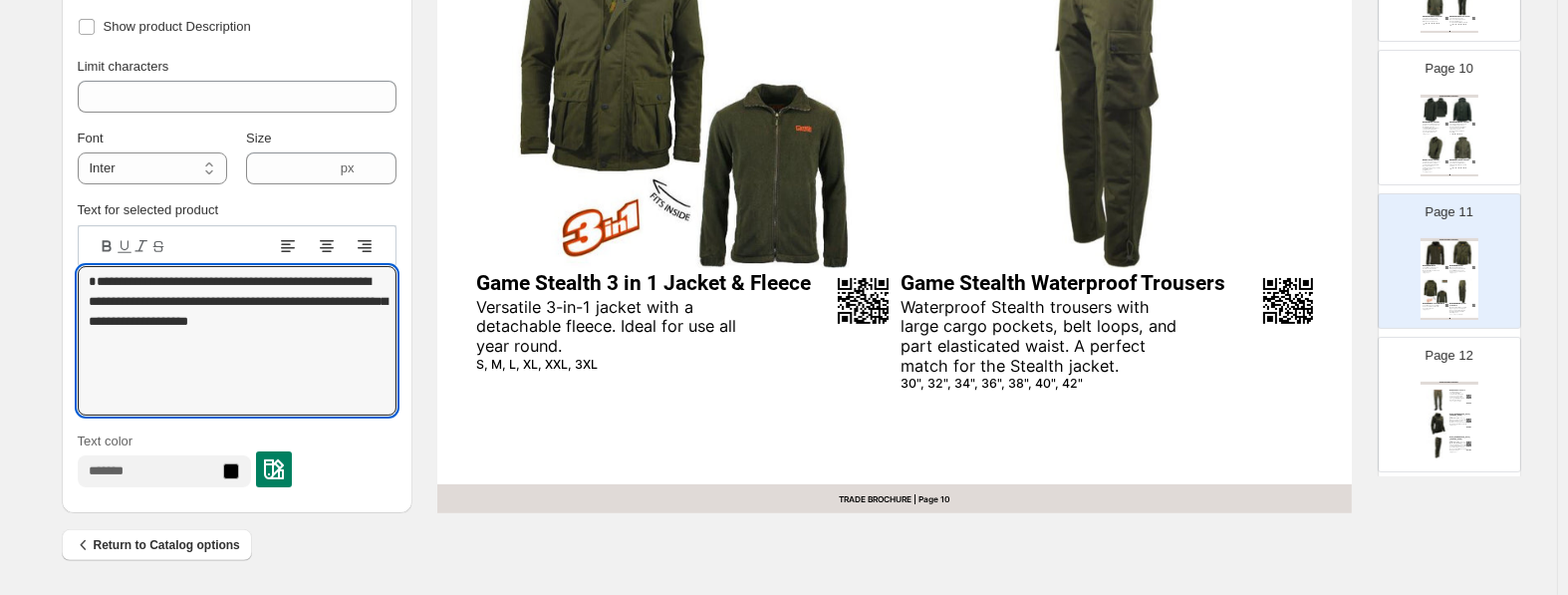 click on "GAME TECHNICAL APPAREL Game Hawk Trousers
The Hawk trouser is constructed with a combination of durable canvas and Oxford Cordura in high-stress areas, paired with a highly breathable stretch l... 30", 32", 34", 36", 38", 40"... £ 20.50 Game Ladies Elise Jacket
The ladies Elise jacket is made from silent, waterproof fabrics and features a curved hem and waist adjusters for the perfect fit.
S, M, L, XL, XXL, 3XL £ 30.95 Game Ladies Elise Trouser
The ladies Elise trousers are made from the same silent and waterproof fabrics as the jacket Feature a curved back and multiple pockets for ample storage.
S, M, L, XL, XXL, 3XL £ 21.95" at bounding box center (1449, 423) 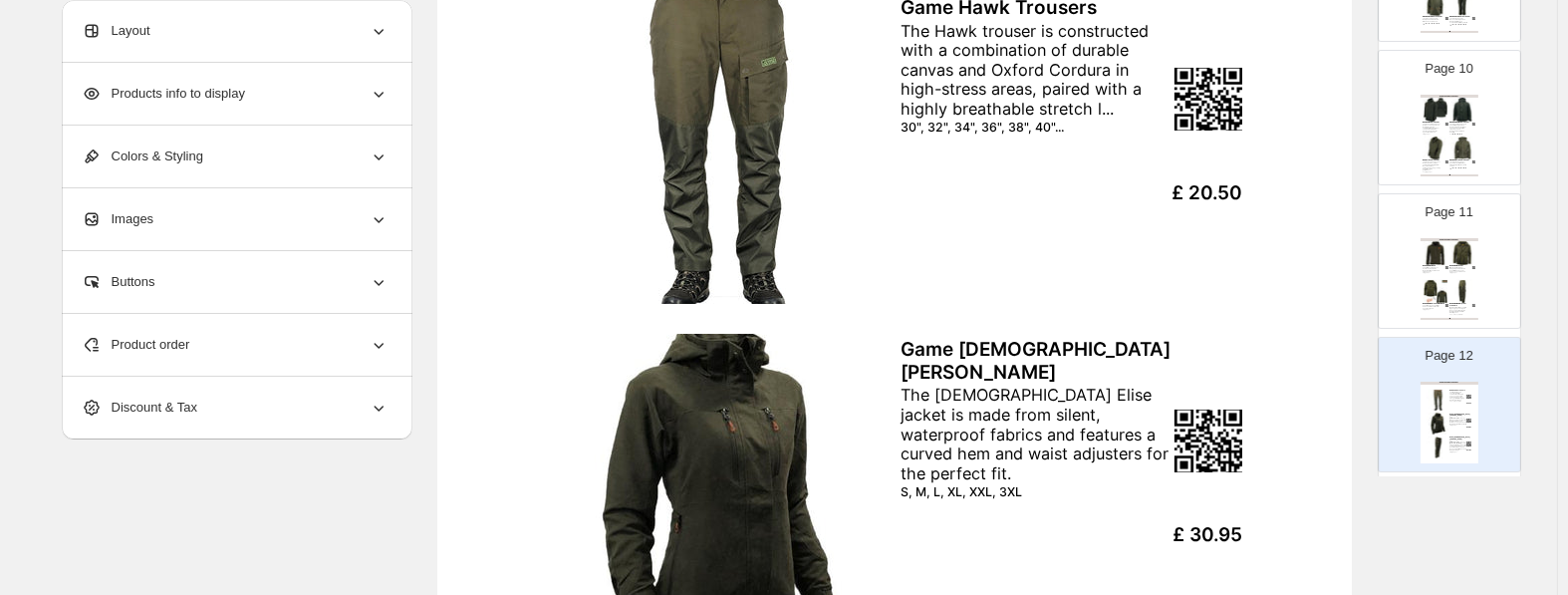 scroll, scrollTop: 198, scrollLeft: 0, axis: vertical 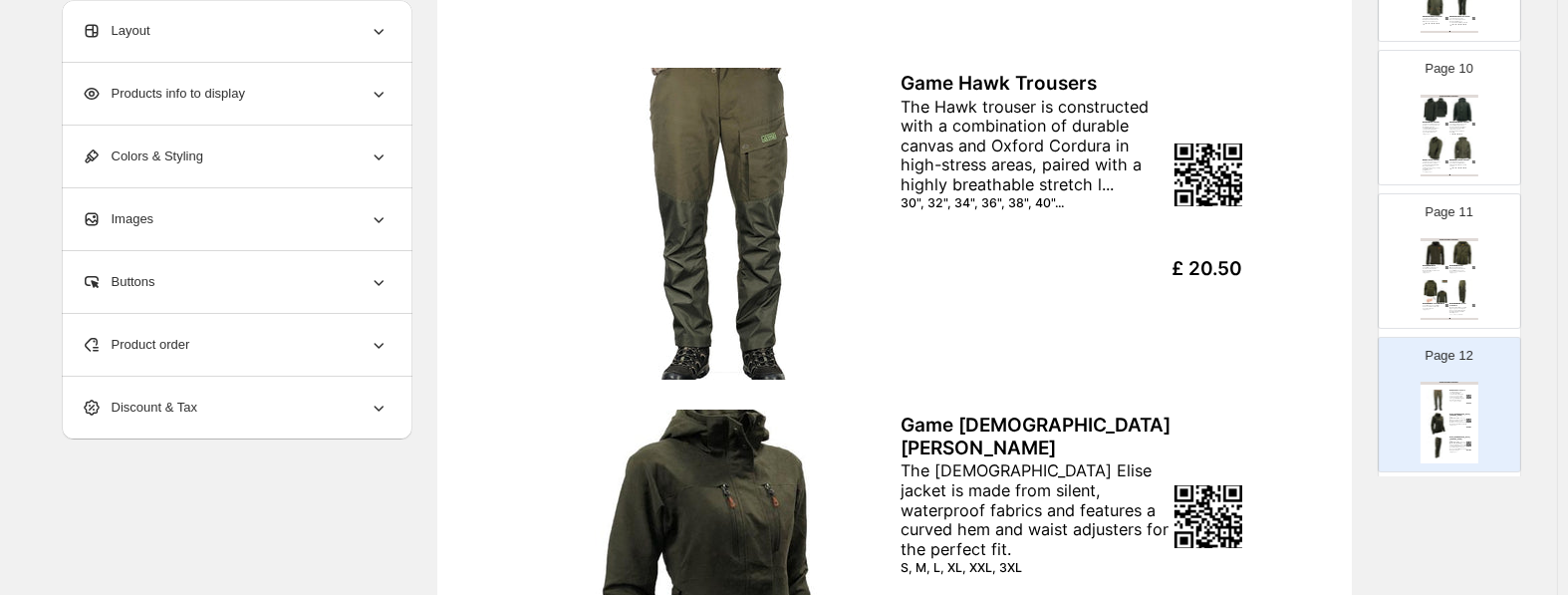 click on "The Hawk trouser is constructed with a combination of durable canvas and Oxford Cordura in high-stress areas, paired with a highly breathable stretch l..." at bounding box center [1036, 147] 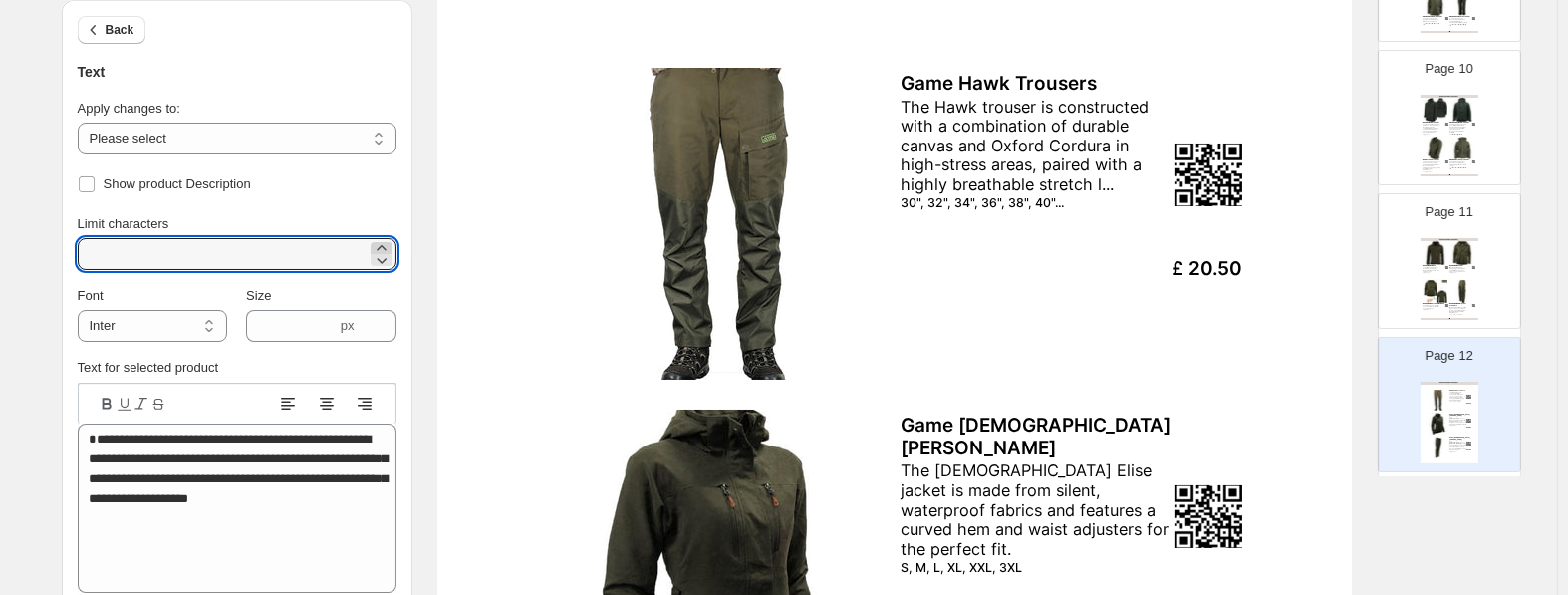 click 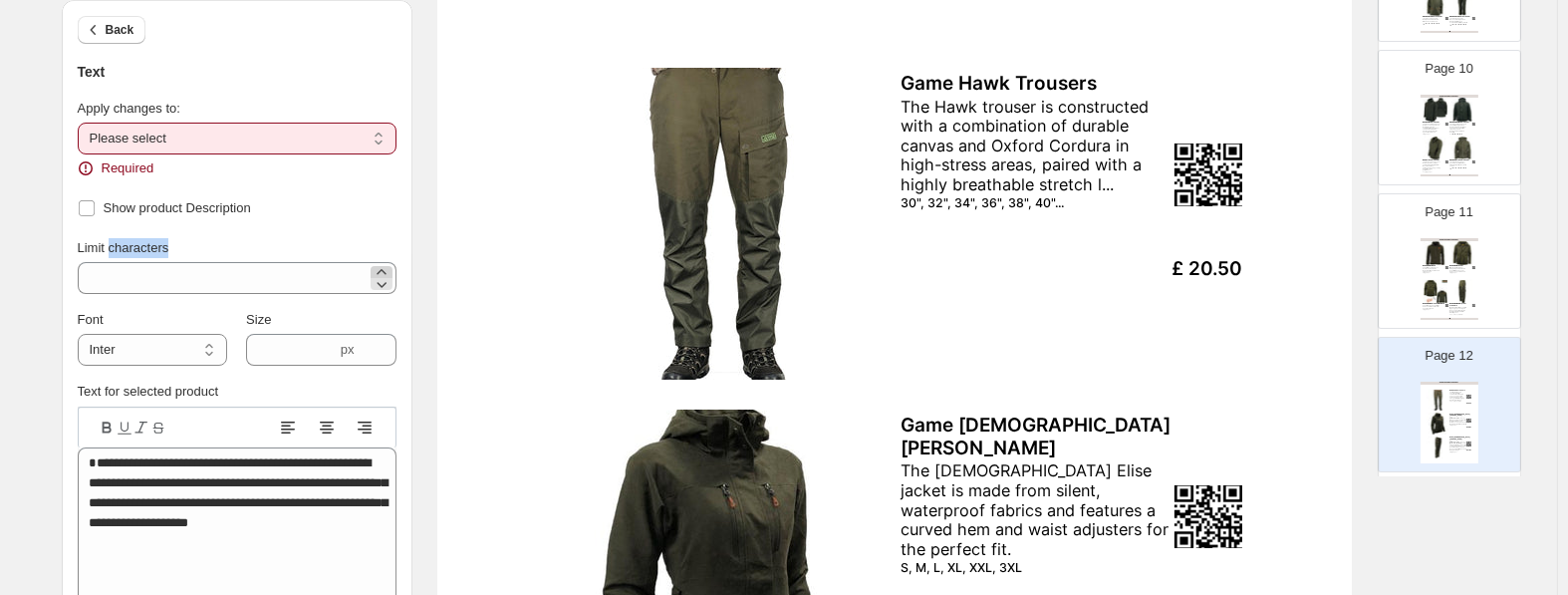 click on "Limit characters" at bounding box center (237, 248) 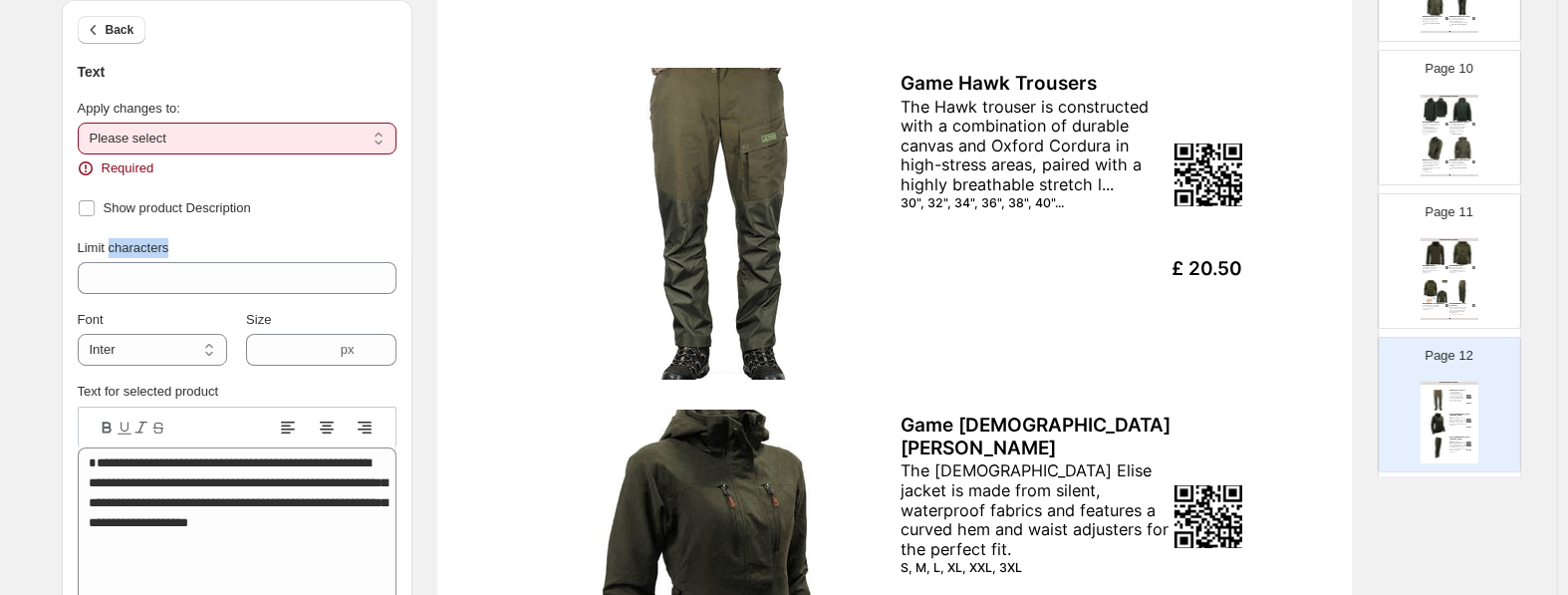 click on "**********" at bounding box center [237, 139] 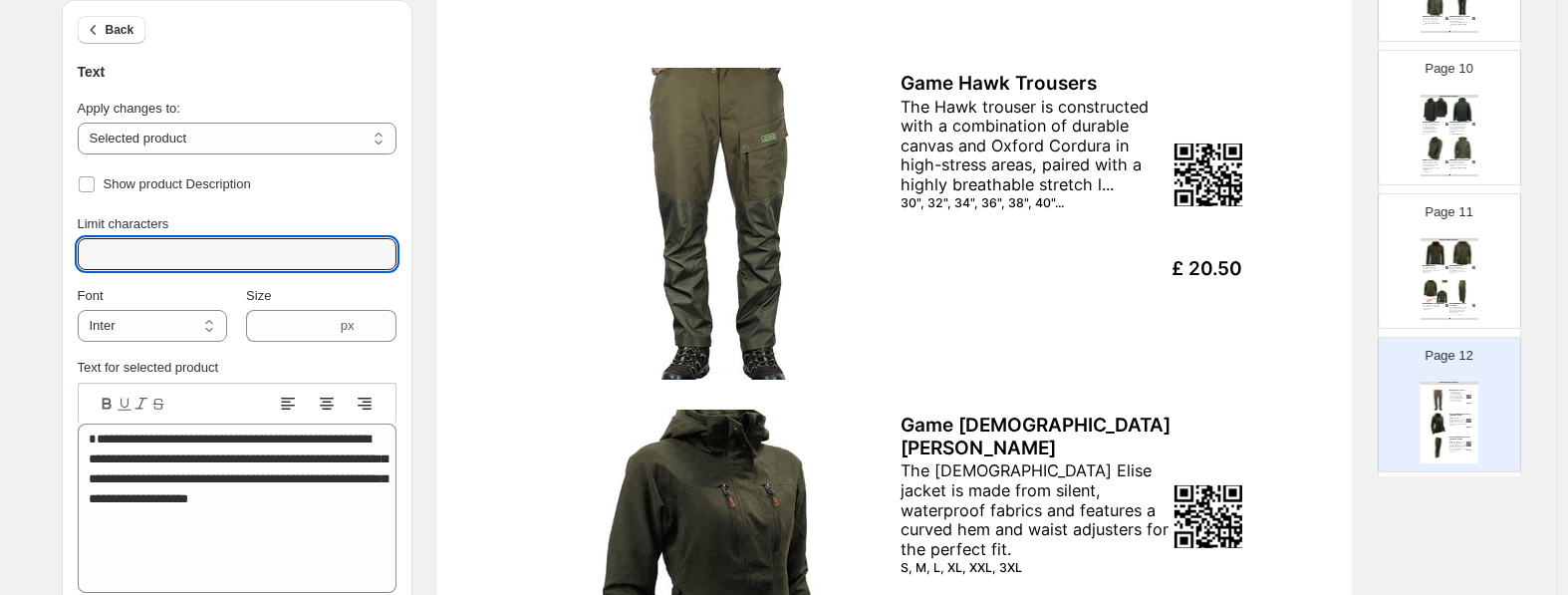 click on "***" at bounding box center [222, 254] 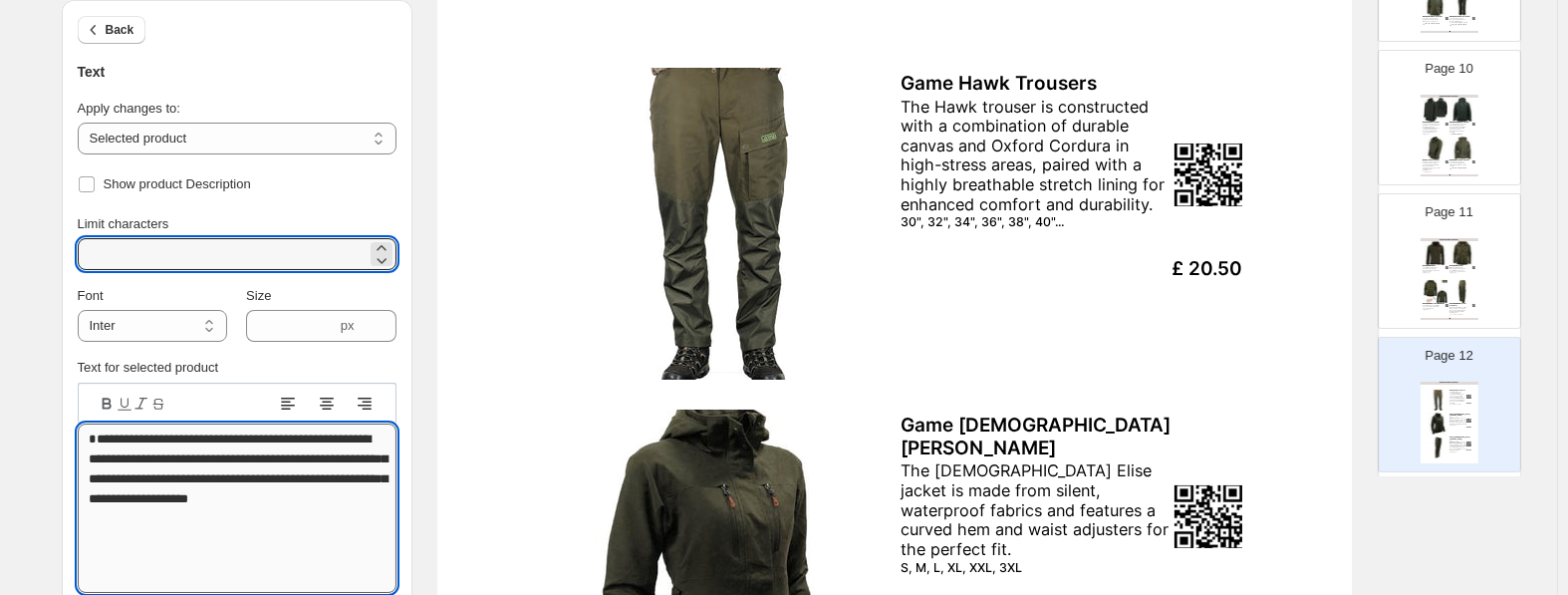click on "**********" at bounding box center (237, 508) 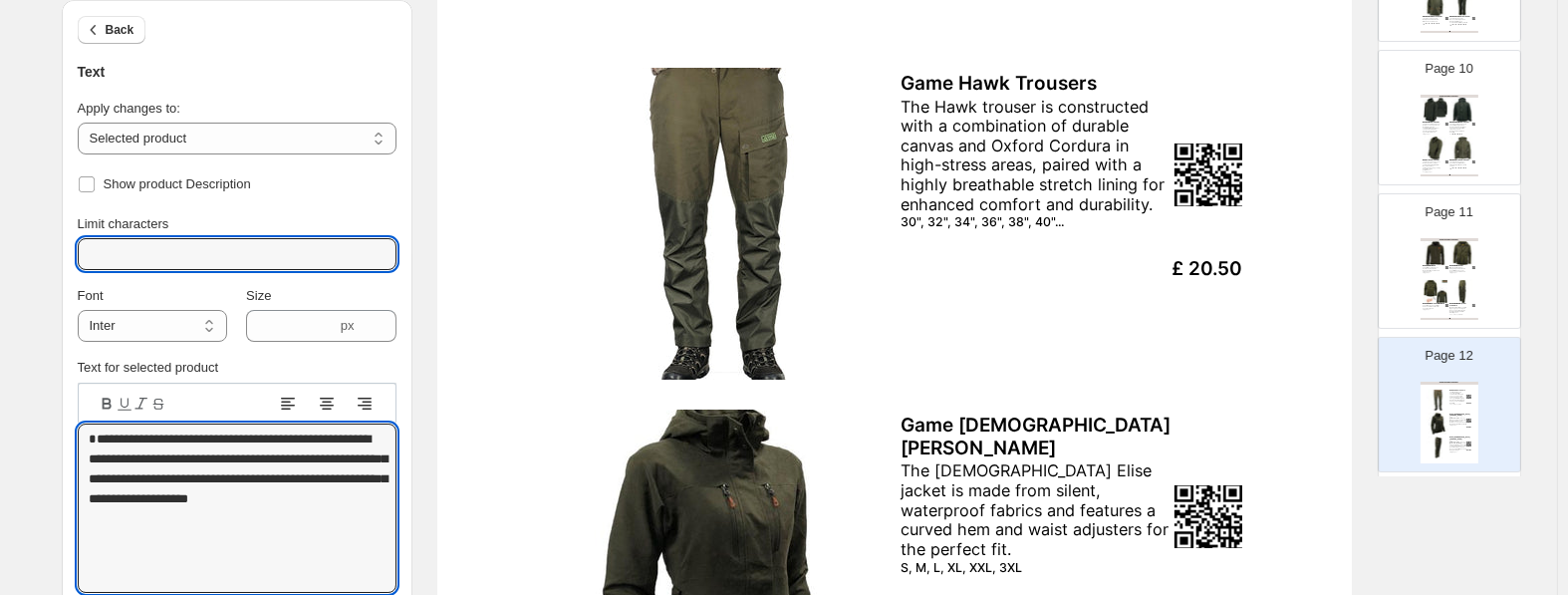 click on "***" at bounding box center (222, 254) 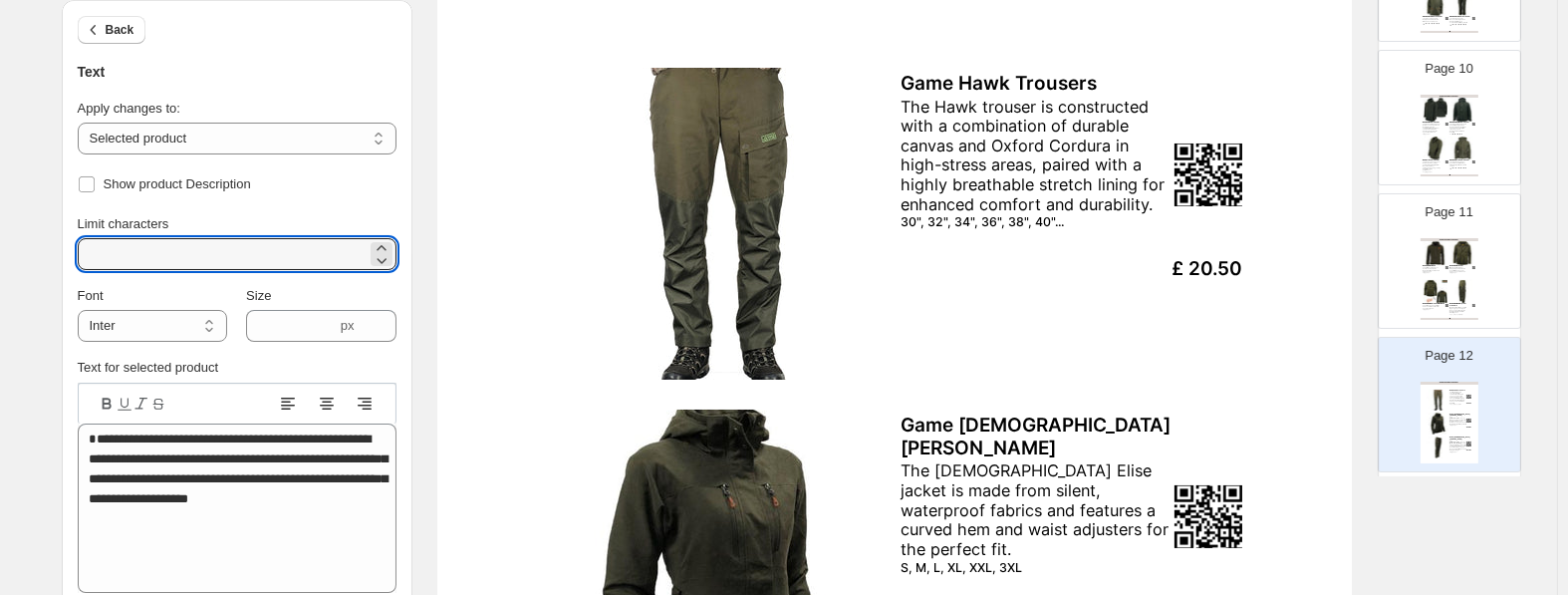 click on "30", 32", 34", 36", 38", 40"..." at bounding box center [1008, 222] 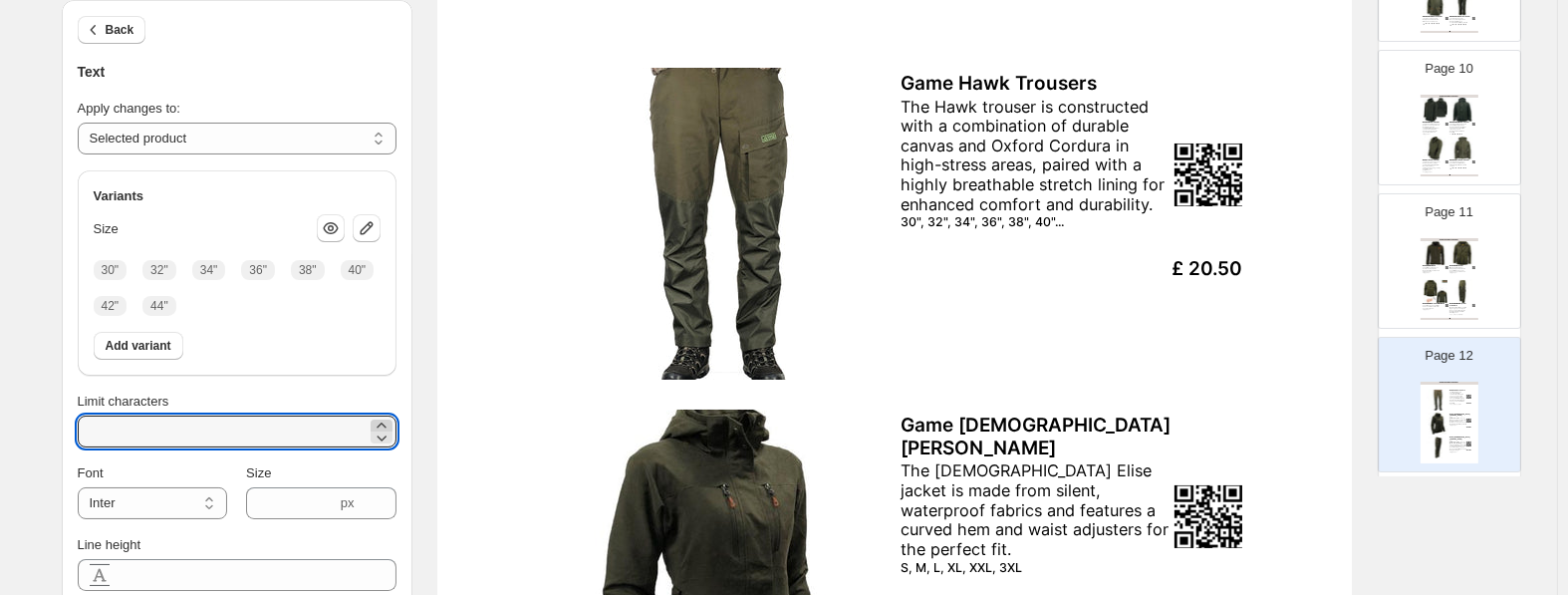 click 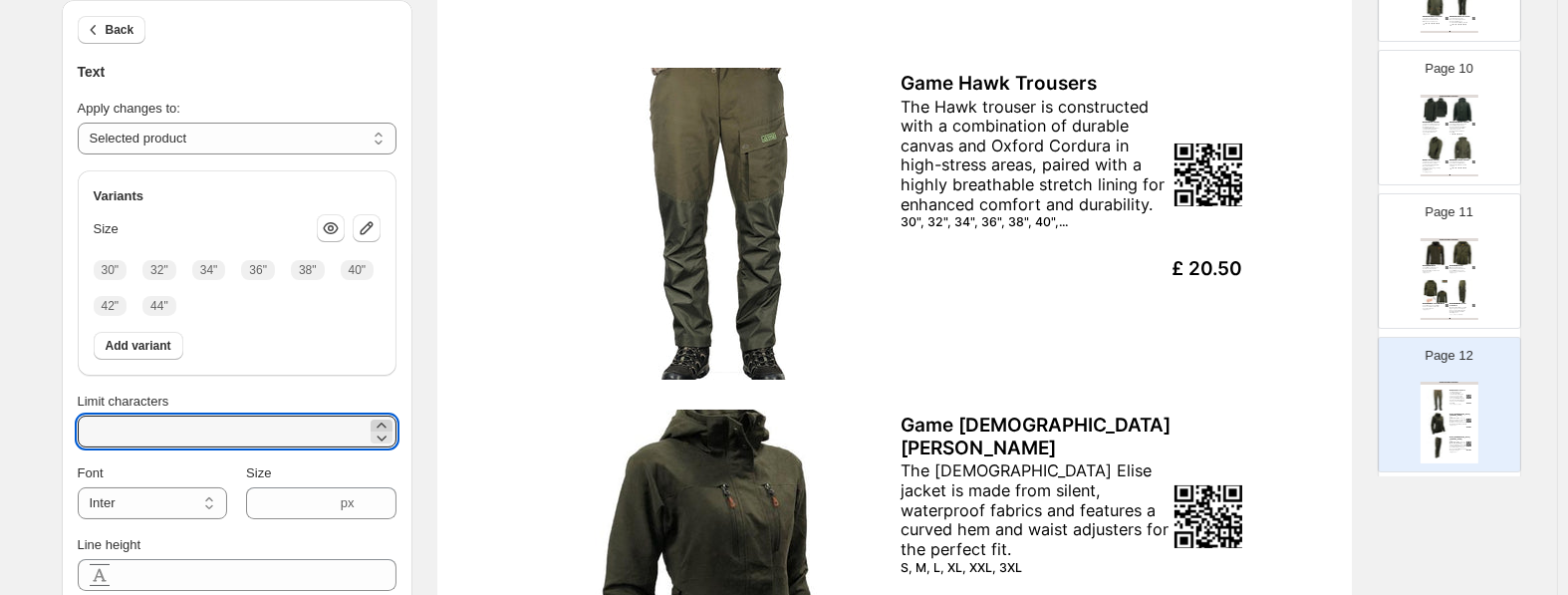 click 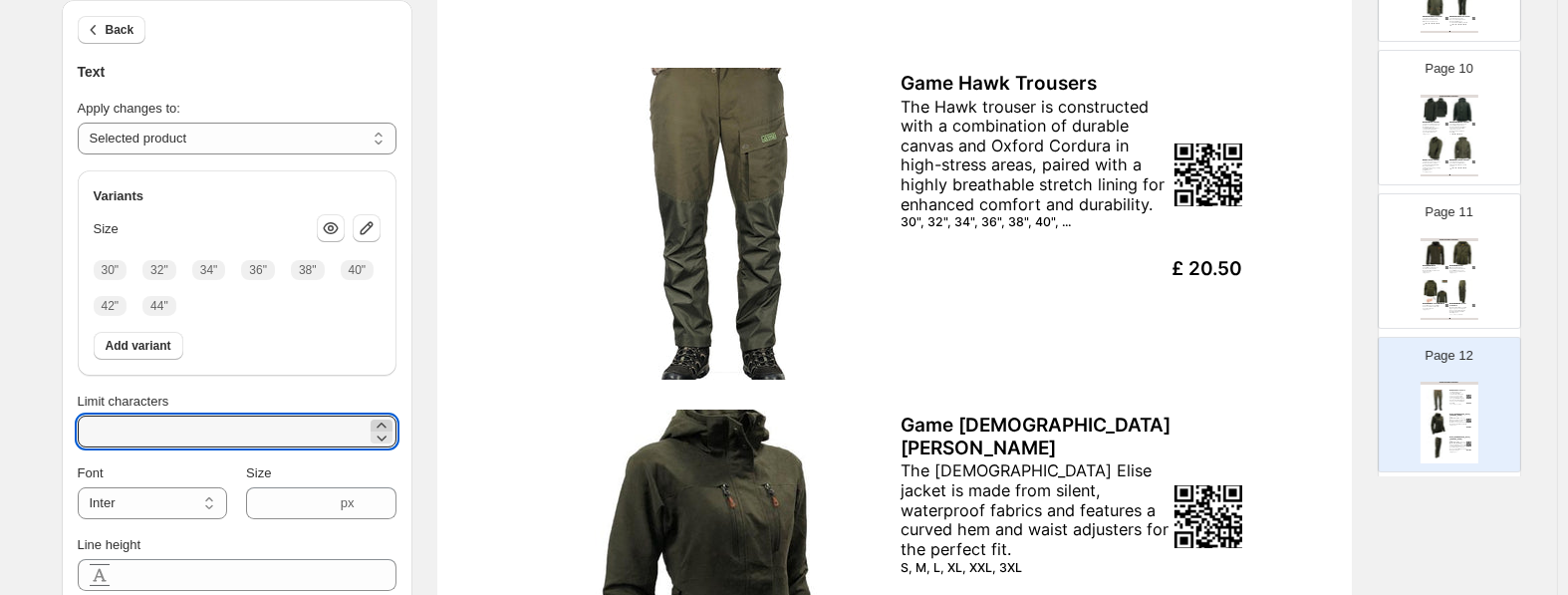 click 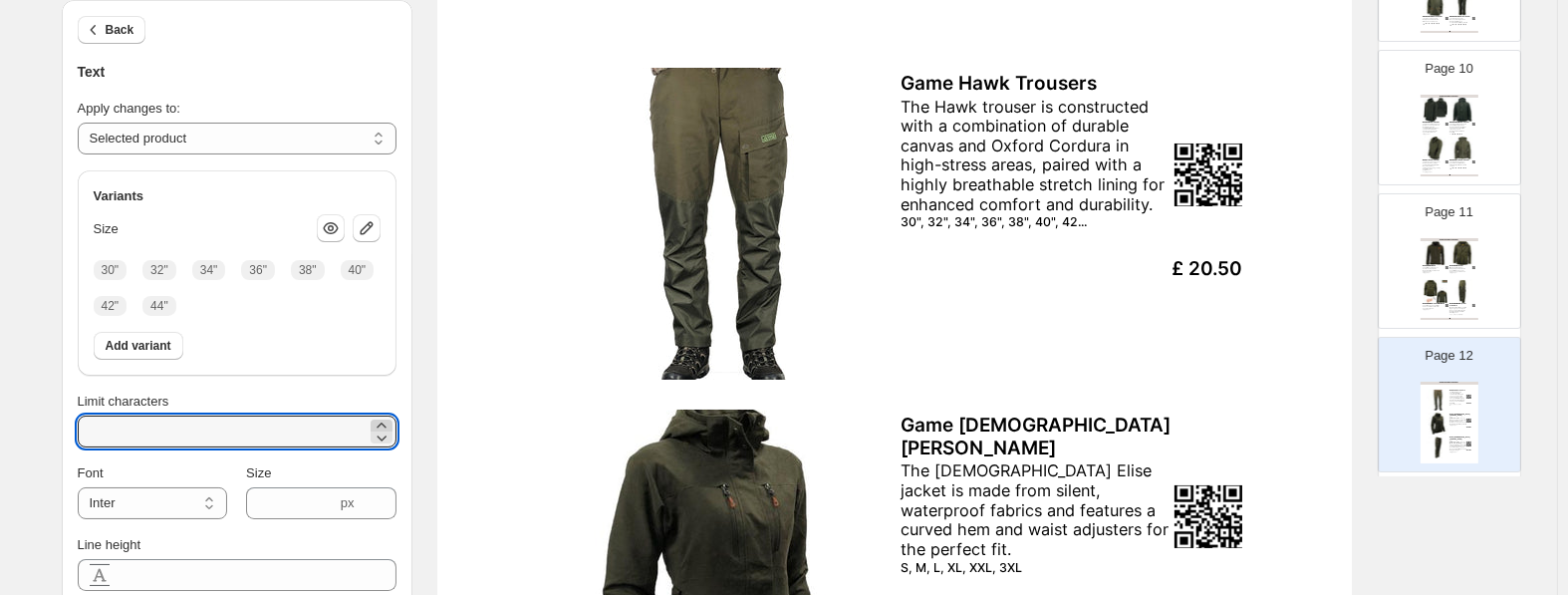 click 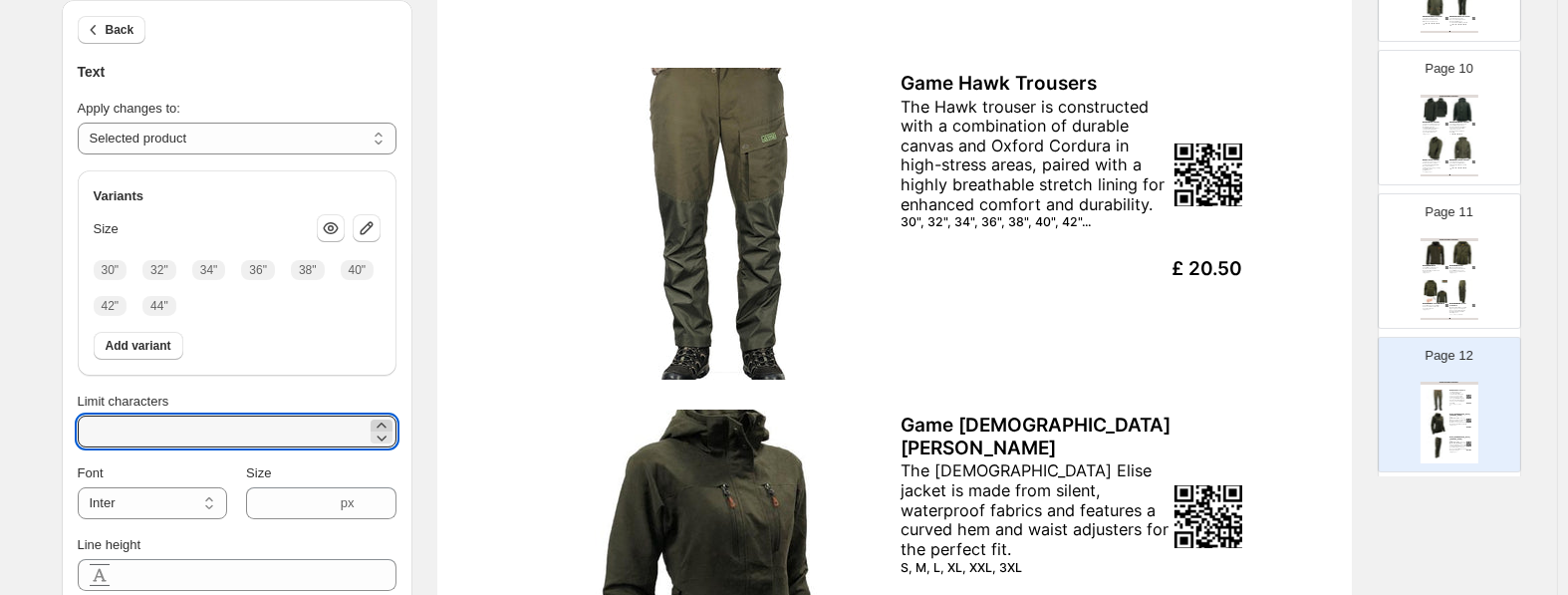 click 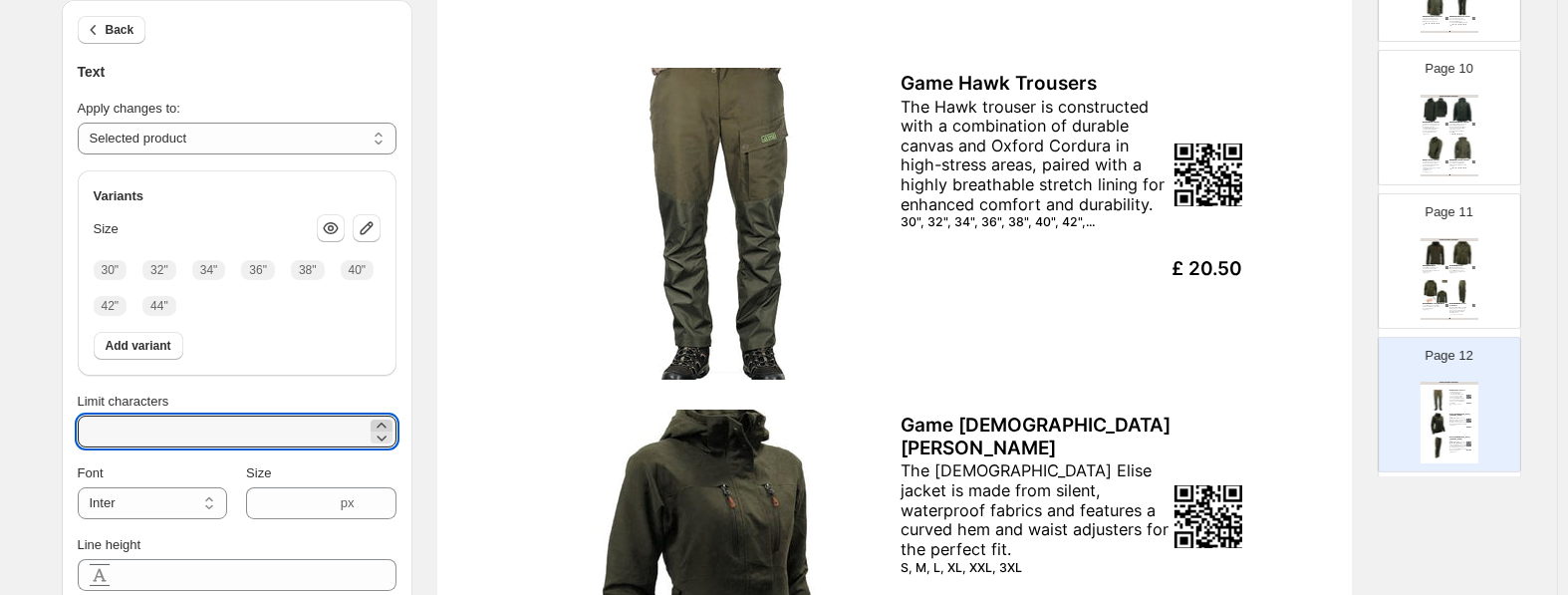click 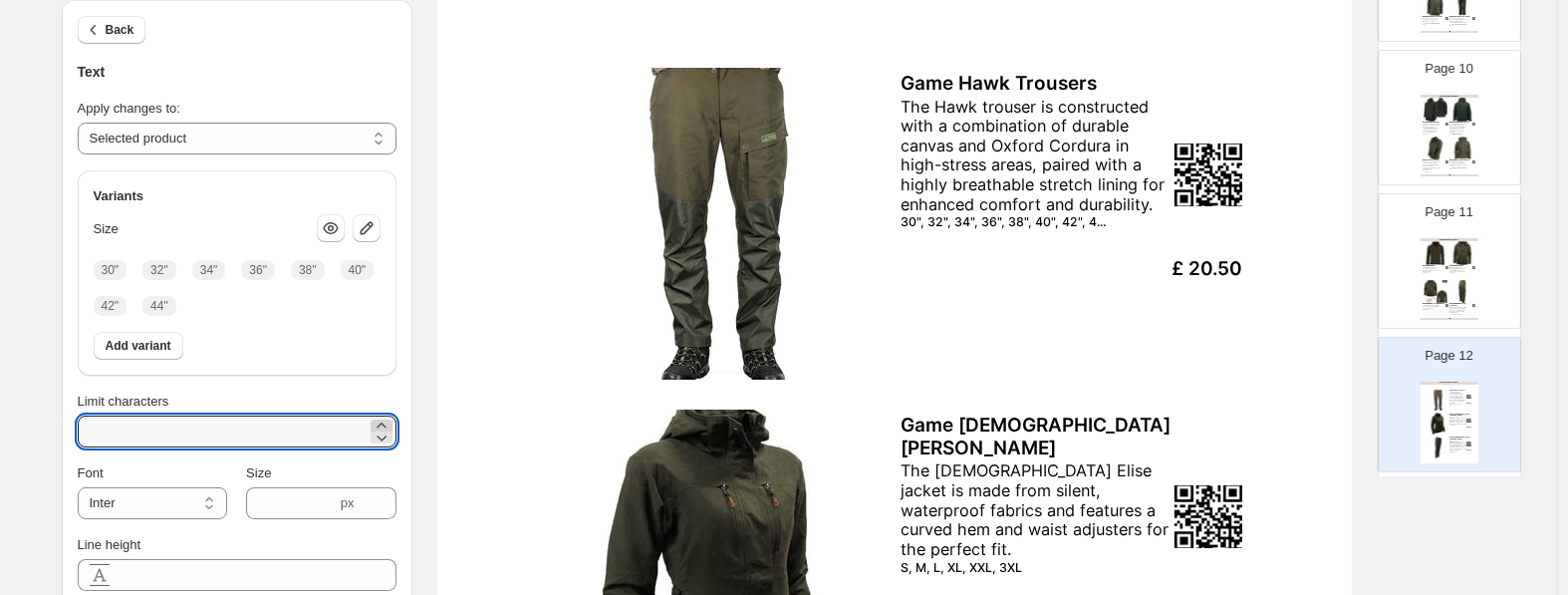 click 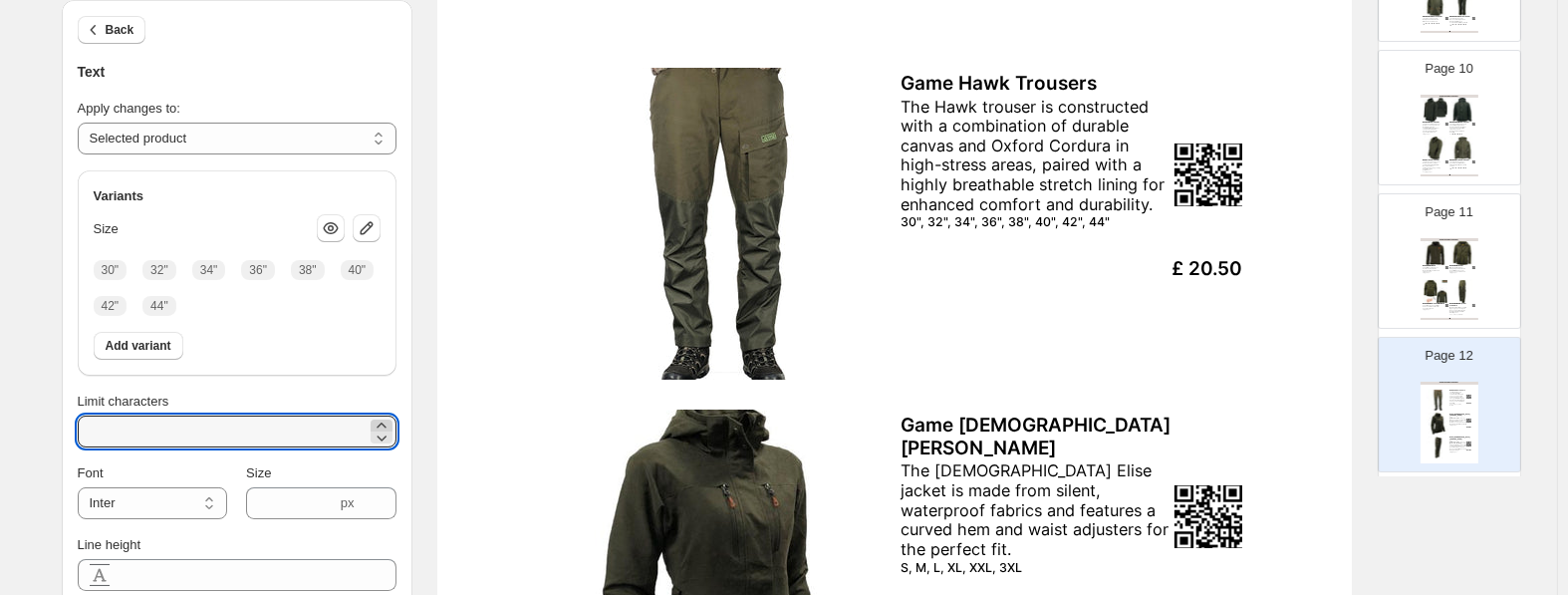 click 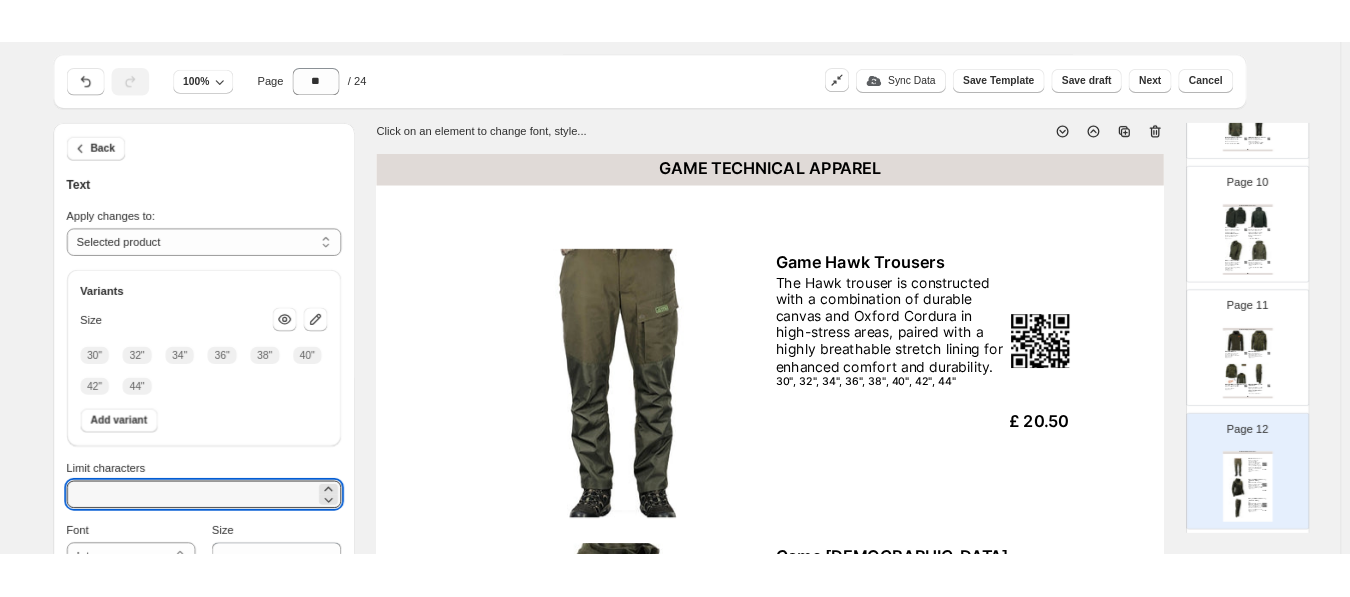 scroll, scrollTop: 0, scrollLeft: 0, axis: both 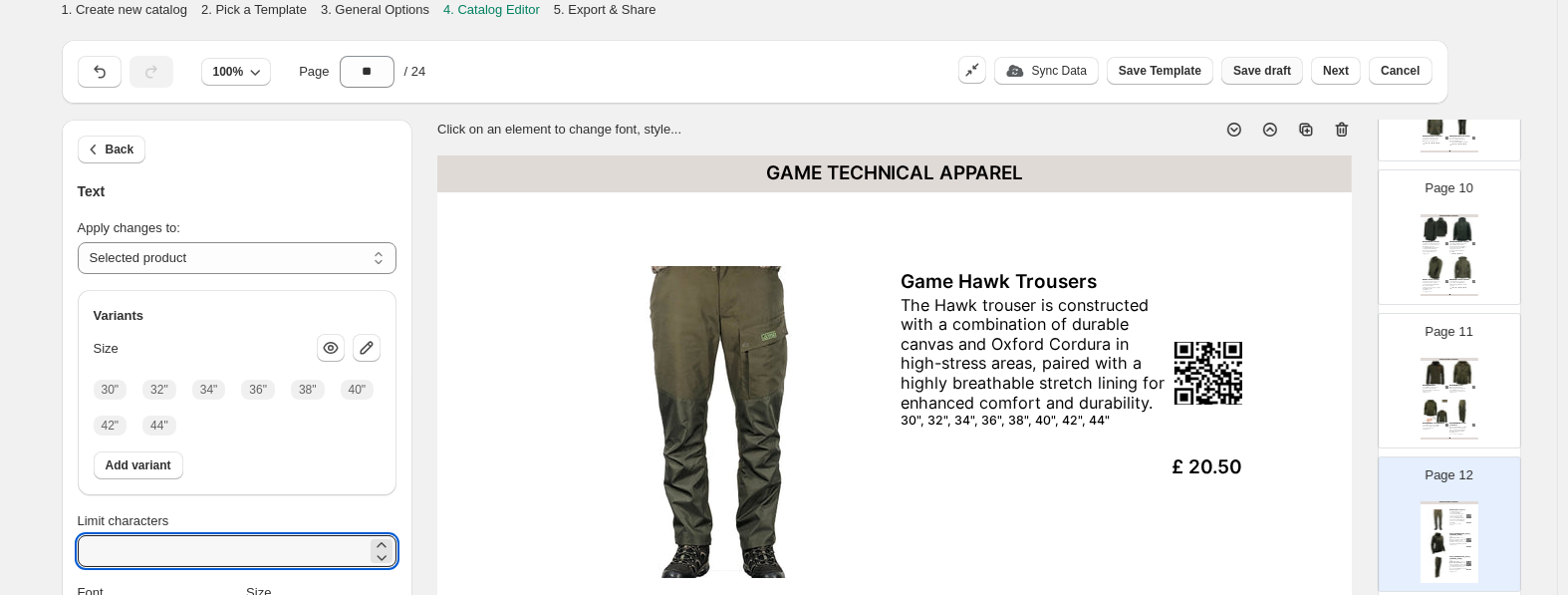 click on "Save draft" at bounding box center (1262, 71) 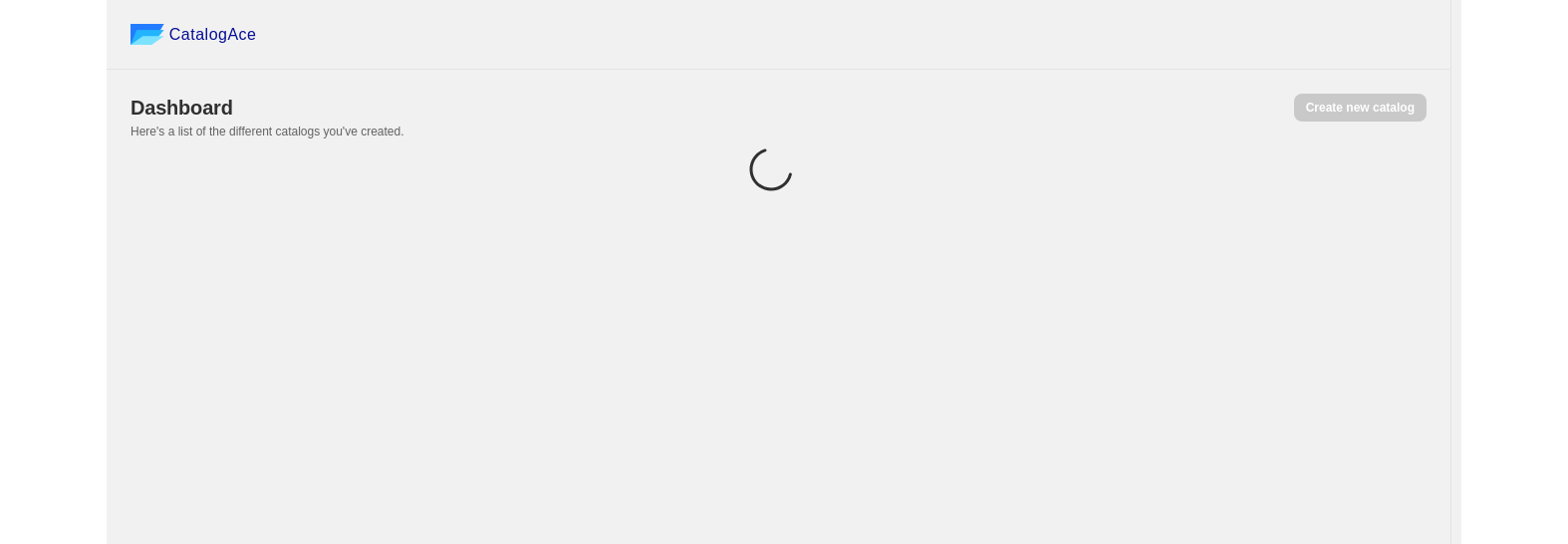scroll, scrollTop: 0, scrollLeft: 0, axis: both 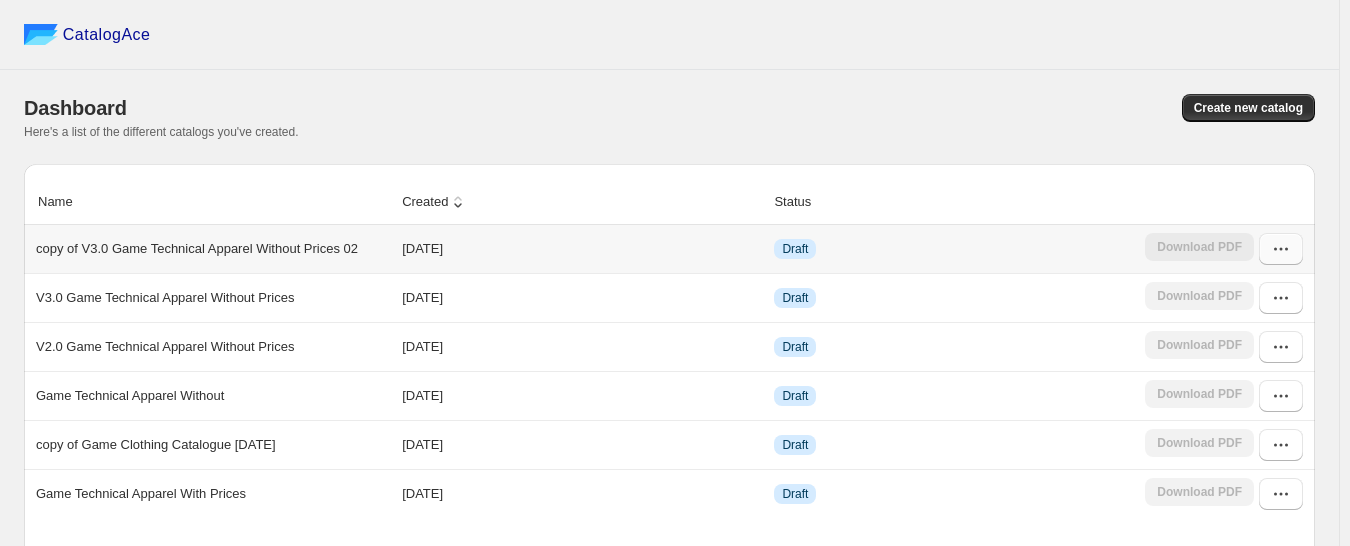 click 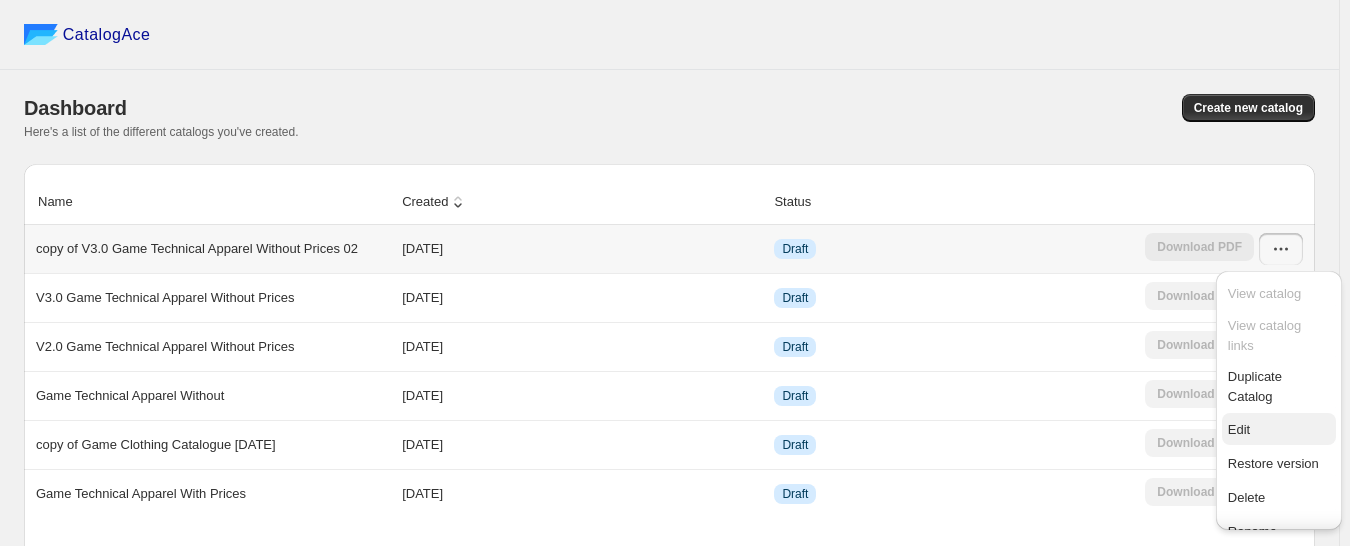 click on "Edit" at bounding box center [1239, 429] 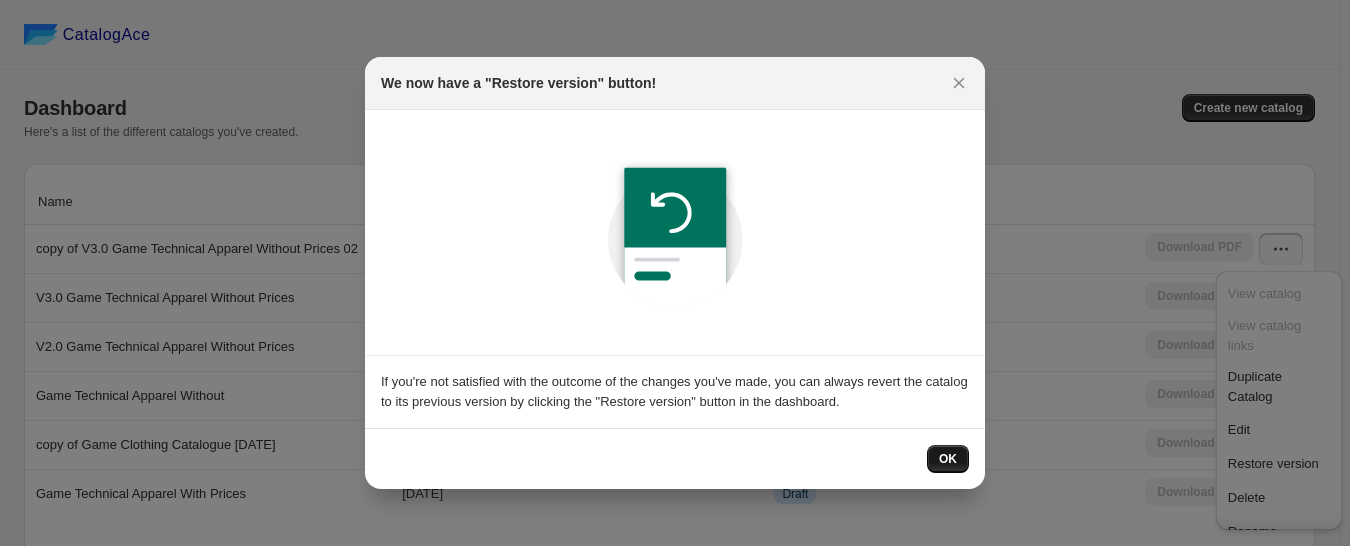 click on "OK" at bounding box center [948, 459] 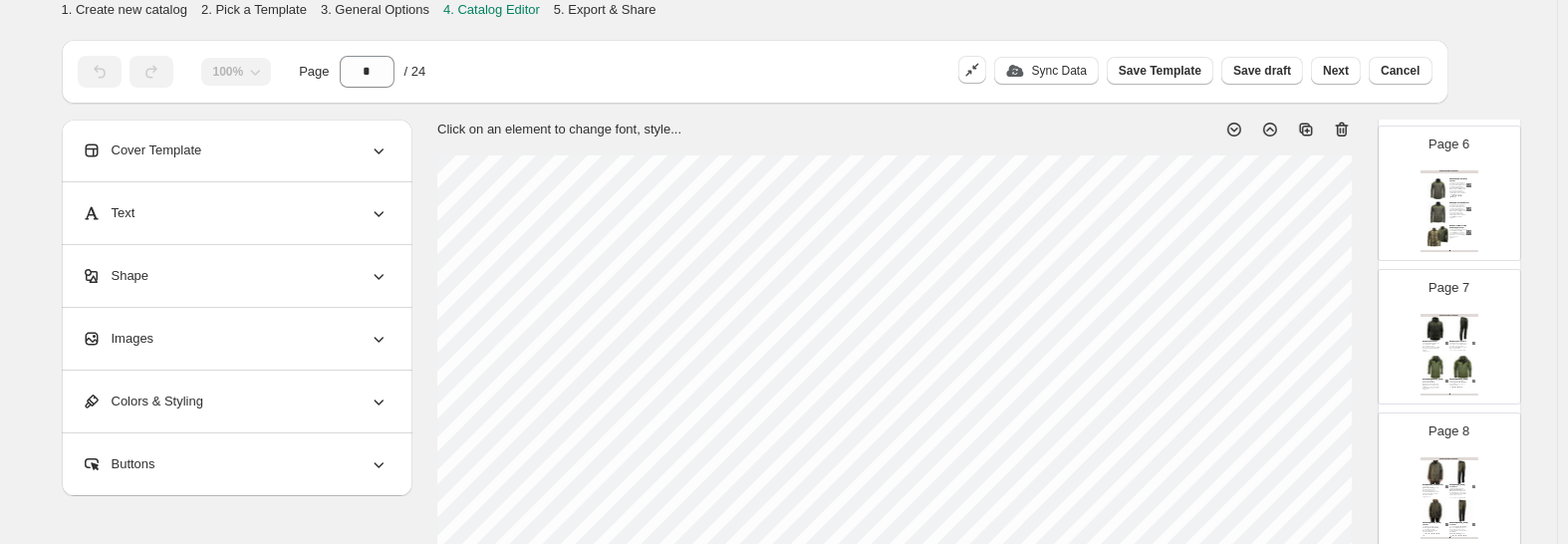 scroll, scrollTop: 969, scrollLeft: 0, axis: vertical 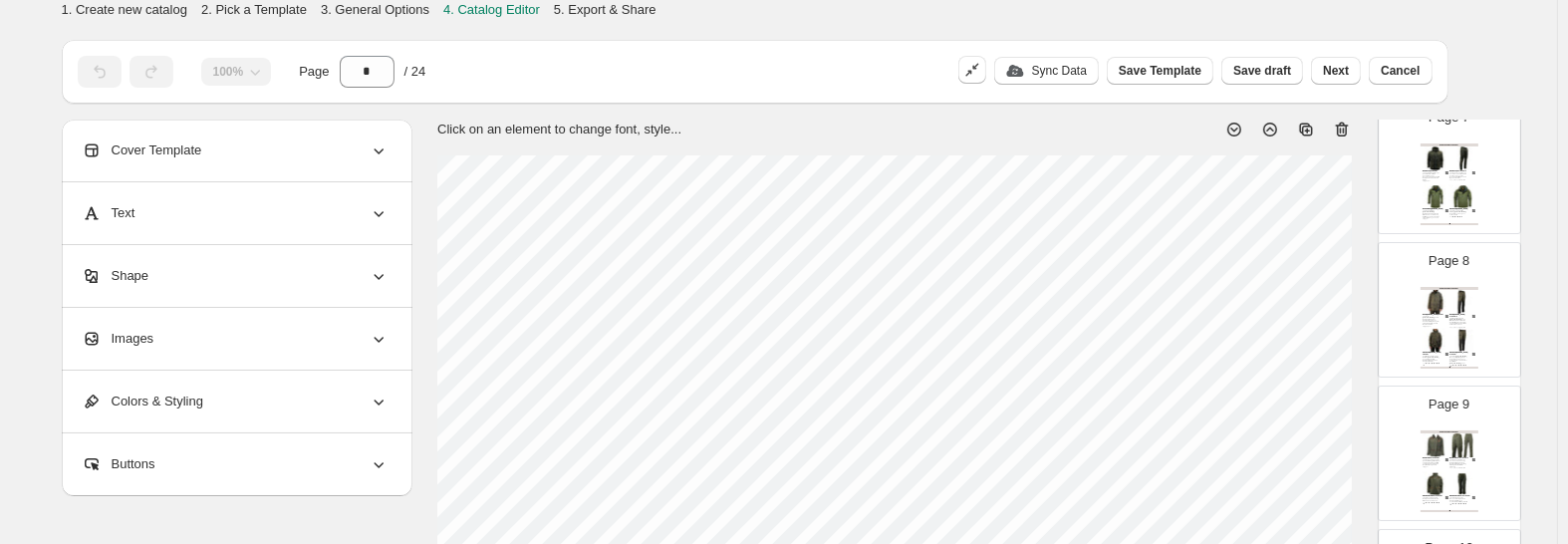 click at bounding box center [1436, 341] 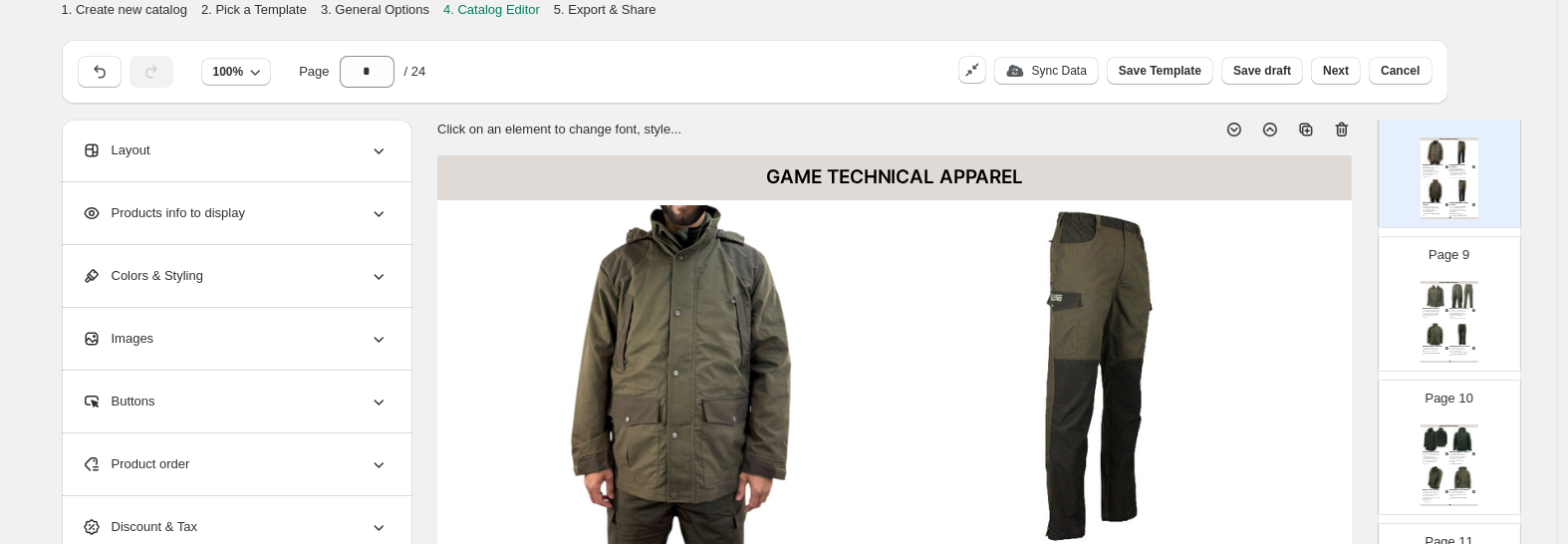 scroll, scrollTop: 1194, scrollLeft: 0, axis: vertical 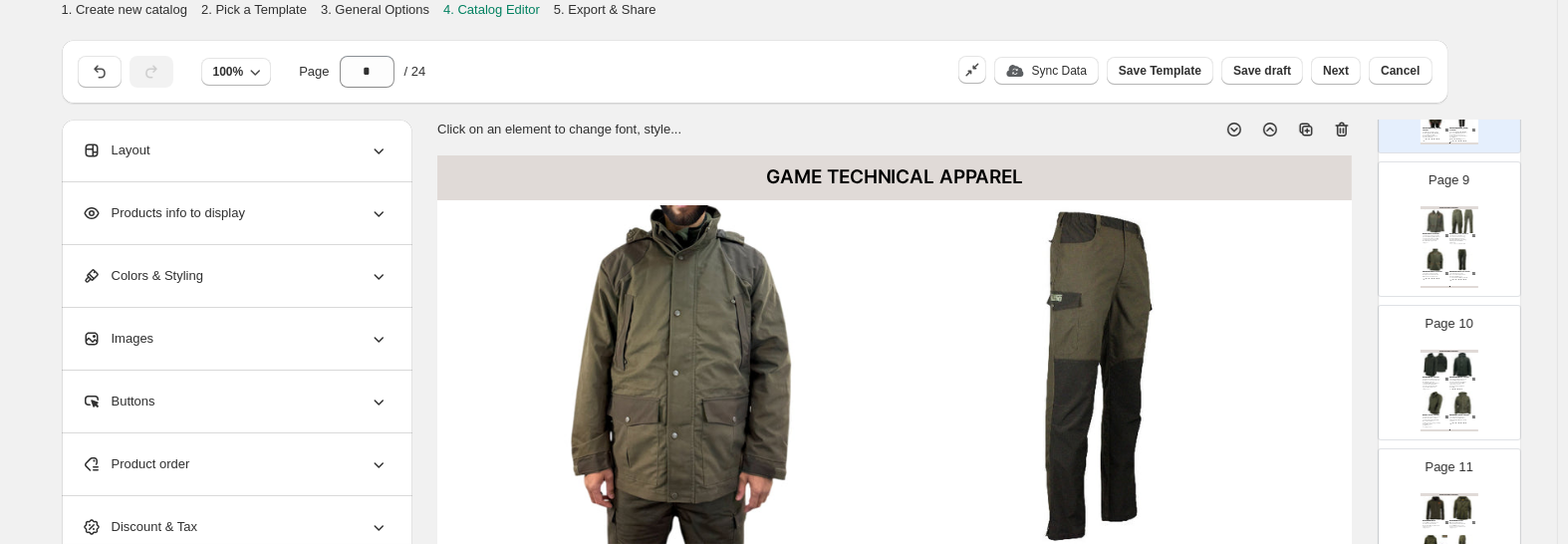 click on "Page 10 GAME TECHNICAL APPAREL Game Outlander Jacket
The Game Outlander jacket features a curved hem and waist drawcords for a comfortable fit. The waterproof and breathable fabrics provide ample protection against the elements.
S, M, L, XL, 2XL, 3XL   Kids Game Outlander Jacket
The kids Outlander jacket is made with waterproof and breathable fabrics featuring a curved hem, and multiple zipped pockets. Designed for comfort and durability.
5-6 Years, 7-8 Years, 9-10 Years, 11-12 Years, 13 Years   Game Trekker Jacket
The Game Trekker Jacket features four-way stretch and waterproof materials for for the active outdoor enthusiast seeking comfort, durability, and top performance.
XS, S, M, L, XL, 2XL, 3XL   Kids Game Trekker Jacket
The kids Game Trekker jacket is made with four way stretch fabric just like the adults version.
2-3 Years, 3-4 Years, 5-6 Years, 7-8 Years, 9-10 Years, 11-12 Years, 13 Years   TRADE BROCHURE | Page undefined" at bounding box center [1441, 365] 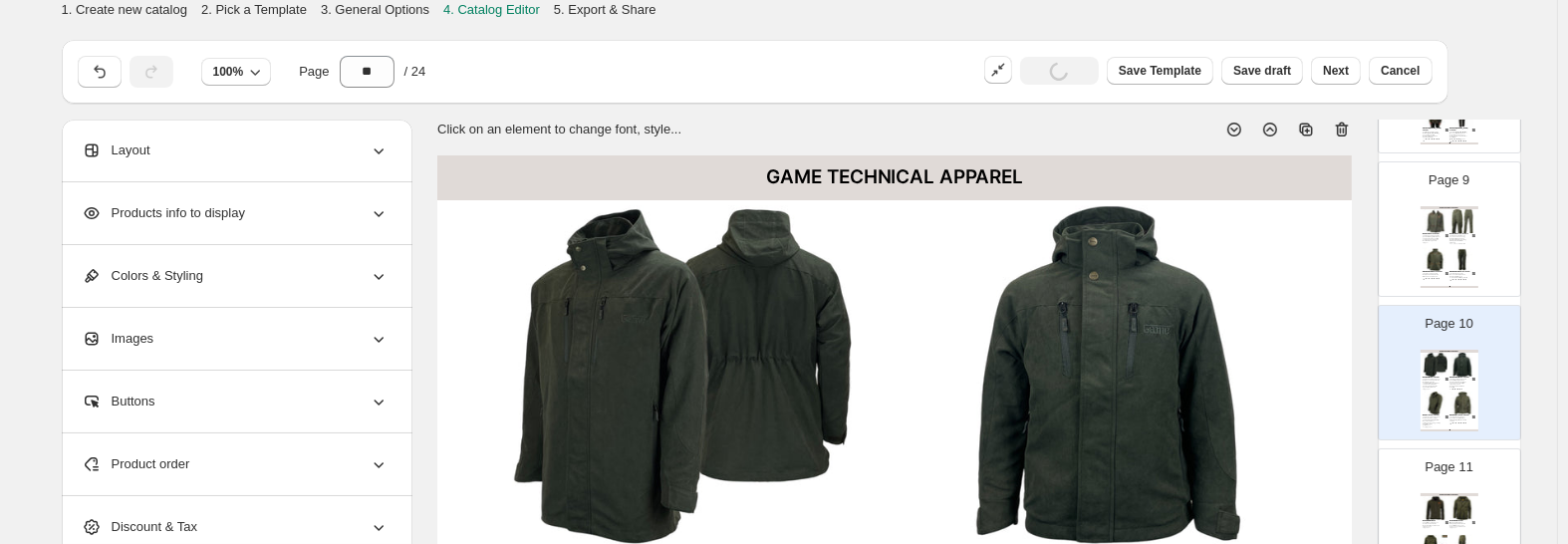 scroll, scrollTop: 1403, scrollLeft: 0, axis: vertical 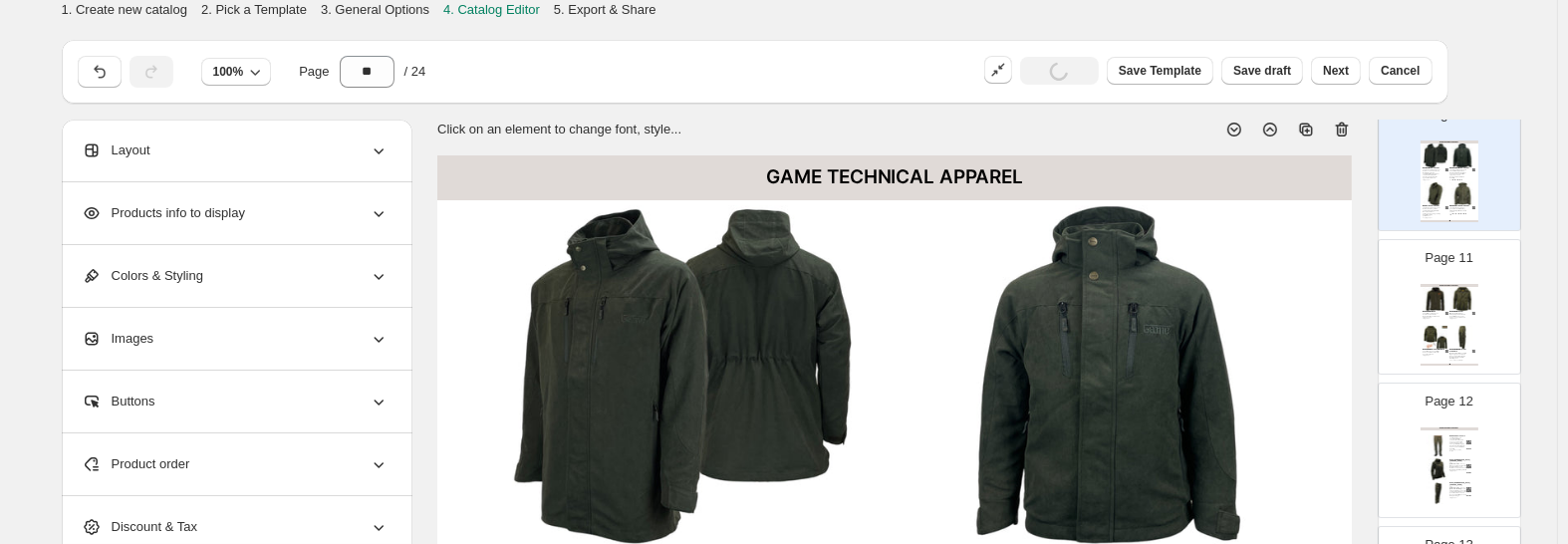 click on "GAME TECHNICAL APPAREL Game Stealth Fleece
Versatile fleece  which can be attached inside the Game Stealth jacket to create a 3in1 jacket.
S, M, L, XL, 2XL, 3XL   Game Stealth Jacket
Mid-weight waterproof, windproof, and breathable jacket with taped seams and a concealed hood.
S, M, L, XL, XXL, 3XL   Game Stealth 3 in 1 Jacket & Fleece
Versatile 3-in-1 jacket with a detachable fleece. Ideal for use all year round.
S, M, L, XL, XXL, 3XL   Game Stealth Waterproof Trousers
Waterproof Stealth trousers with large cargo pockets, belt loops, and part elasticated waist. A perfect match for the Stealth jacket.
30", 32", 34", 36", 38", 40", 42"   TRADE BROCHURE | Page undefined" at bounding box center [1449, 325] 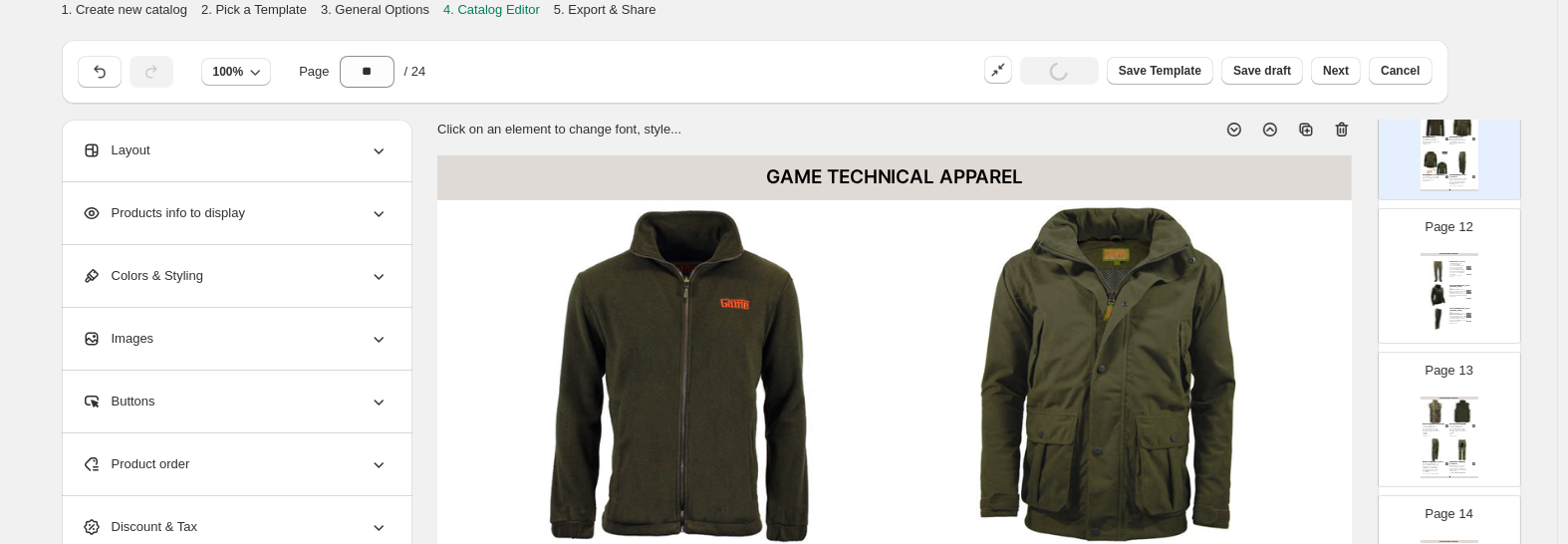 scroll, scrollTop: 1612, scrollLeft: 0, axis: vertical 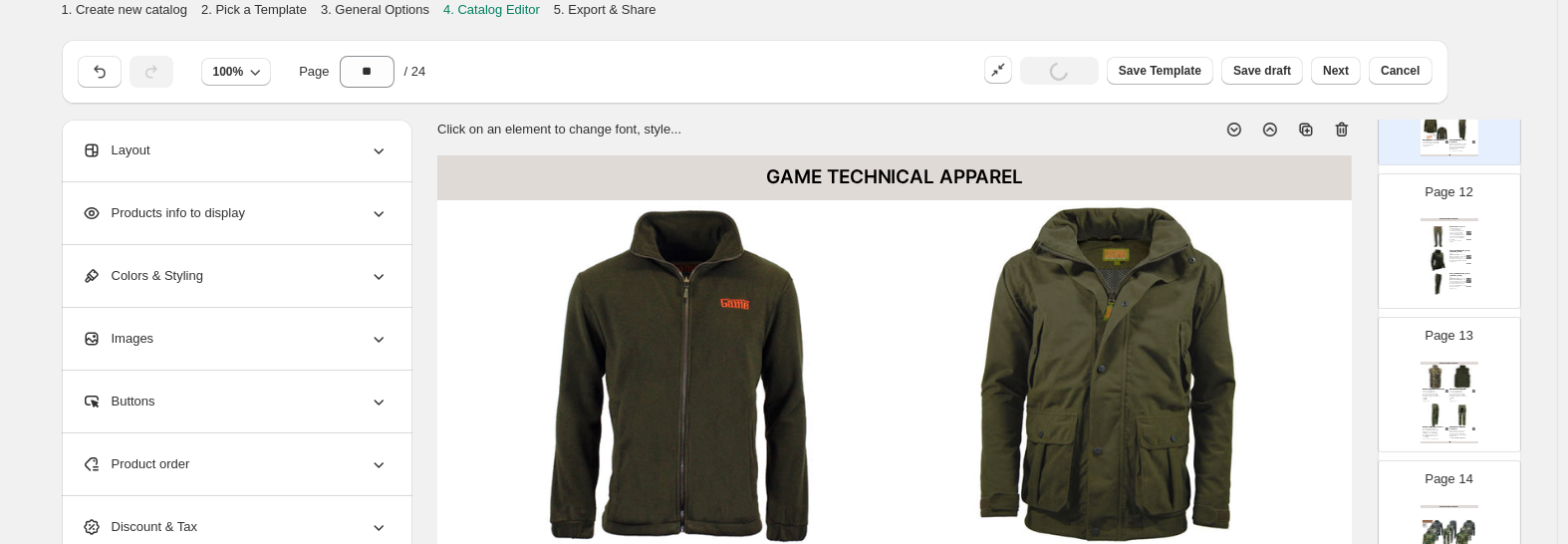 click on "GAME TECHNICAL APPAREL Game Hawk Trousers
The Hawk trouser is constructed with a combination of durable canvas and Oxford Cordura in high-stress areas, paired with a highly breathable stretch lining for enhanced comfort and durability.
30", 32", 34", 36", 38", 40", 42", 44" £ 20.50 Game Ladies Elise Jacket
The ladies Elise jacket is made from silent, waterproof fabrics and features a curved hem and waist adjusters for the perfect fit.
S, M, L, XL, XXL, 3XL £ 30.95 Game Ladies Elise Trouser
The ladies Elise trousers are made from the same silent and waterproof fabrics as the jacket Feature a curved back and multiple pockets for ample storage.
S, M, L, XL, XXL, 3XL £ 21.95" at bounding box center (1449, 259) 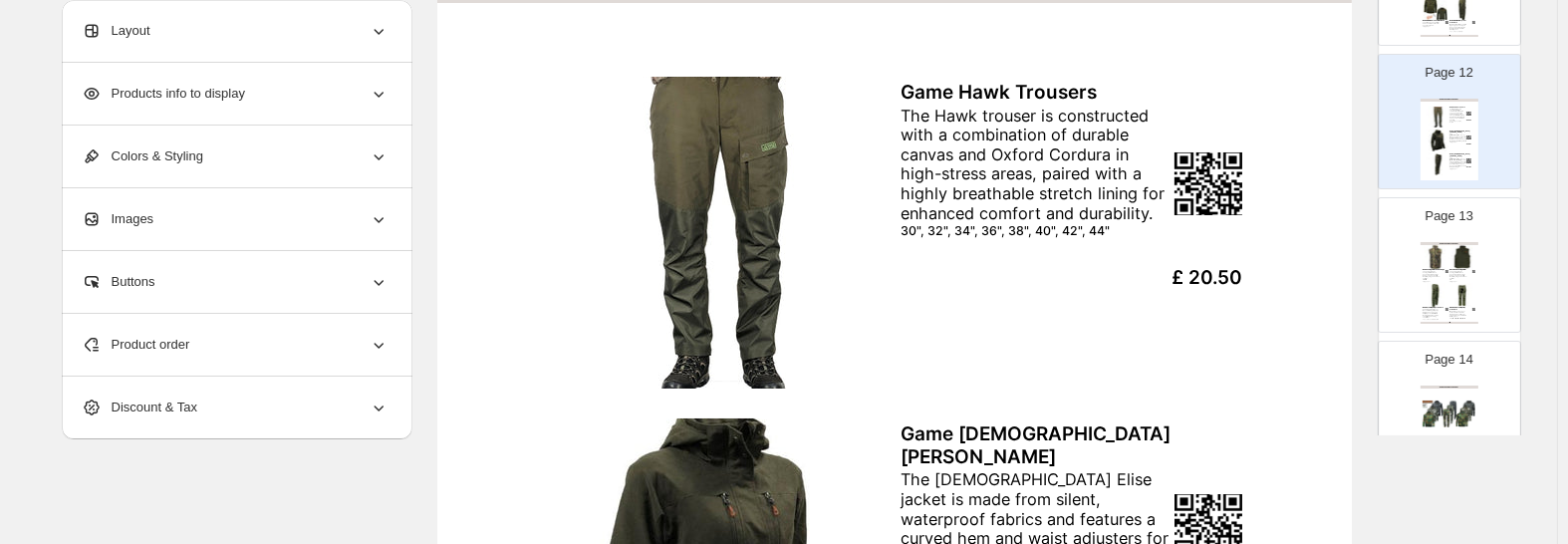 scroll, scrollTop: 418, scrollLeft: 0, axis: vertical 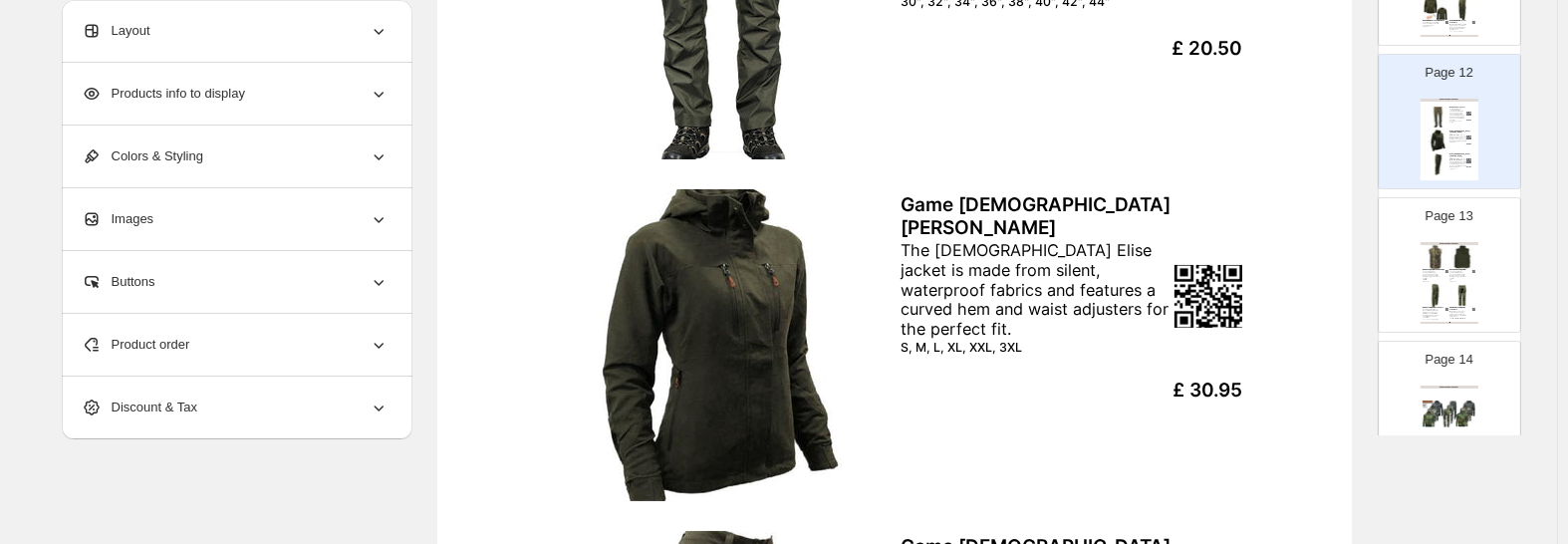 click on "Mens Game Vantage Gilet
The padded Game Vantage Gilet features 5 pockets, including a large rear poacher’s pocket—ideal for layering and outdoor activities.
Olive S, M, L, XL, 2XL, 3XL" at bounding box center (1462, 275) 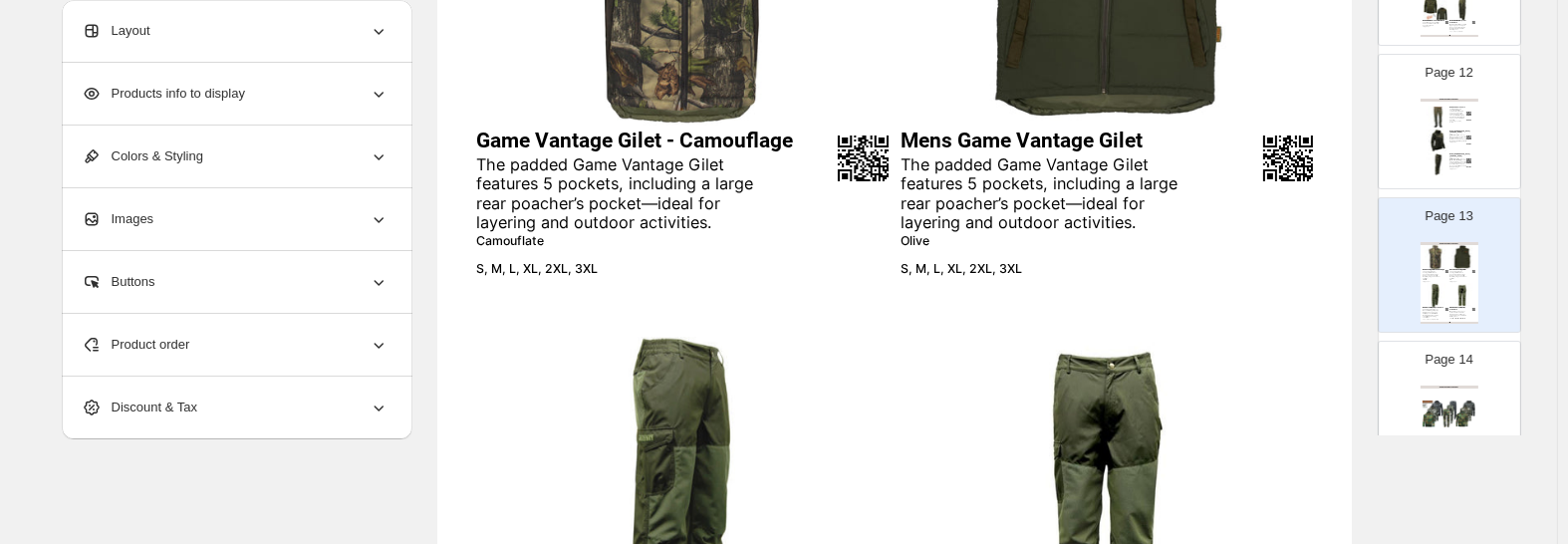 click on "The padded Game Vantage Gilet features 5 pockets, including a large rear poacher’s pocket—ideal for layering and outdoor activities." at bounding box center (615, 194) 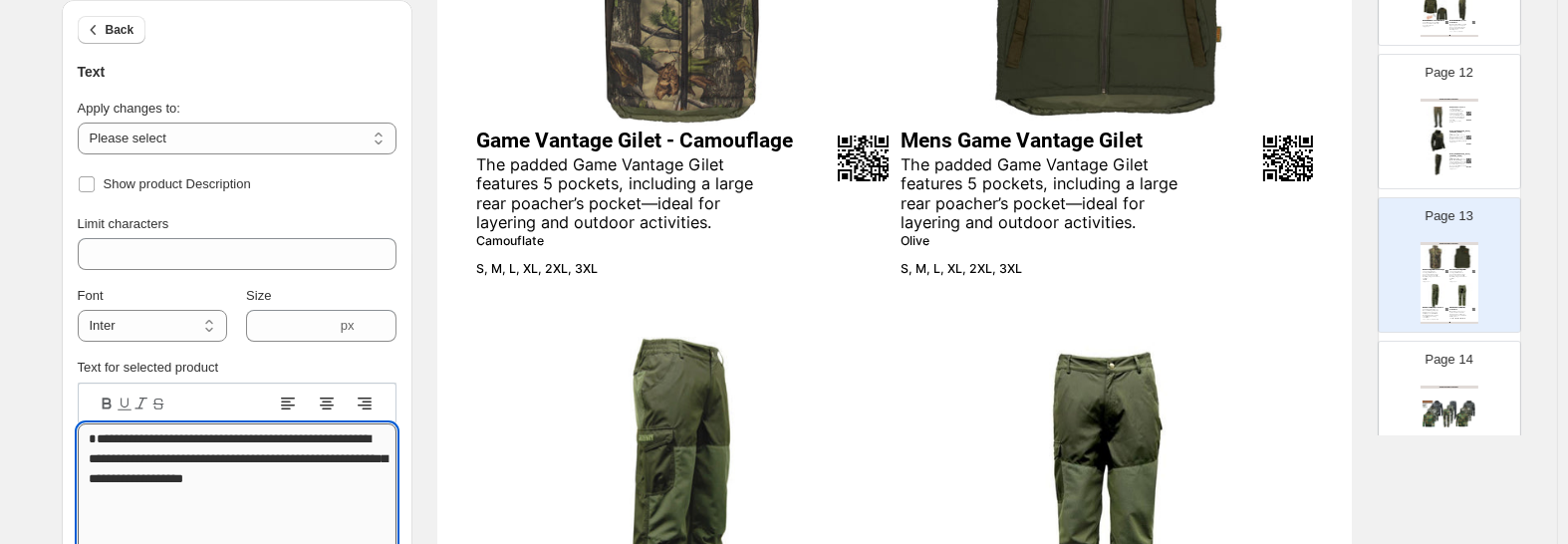 click on "**********" at bounding box center (237, 488) 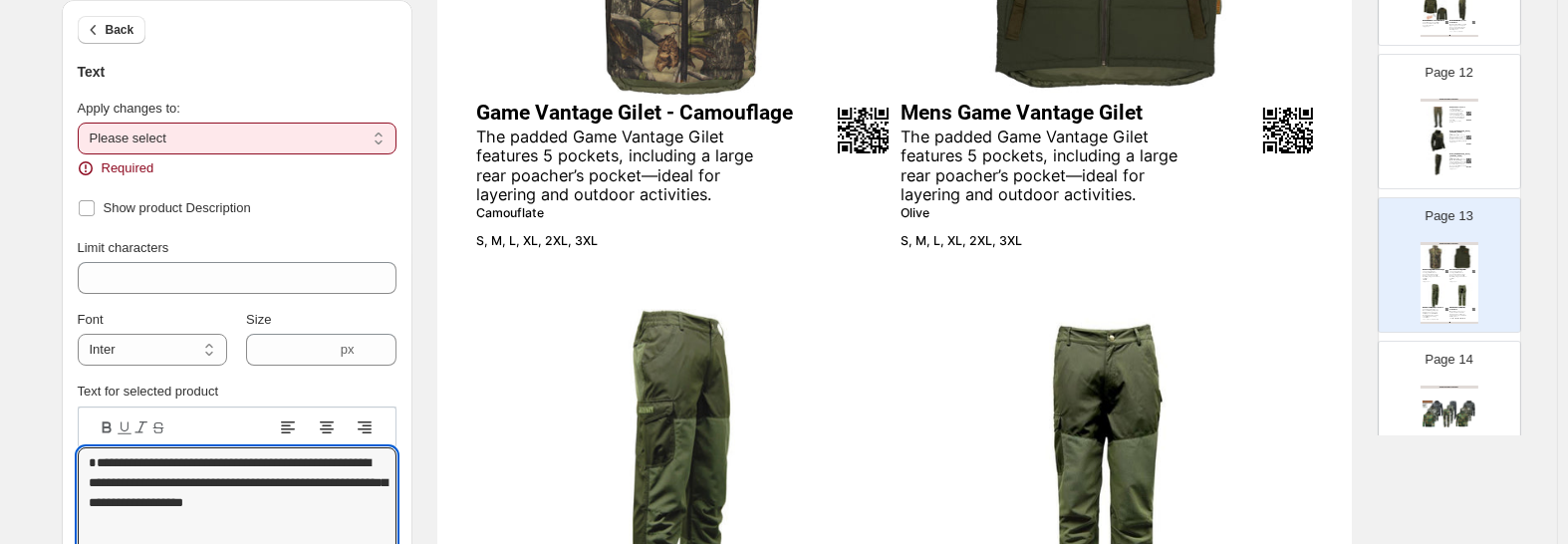 type on "**********" 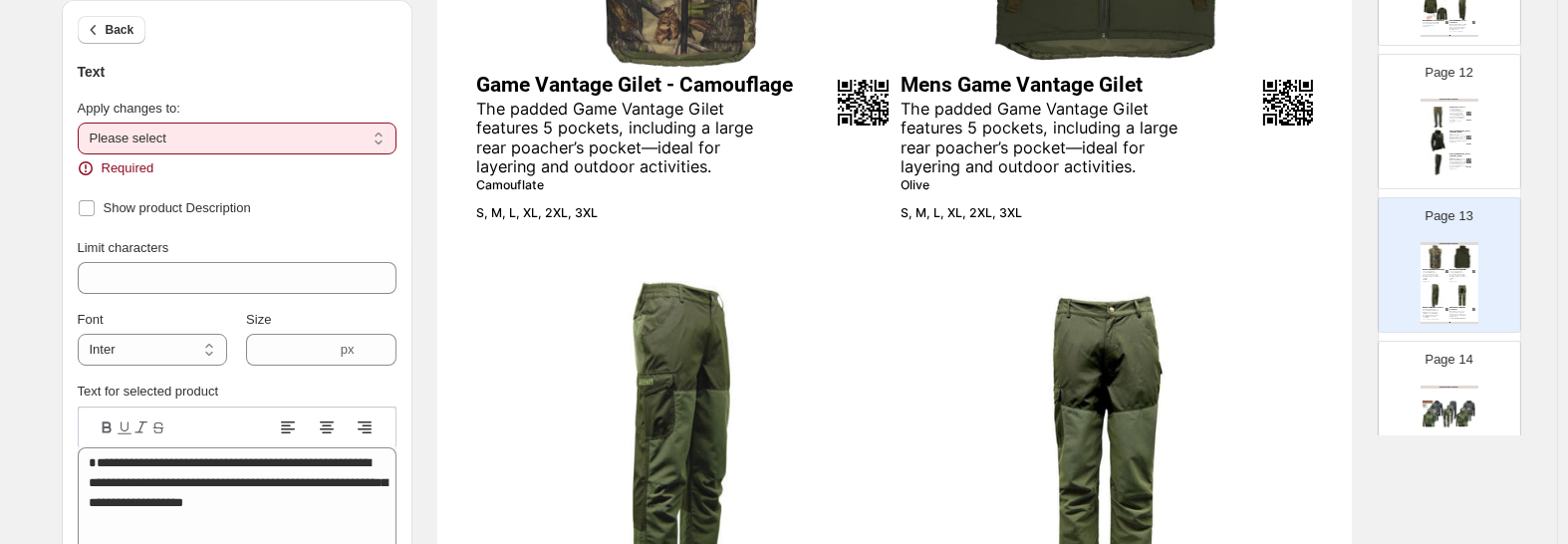 click on "**********" at bounding box center [237, 138] 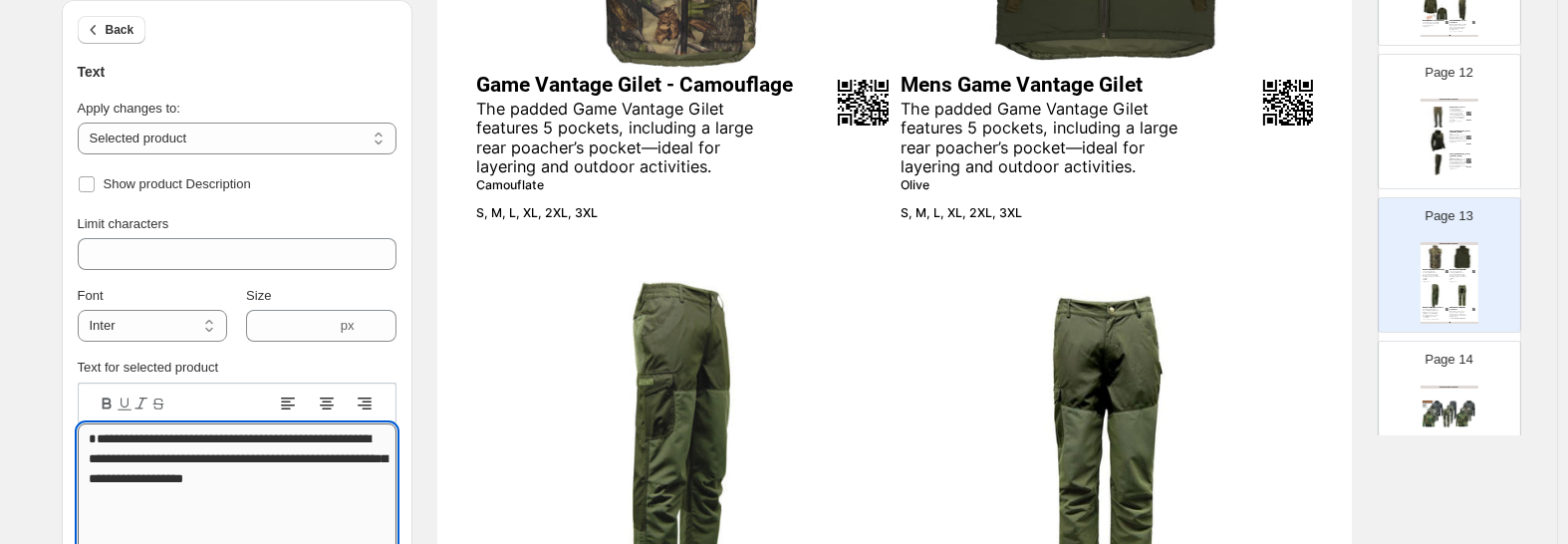 click on "**********" at bounding box center (237, 488) 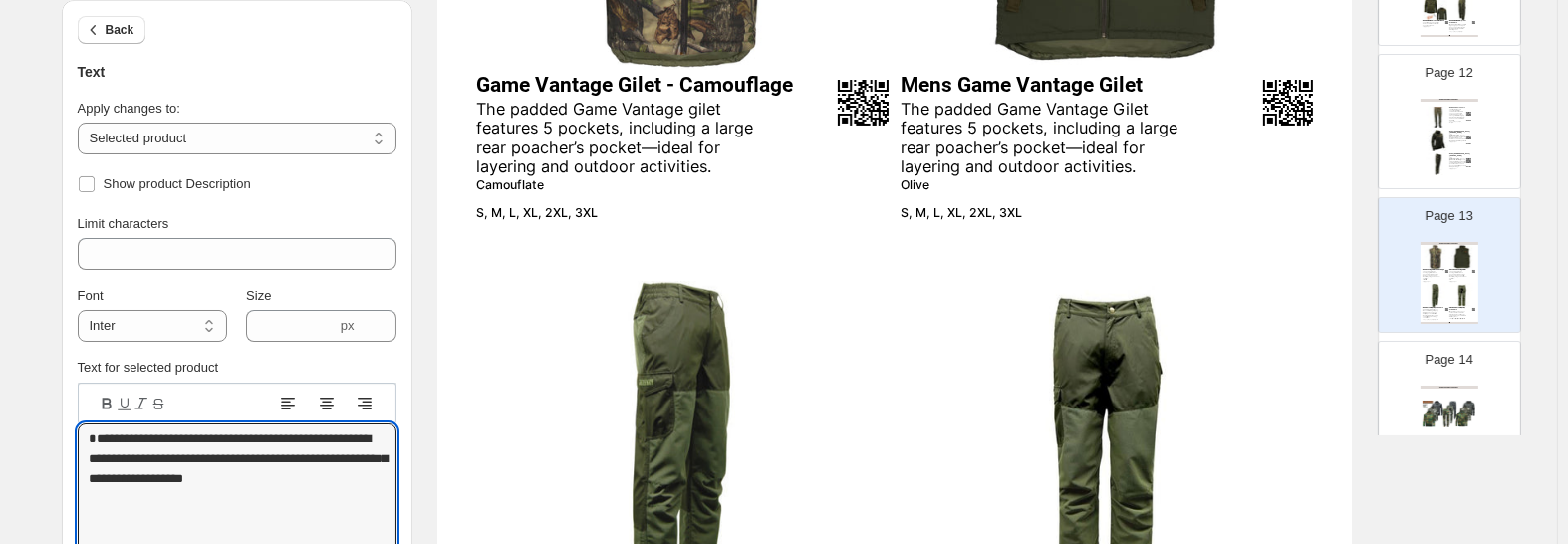 type on "**********" 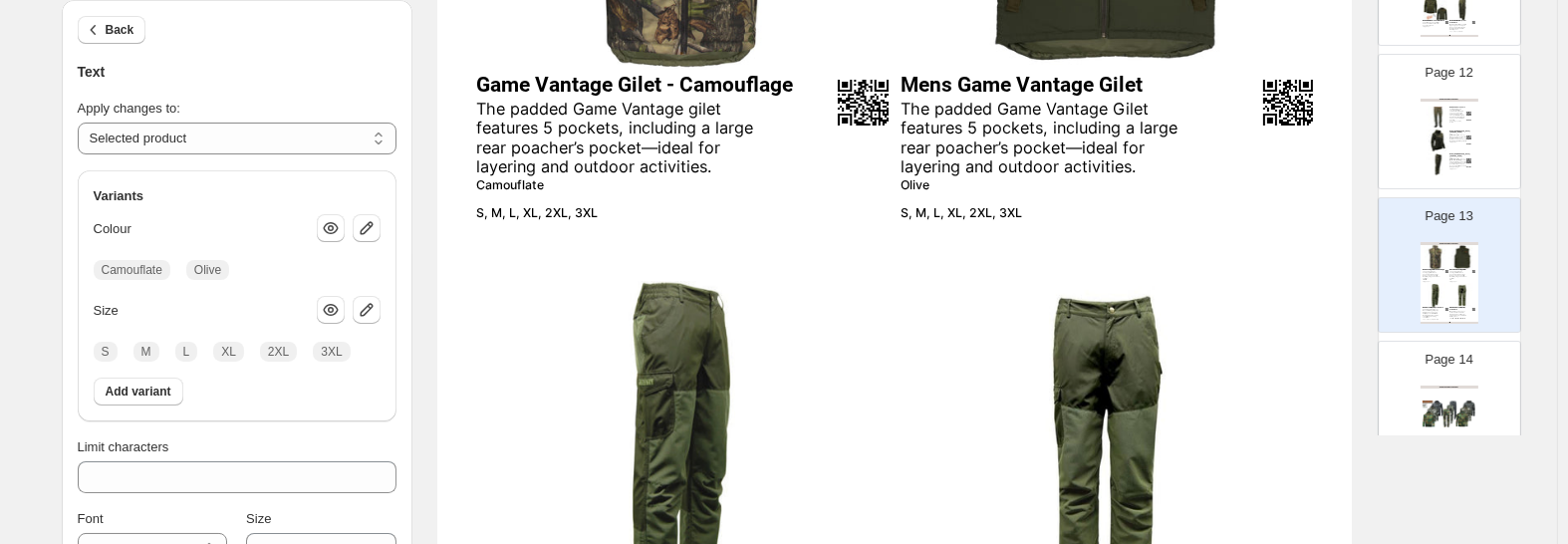 type on "**" 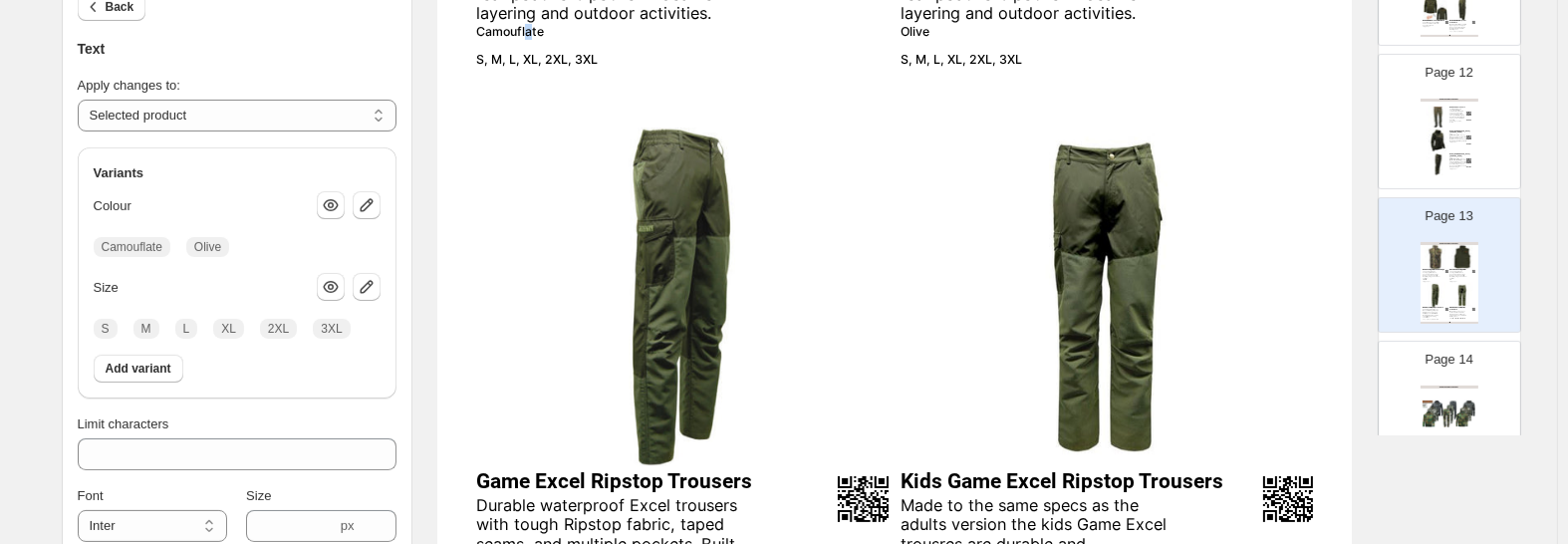 scroll, scrollTop: 563, scrollLeft: 0, axis: vertical 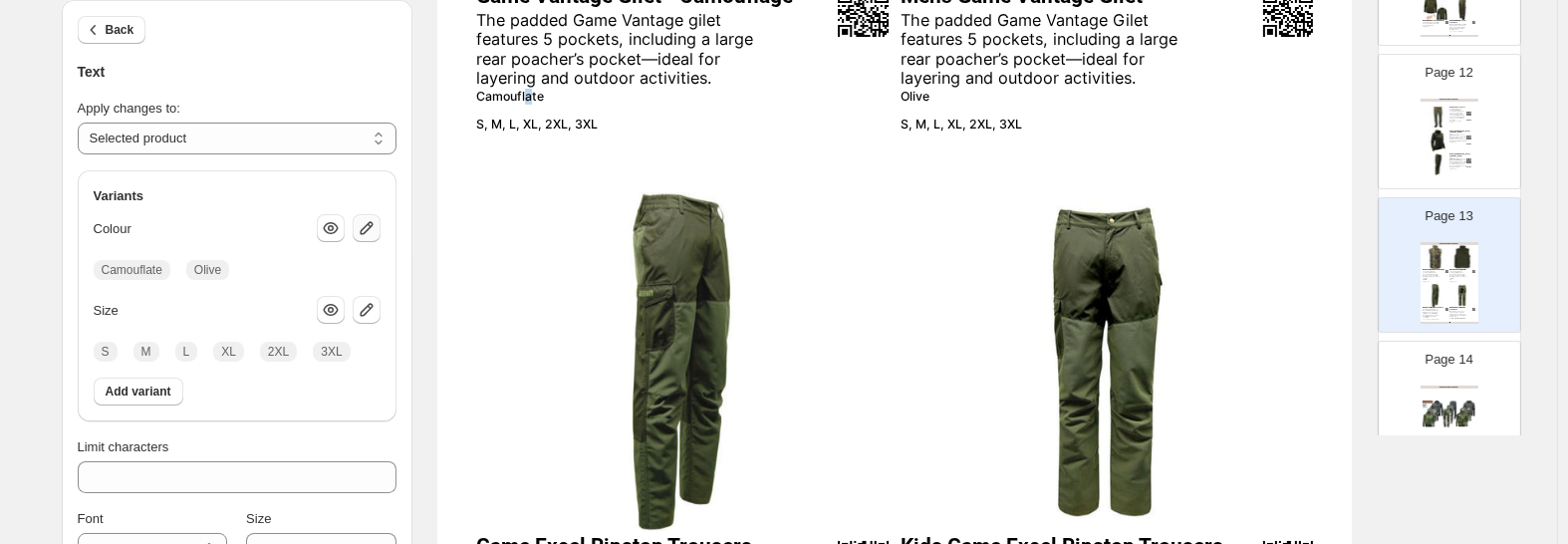 click 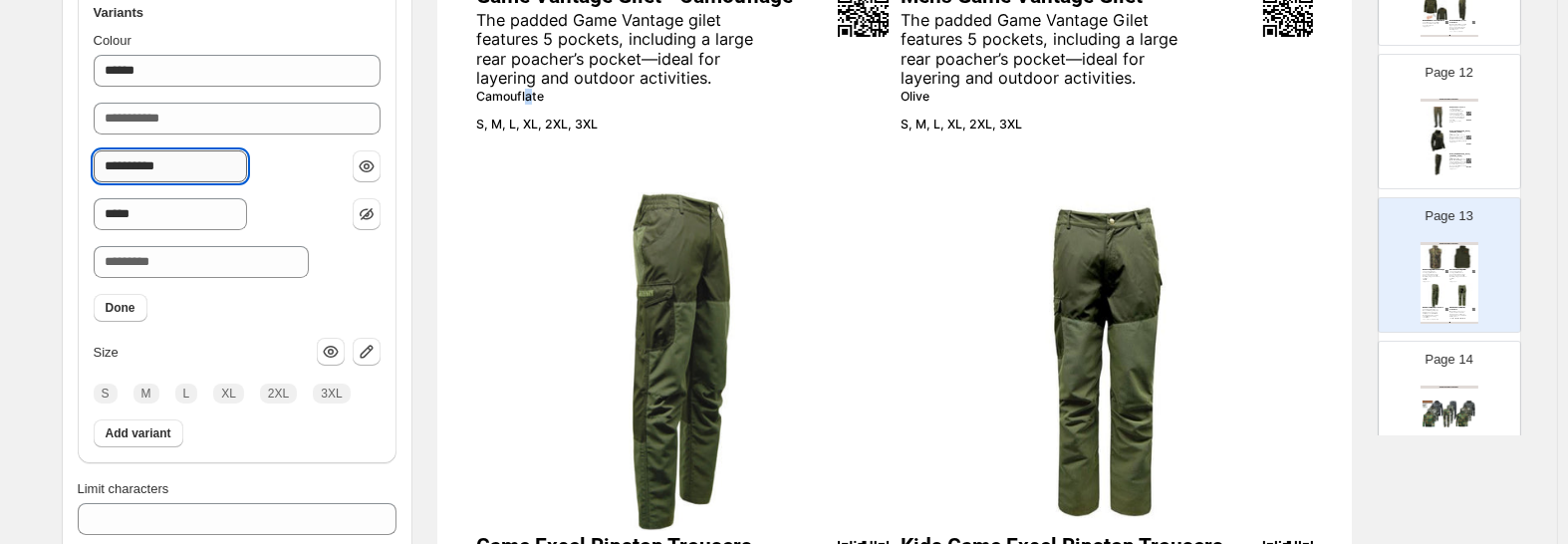 click on "**********" at bounding box center [170, 166] 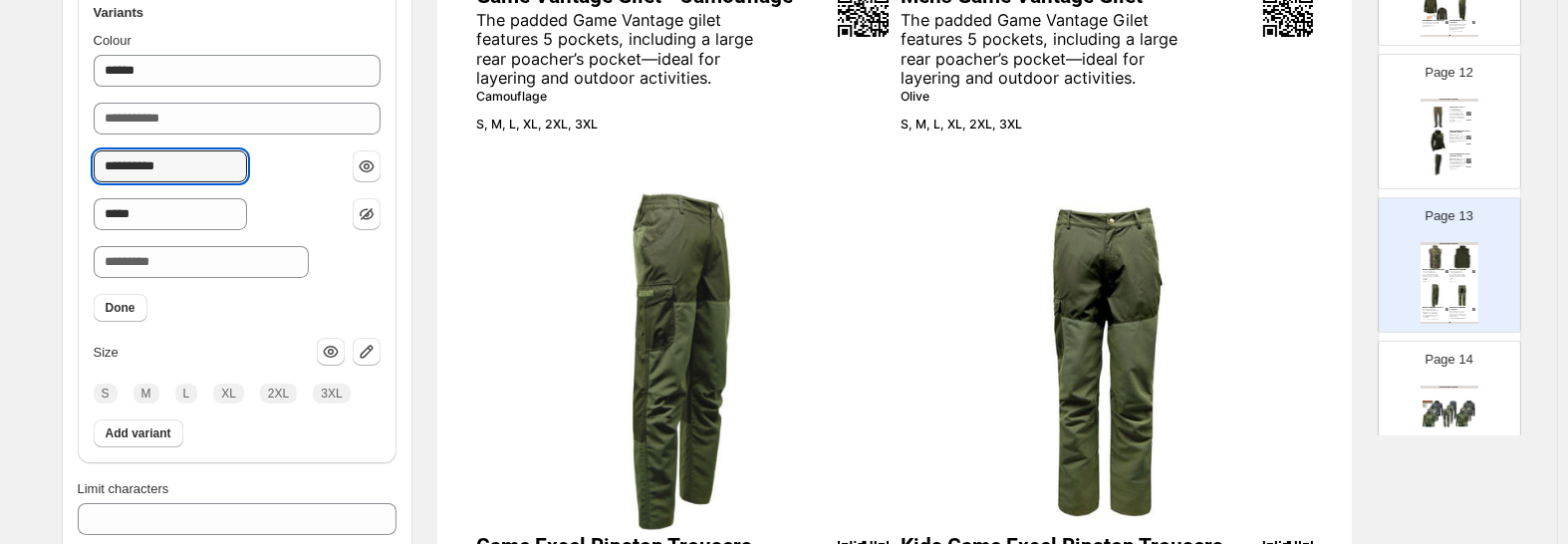 type on "**********" 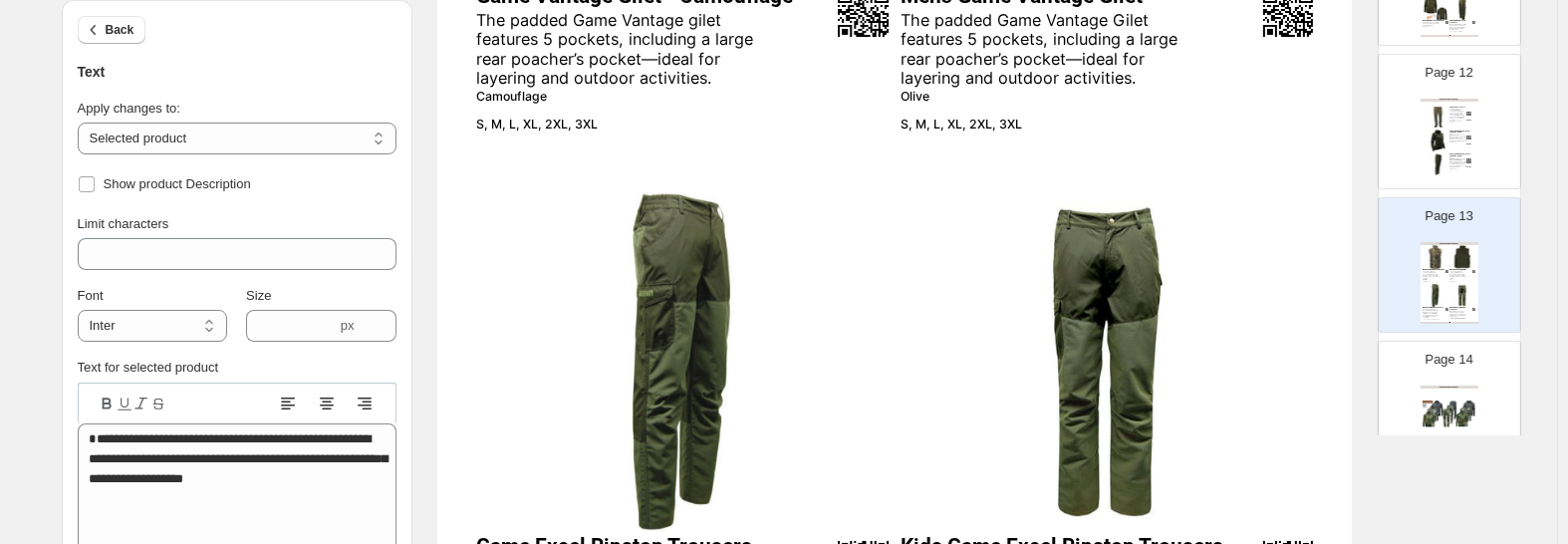 click on "Page 14 GAME TECHNICAL APPAREL Game Camouflage Hoodies, Joggers and Zippers
Made from heavy weight 300gsm brushed back fleece, these camouflage sweats are available up to size 5XL. The joggers and zippers feature zipped pocktes to keep your valuables safe.
Midnight, Urban, Woodland S, M, L, XL, 2XL, 3XL, 4XL, 5XL   TRADE BROCHURE | Page undefined" at bounding box center (1441, 401) 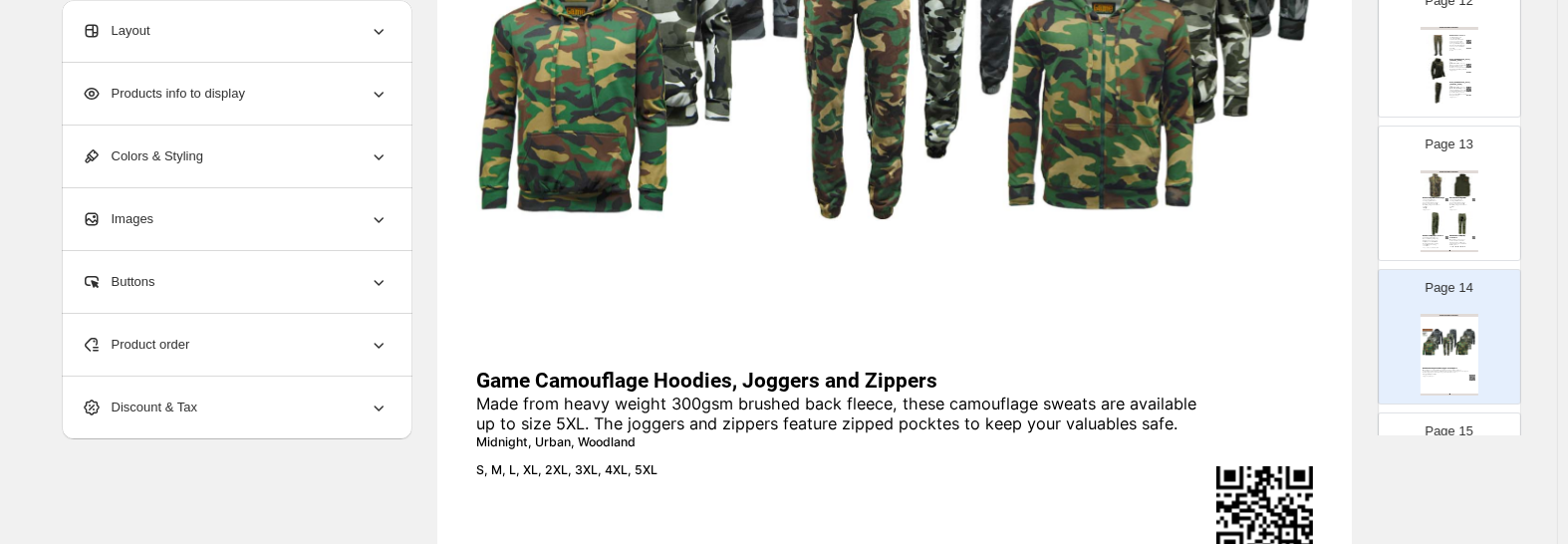 scroll, scrollTop: 1717, scrollLeft: 0, axis: vertical 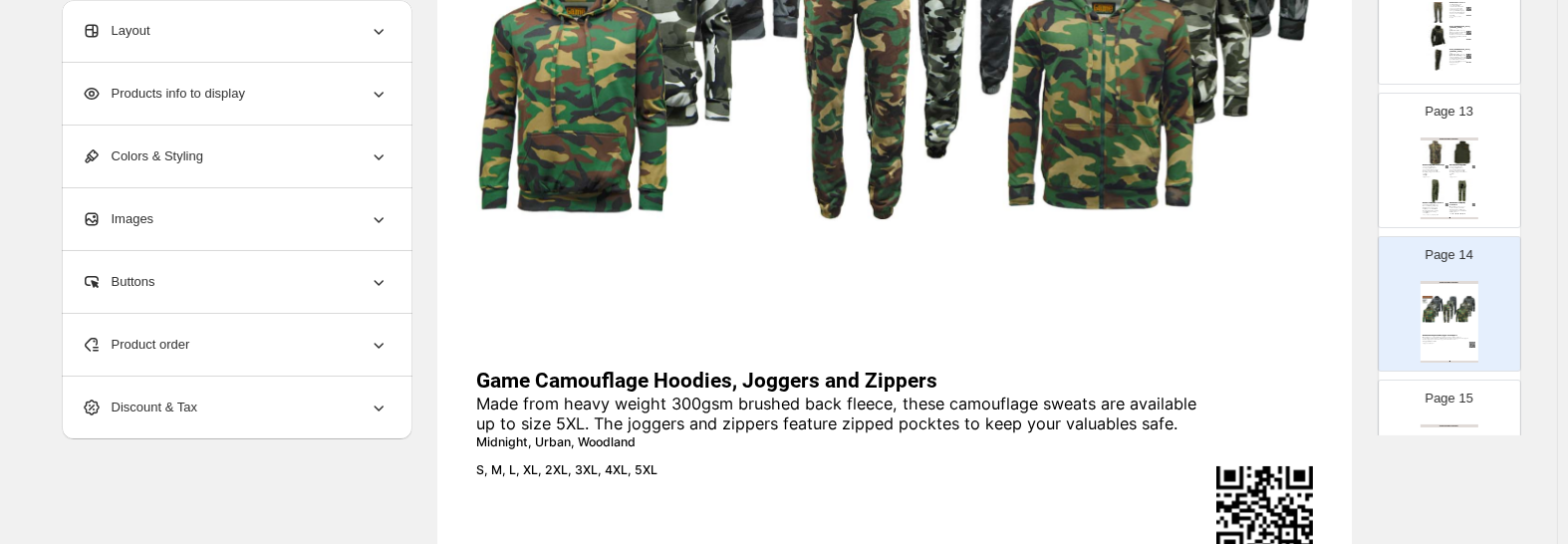 click on "Page 15" at bounding box center [1448, 399] 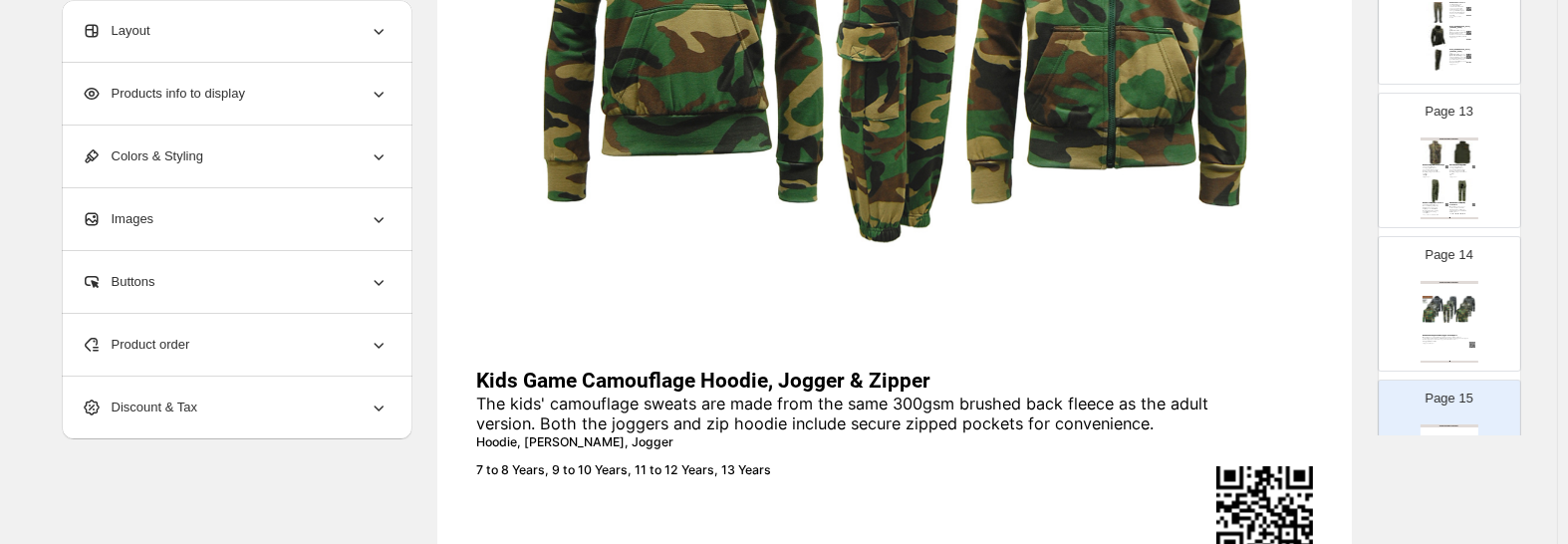 click on "Kids Game Camouflage Hoodie, Jogger & Zipper" at bounding box center (895, 381) 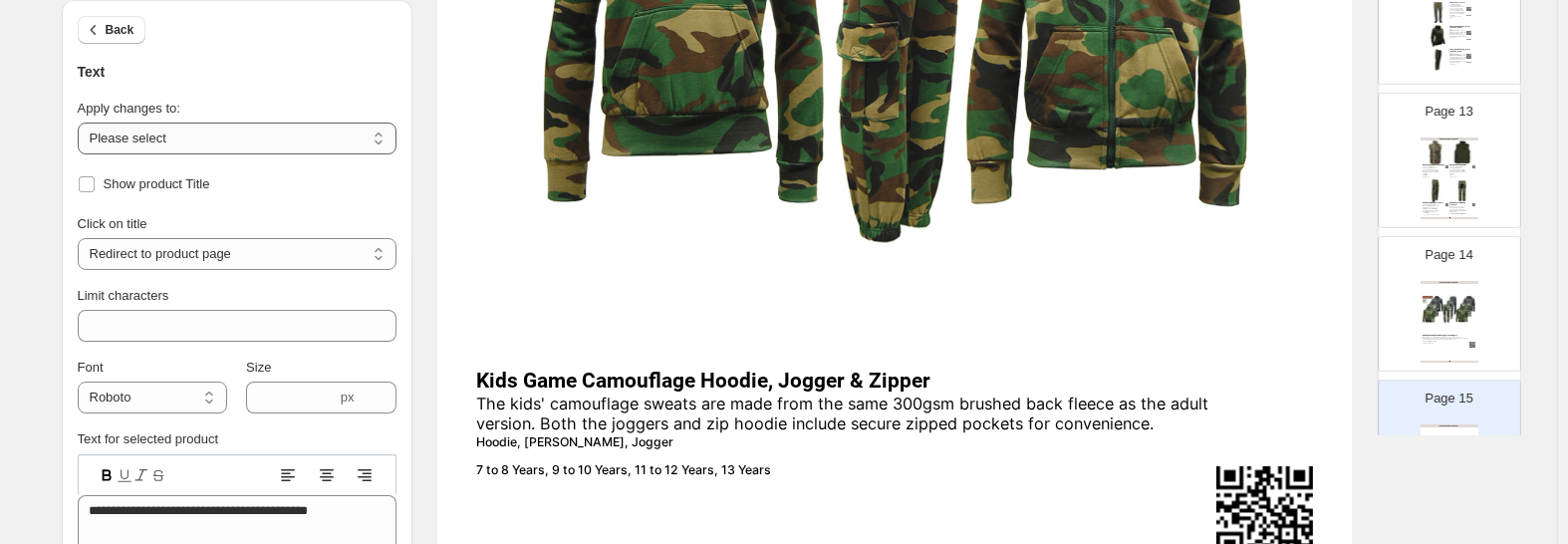 click on "**********" at bounding box center (237, 138) 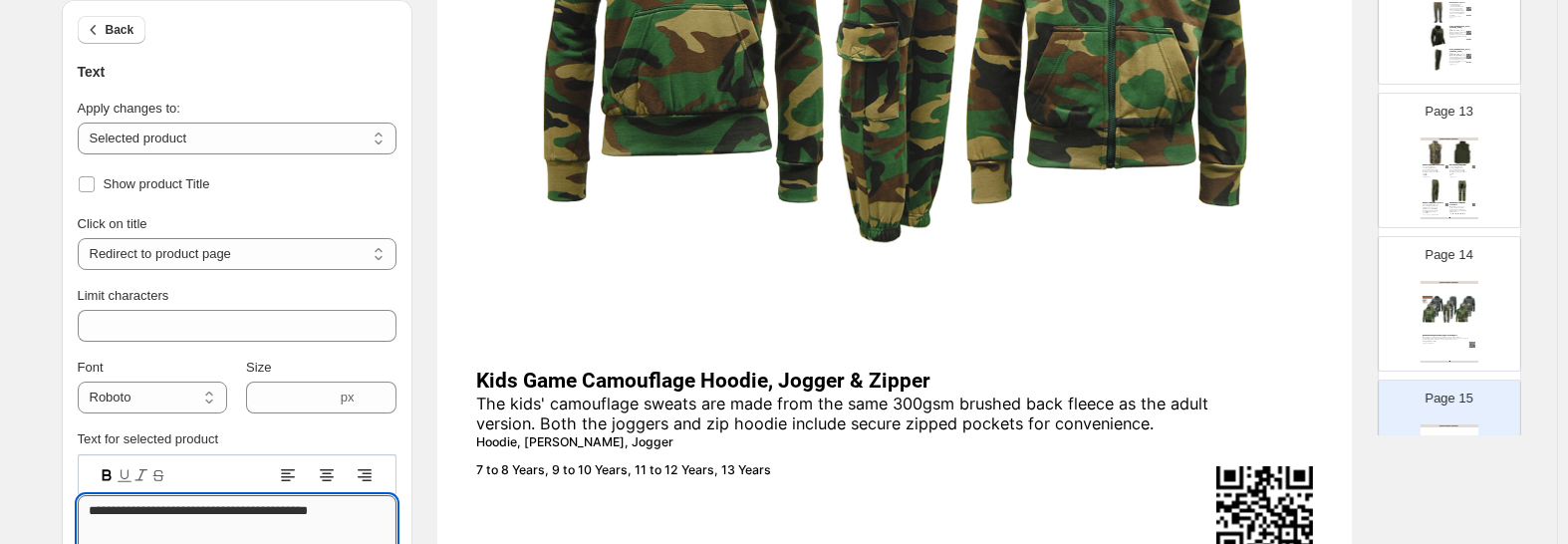 click on "**********" at bounding box center [237, 540] 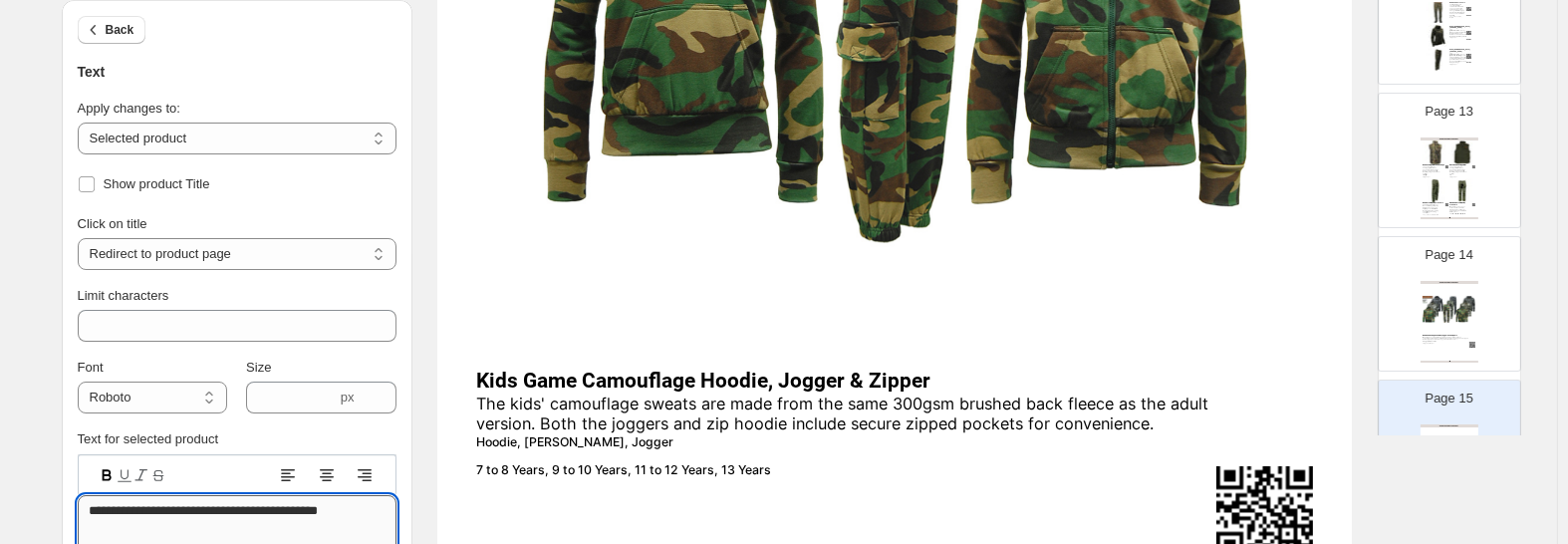 scroll, scrollTop: 599, scrollLeft: 0, axis: vertical 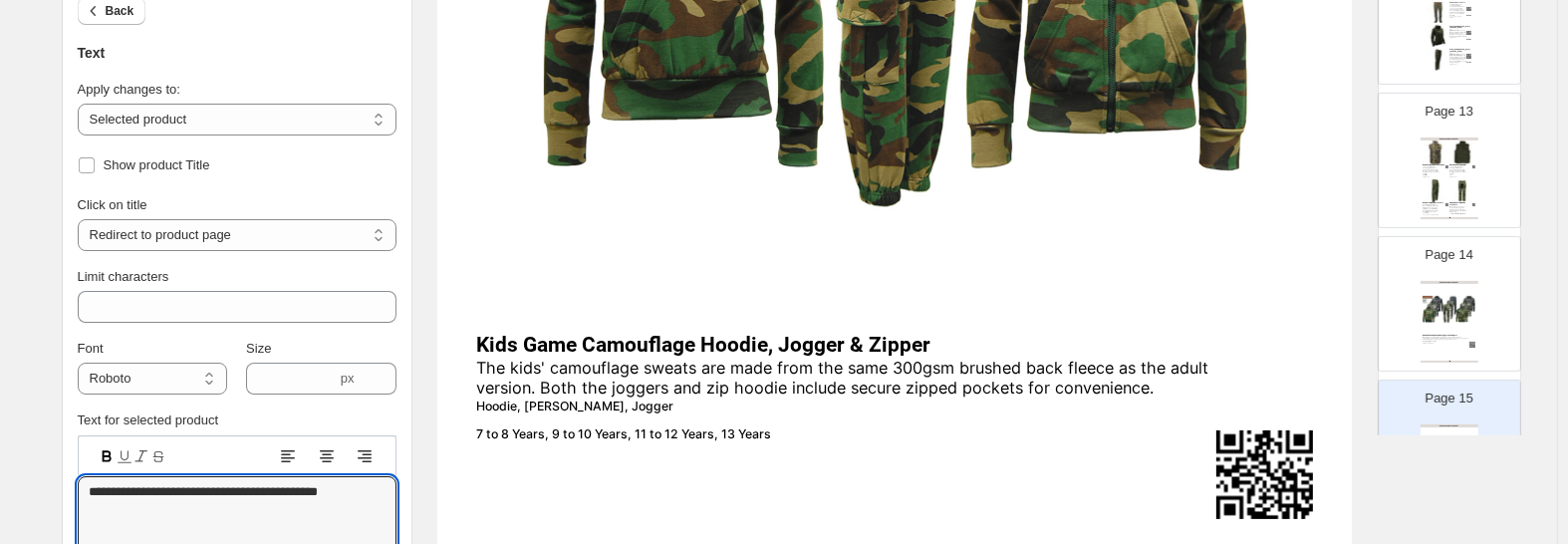 type on "**********" 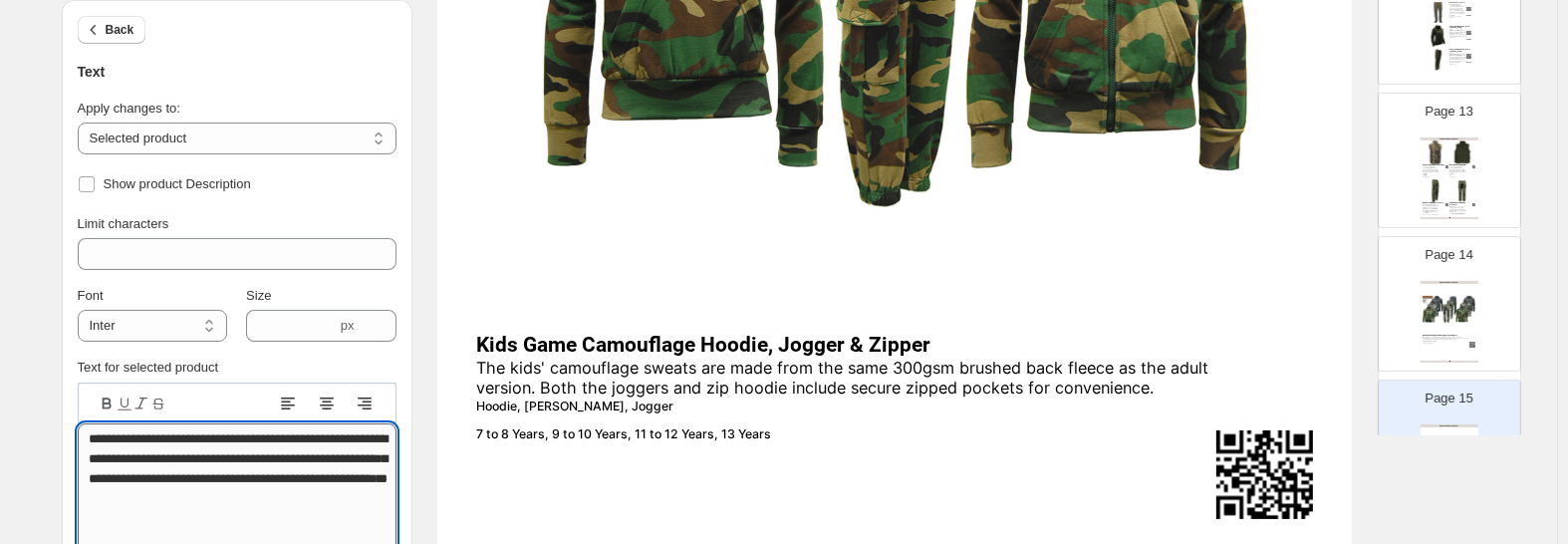 click on "**********" at bounding box center [237, 488] 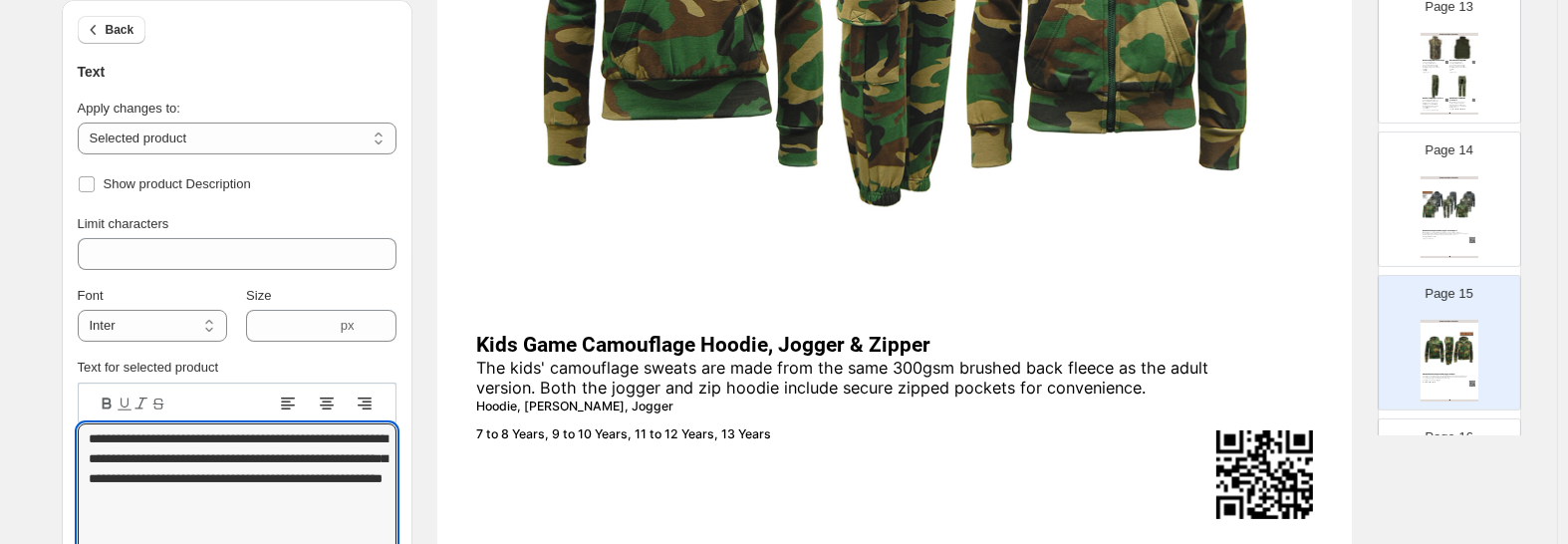 scroll, scrollTop: 2031, scrollLeft: 0, axis: vertical 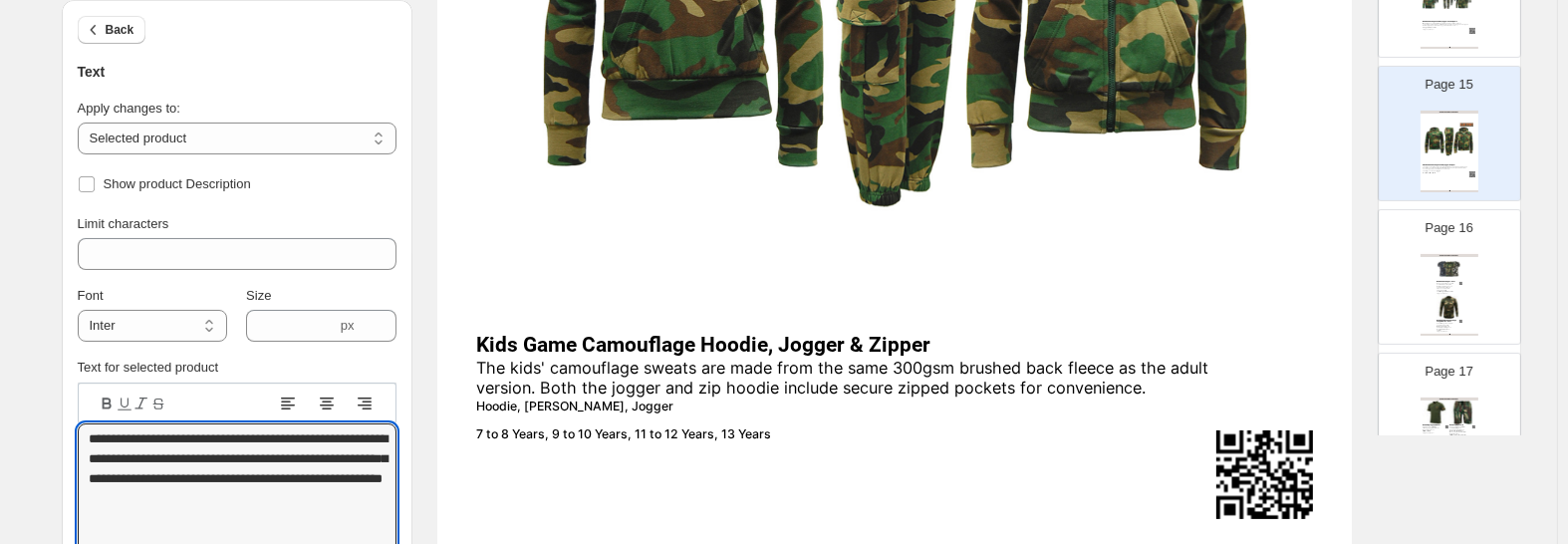 click on "GAME TECHNICAL APPAREL Game Camouflage T-Shirt
Game Camouflage T-shirts available in 3 camo prints, featuring a reinforced neck and double-stitched sleeves and hem for added durability.
Colours: Midnight, Urban, Woodland S, M, L, XL, 2XL, 3XL, 4XL, 5XL   Game Woodland Camouflage Long Sleeve T-Shirt
Versatile long sleeve top for year-round use—lightweight outer layer in summer, insulating base layer in winter for outdoor activities.
S, M, L, XL, 2XL, 3XL, 4XL, 5XL   TRADE BROCHURE | Page undefined" at bounding box center [1449, 295] 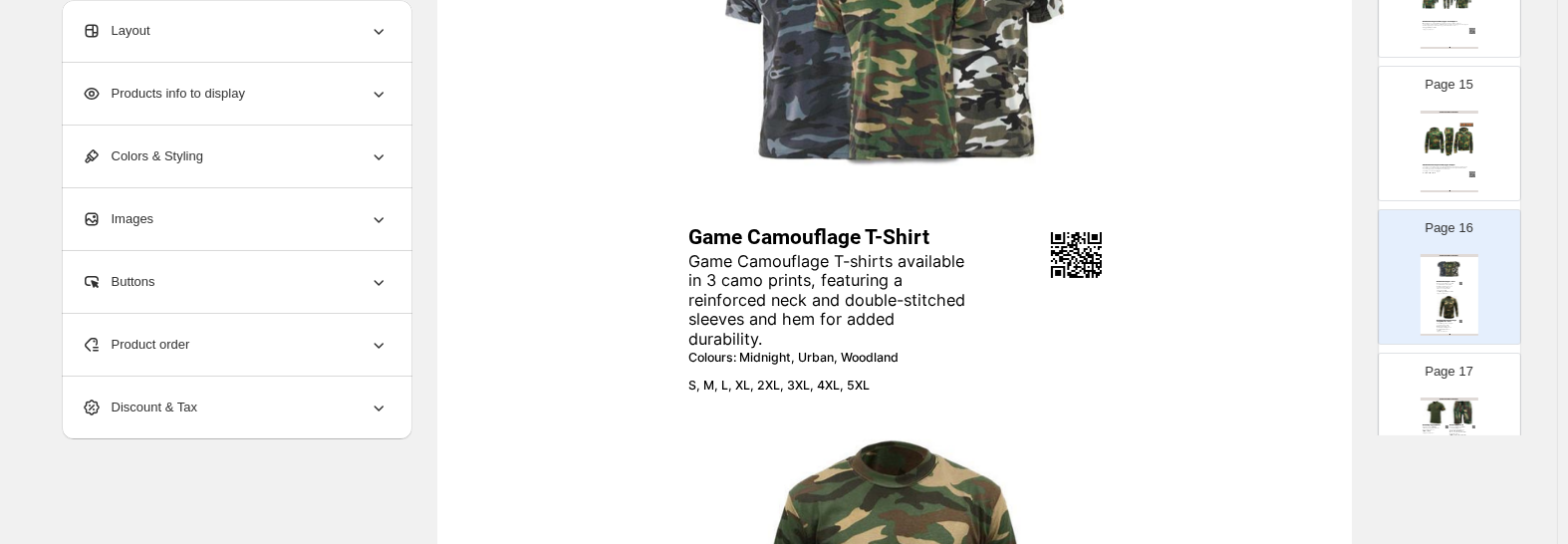 scroll, scrollTop: 285, scrollLeft: 0, axis: vertical 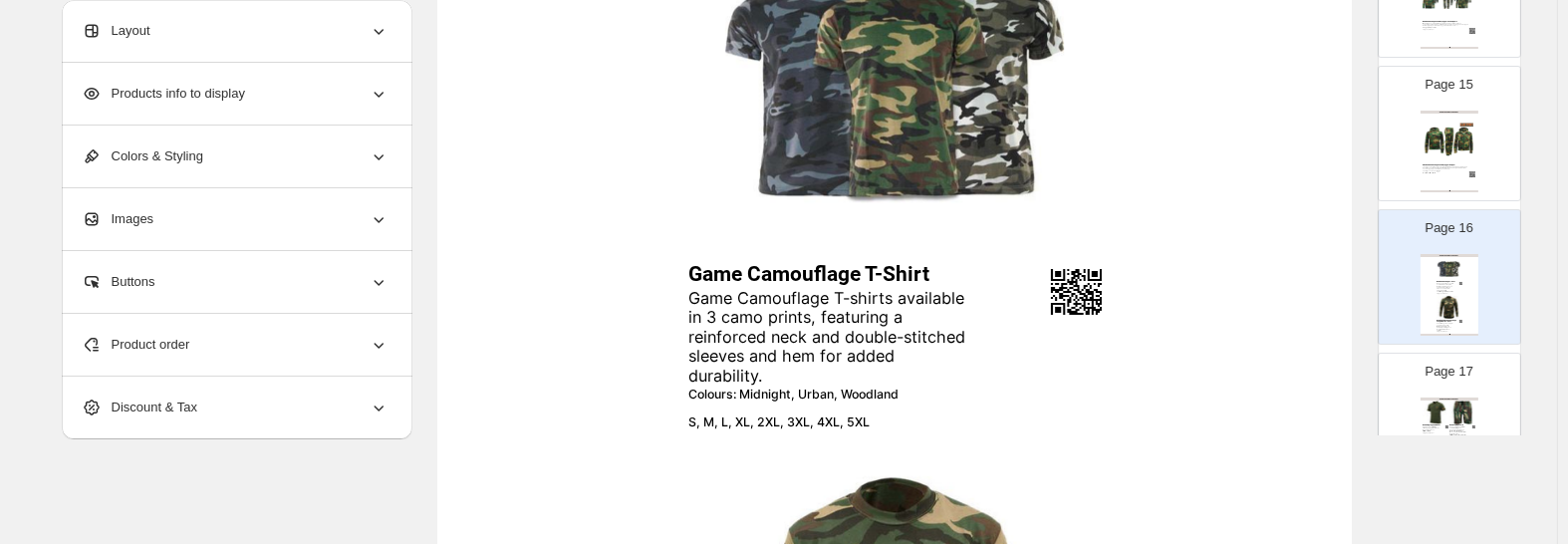 click on "Game Camouflage T-shirts available in 3 camo prints, featuring a reinforced neck and double-stitched sleeves and hem for added durability." at bounding box center [827, 338] 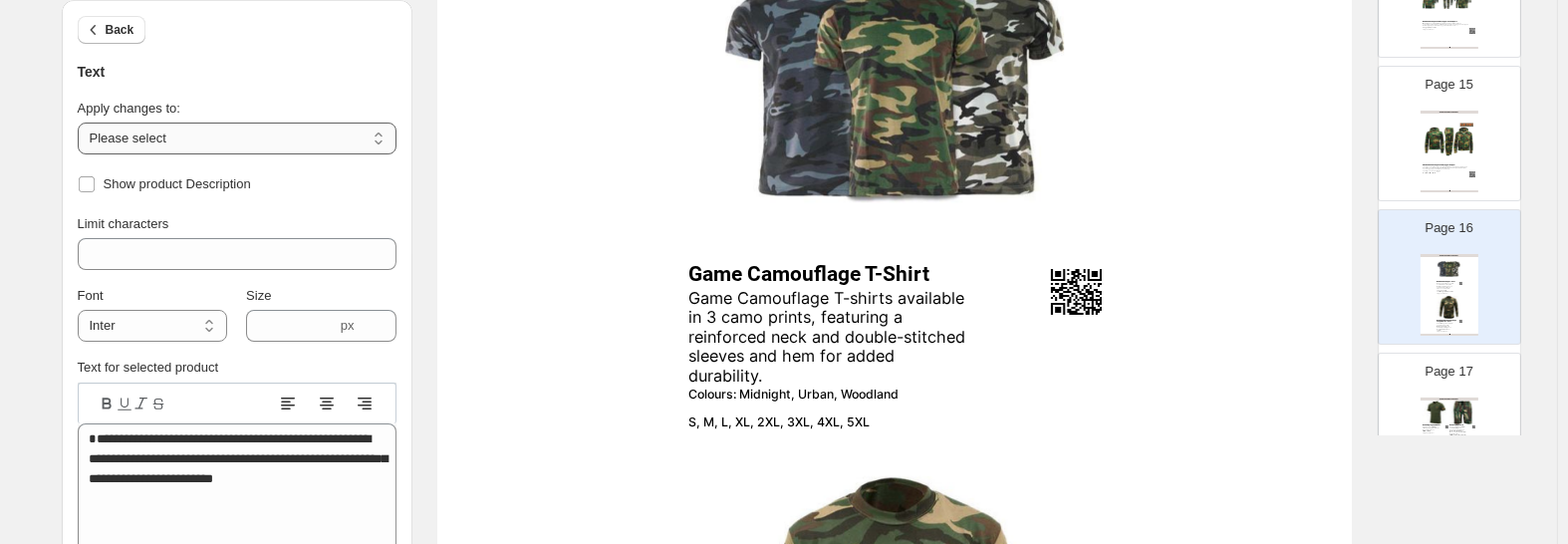 click on "**********" at bounding box center [237, 138] 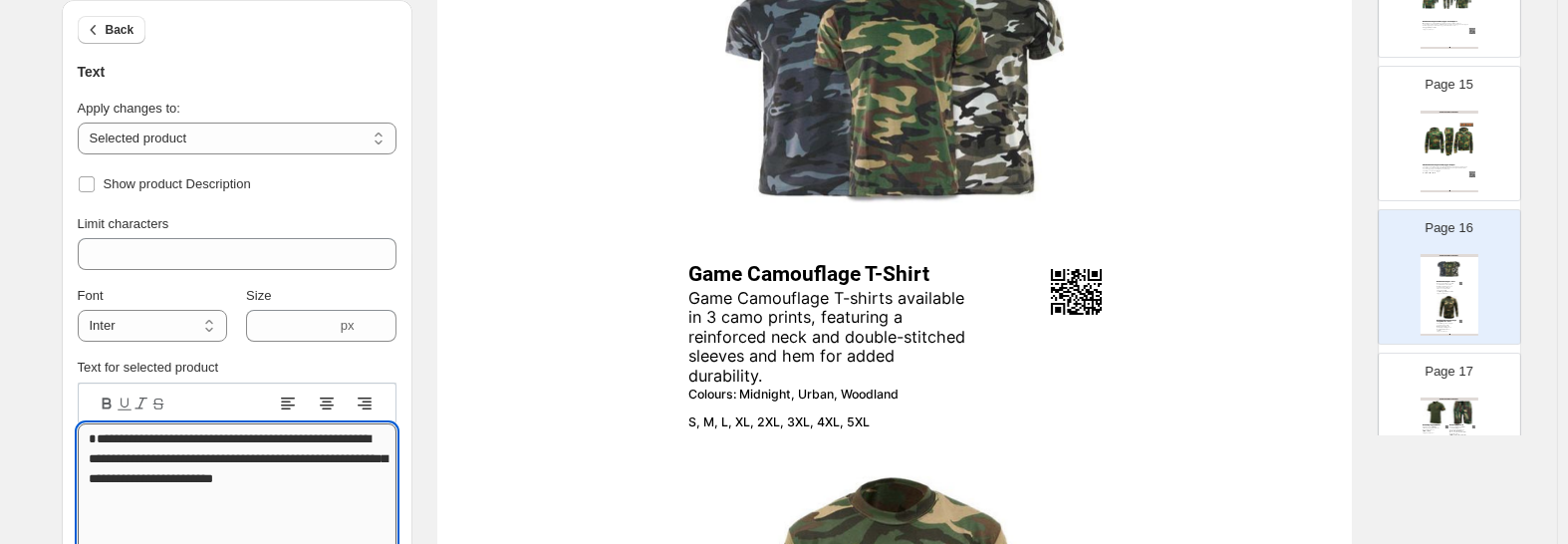 click on "**********" at bounding box center [237, 498] 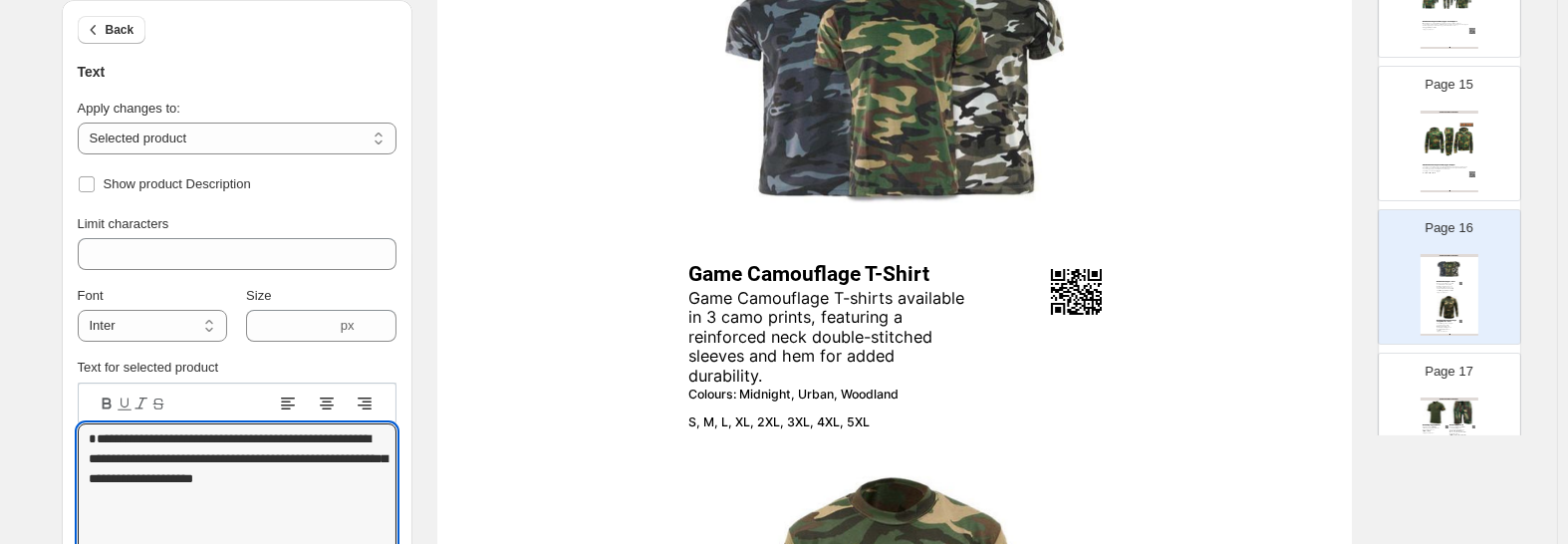 type on "**********" 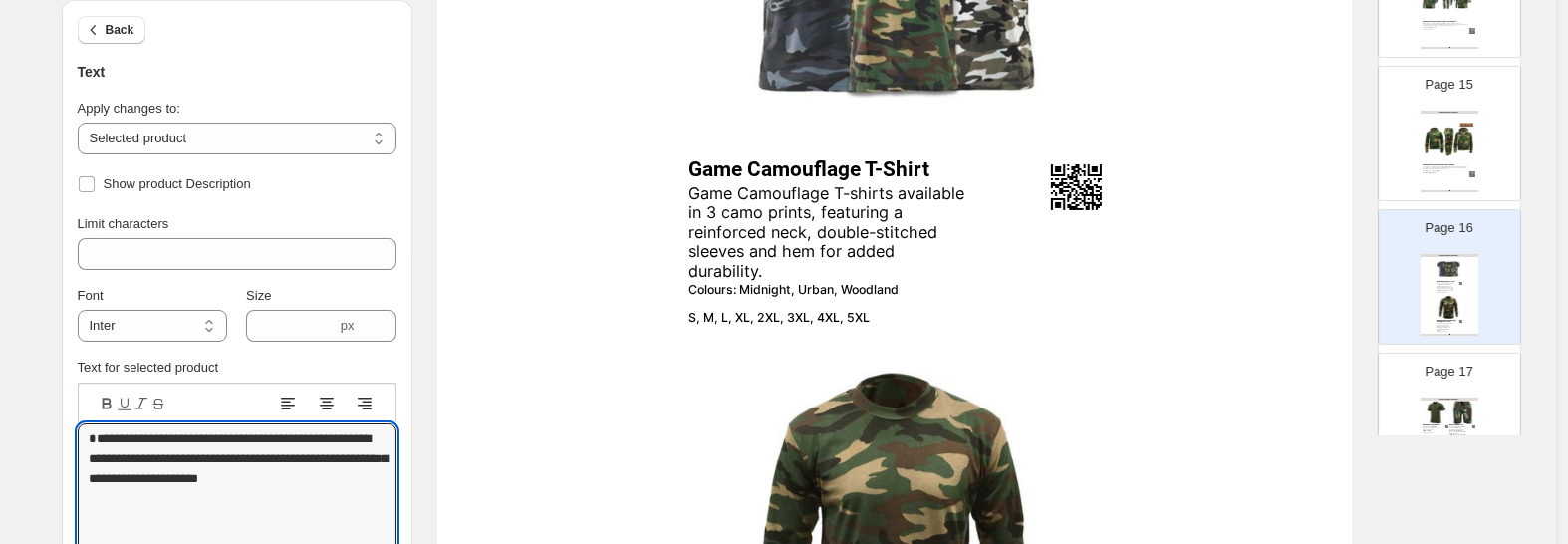 scroll, scrollTop: 808, scrollLeft: 0, axis: vertical 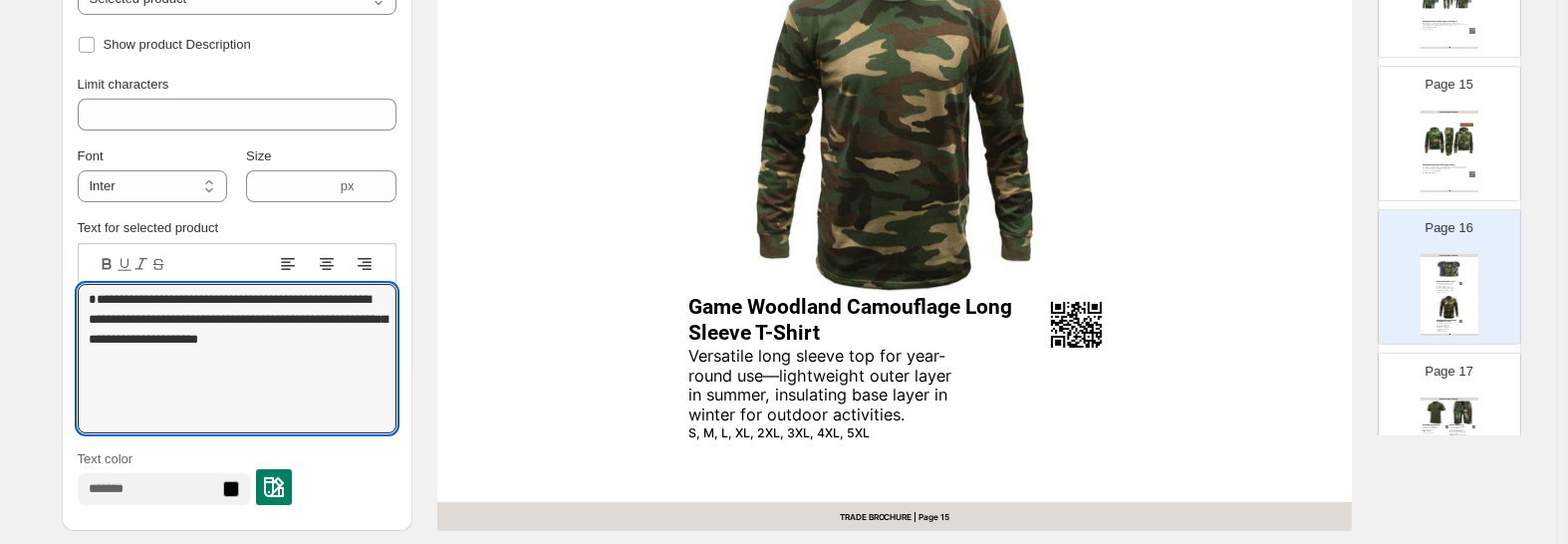 click on "Page 17 GAME TECHNICAL APPAREL Game Stag Logo Polo Shirt
Premium polo shirt with triple stitching, stag print, and Game logo on the sleeve.
Military Green, Charcoal, Black S, M, L, XL, XXL, 3XL, 4XL, 5XL   Game Angling Shorts
Game Angling Shorts. With a comfortable fit, zipped pockets and a French Terry finish these shorts are perfect for the warmer weather.
Olive, Black, Woodland Camo, Urban Camo, Midnight Camo S, M, L, XL, XXL   Game Waterproof Beanie Hat
High-performance waterproof beanie by Game. Designed to protect against cold, wind, rain, and snow while delivering all-weather comfort and warmth.
Colours: Black, Khaki, Navy One Size   Game Baseball Cap
5-panel cotton cap with Game logo, pre-curved peak, ventilation eyelets, and adjustable Rip-Strip™ closure.
Colours:  Olive, Black   TRADE BROCHURE | Page undefined" at bounding box center [1441, 412] 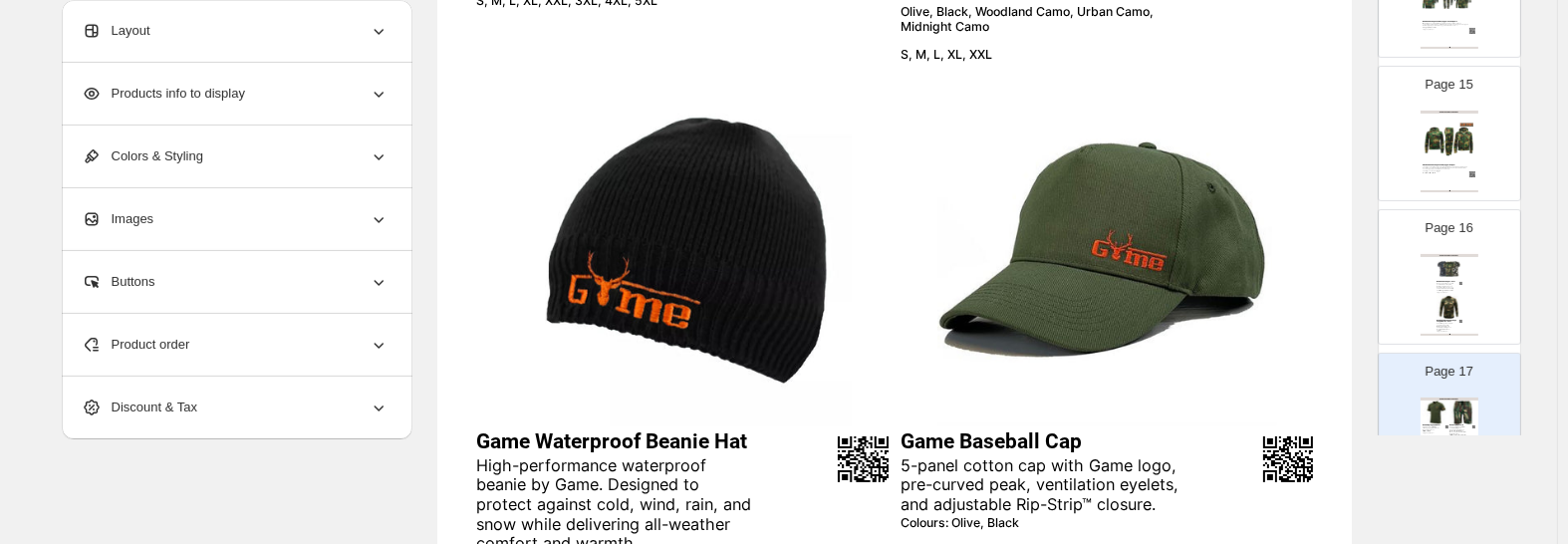 scroll, scrollTop: 354, scrollLeft: 0, axis: vertical 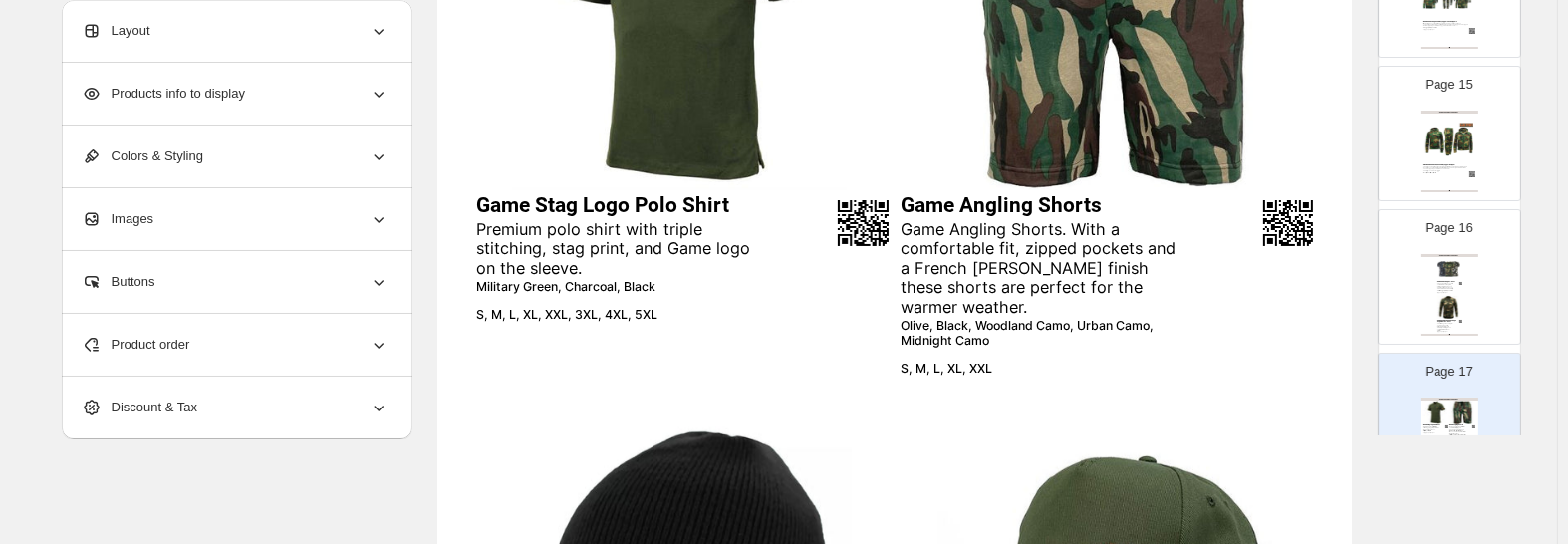 click on "S, M, L, XL, XXL" at bounding box center [1040, 369] 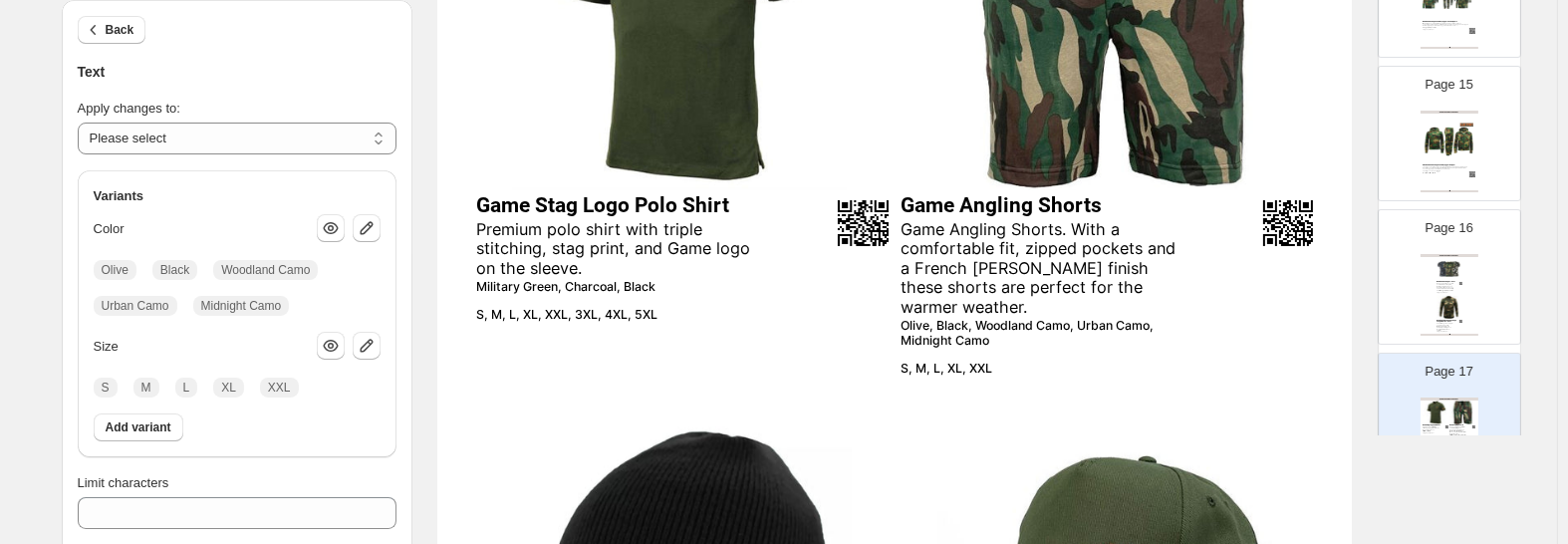click on "Game Angling Shorts. With a comfortable fit, zipped pockets and a French Terry finish these shorts are perfect for the warmer weather." at bounding box center (1040, 269) 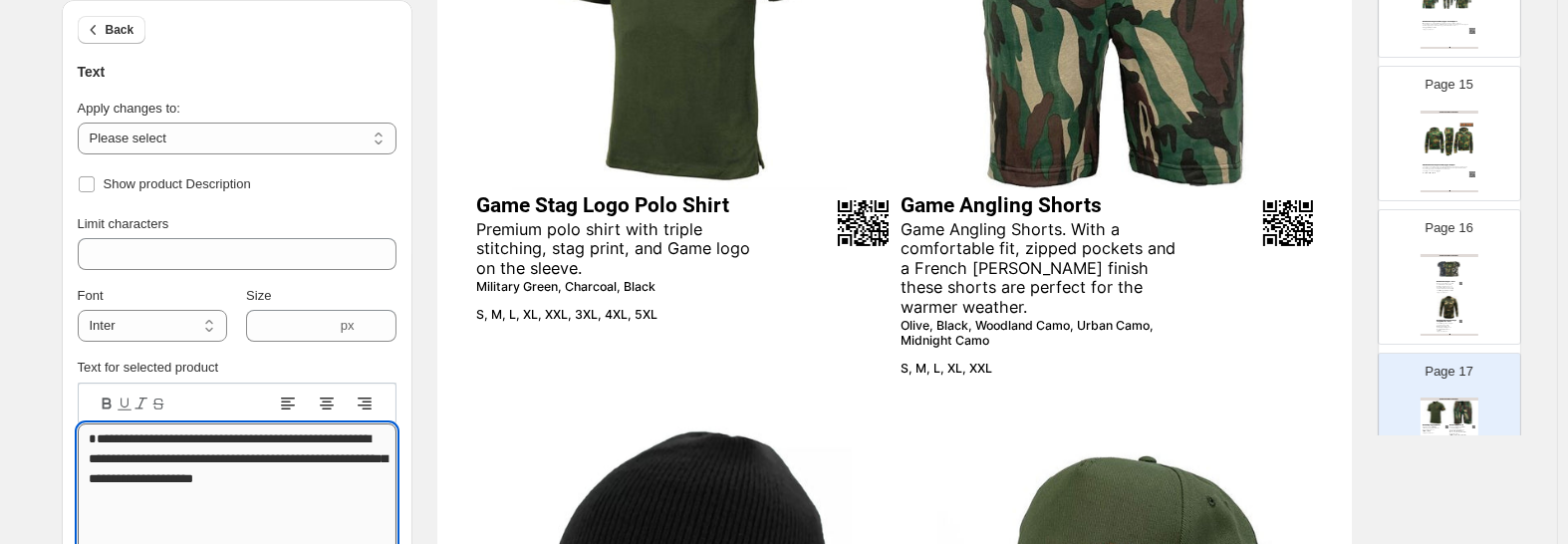 drag, startPoint x: 342, startPoint y: 494, endPoint x: 331, endPoint y: 477, distance: 20.248457 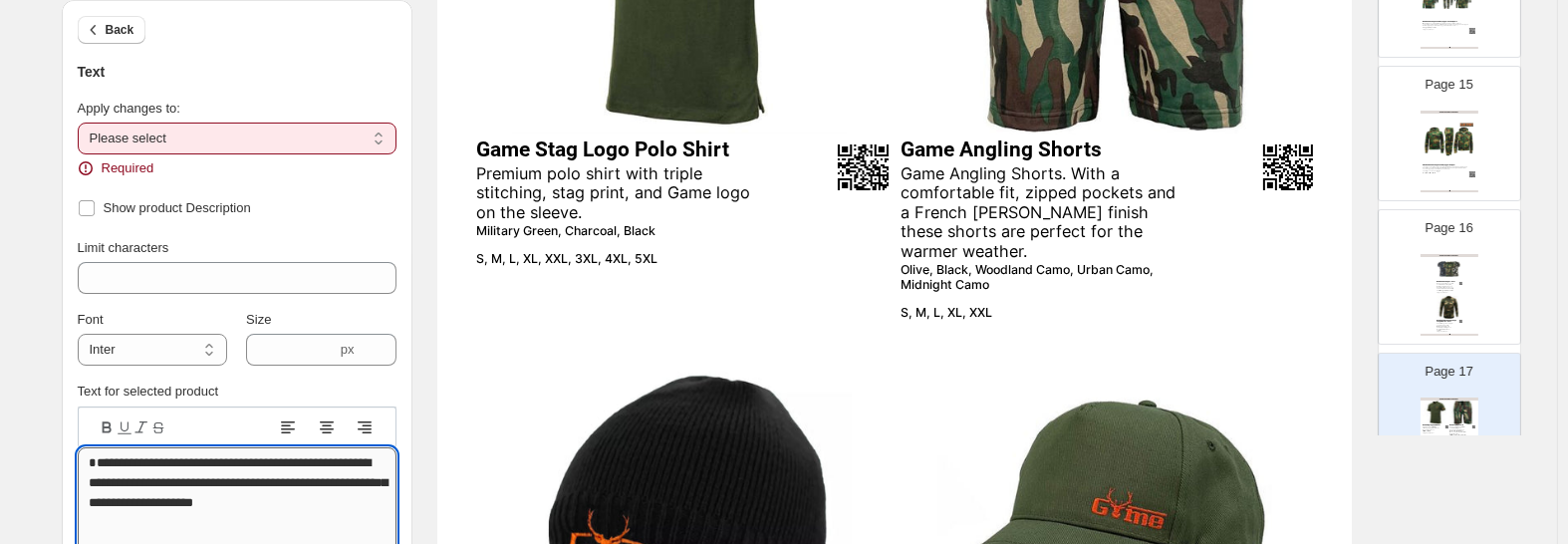 type on "**********" 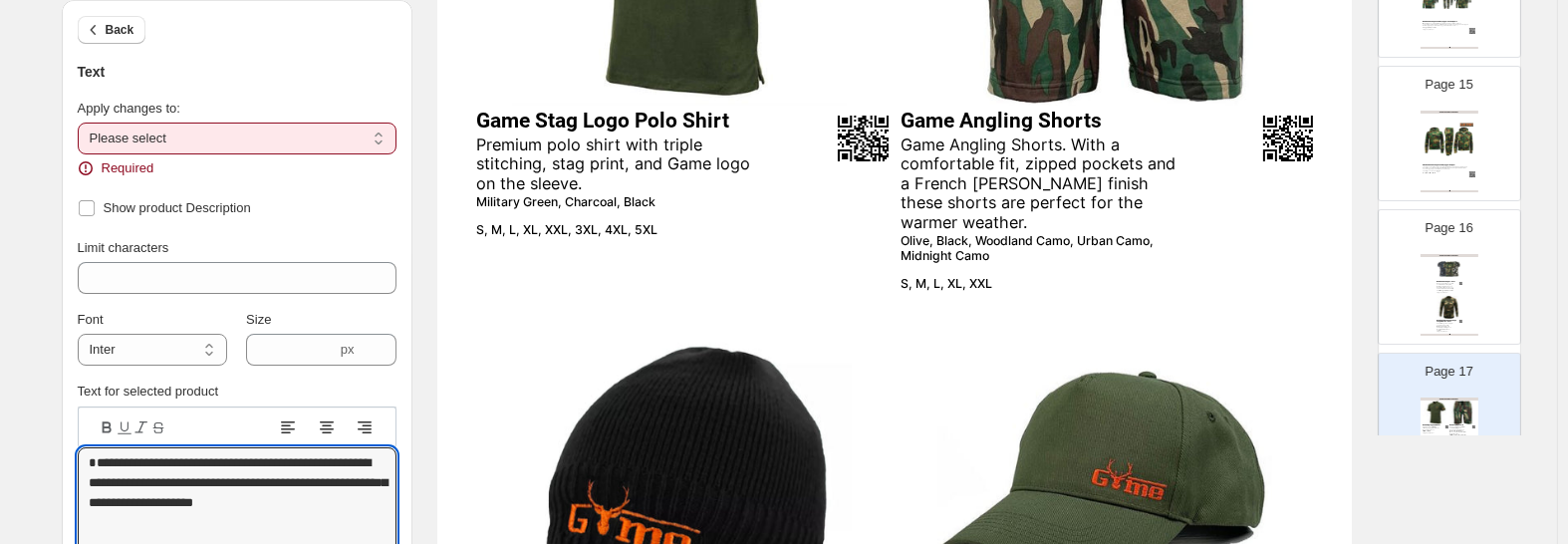 click on "**********" at bounding box center [237, 138] 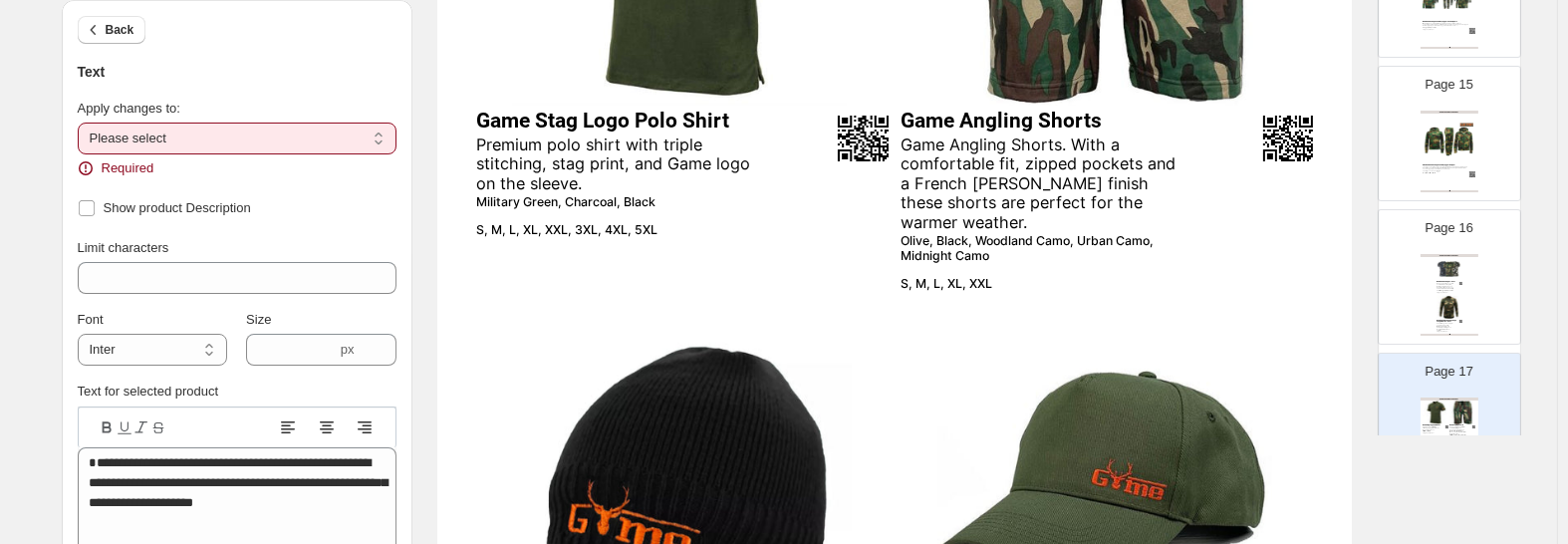 select on "**********" 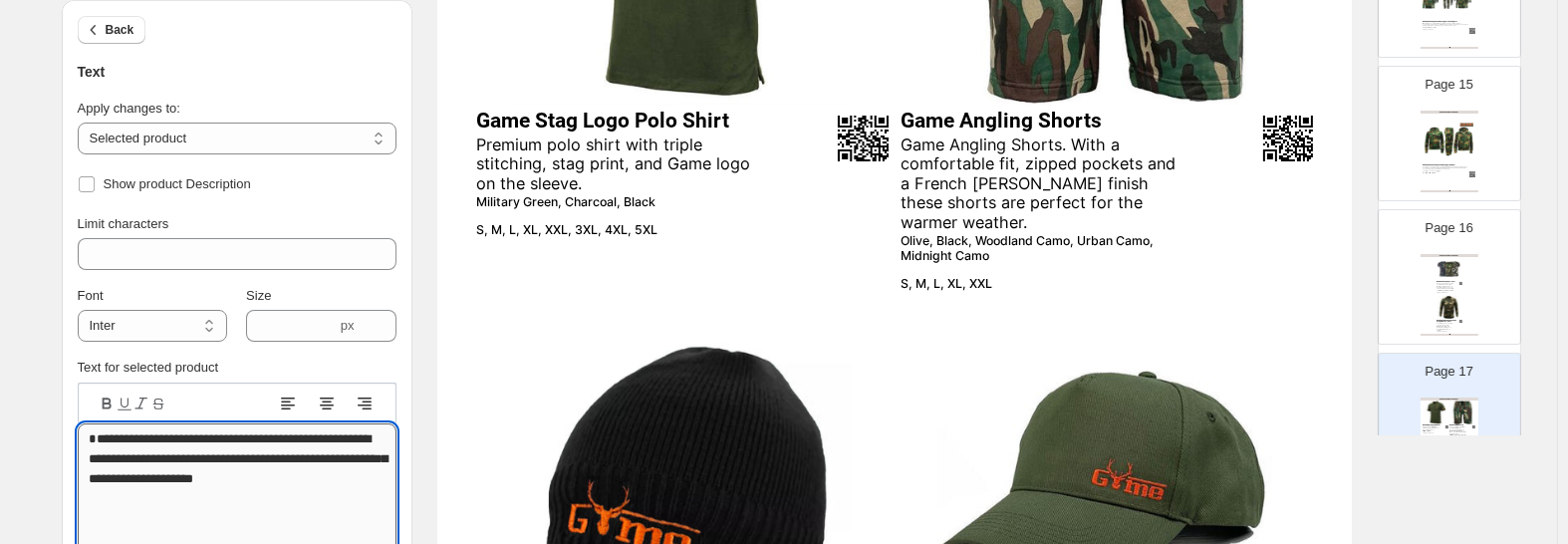 drag, startPoint x: 324, startPoint y: 475, endPoint x: 342, endPoint y: 500, distance: 30.805844 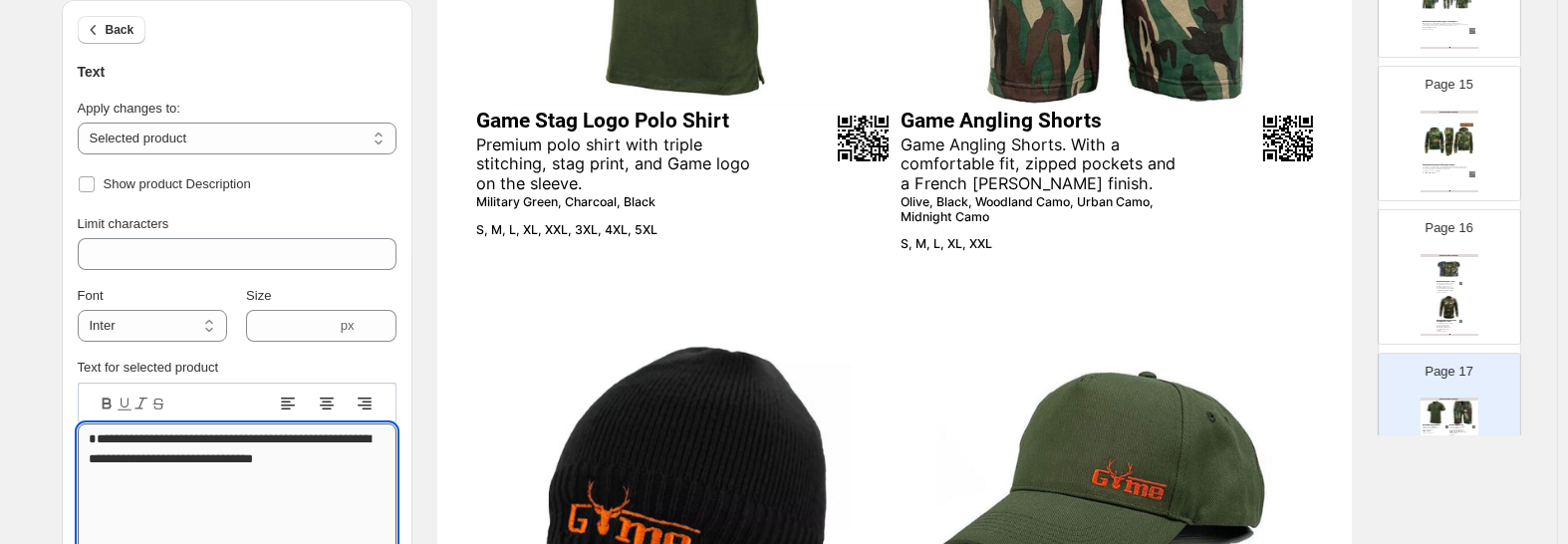click on "**********" at bounding box center [237, 488] 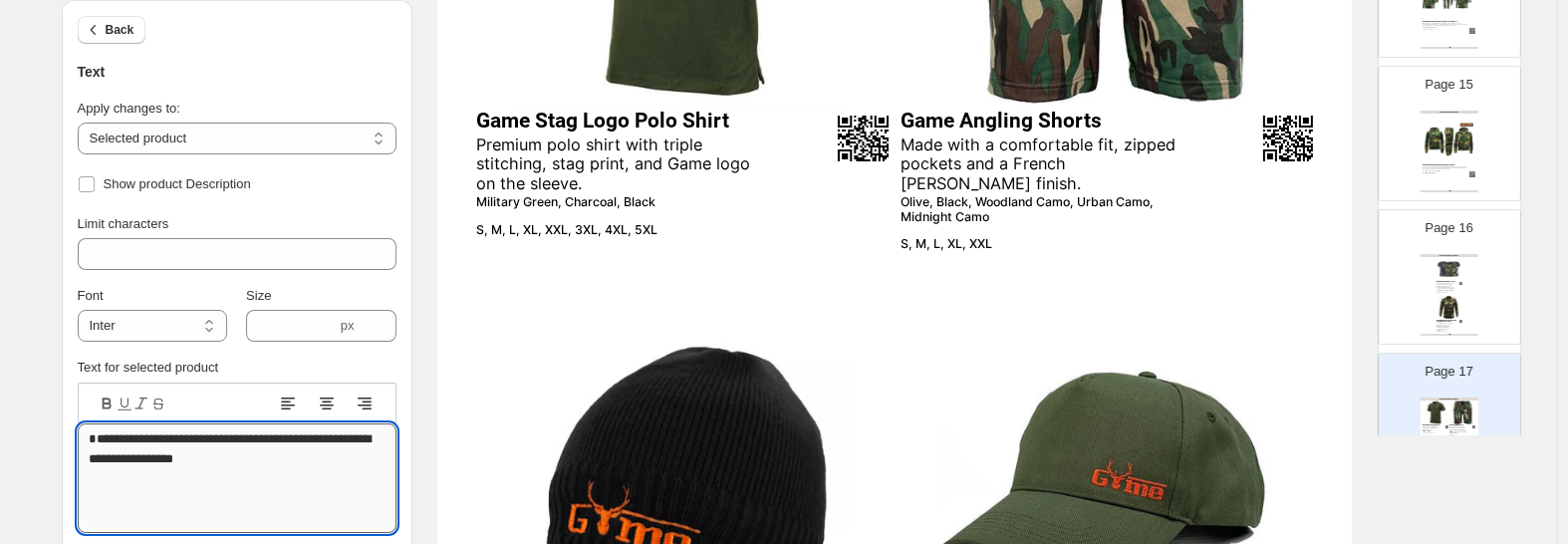 click on "**********" at bounding box center [237, 478] 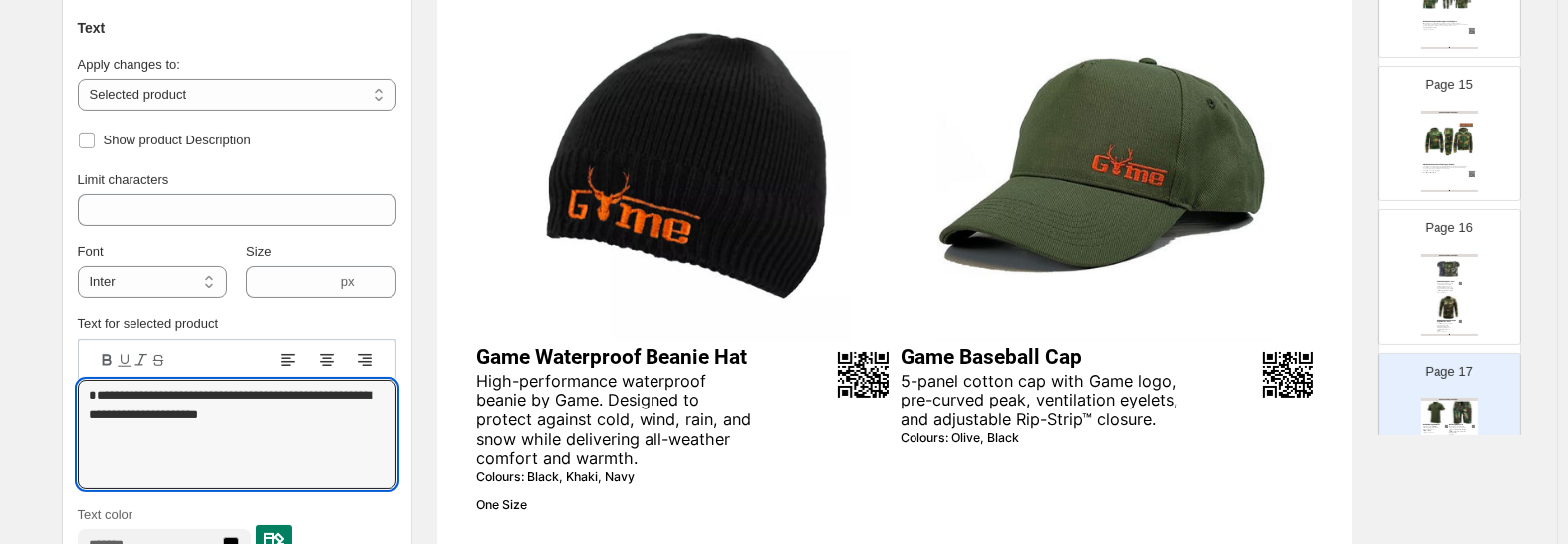 scroll, scrollTop: 877, scrollLeft: 0, axis: vertical 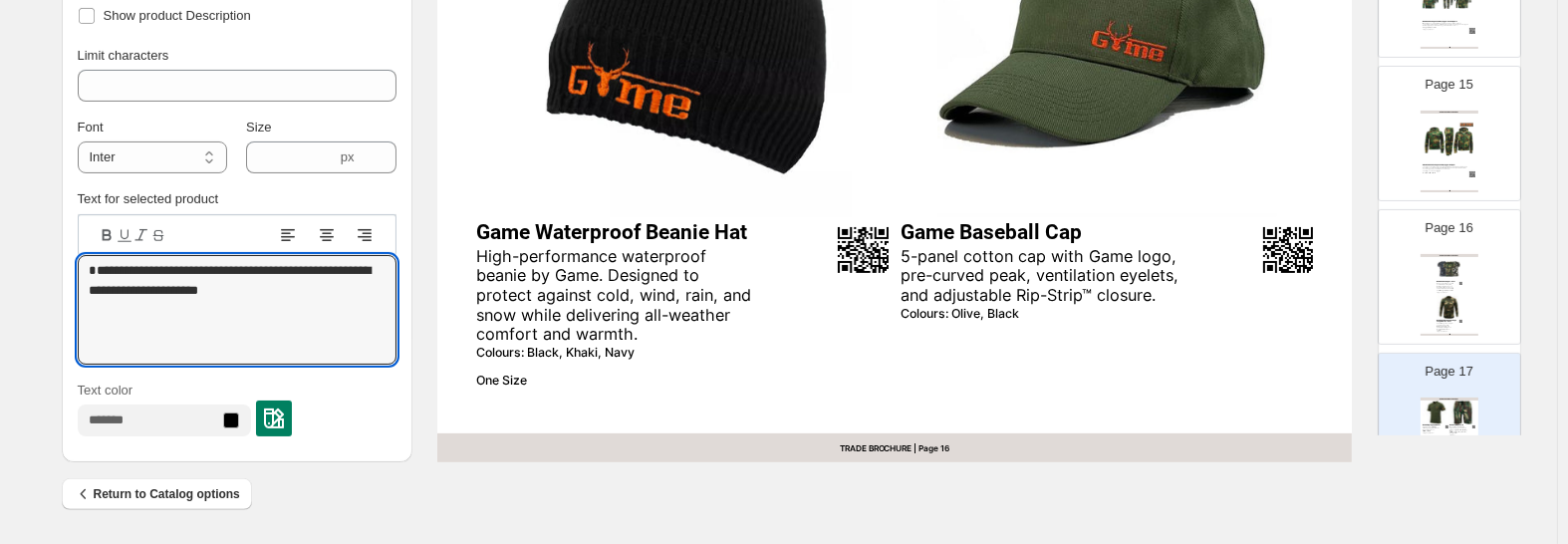 type on "**********" 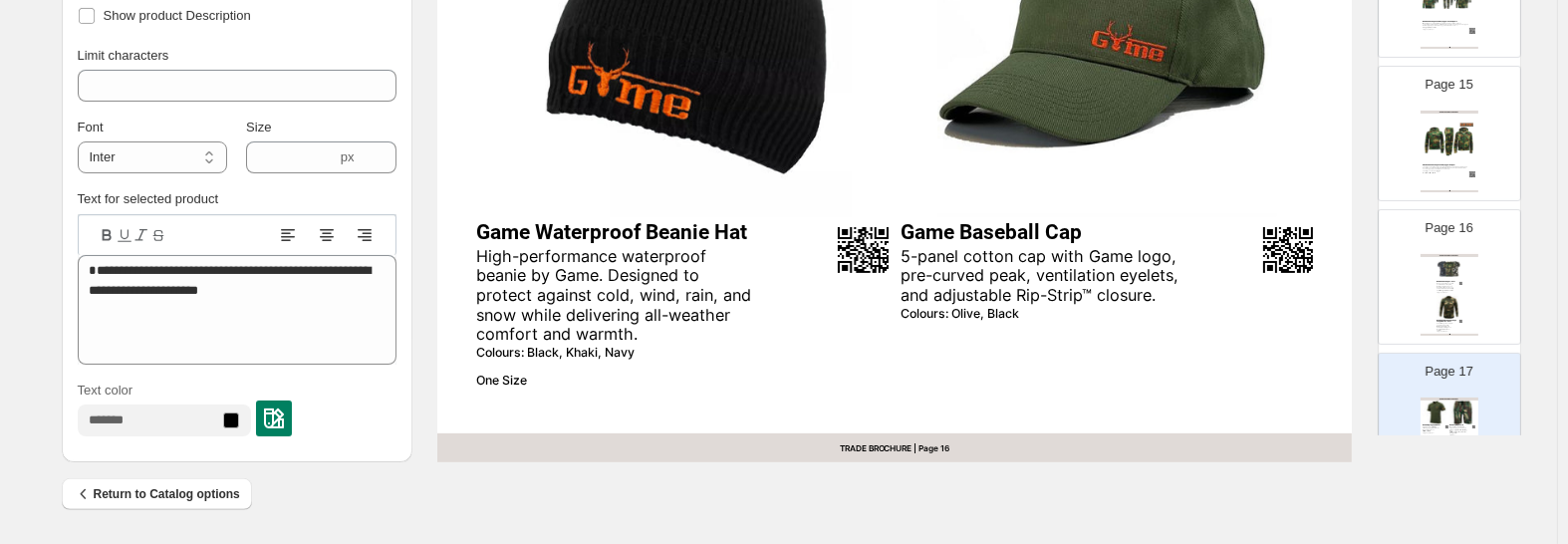 click on "One Size" at bounding box center (615, 381) 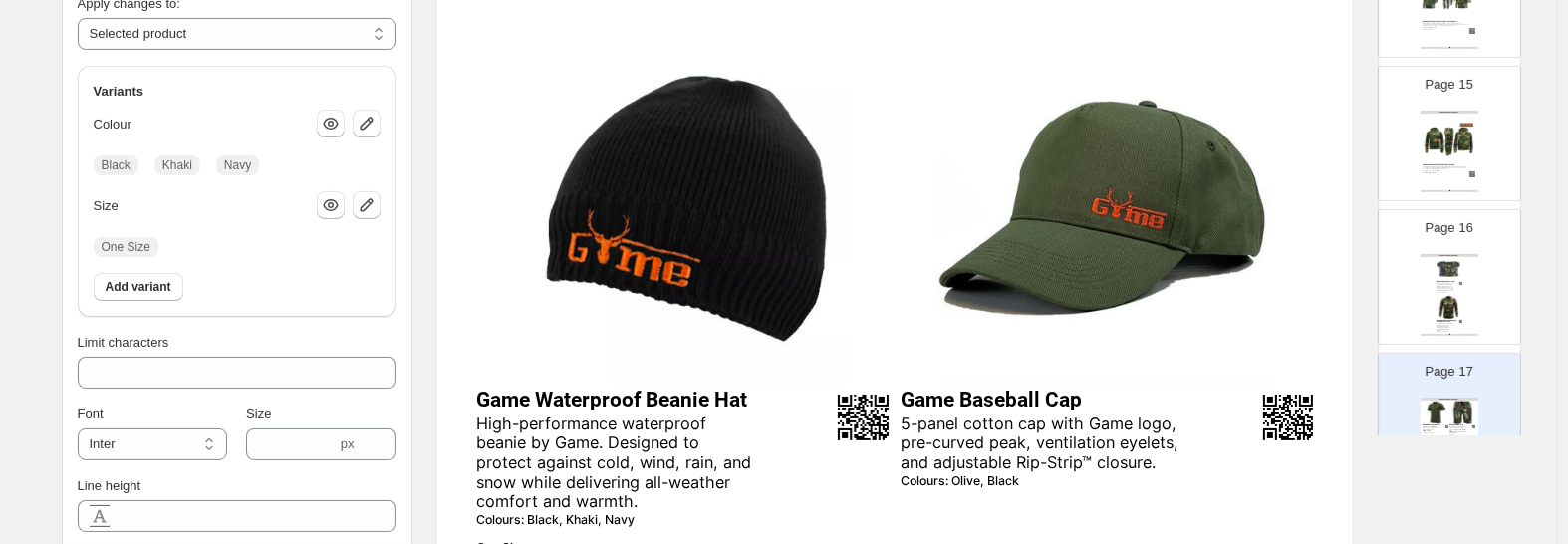scroll, scrollTop: 668, scrollLeft: 0, axis: vertical 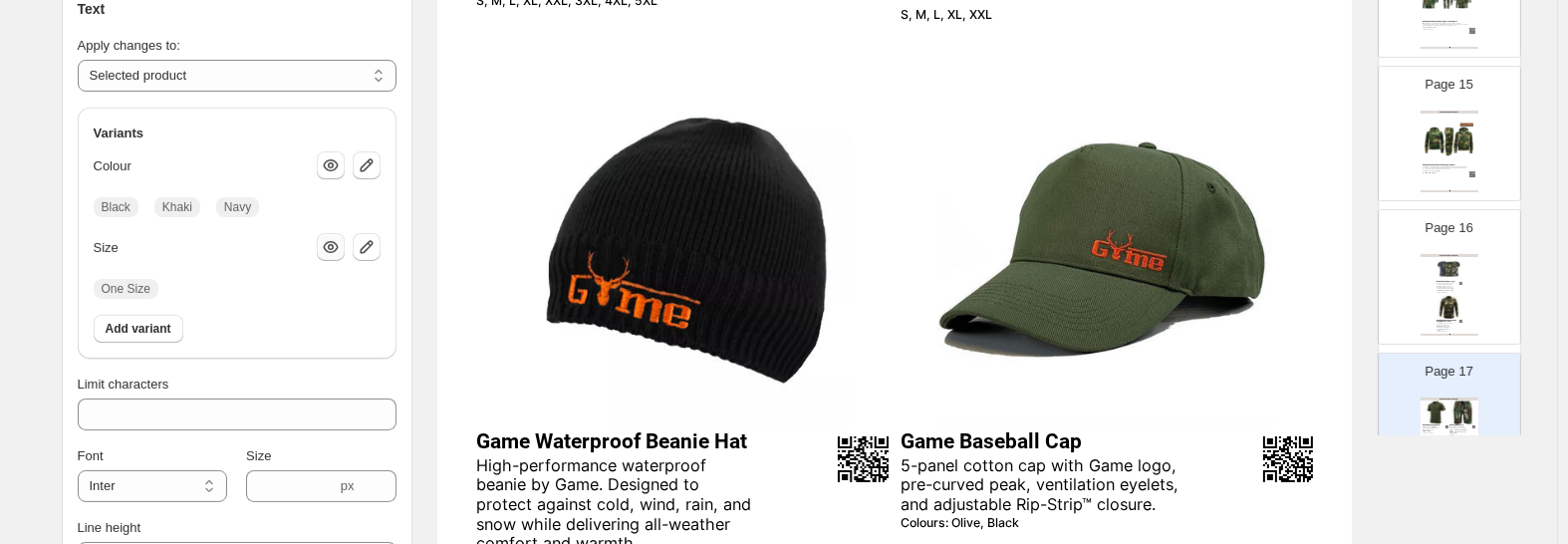 click 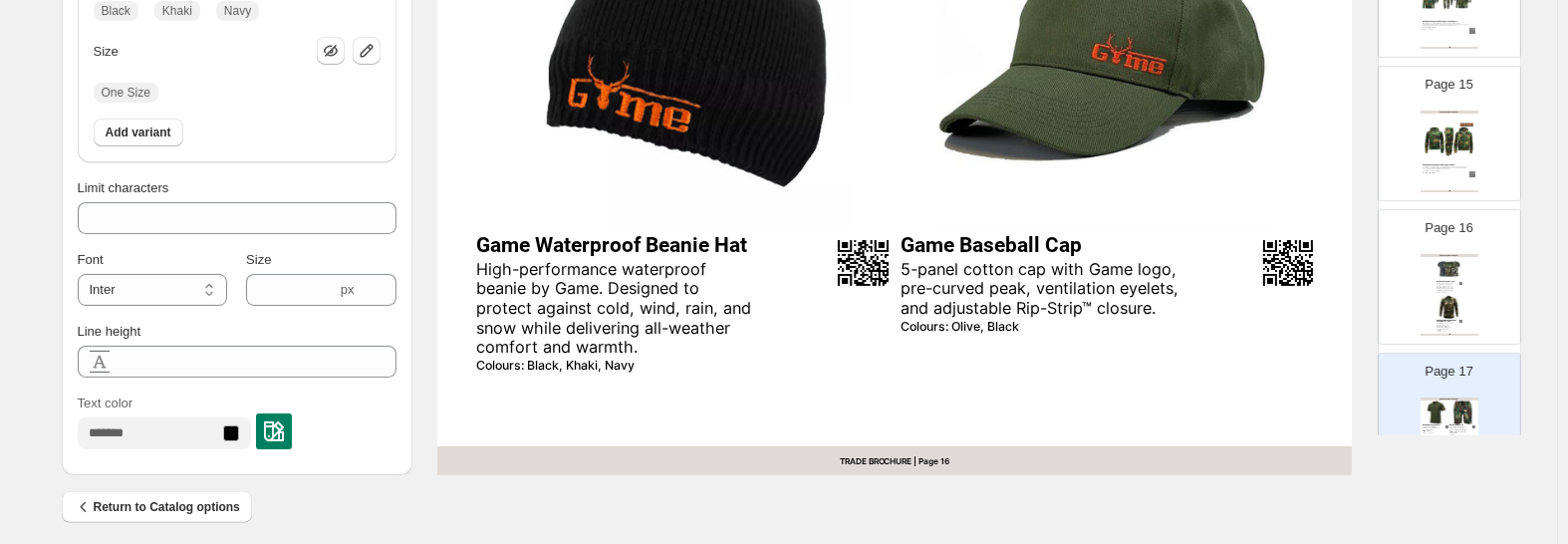 scroll, scrollTop: 877, scrollLeft: 0, axis: vertical 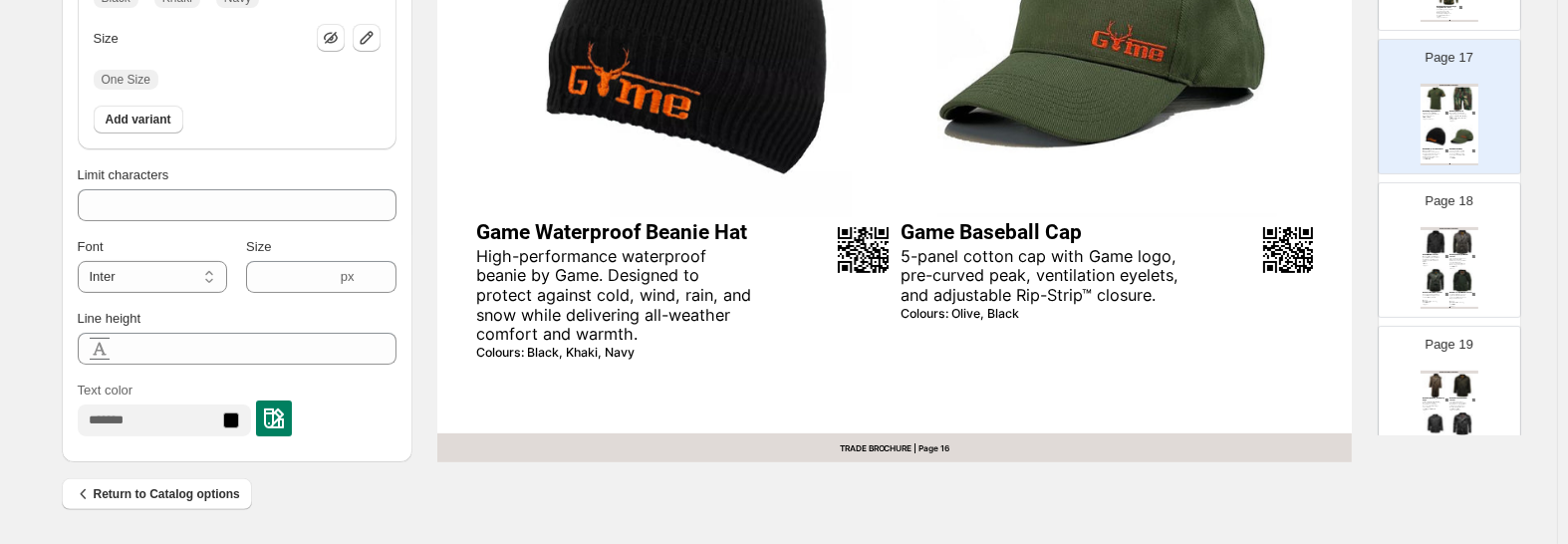 click at bounding box center (1462, 242) 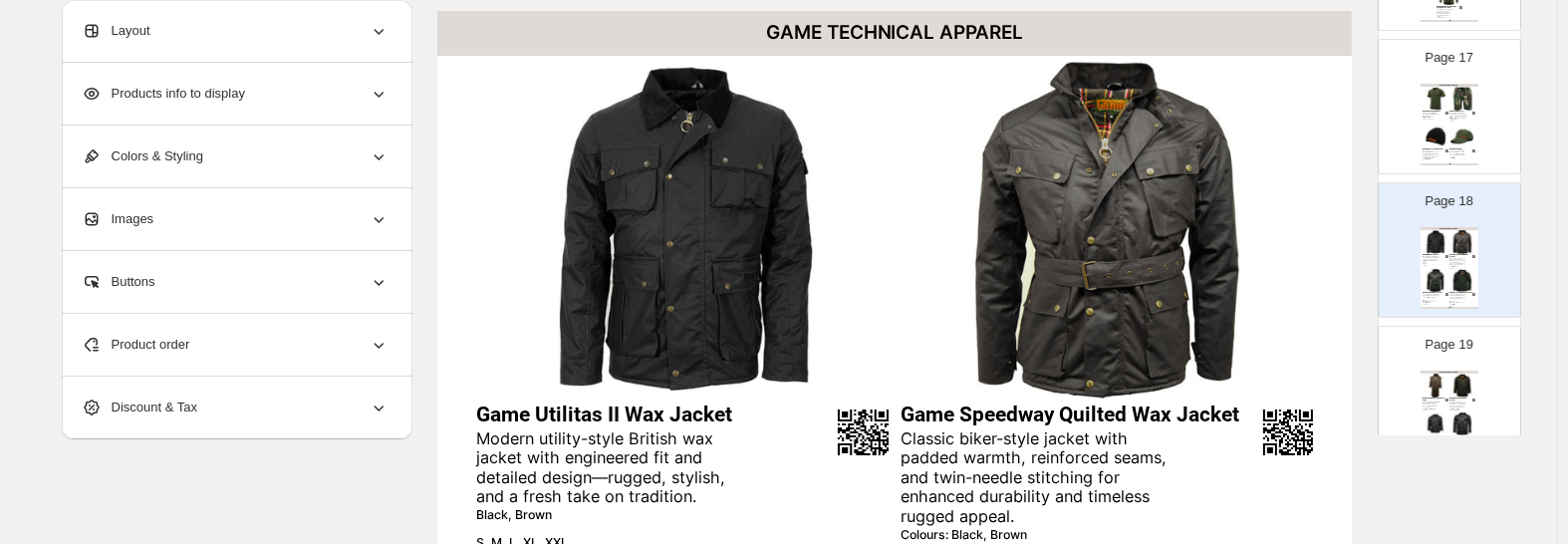 scroll, scrollTop: 249, scrollLeft: 0, axis: vertical 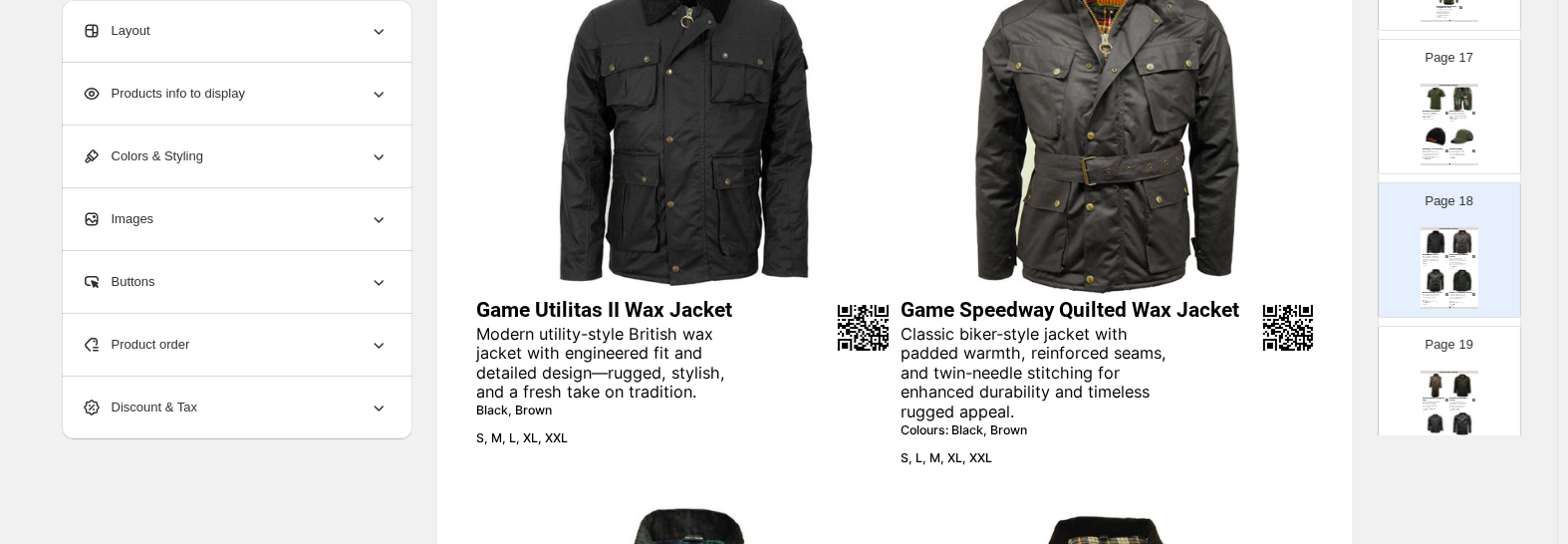 click on "Modern utility-style British wax jacket with engineered fit and detailed design—rugged, stylish, and a fresh take on tradition." at bounding box center (615, 364) 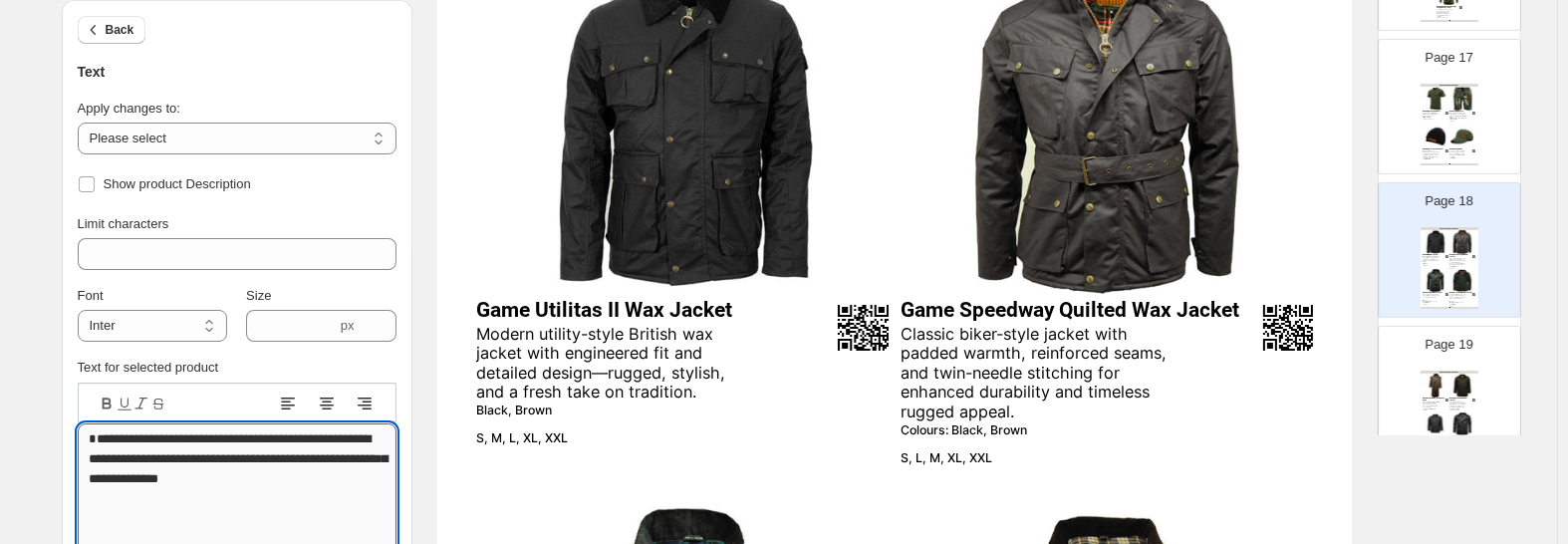 click on "**********" at bounding box center (237, 498) 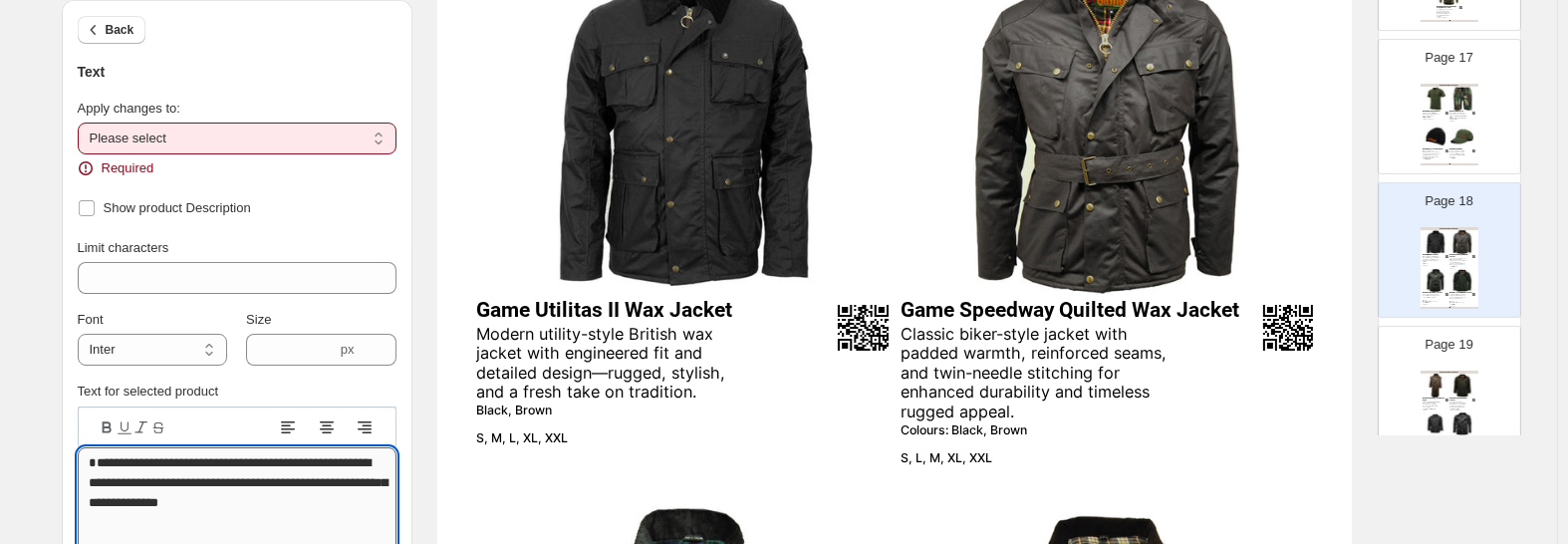scroll, scrollTop: 277, scrollLeft: 0, axis: vertical 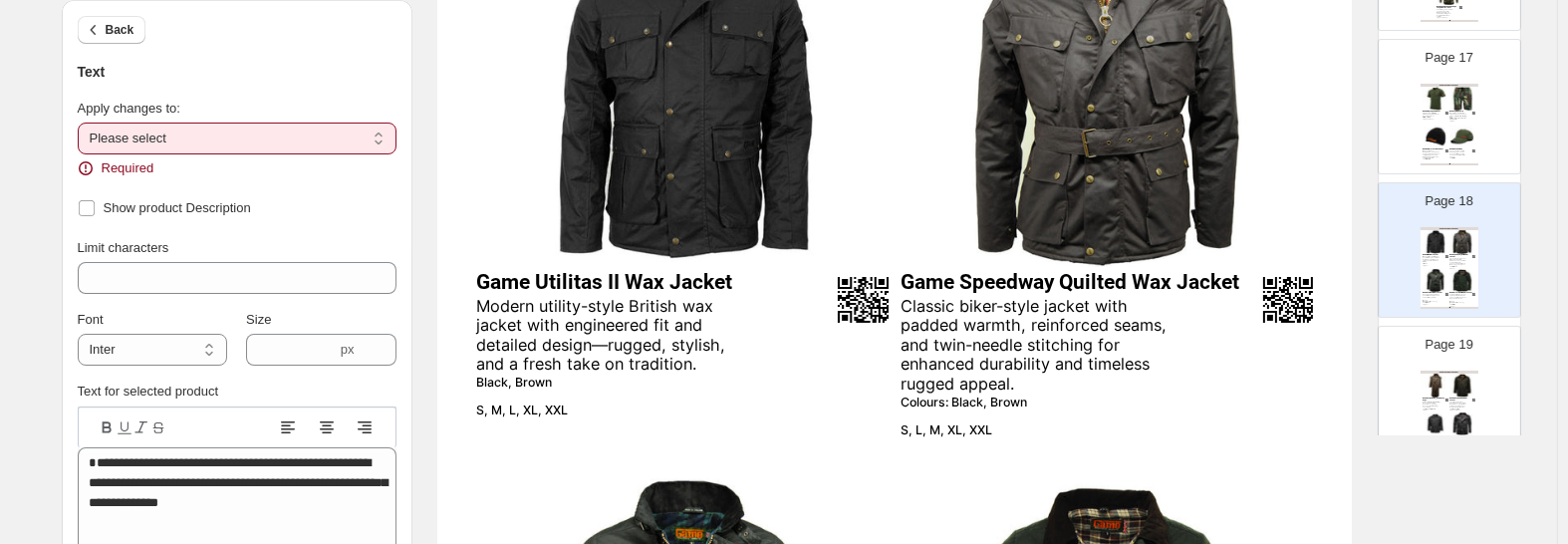 click on "**********" at bounding box center (237, 138) 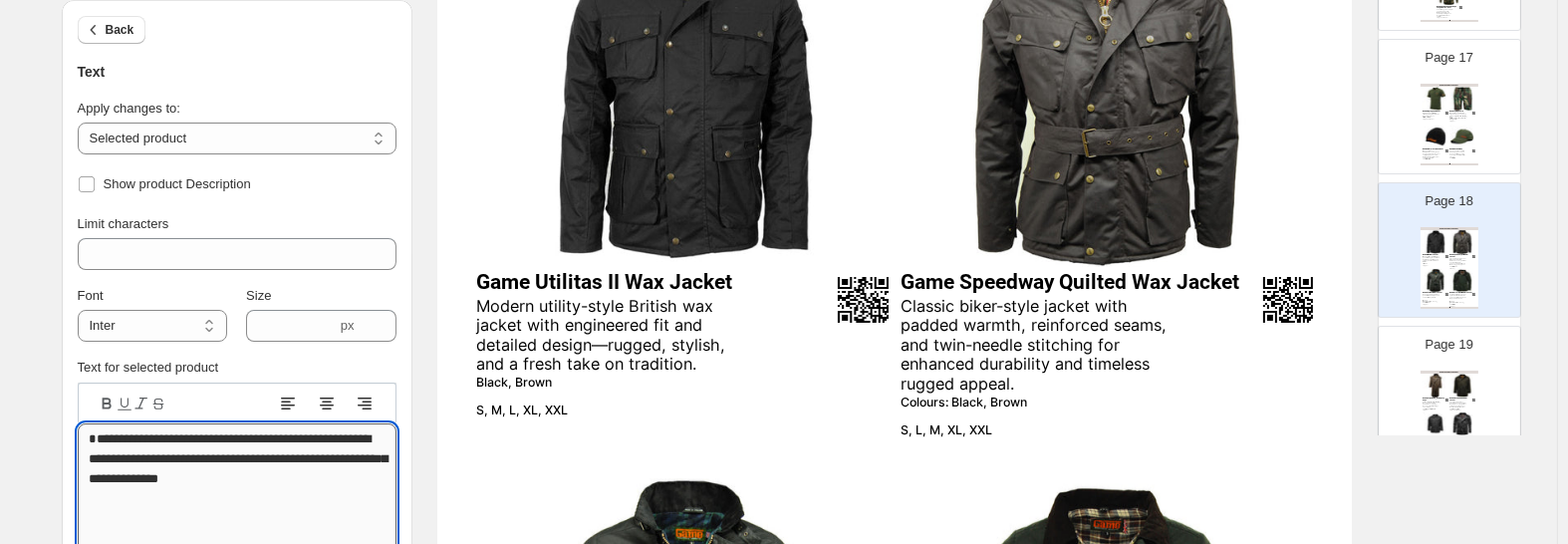 click on "**********" at bounding box center (237, 498) 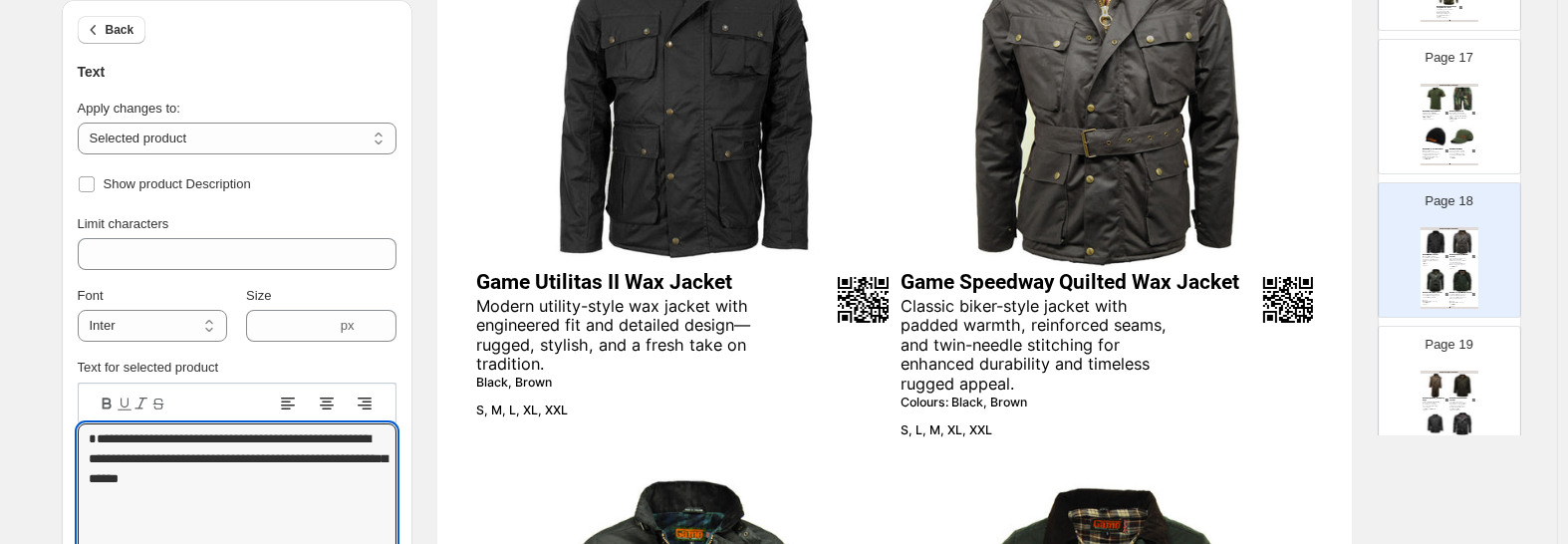 type on "**********" 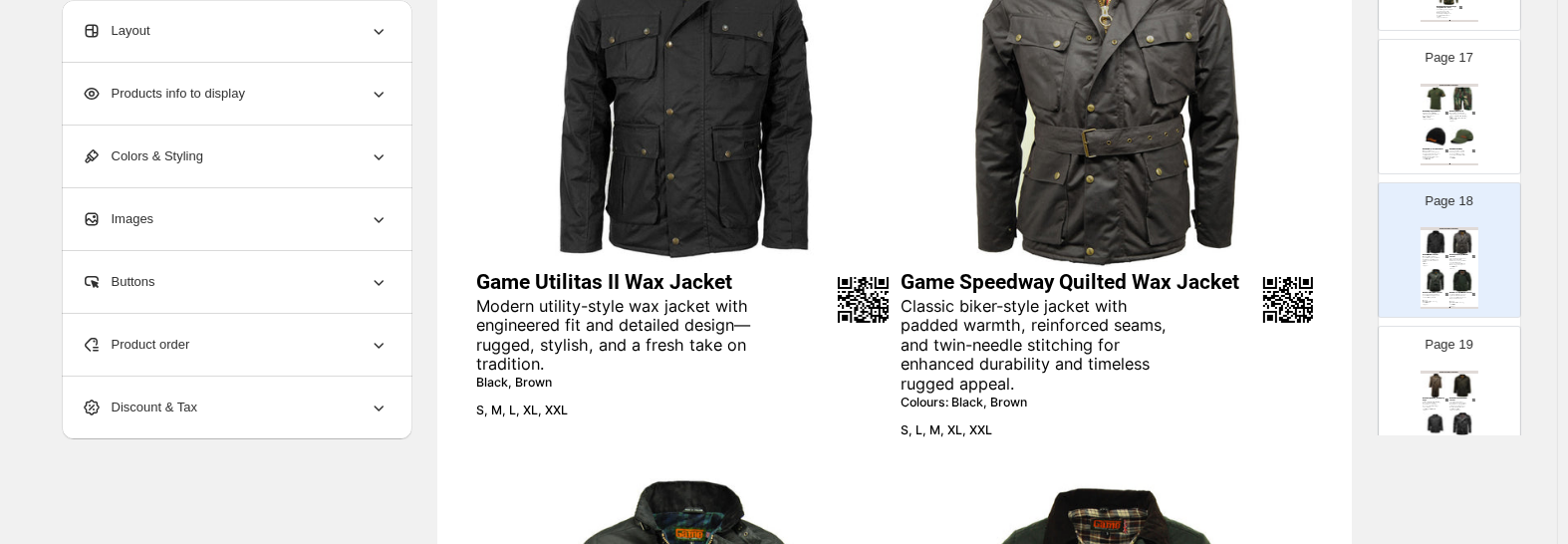 click on "Modern utility-style wax jacket with engineered fit and detailed design—rugged, stylish, and a fresh take on tradition." at bounding box center (615, 336) 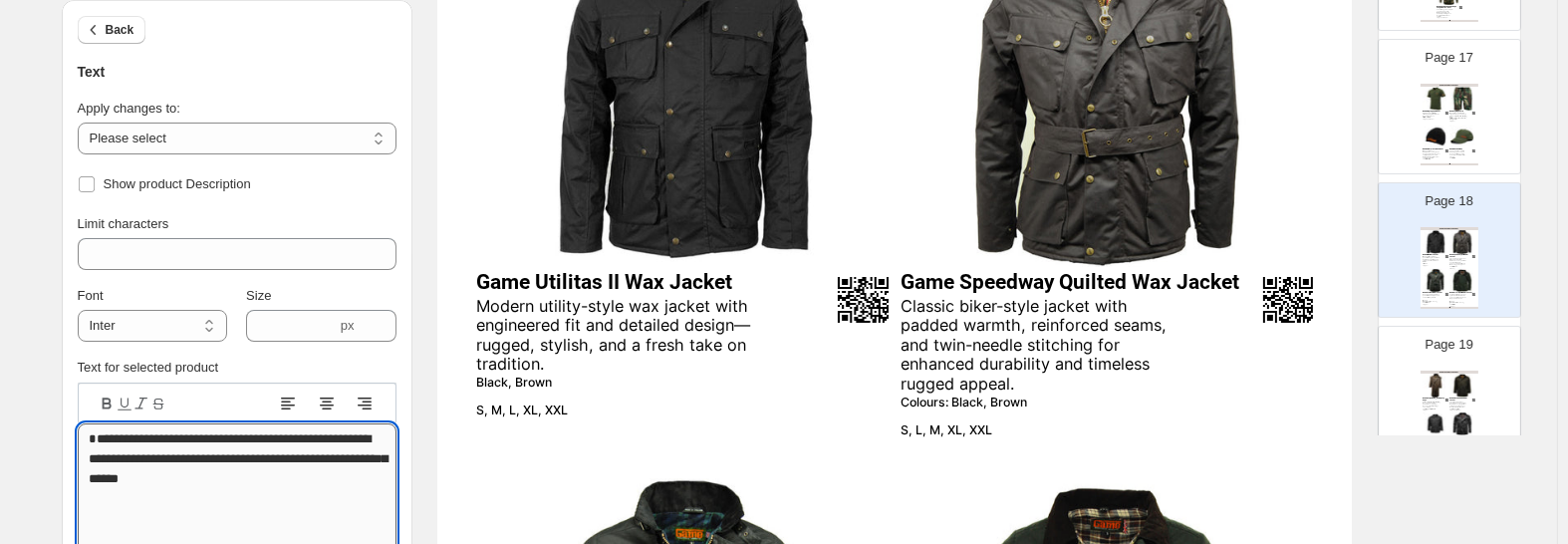click on "**********" at bounding box center (237, 488) 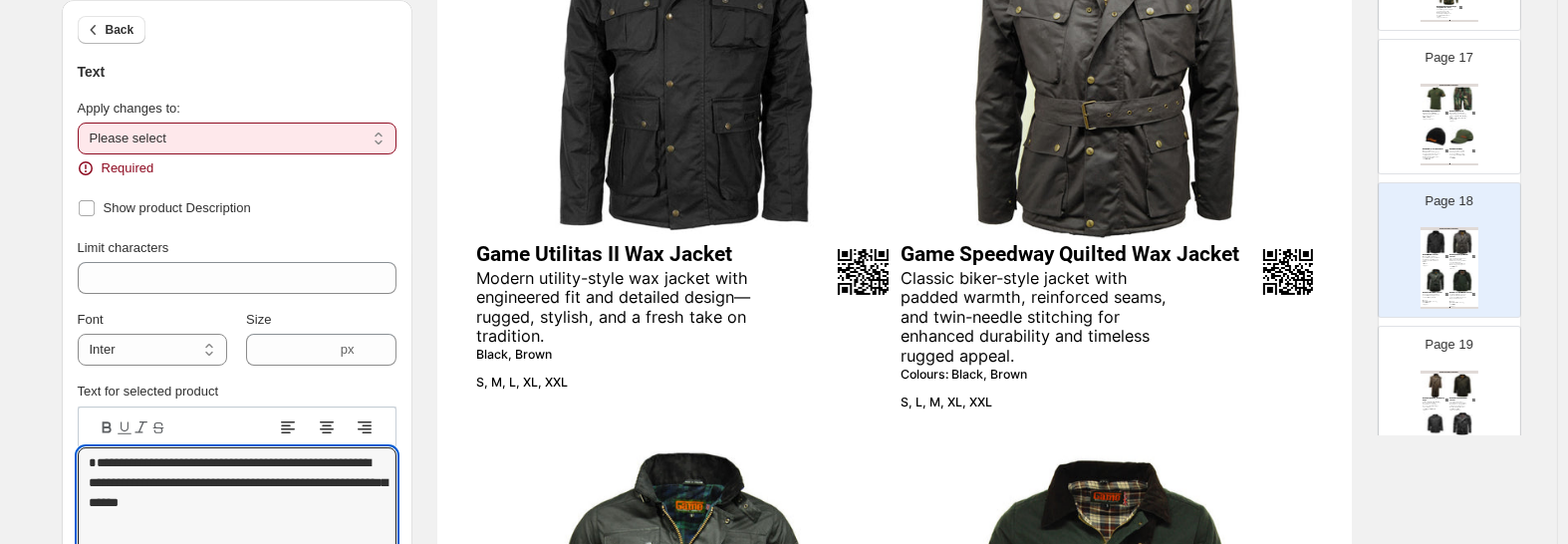 click on "**********" at bounding box center (237, 138) 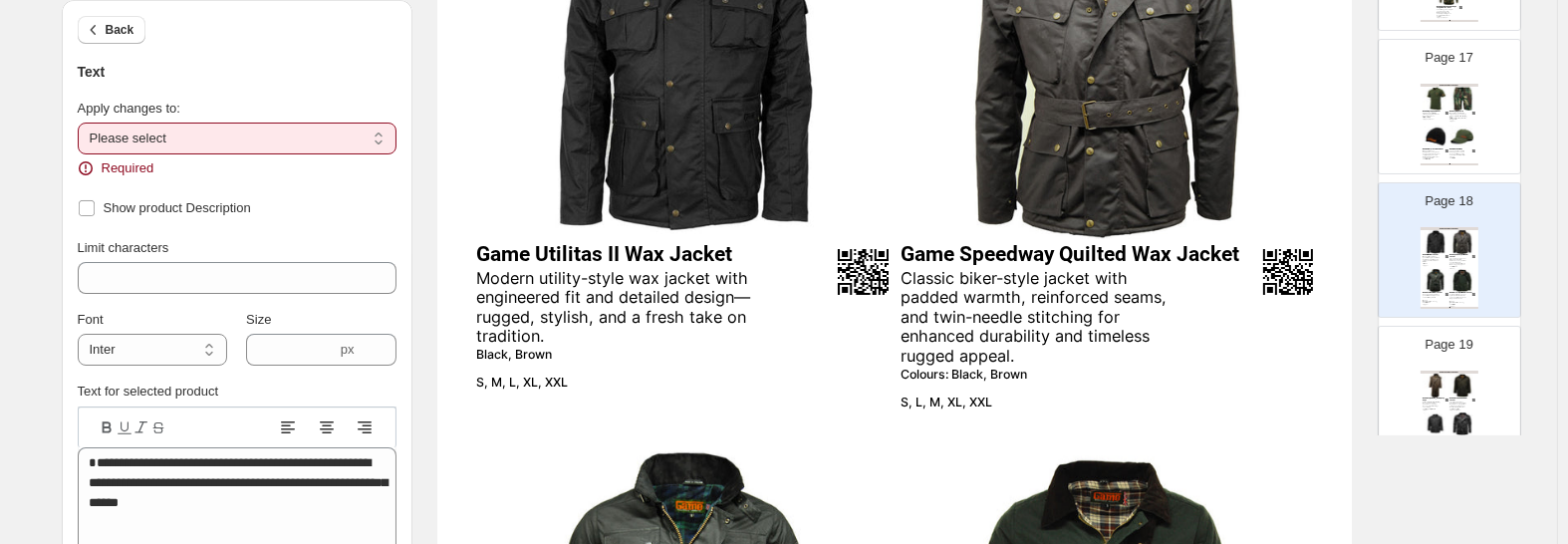 select on "**********" 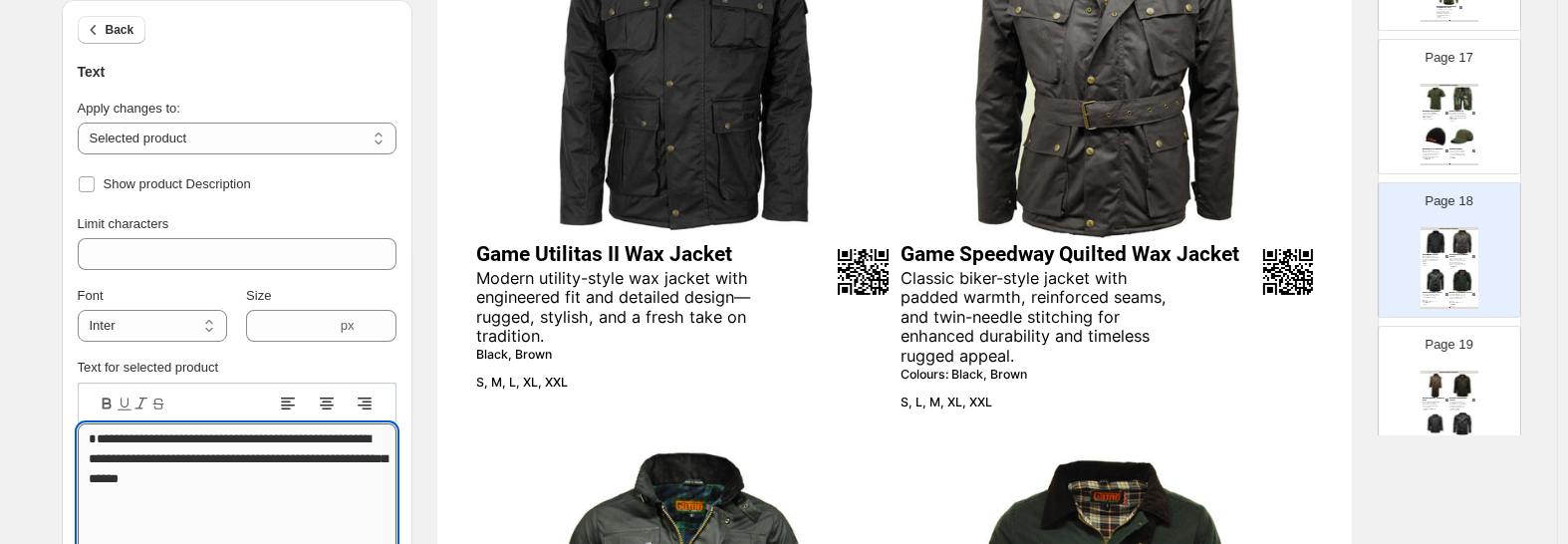 click on "**********" at bounding box center [237, 488] 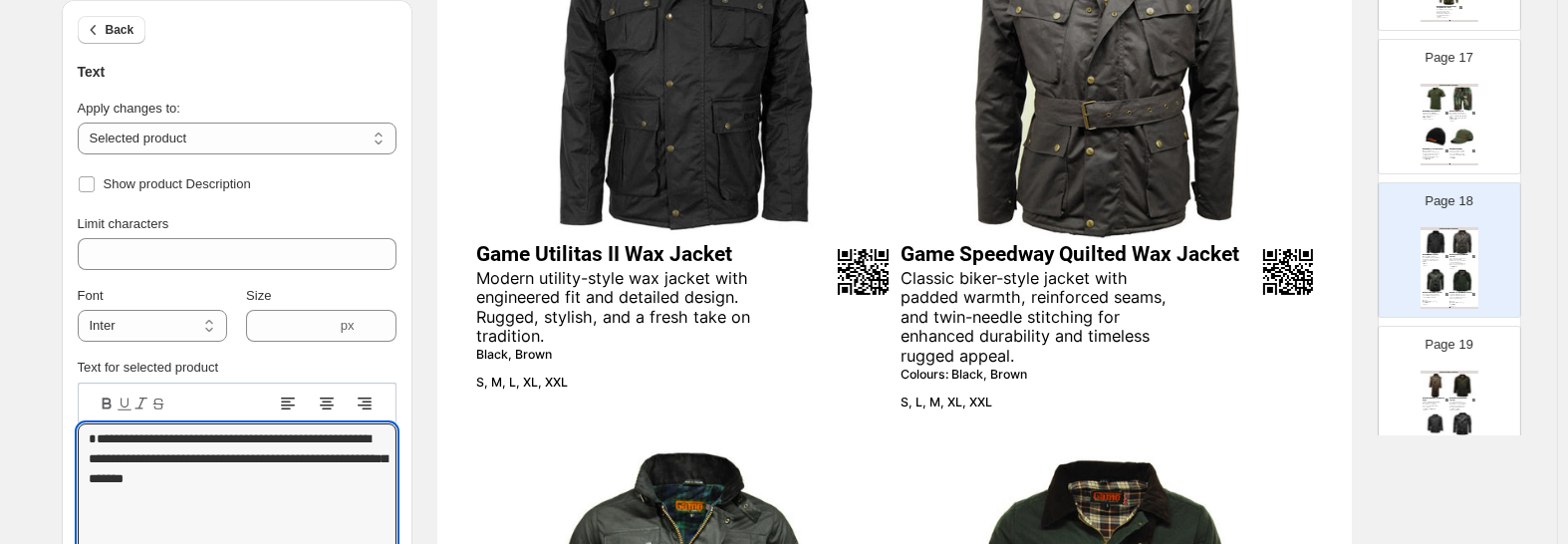 click on "Classic biker-style jacket with padded warmth, reinforced seams, and twin-needle stitching for enhanced durability and timeless rugged appeal." at bounding box center (1040, 318) 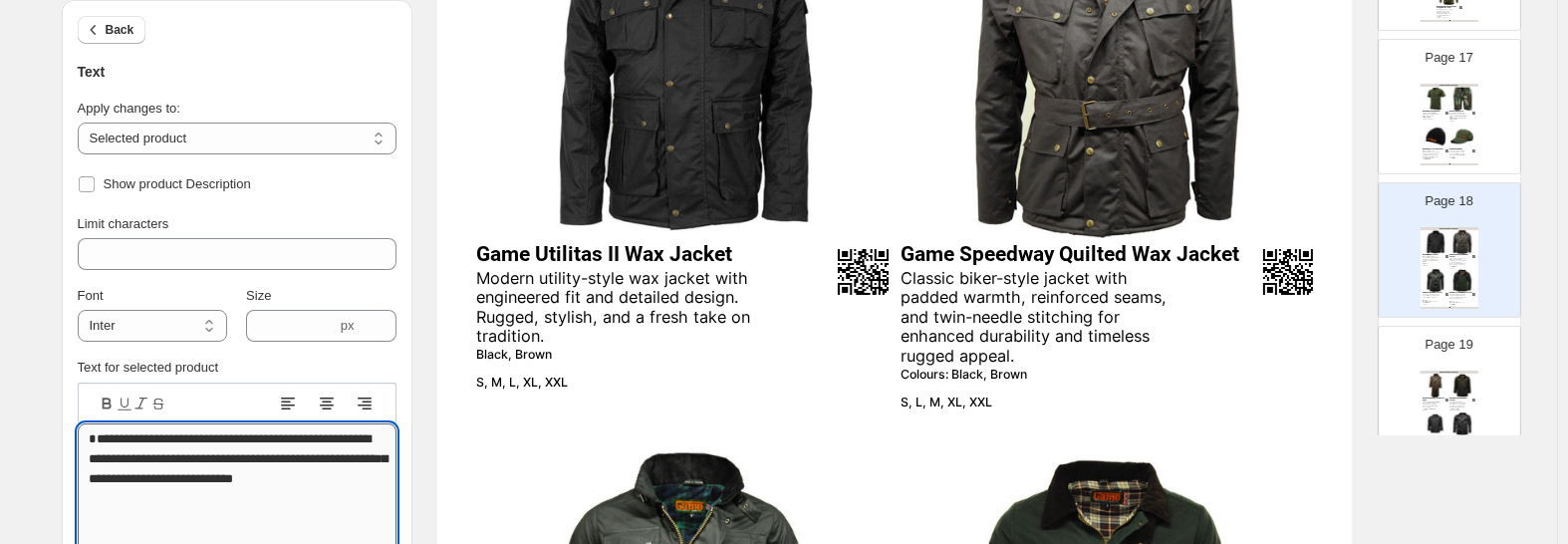 click on "**********" at bounding box center (237, 498) 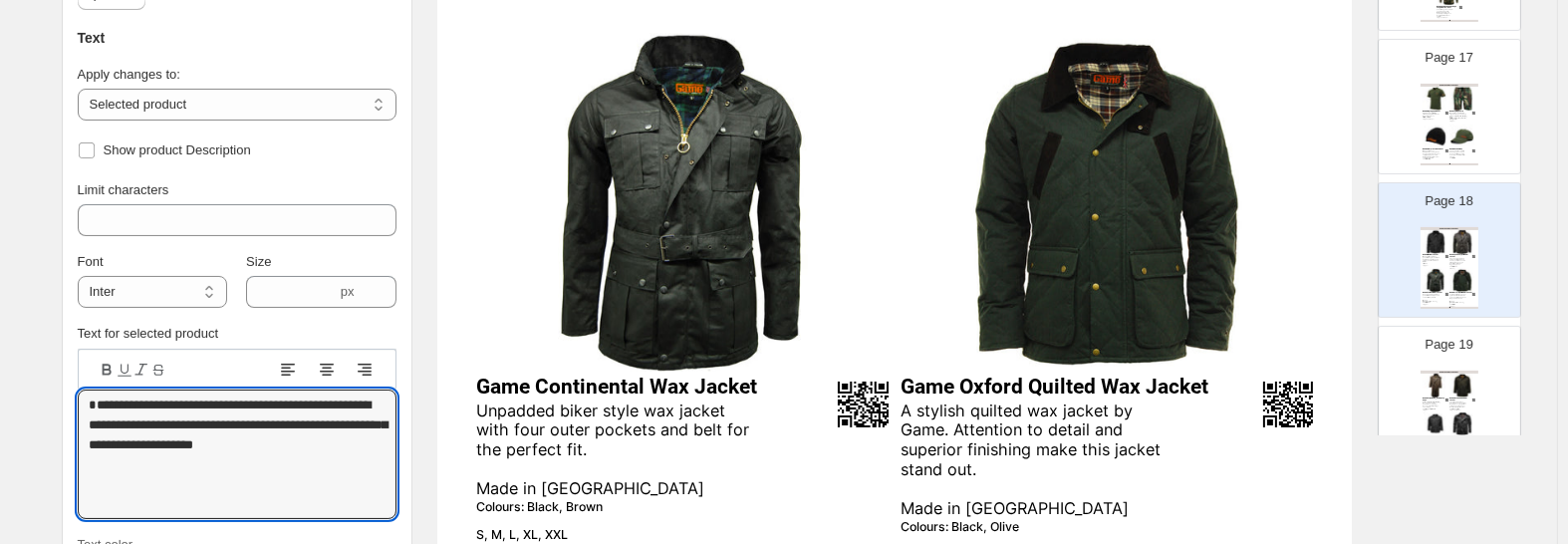 scroll, scrollTop: 772, scrollLeft: 0, axis: vertical 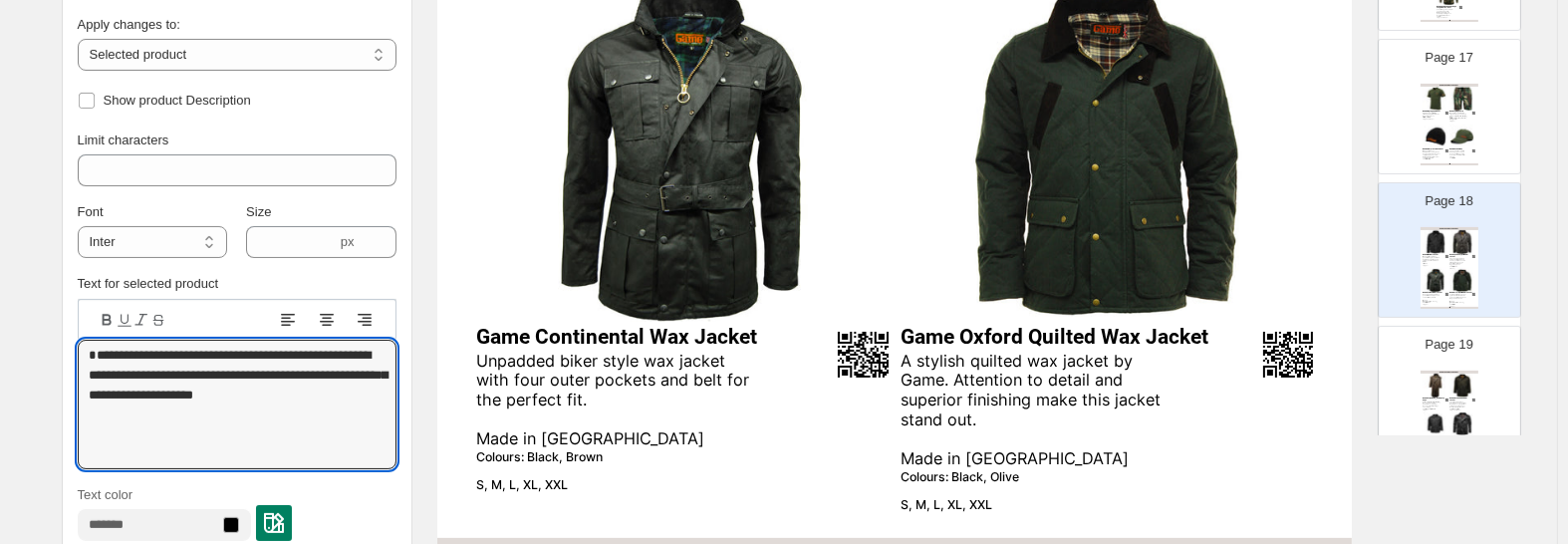type on "**********" 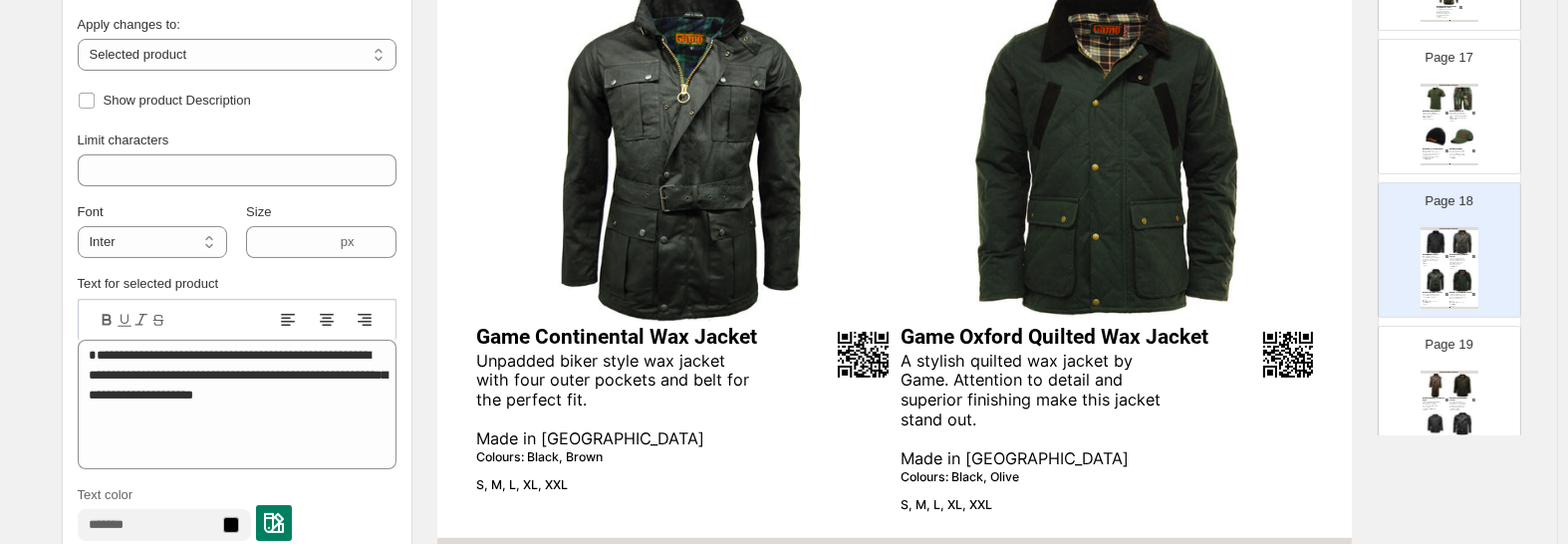 type on "***" 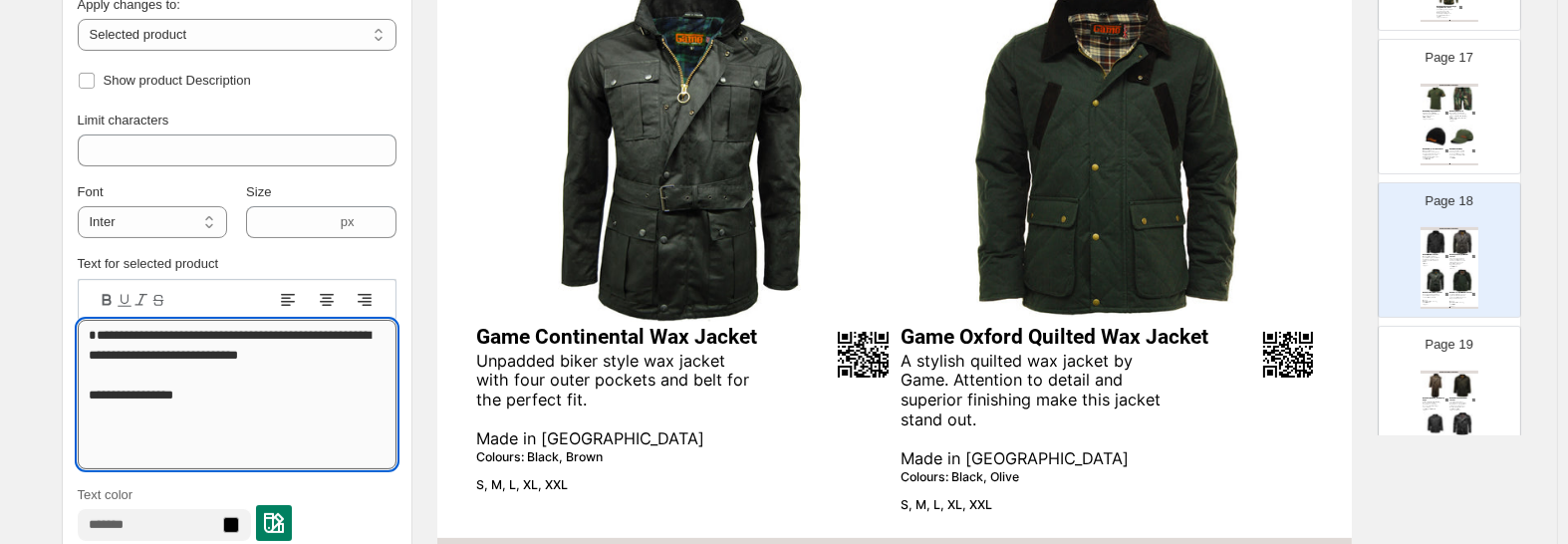 drag, startPoint x: 143, startPoint y: 411, endPoint x: 197, endPoint y: 409, distance: 54.037024 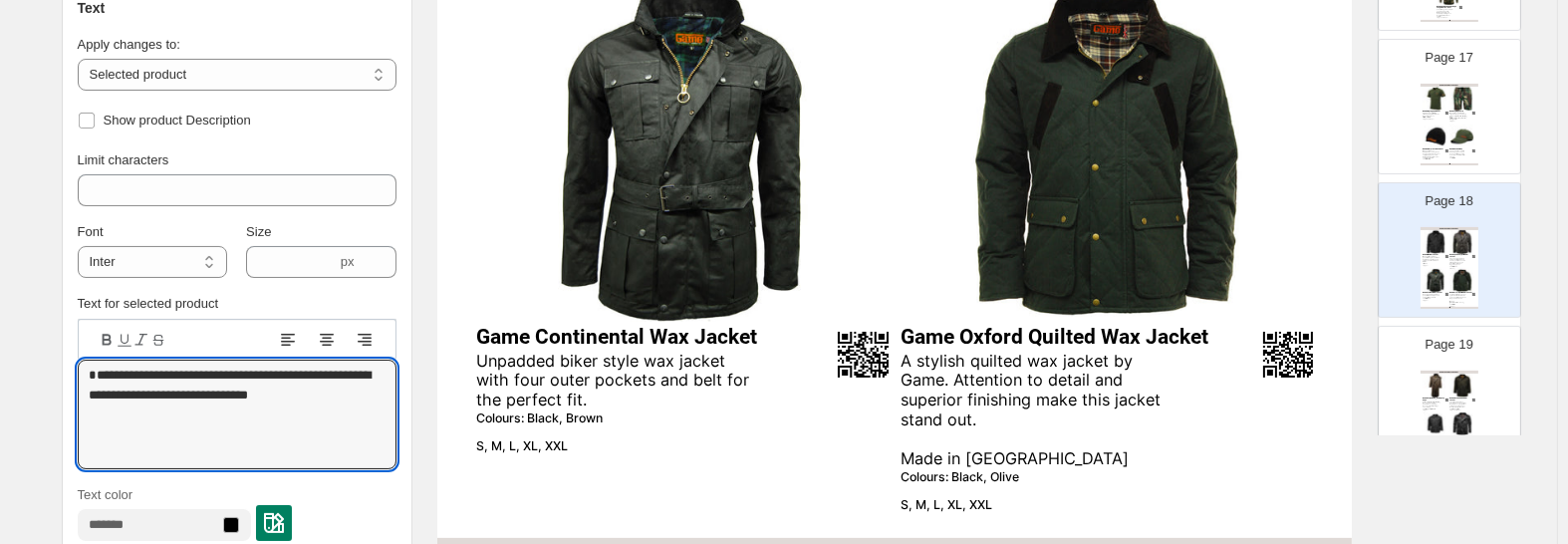 type on "**********" 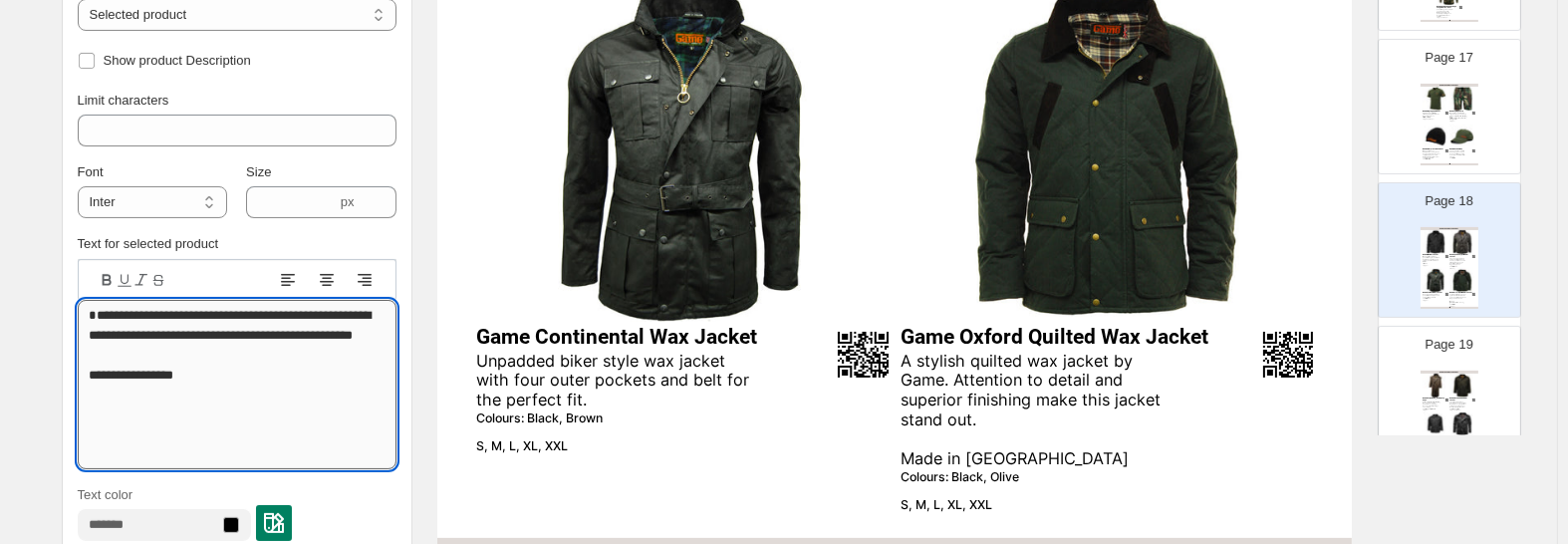 drag, startPoint x: 191, startPoint y: 410, endPoint x: 87, endPoint y: 413, distance: 104.04326 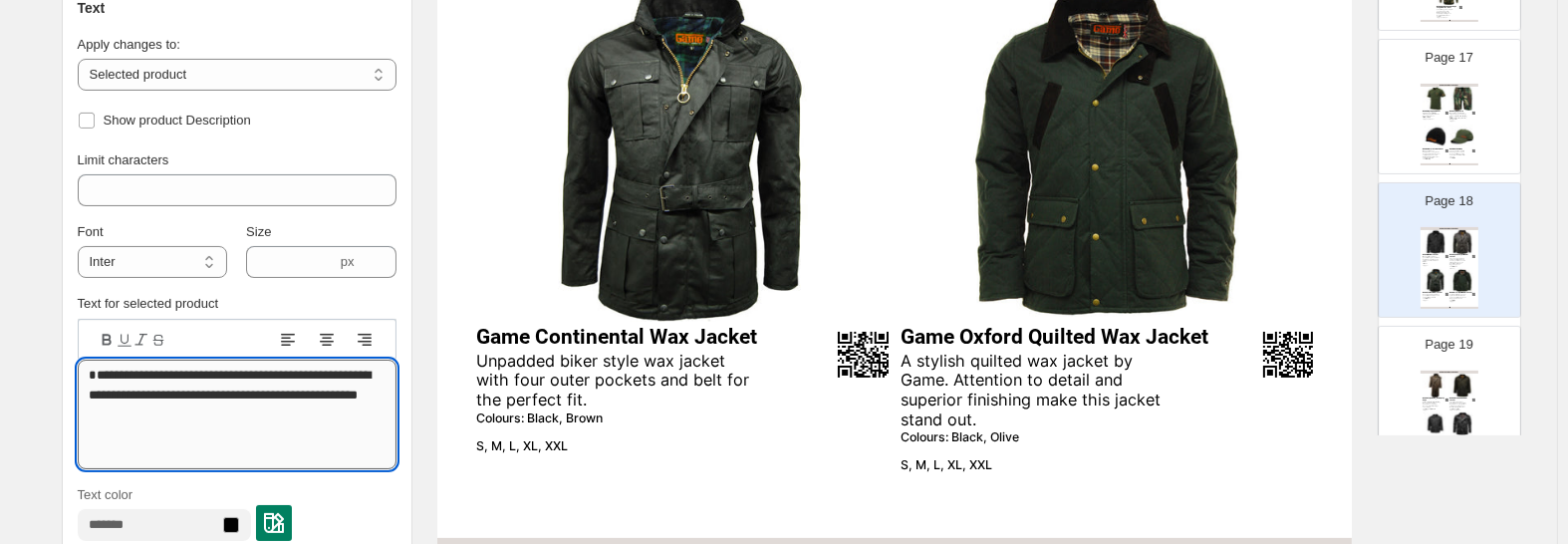 type on "**********" 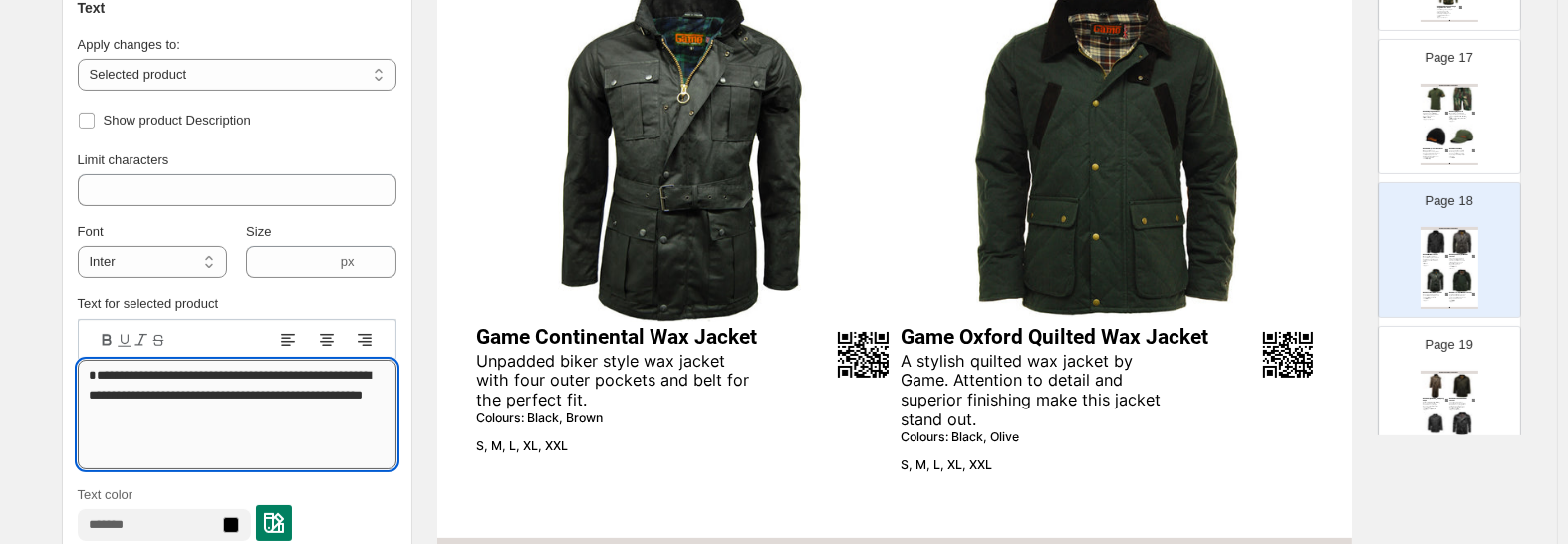 scroll, scrollTop: 2, scrollLeft: 0, axis: vertical 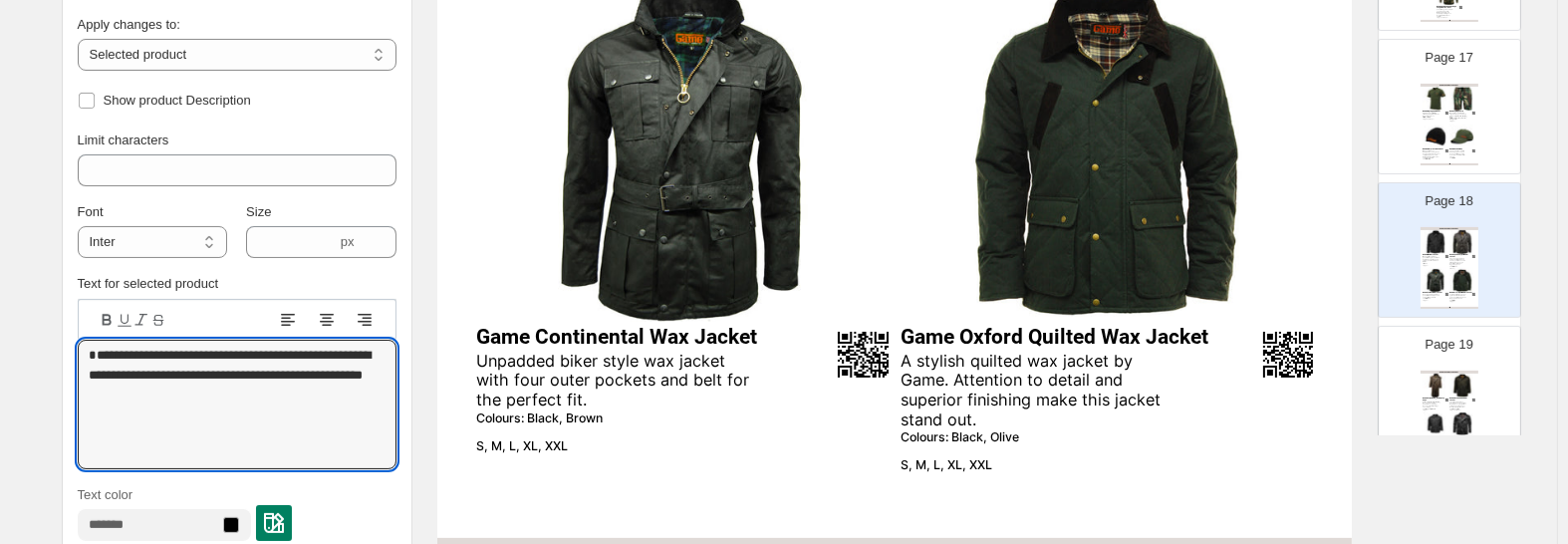 click on "Full length Stockman wax cape made from durable heavy weight waxed cotton with heritage check lining." at bounding box center (1432, 405) 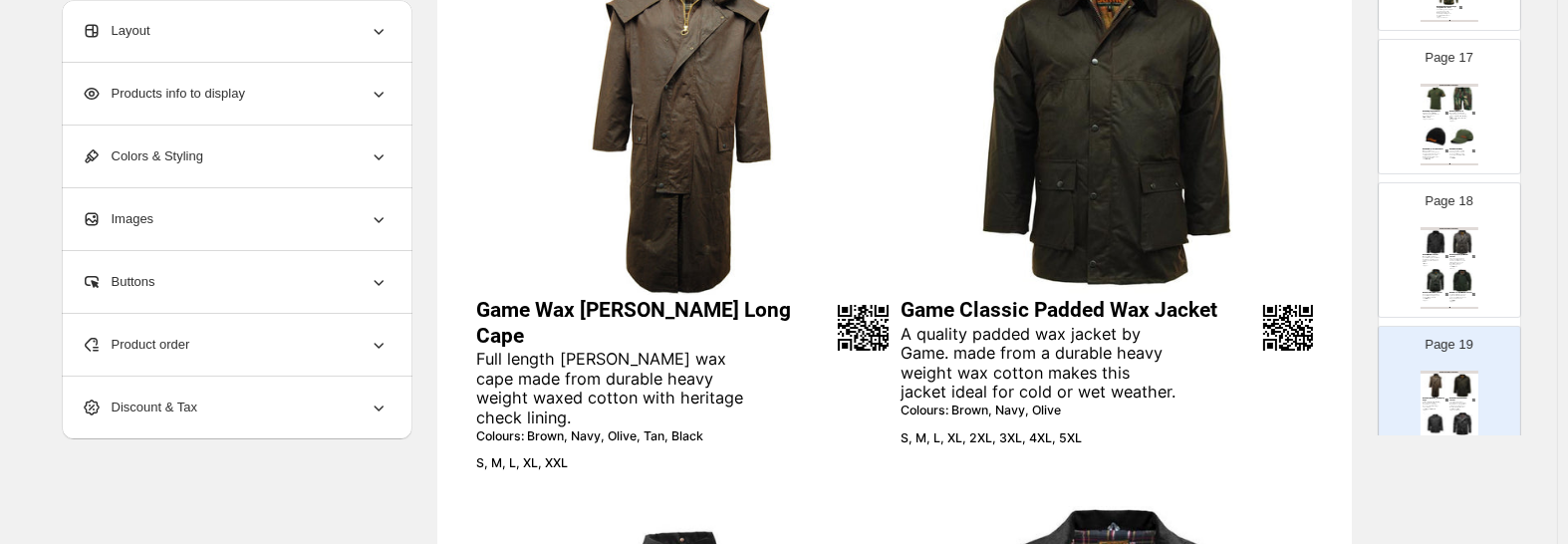 scroll, scrollTop: 0, scrollLeft: 0, axis: both 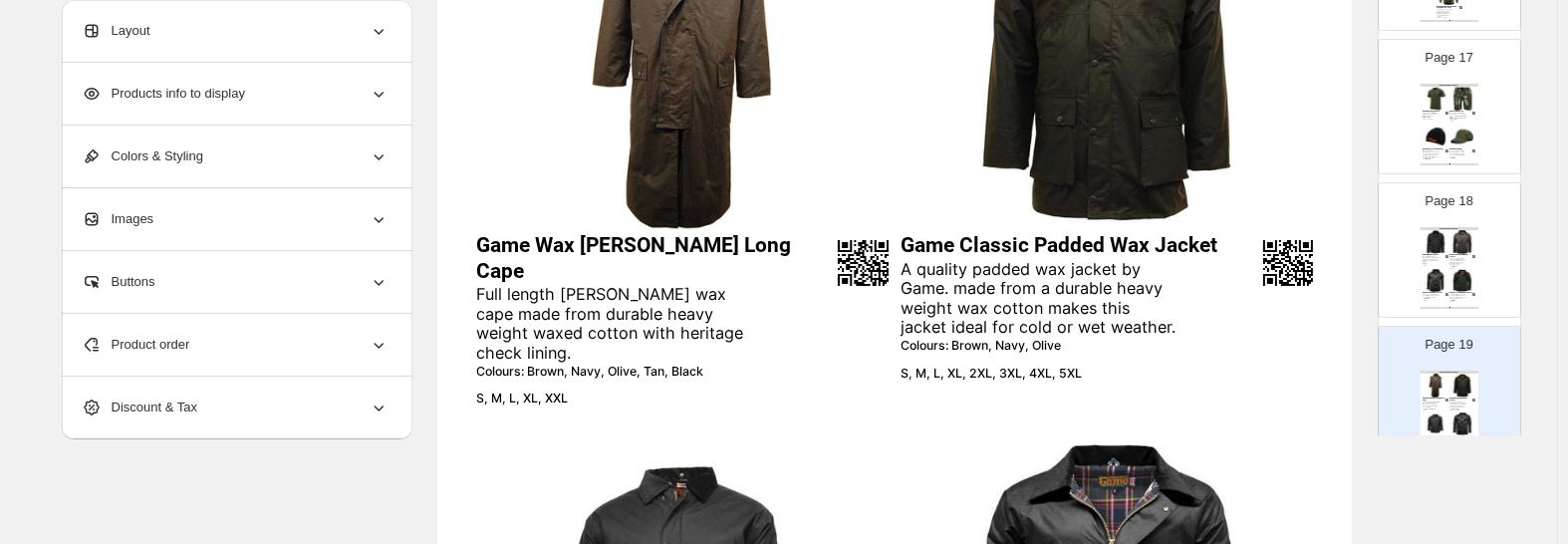 click on "Game Wax Stockman Long Cape" at bounding box center (653, 258) 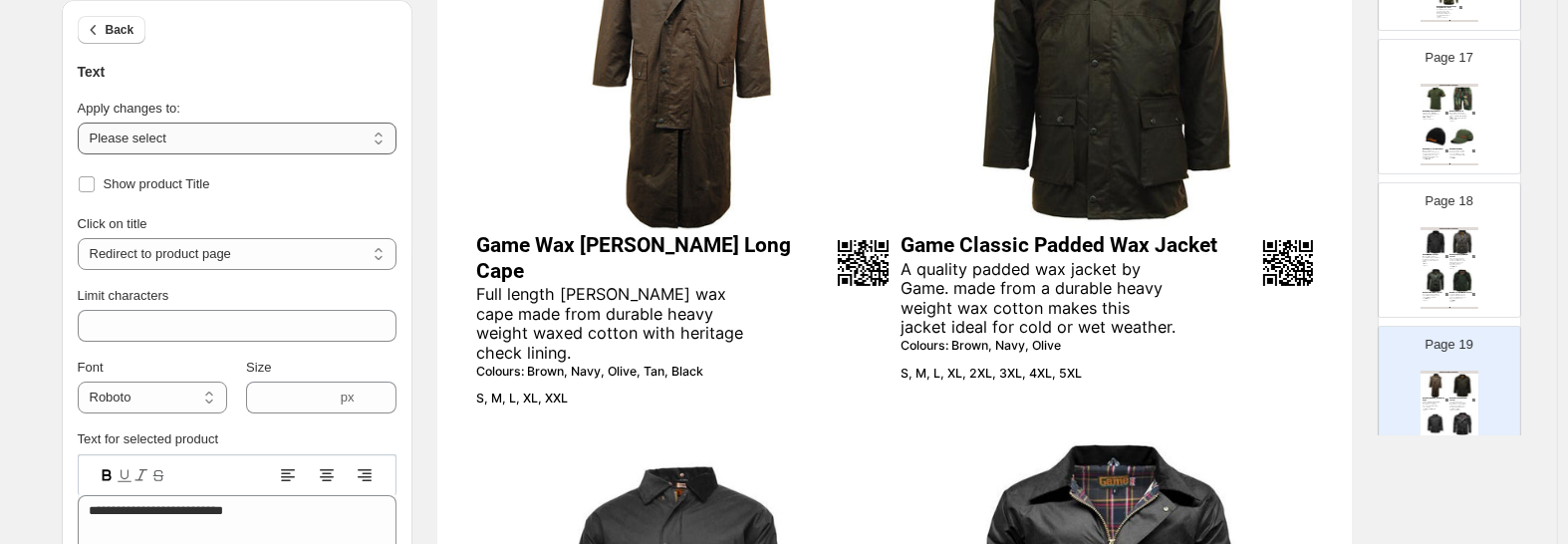 select on "**********" 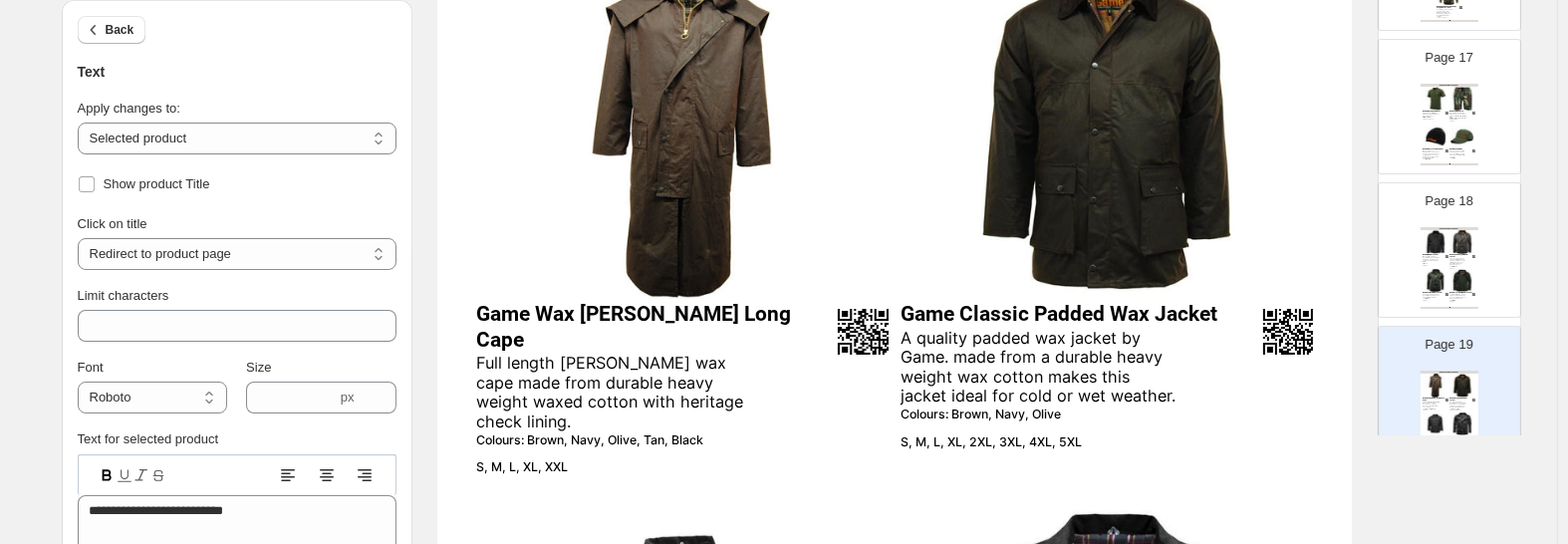 scroll, scrollTop: 209, scrollLeft: 0, axis: vertical 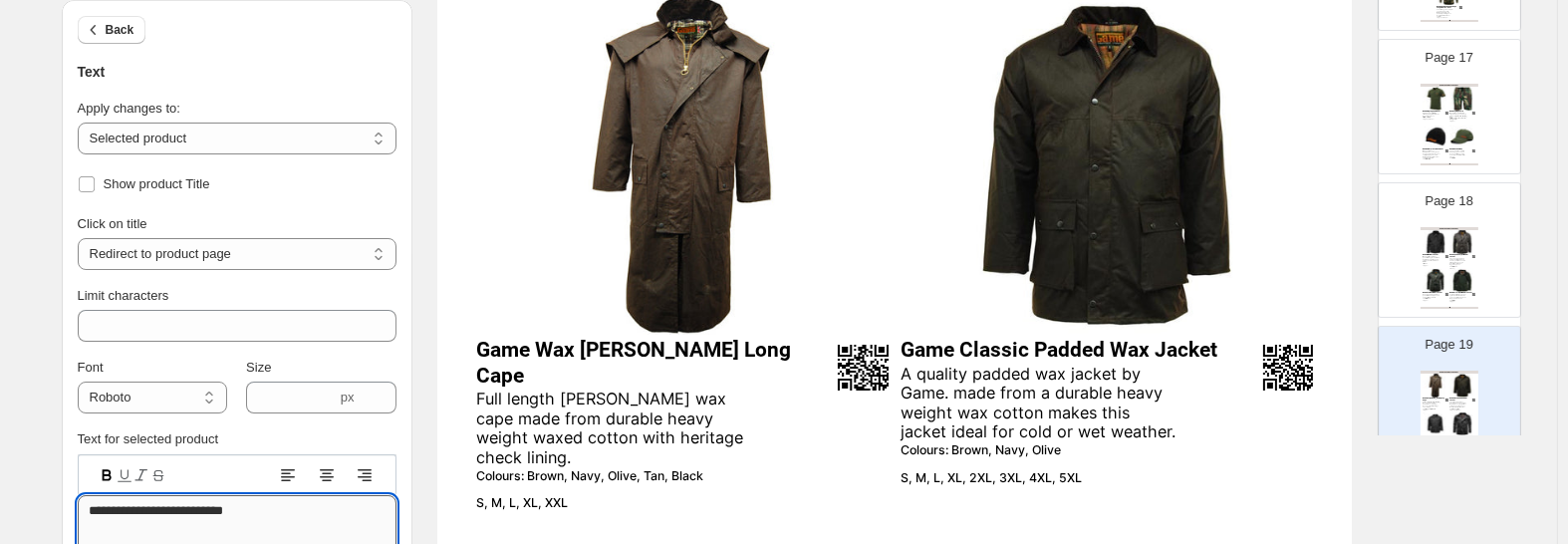 click on "**********" at bounding box center [237, 540] 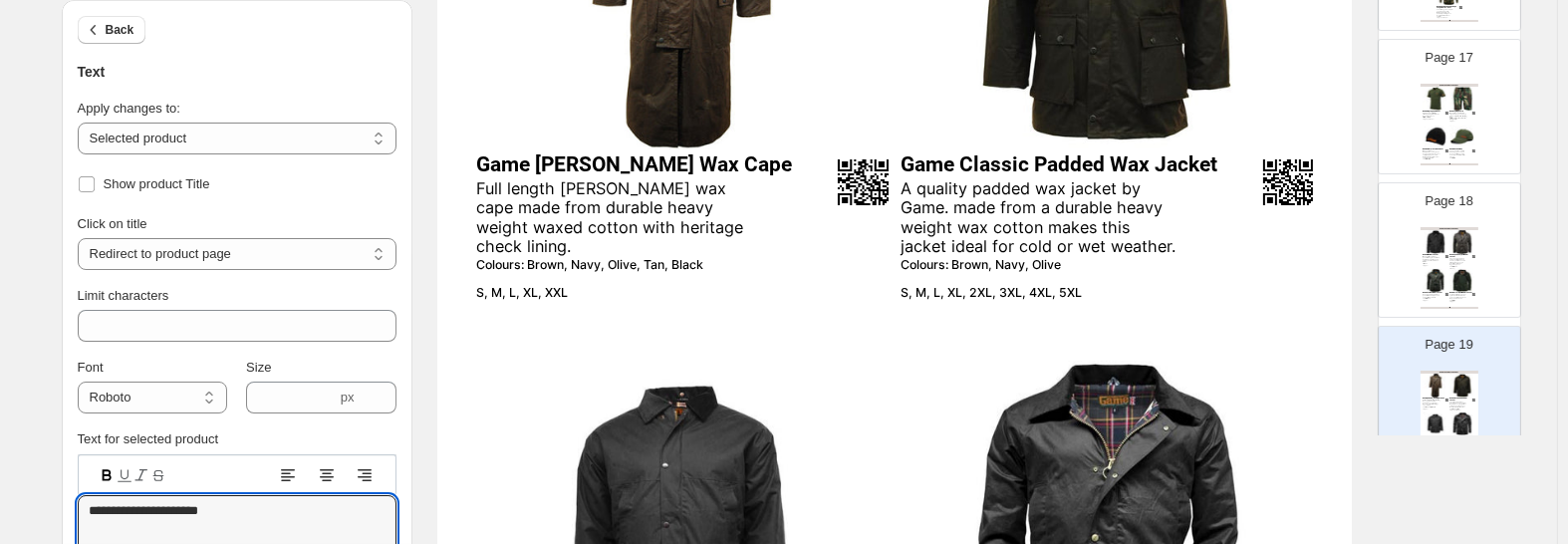 scroll, scrollTop: 418, scrollLeft: 0, axis: vertical 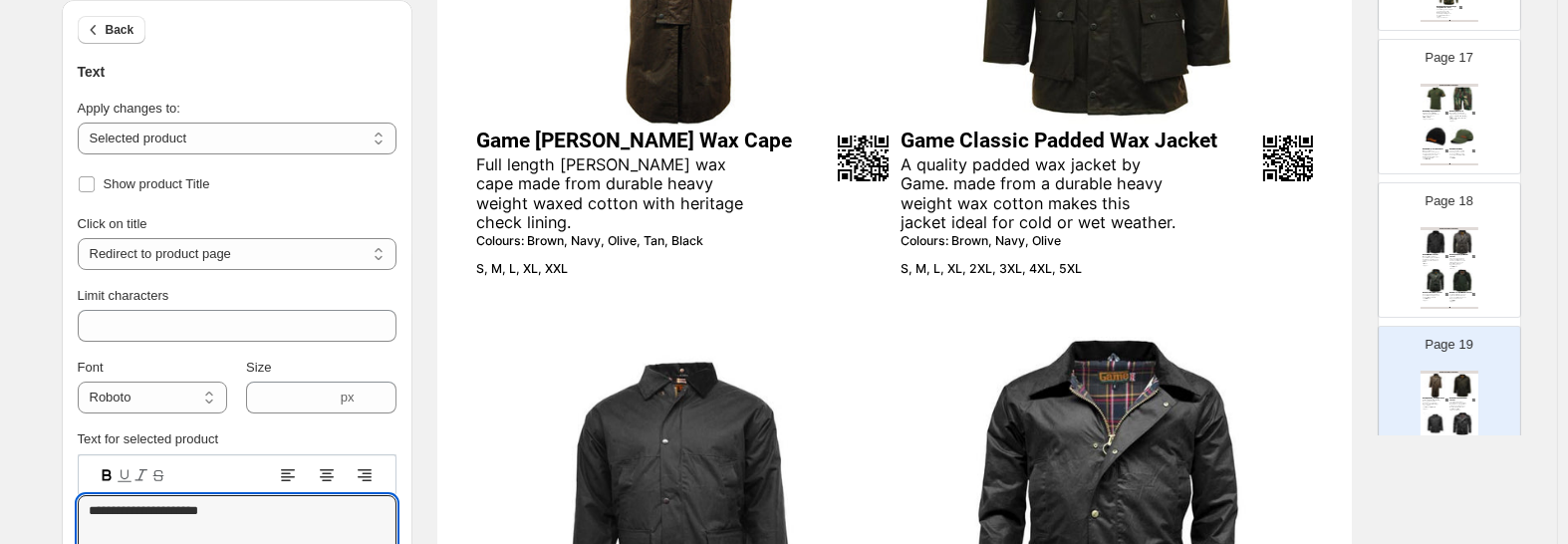 type on "**********" 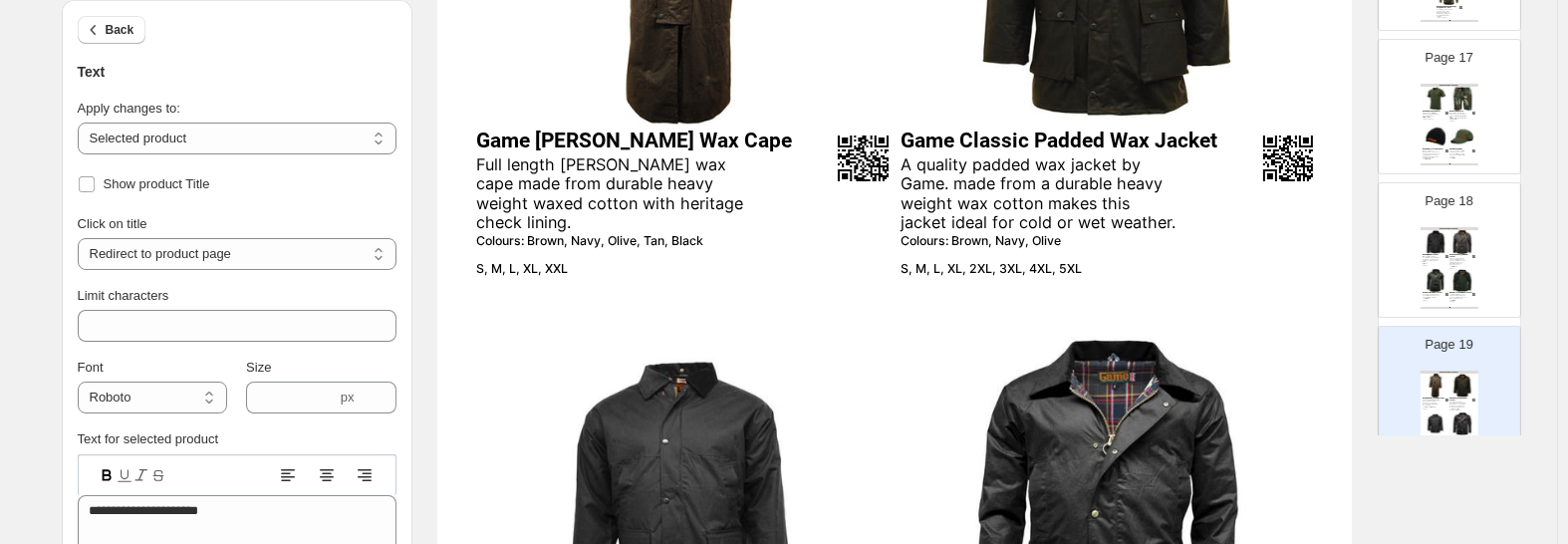 click on "A quality padded wax jacket by Game. made from a durable heavy weight wax cotton makes this jacket ideal for cold or wet weather." at bounding box center (1040, 194) 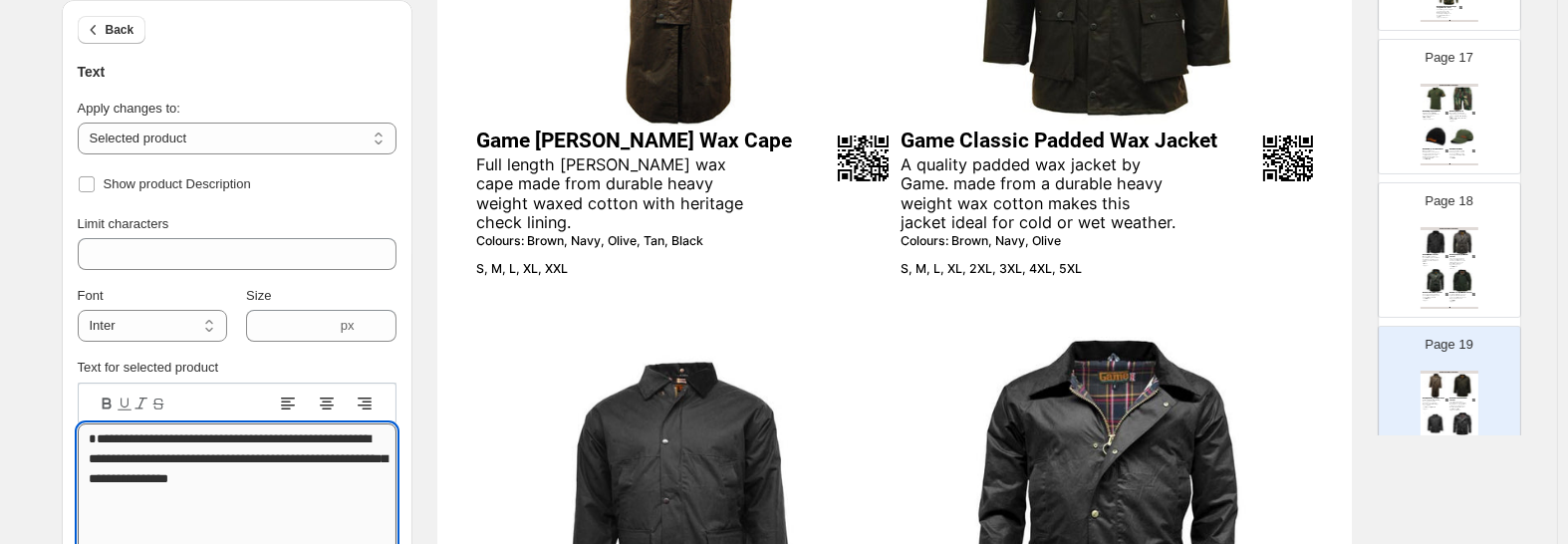 drag, startPoint x: 321, startPoint y: 459, endPoint x: 404, endPoint y: 456, distance: 83.0542 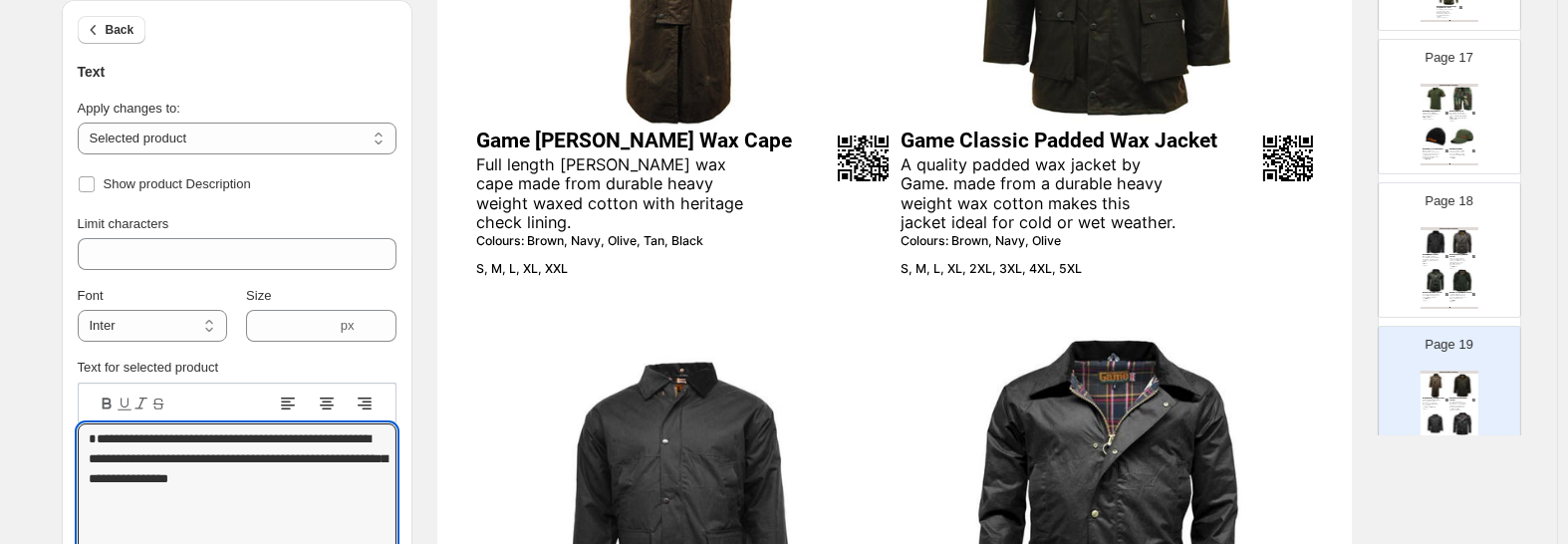 click on "**********" at bounding box center (237, 488) 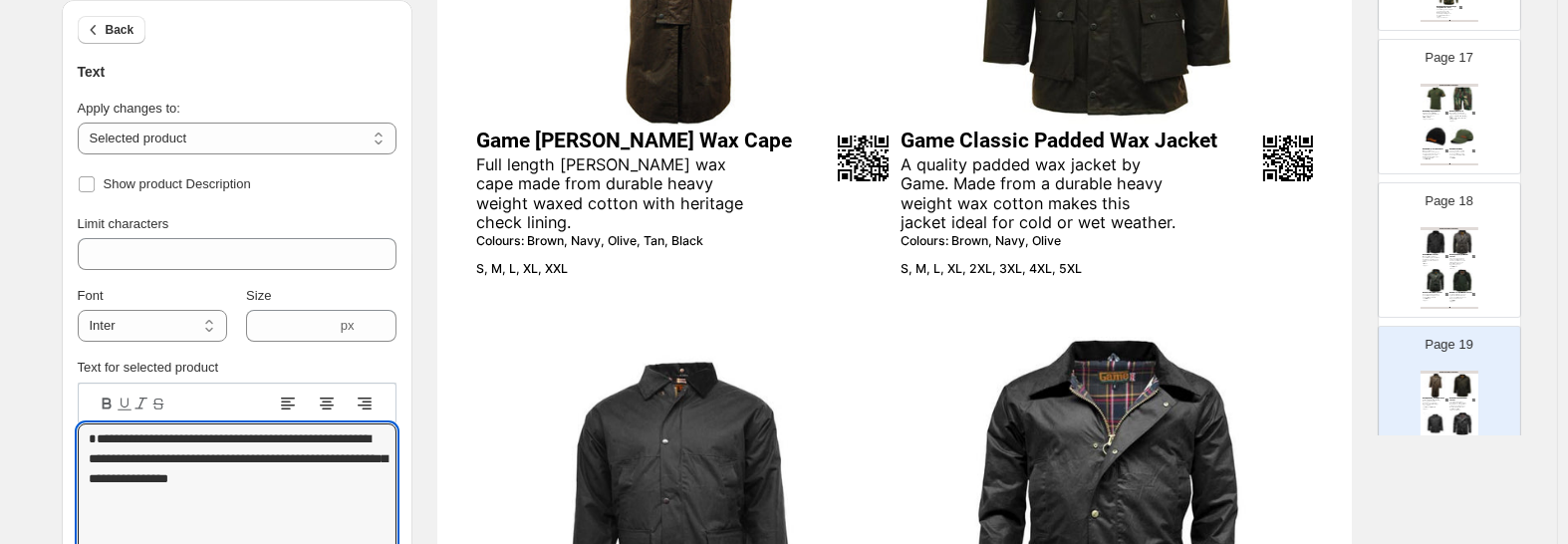 type on "**********" 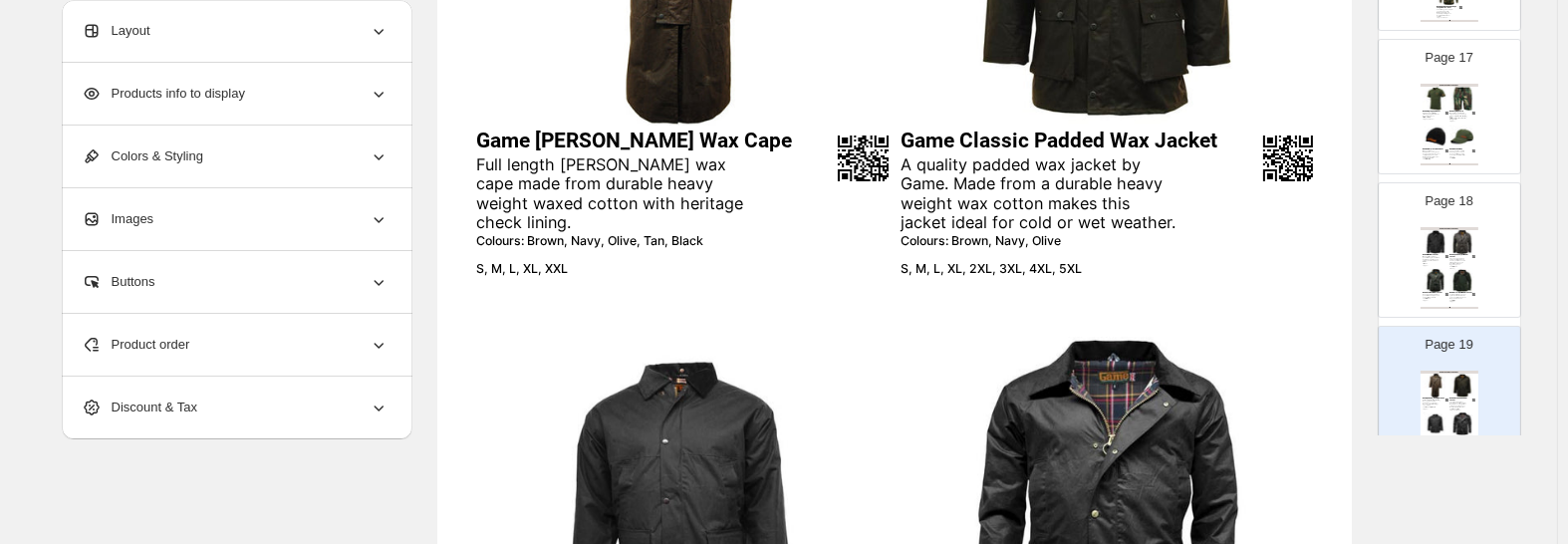 click on "A quality padded wax jacket by Game. Made from a durable heavy weight wax cotton makes this jacket ideal for cold or wet weather." at bounding box center (1040, 194) 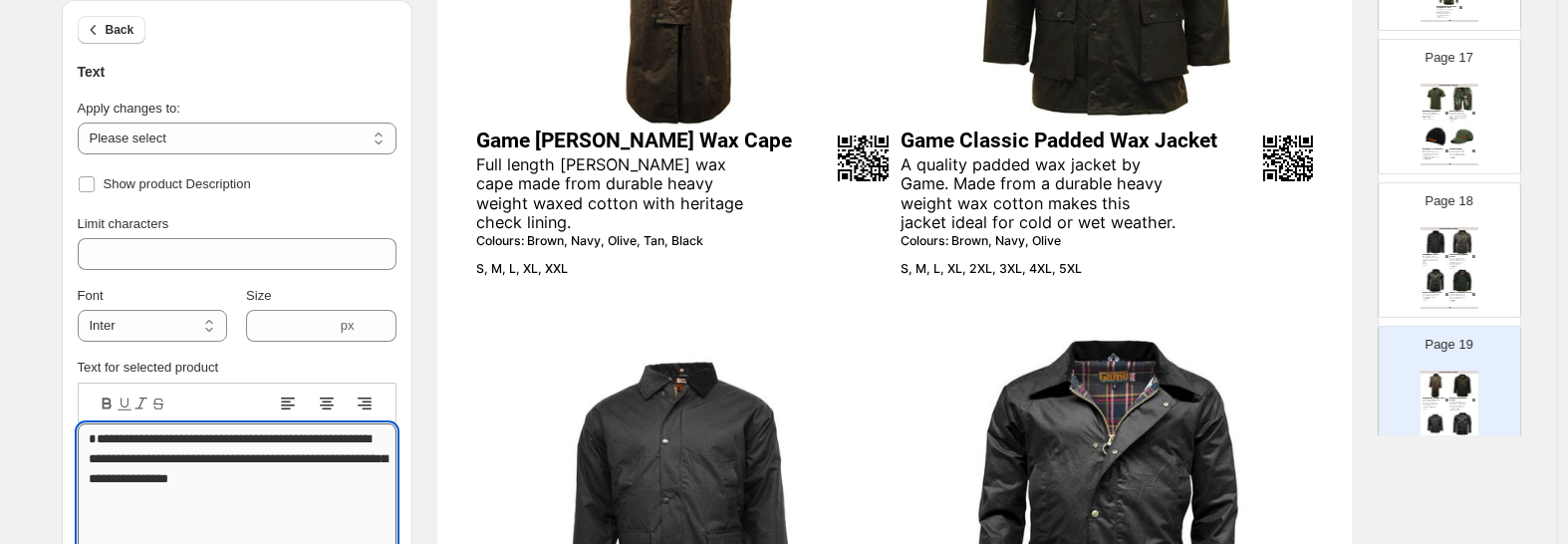 click on "**********" at bounding box center (237, 488) 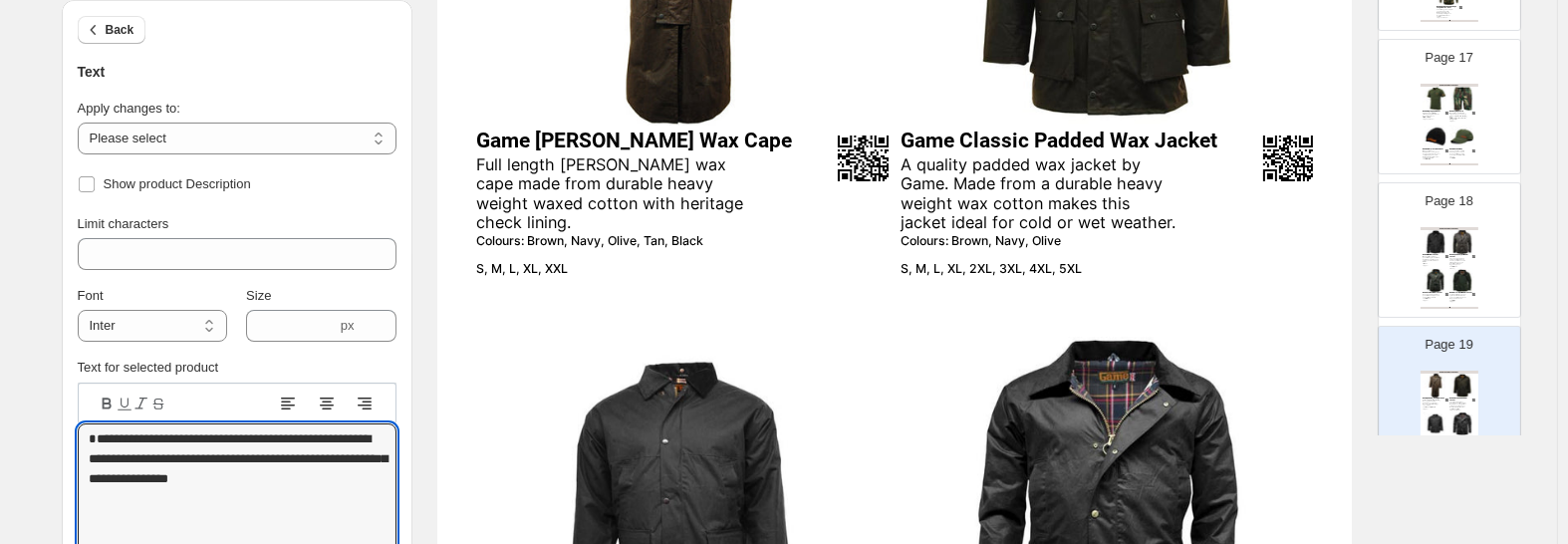 type on "**********" 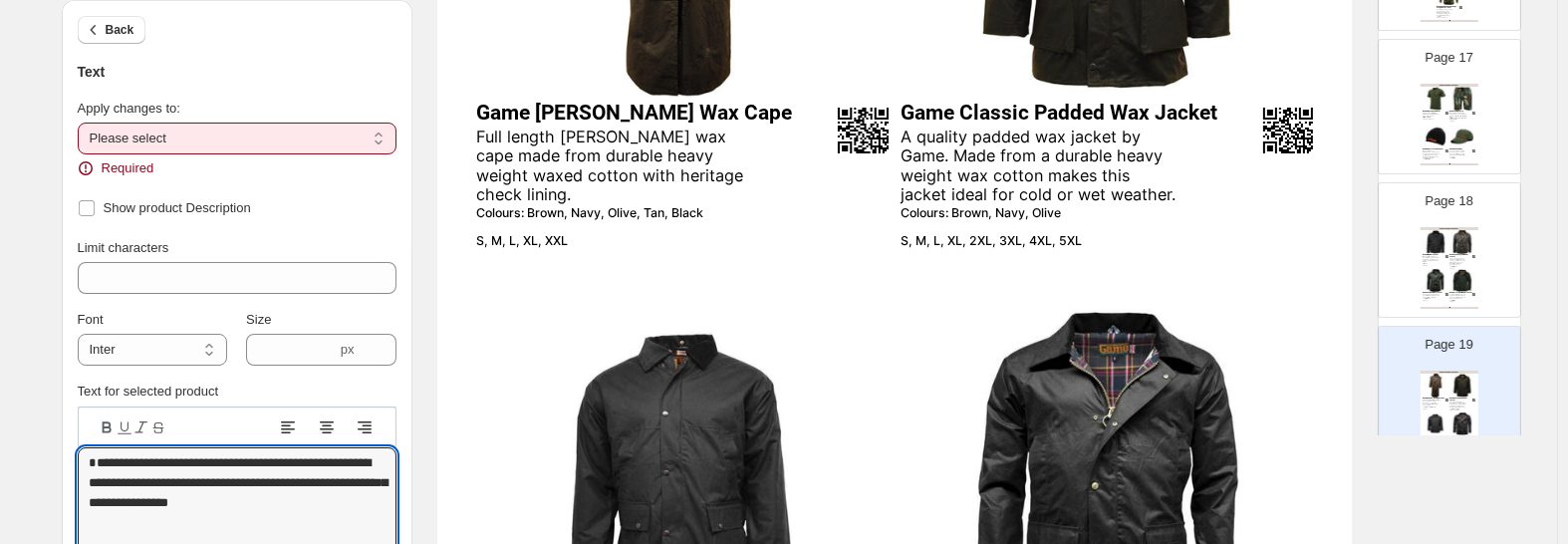 click on "**********" at bounding box center [237, 138] 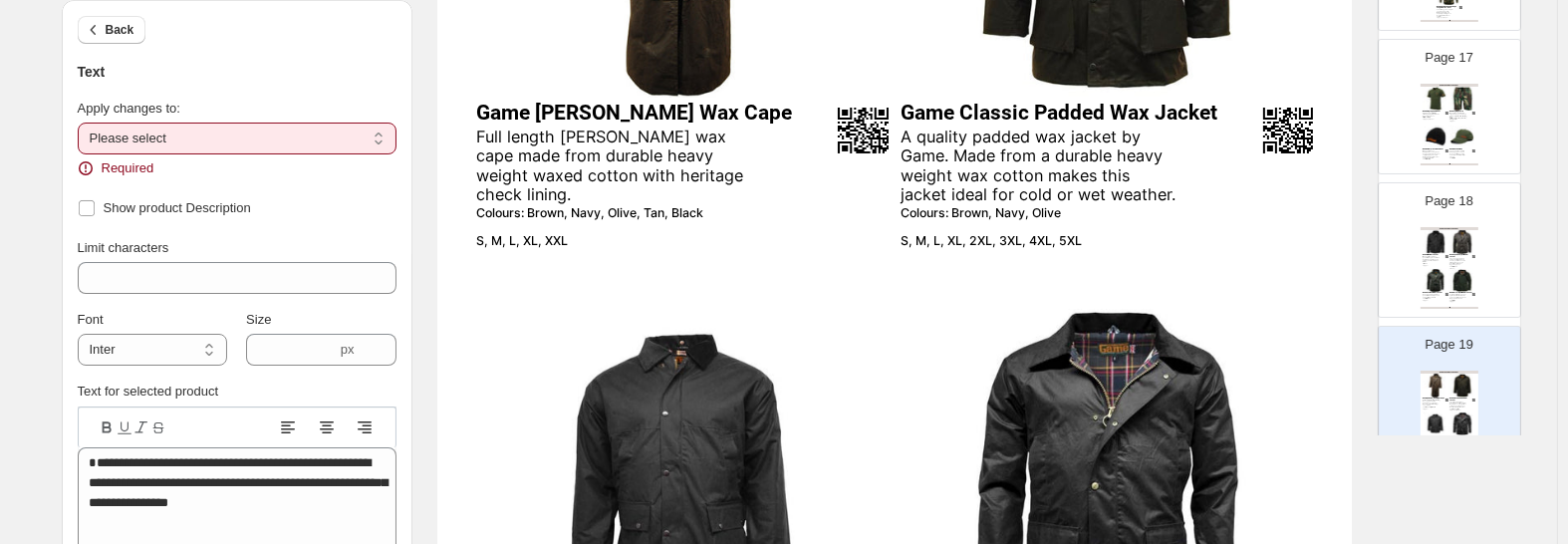 select on "**********" 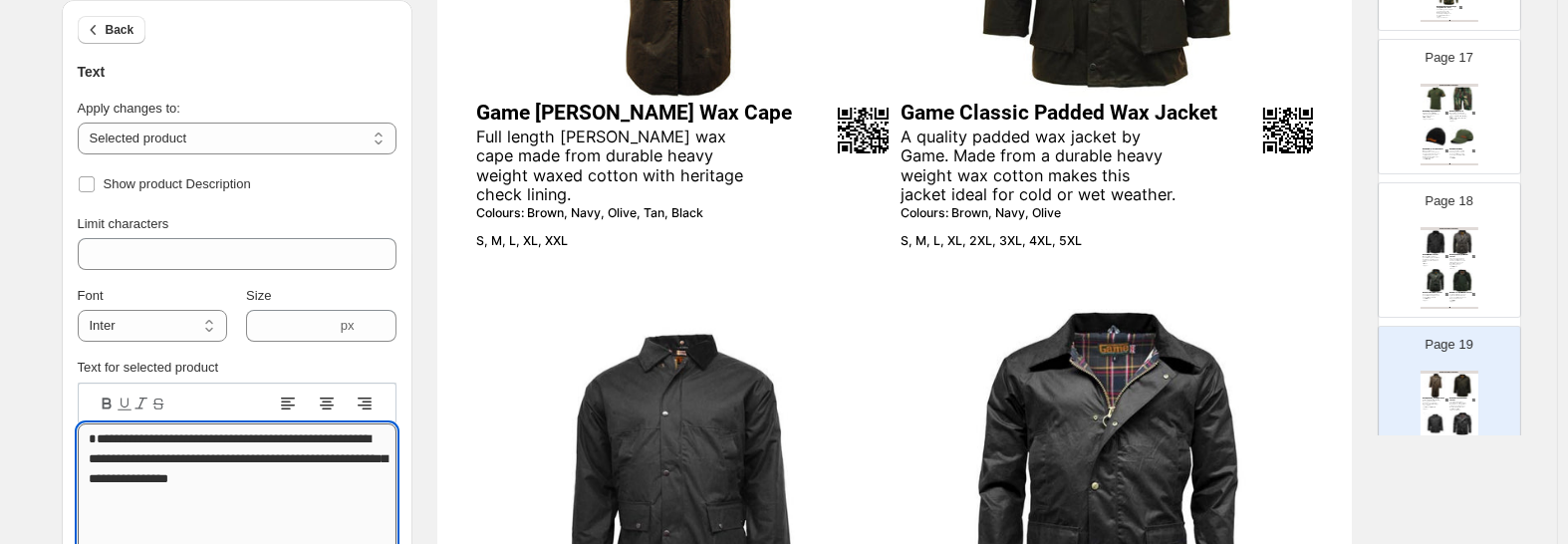 click on "**********" at bounding box center (237, 488) 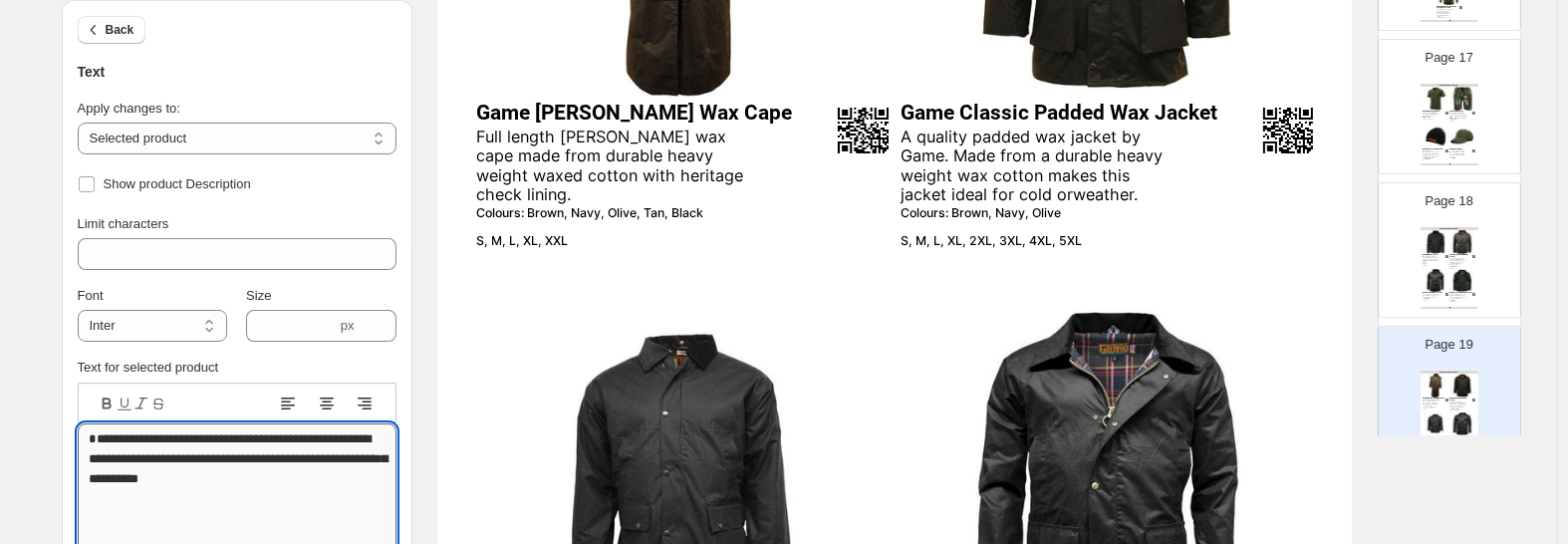 type on "**********" 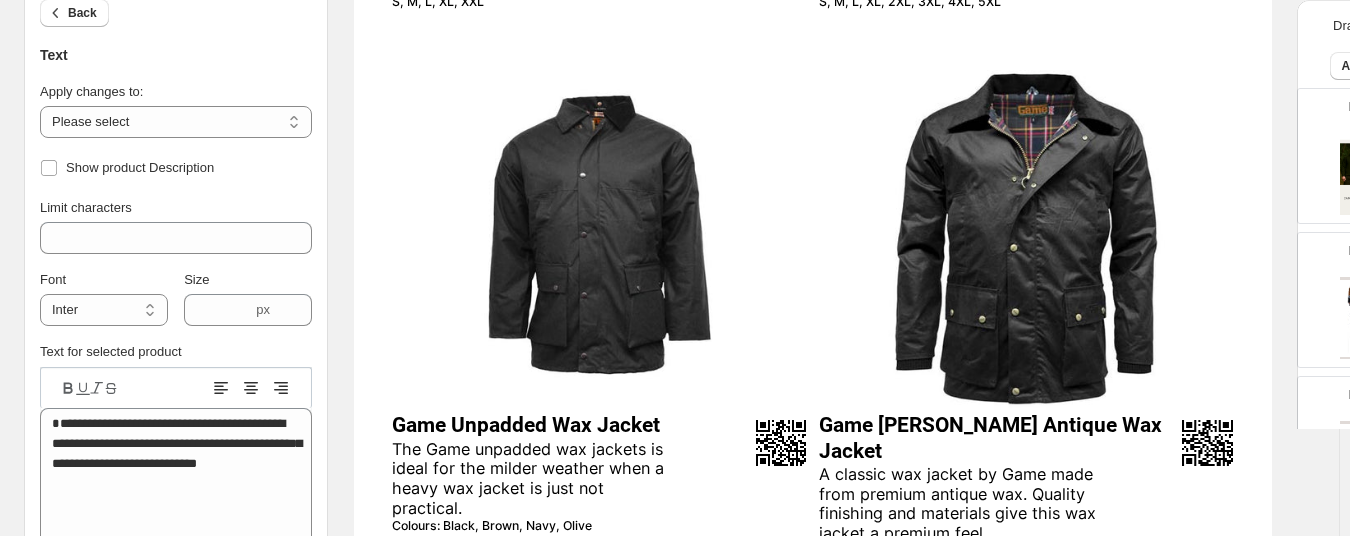 scroll, scrollTop: 735, scrollLeft: 0, axis: vertical 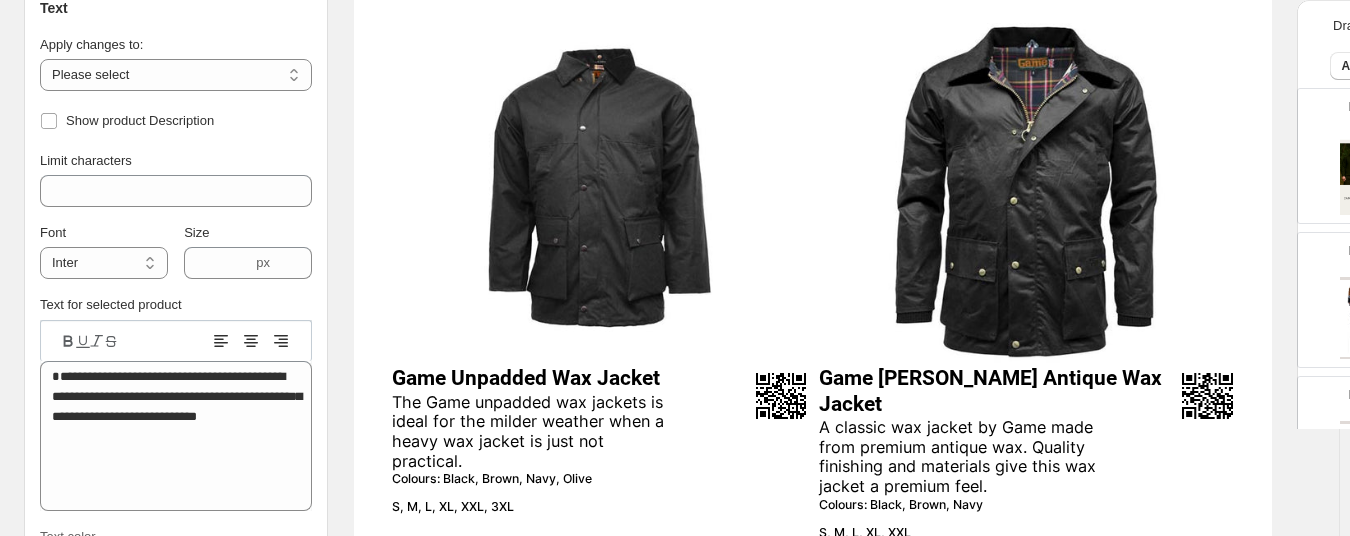click on "A classic wax jacket by Game made from premium antique wax. Quality finishing and materials give this wax jacket a premium feel." at bounding box center (958, 457) 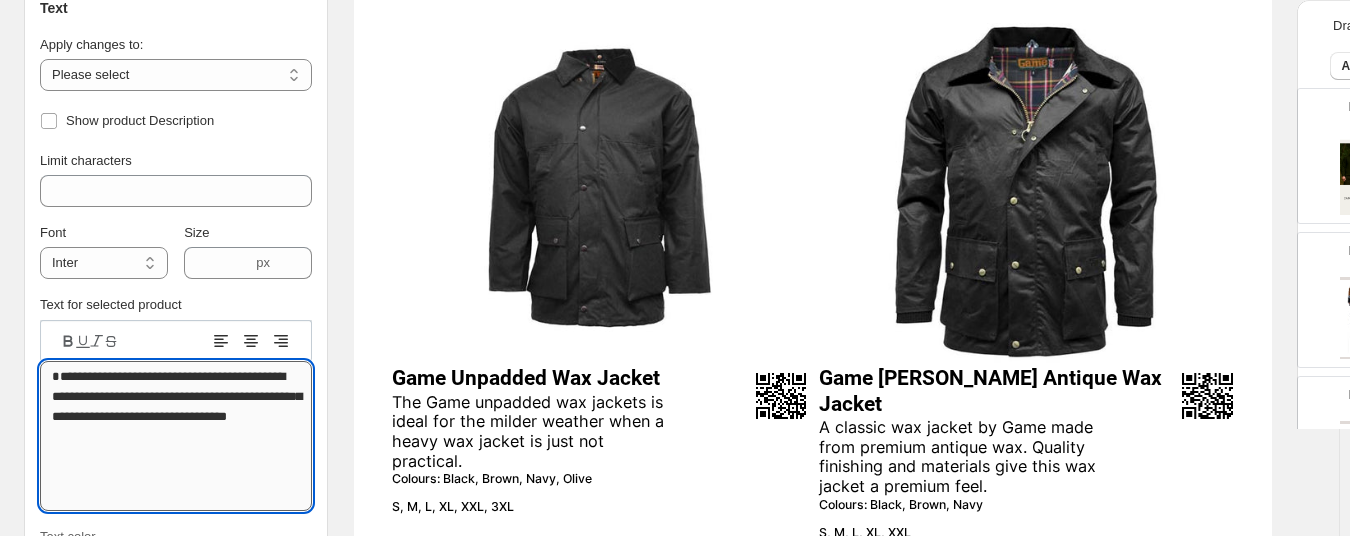 click on "**********" at bounding box center [176, 436] 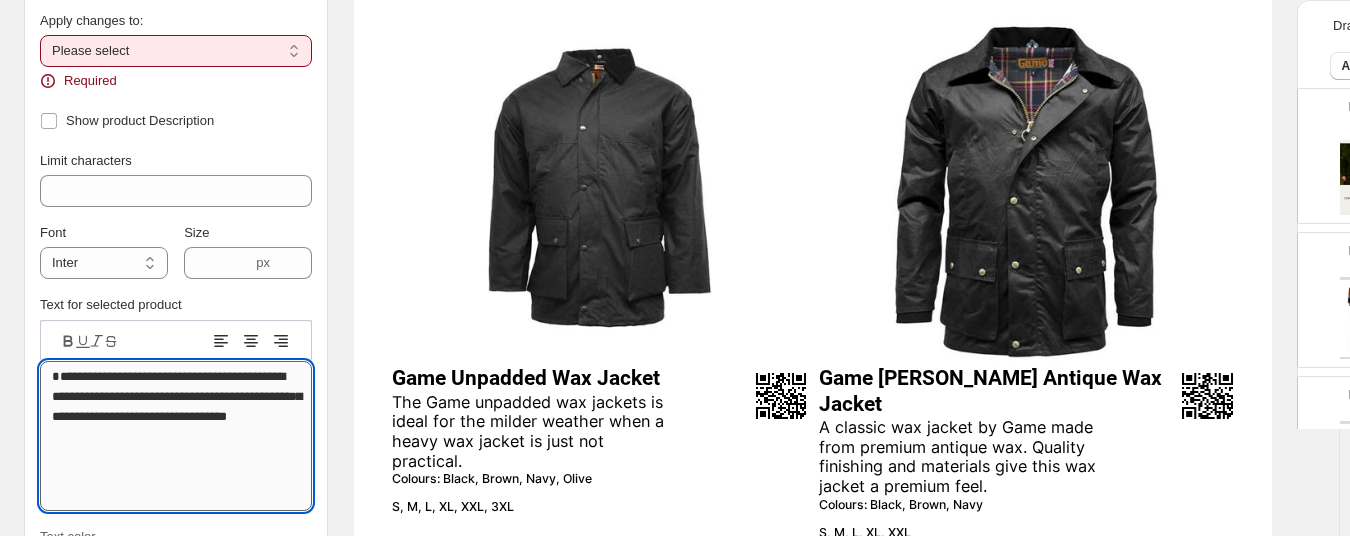 type on "**********" 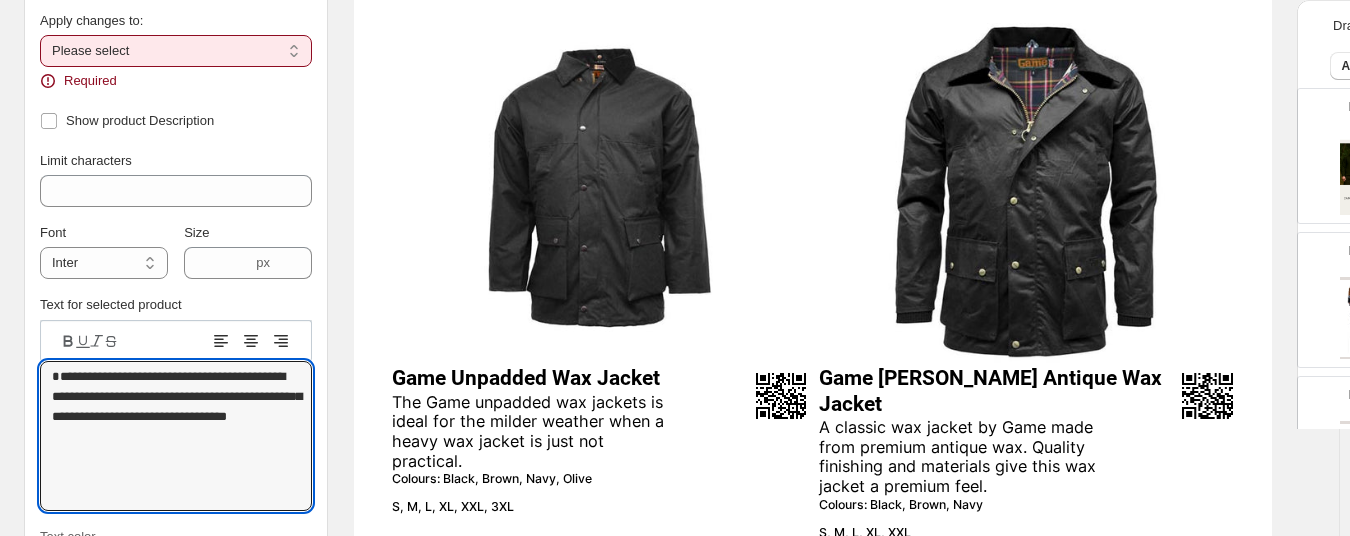 click on "**********" at bounding box center (176, 51) 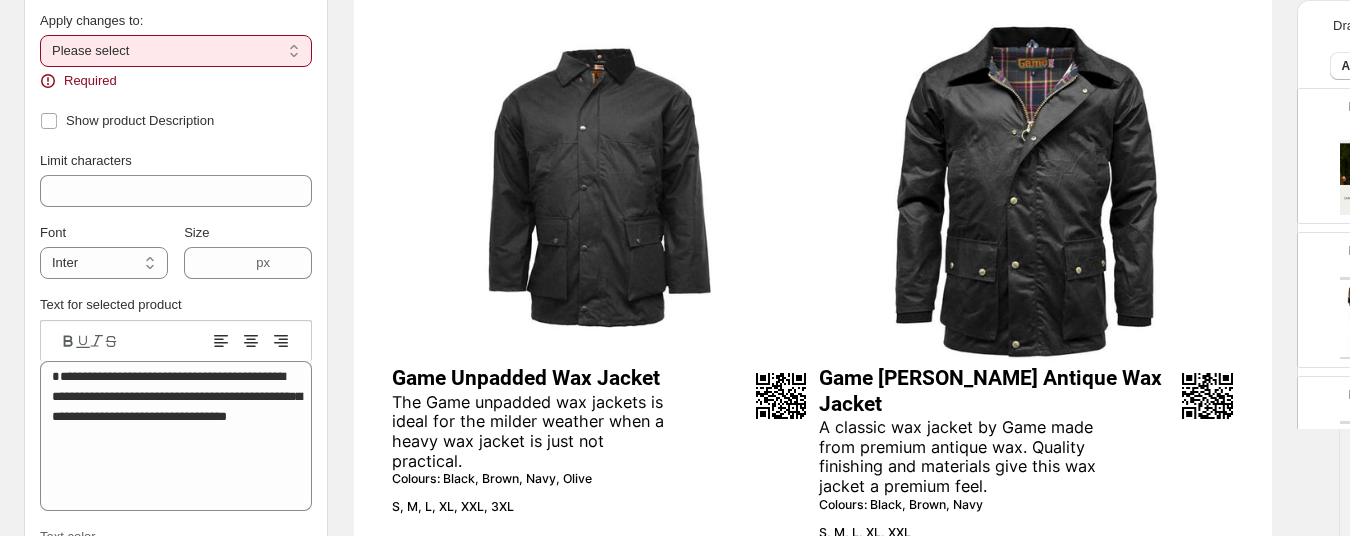select on "**********" 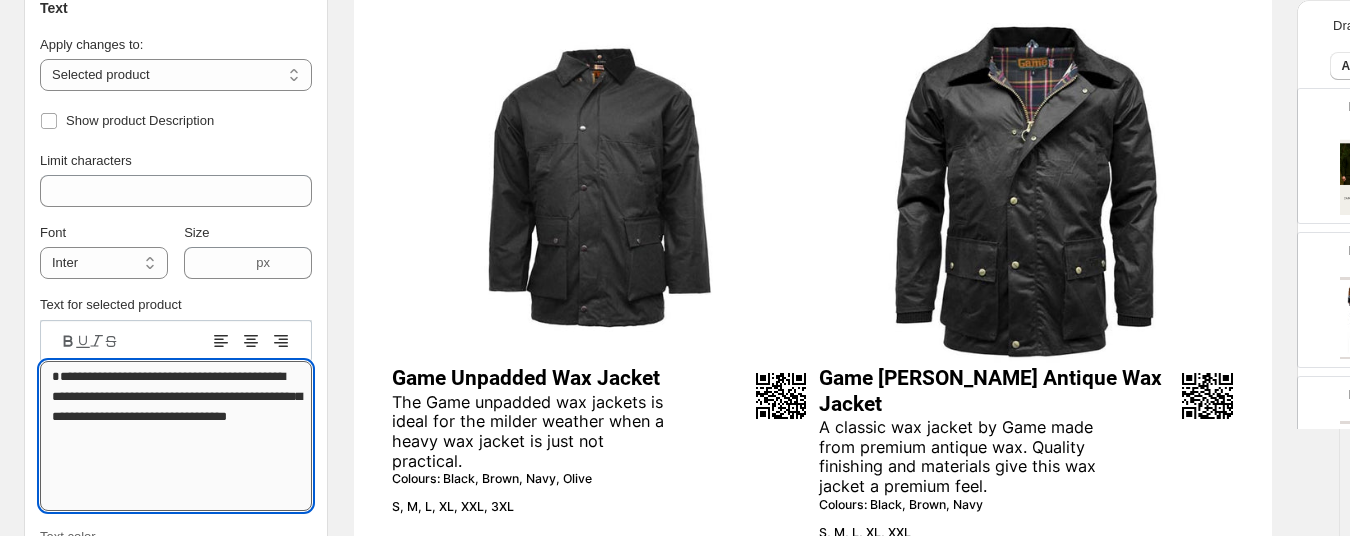 click on "**********" at bounding box center [176, 436] 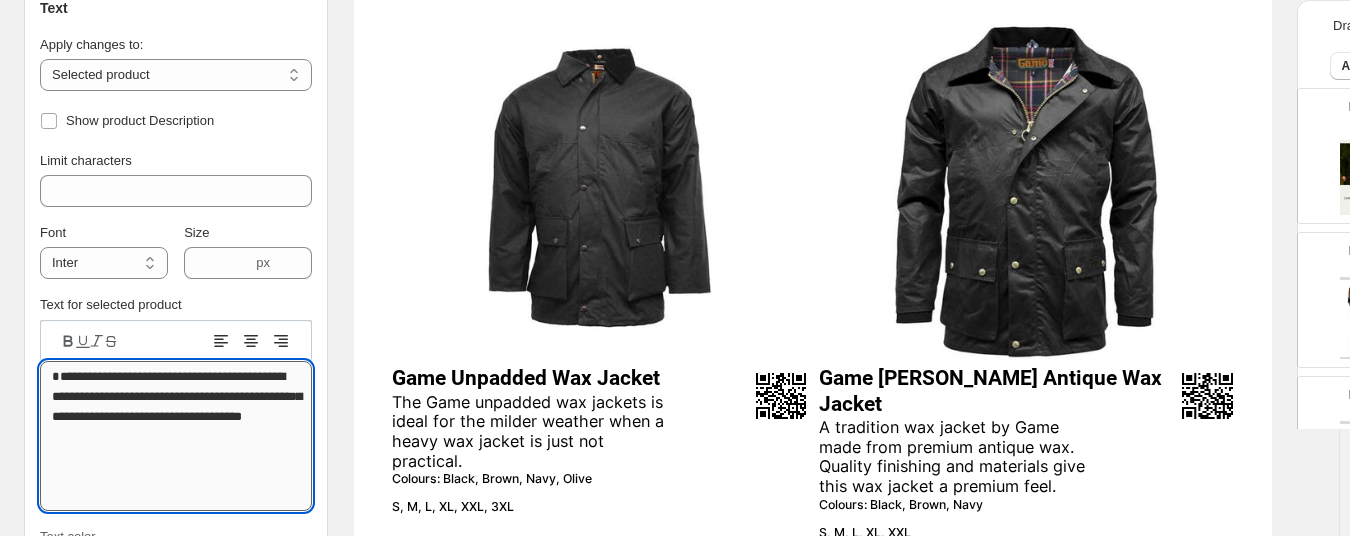 type on "**********" 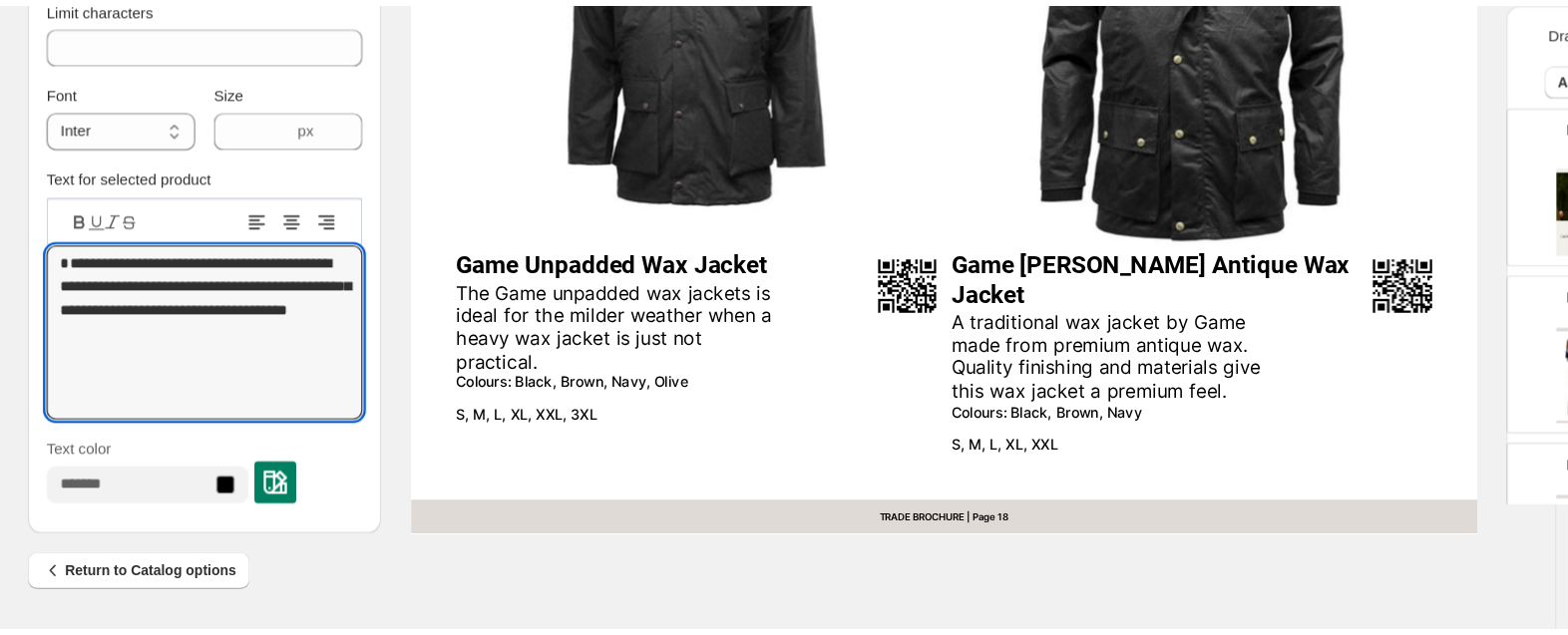 scroll, scrollTop: 786, scrollLeft: 0, axis: vertical 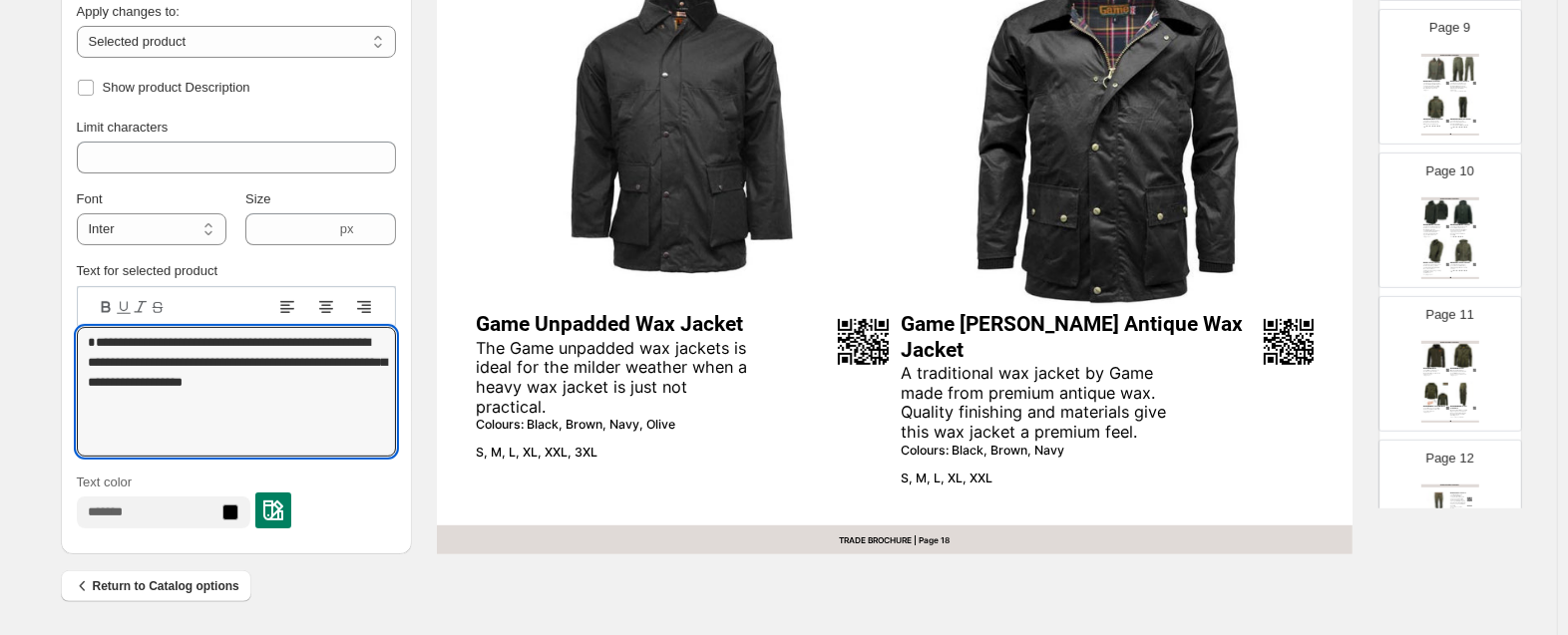 click on "The kids Outlander jacket is made with waterproof and breathable fabrics featuring a curved hem, and multiple zipped pockets. Designed for comfort and durability." at bounding box center (1459, 231) 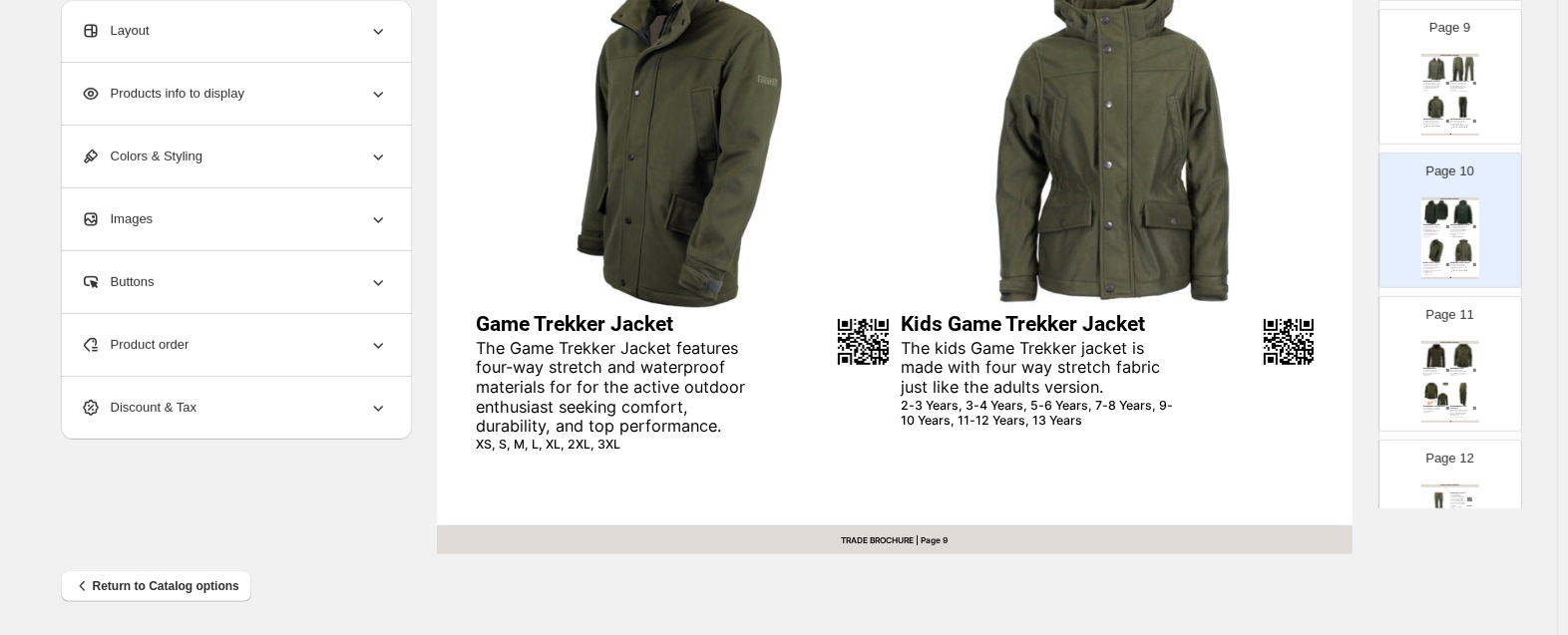 scroll, scrollTop: 462, scrollLeft: 0, axis: vertical 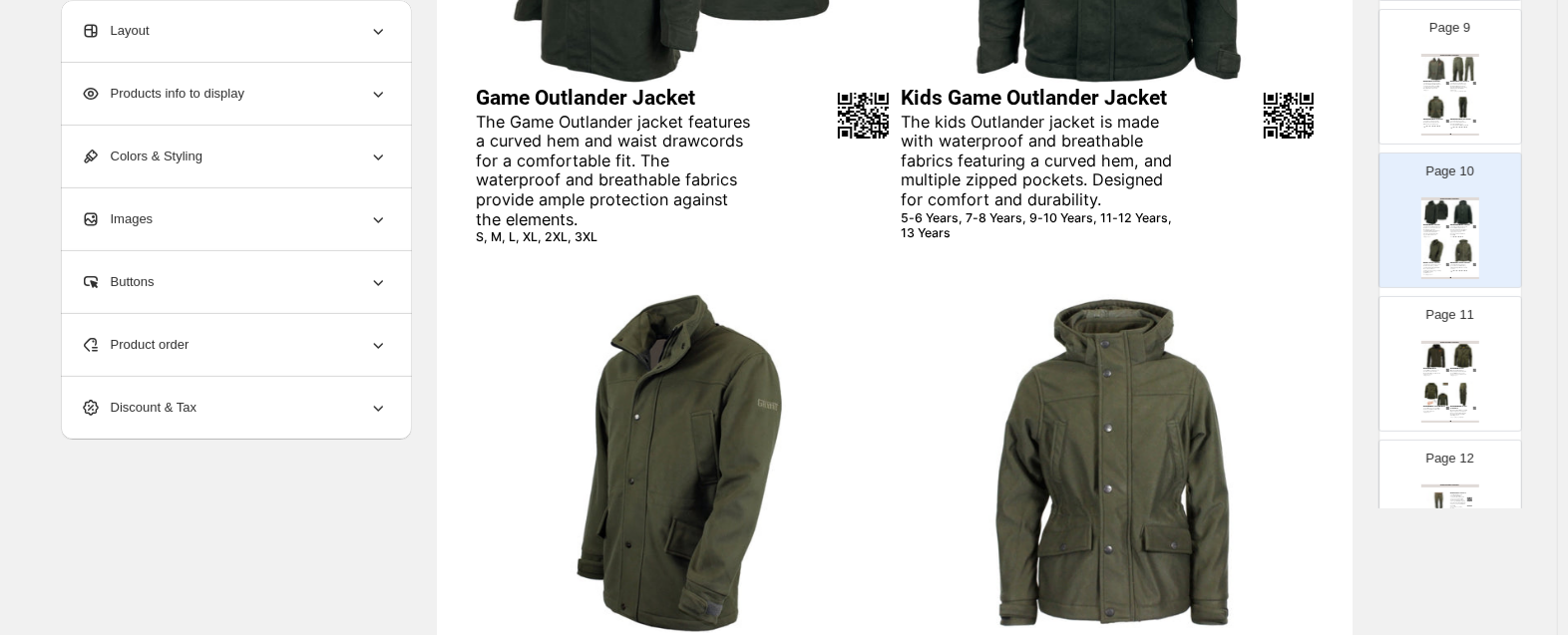 click on "Game Aston Pro Trousers
The Game Aston trousers have been made using waterproof, windproof and breathable fabrics, providing reliable protection from the elements.
30", 32", 34", 36", 38", 40", 42", 44"" at bounding box center (1463, 87) 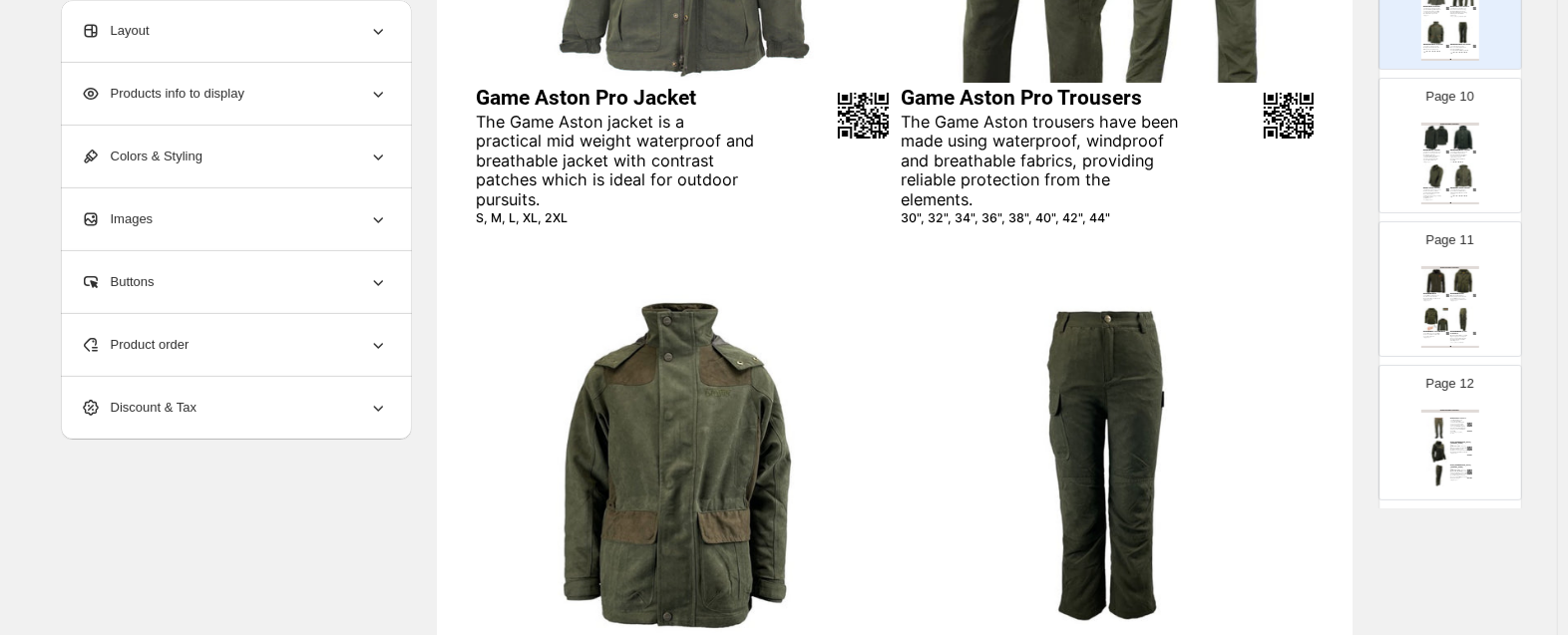 scroll, scrollTop: 1431, scrollLeft: 0, axis: vertical 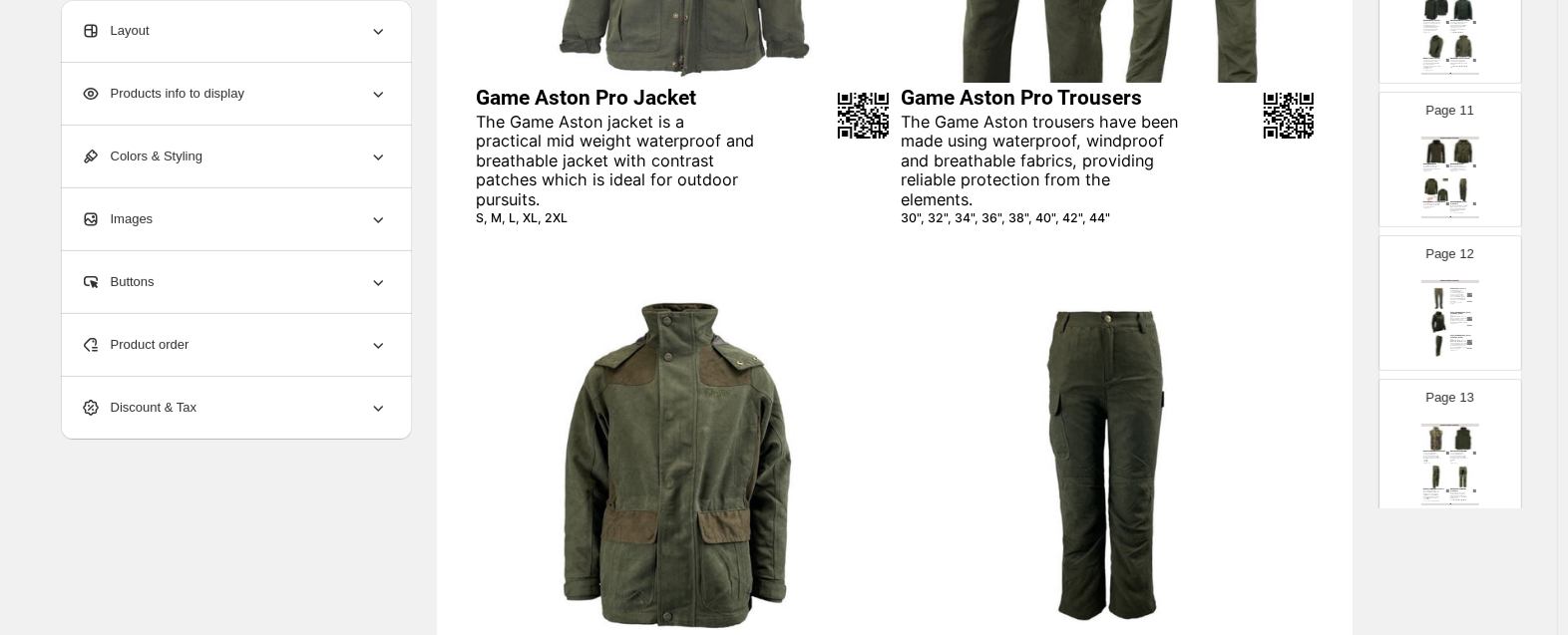 click on "GAME TECHNICAL APPAREL Game Vantage Gilet - Camouflage
The padded Game Vantage gilet features 5 pockets, including a large rear poacher’s pocket—ideal for layering and outdoor activities.
Camouflage S, M, L, XL, 2XL, 3XL   Mens Game Vantage Gilet
The padded Game Vantage Gilet features 5 pockets, including a large rear poacher’s pocket—ideal for layering and outdoor activities.
Olive S, M, L, XL, 2XL, 3XL   Game Excel Ripstop Trousers
Durable waterproof Excel trousers with tough Ripstop fabric, taped seams, and multiple pockets. Built for all-weather protection, comfort, and utility in demanding conditions.
30", 32", 34", 36", 38", 40", 42", 44"   Kids Game Excel Ripstop Trousers
Made to the same specs as the adults version the kids Game Excel trousres are durable and comfortable for all day wear
3-4 Years, 5-6 Years, 7-8 Years, 9-10 Years, 11-12 Years, 13 Years   TRADE BROCHURE | Page undefined" at bounding box center (1450, 465) 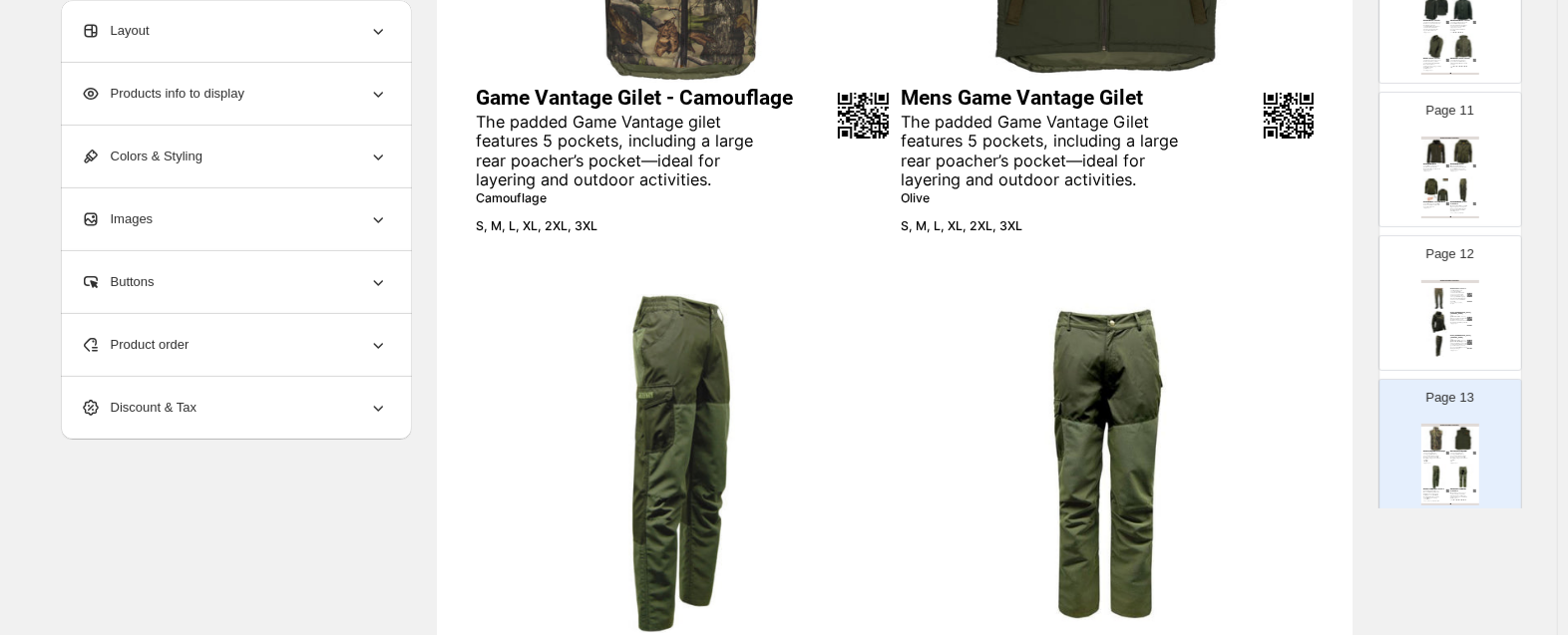 scroll, scrollTop: 1841, scrollLeft: 0, axis: vertical 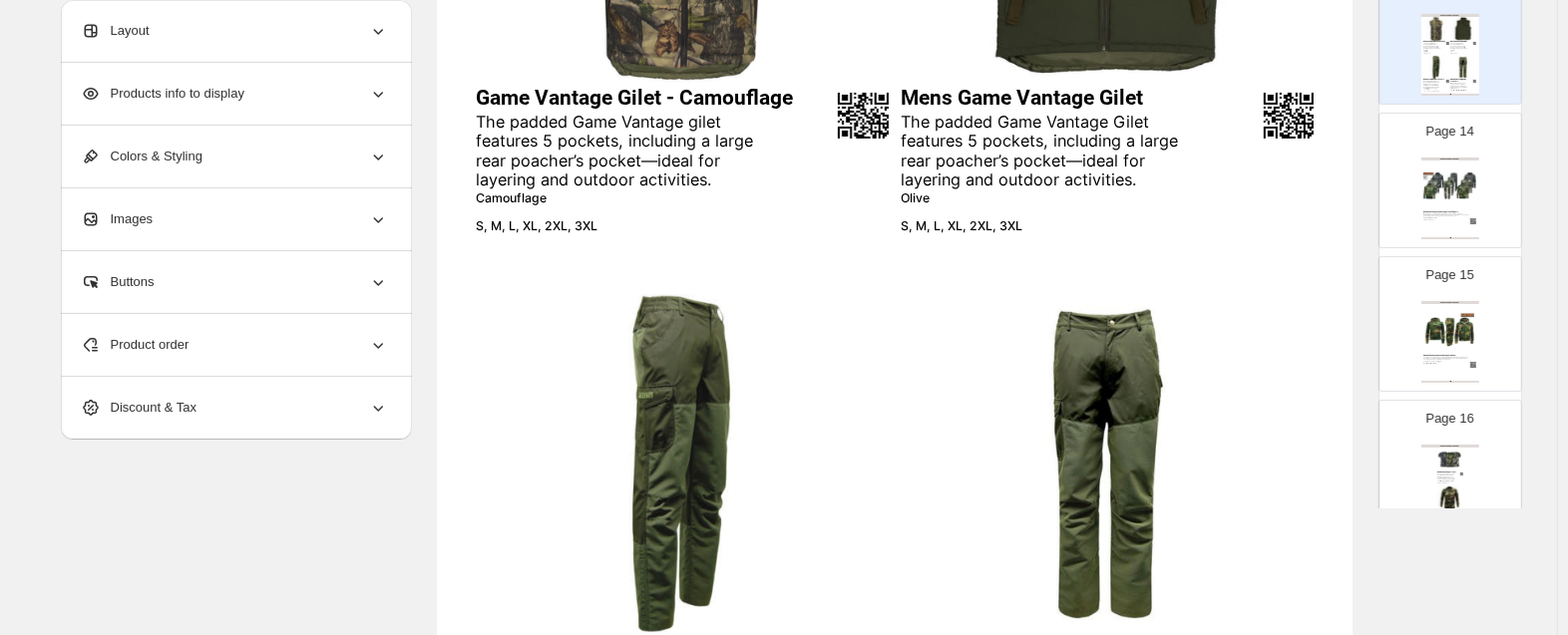 click at bounding box center (1450, 460) 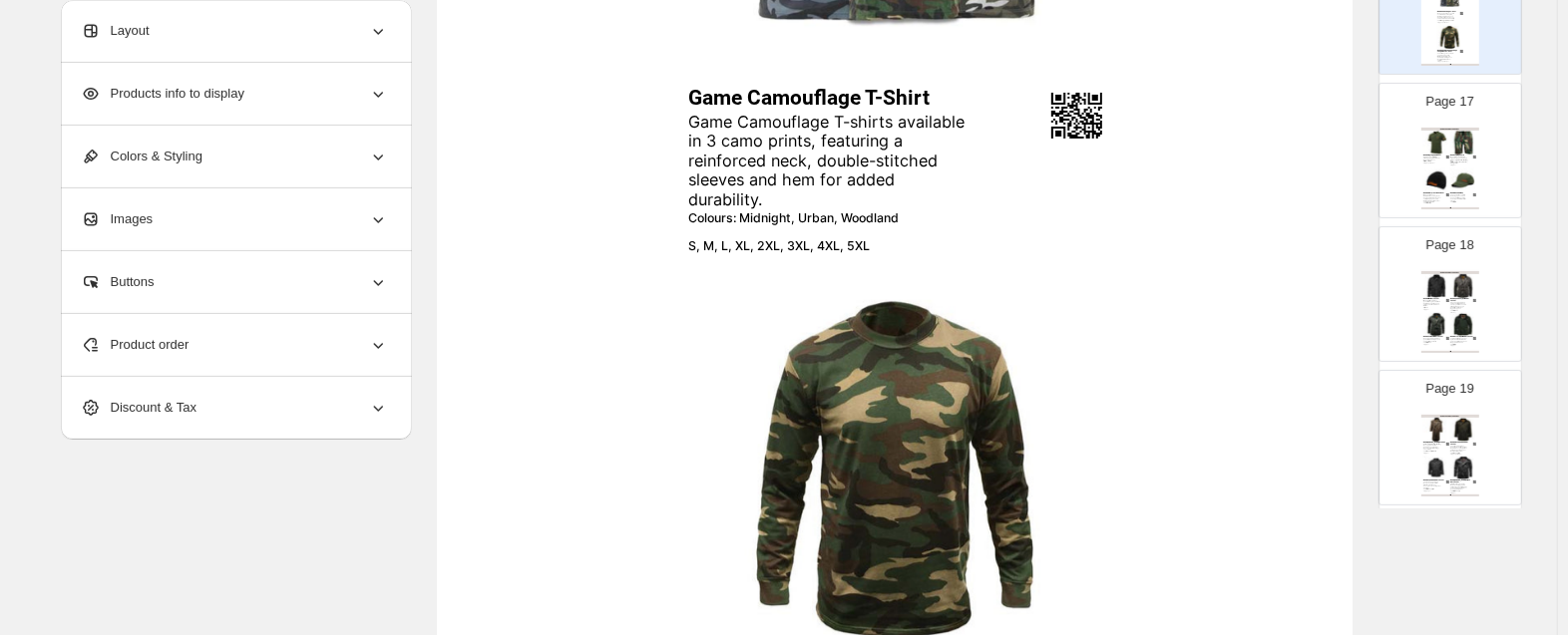 scroll, scrollTop: 2353, scrollLeft: 0, axis: vertical 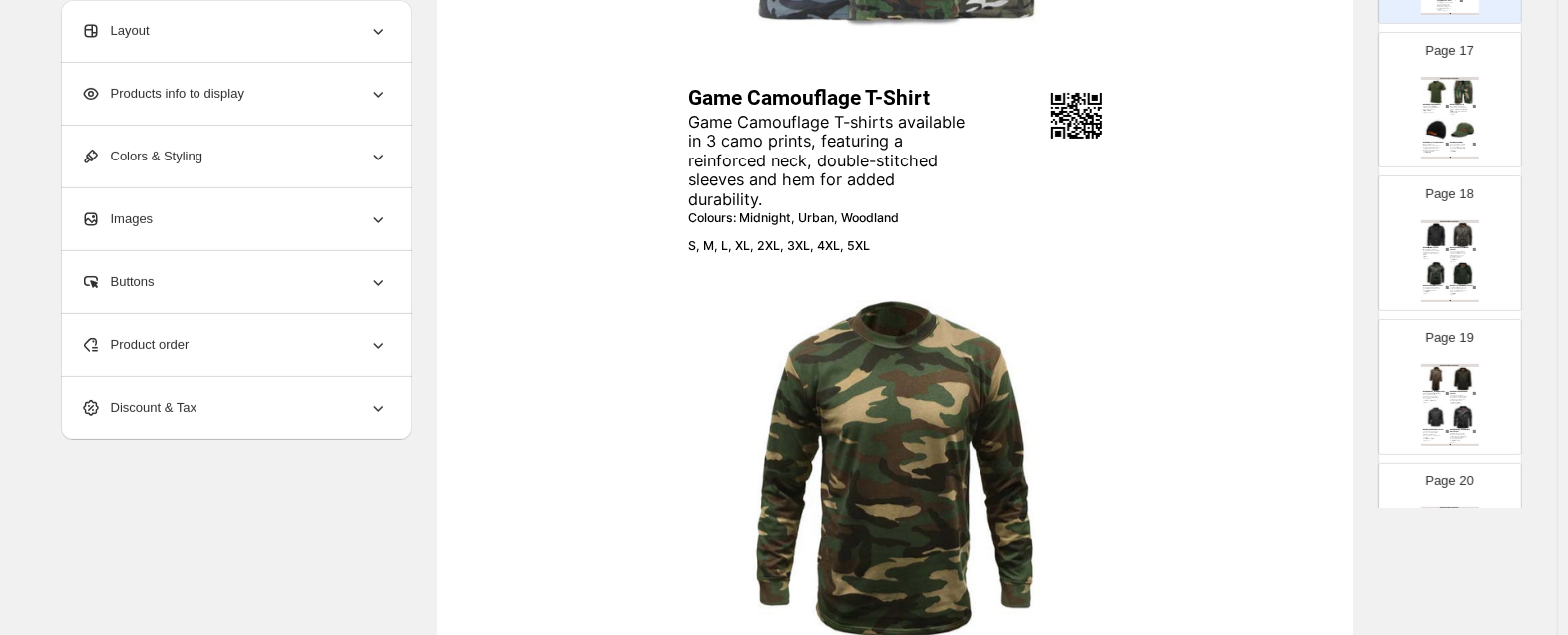 click at bounding box center [1463, 274] 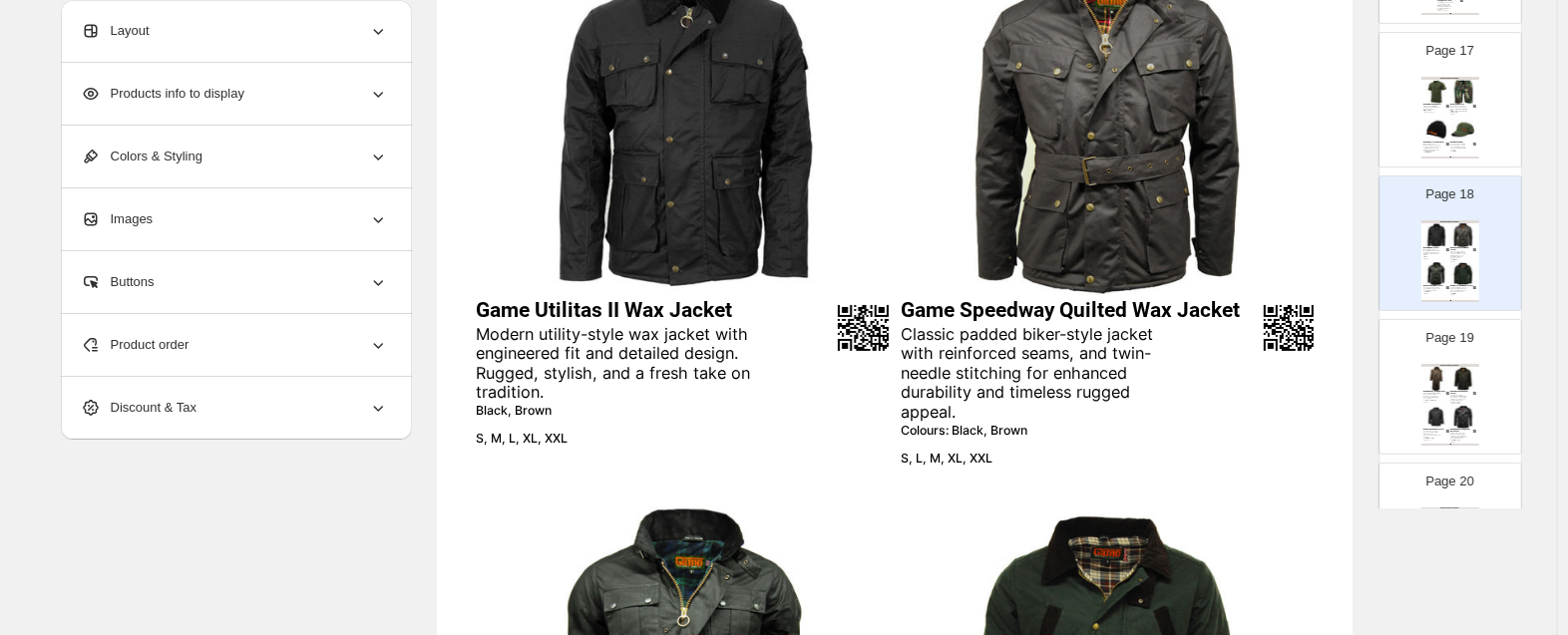 scroll, scrollTop: 246, scrollLeft: 0, axis: vertical 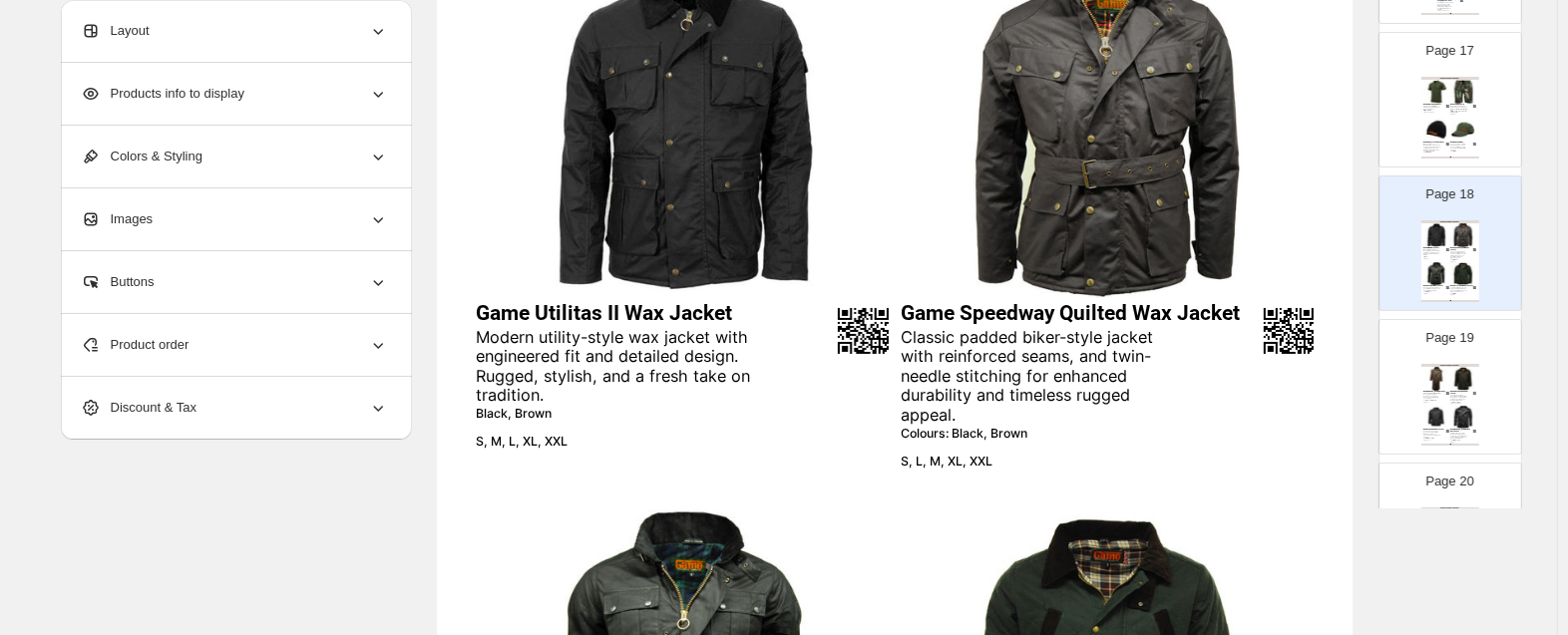 click at bounding box center (1463, 92) 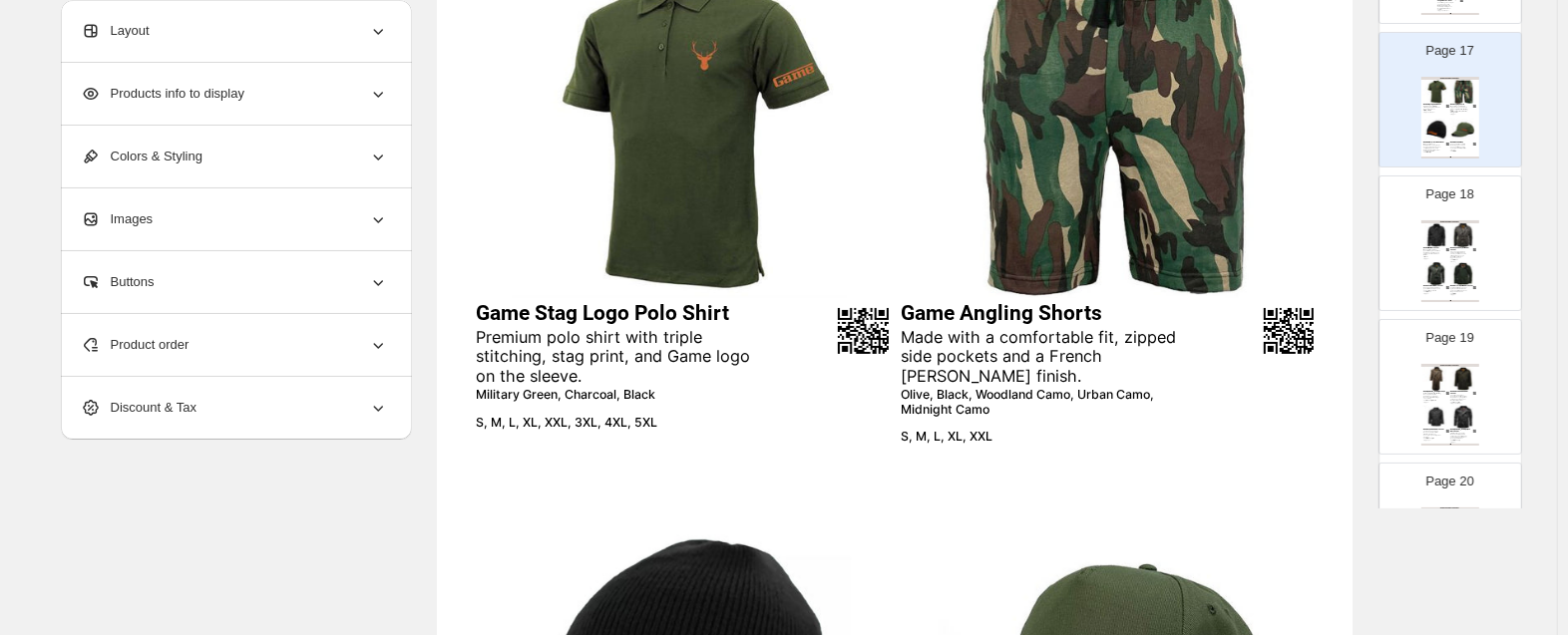 click at bounding box center [1463, 274] 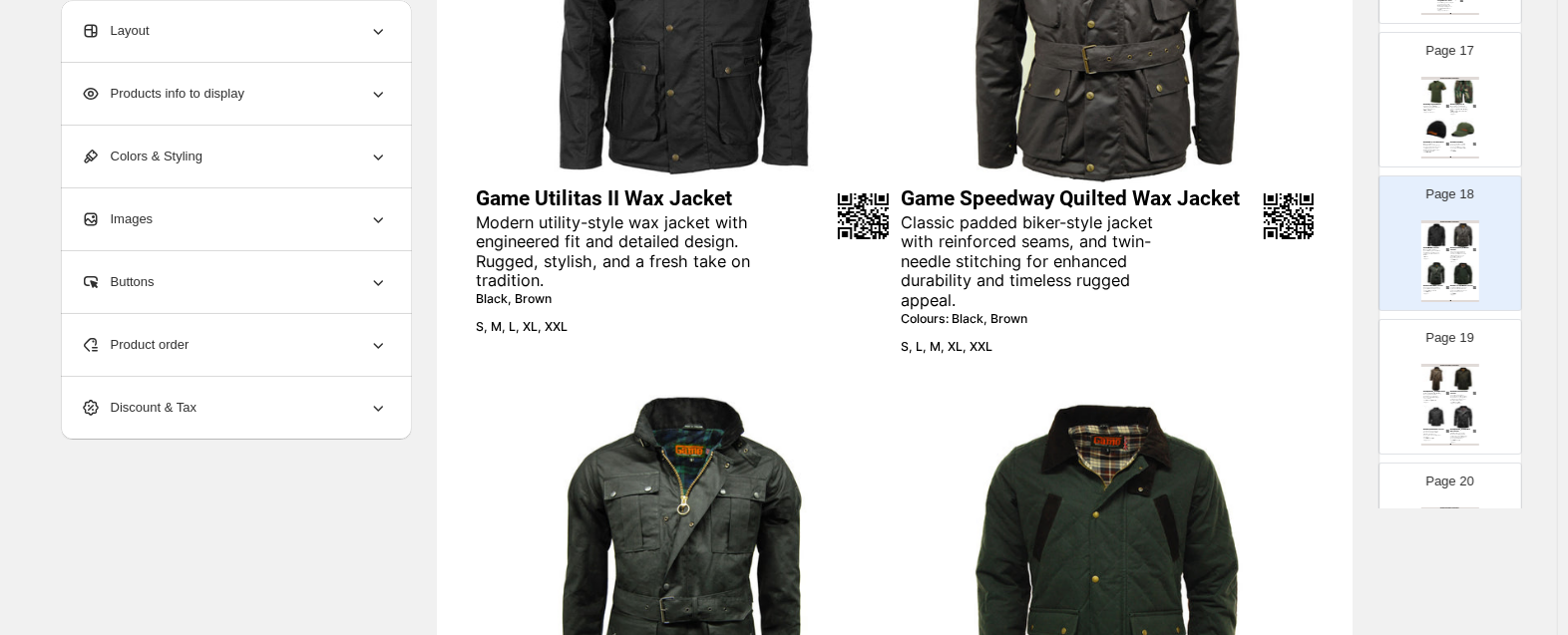 scroll, scrollTop: 569, scrollLeft: 0, axis: vertical 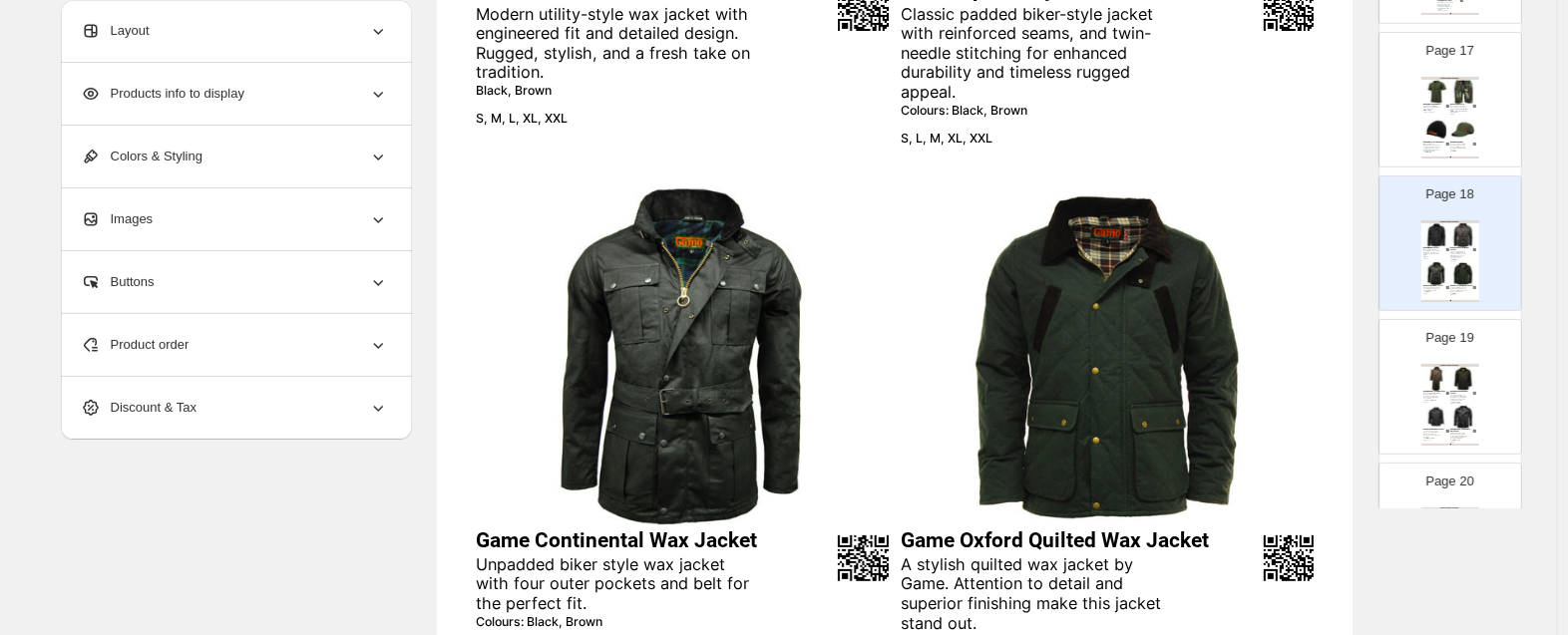 click on "Game Stockman Wax Cape
Full length Stockman wax cape made from durable heavy weight waxed cotton with heritage check lining.
Colours:  Brown, Navy, Olive, Tan, Black S, M, L, XL, XXL" at bounding box center [1436, 397] 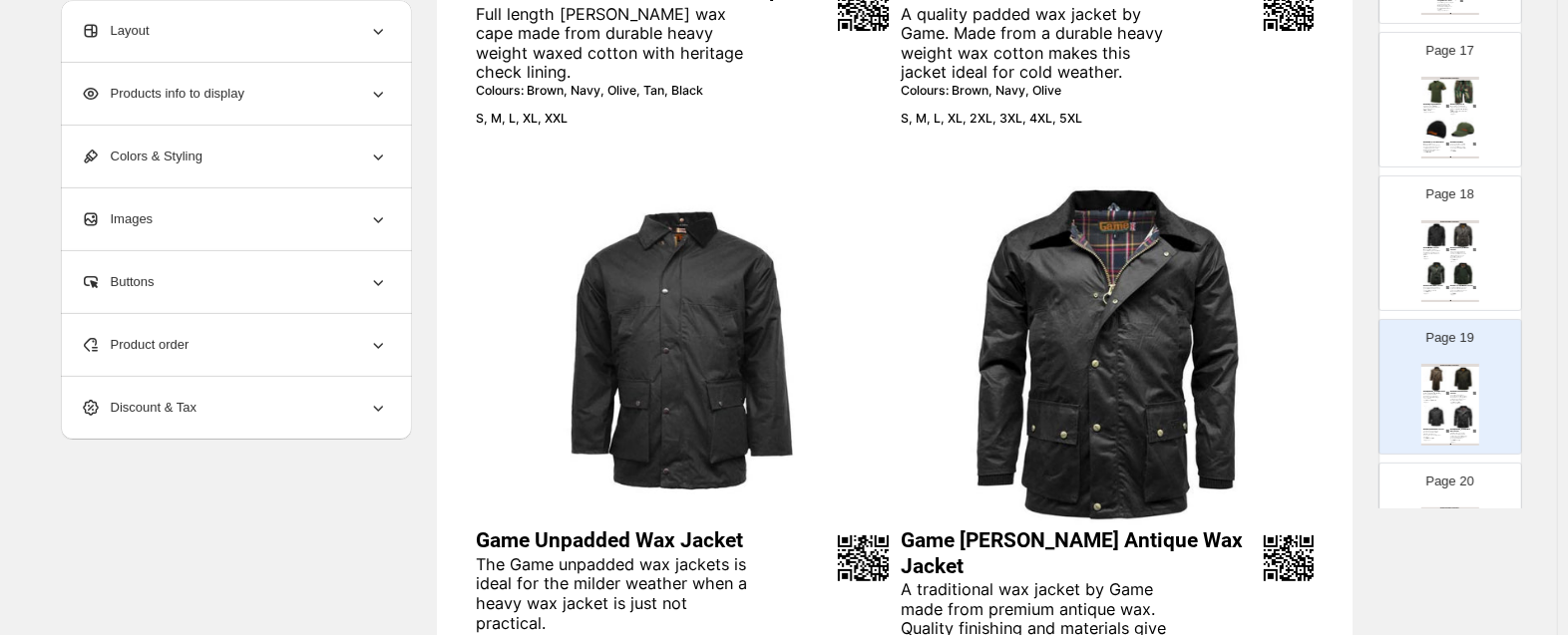scroll, scrollTop: 786, scrollLeft: 0, axis: vertical 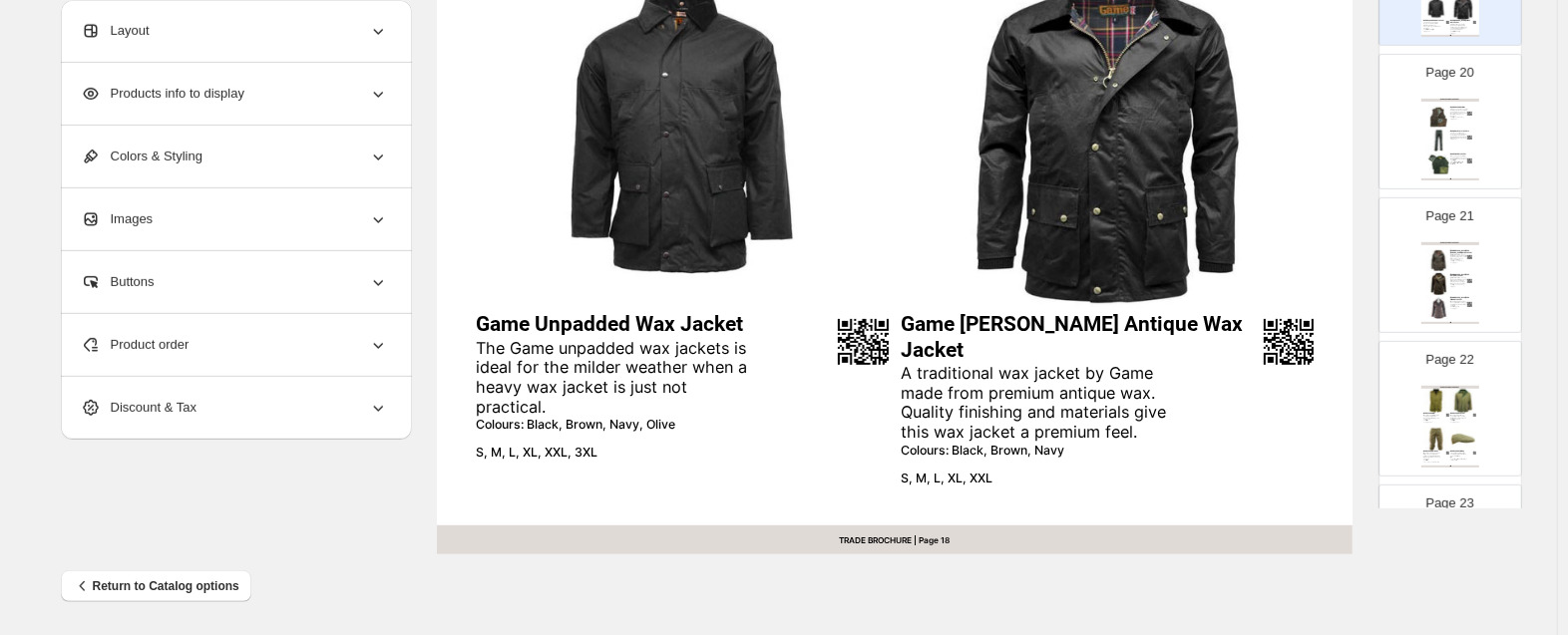 click on "Game Wax Over Trousers" at bounding box center (1461, 132) 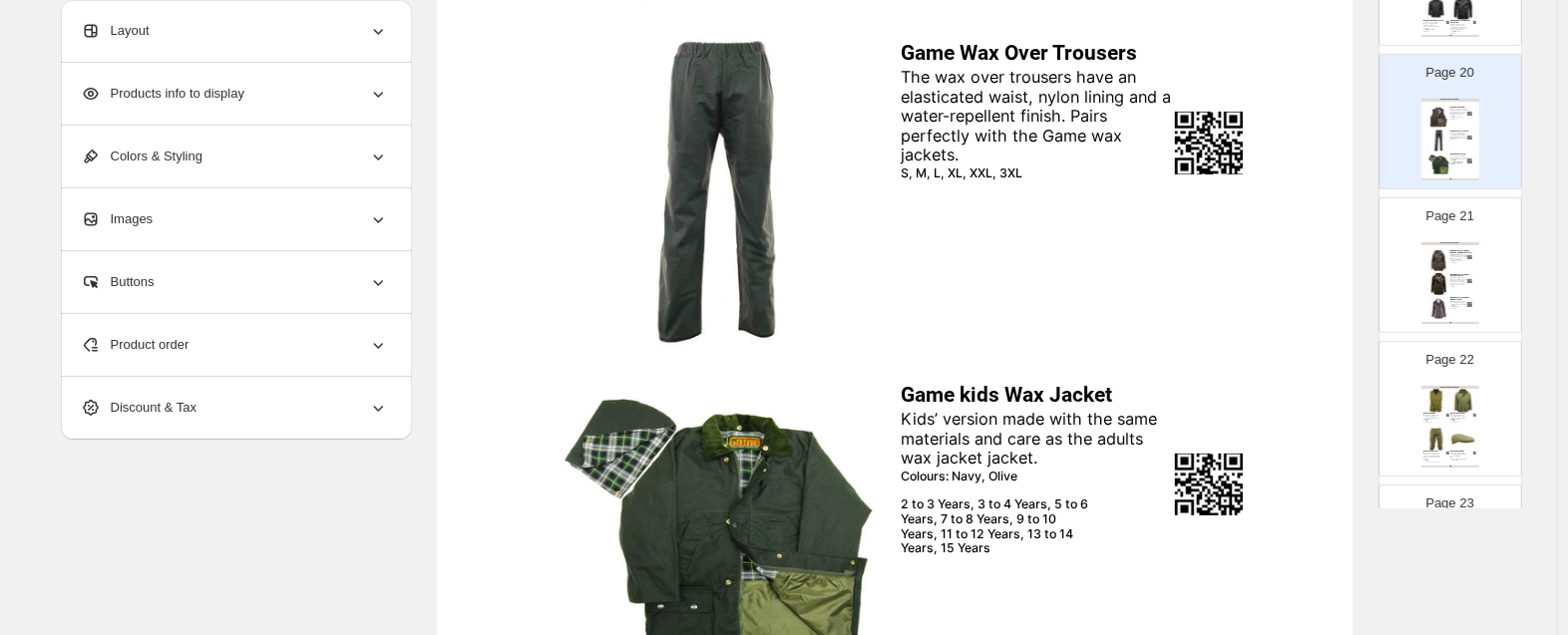 scroll, scrollTop: 569, scrollLeft: 0, axis: vertical 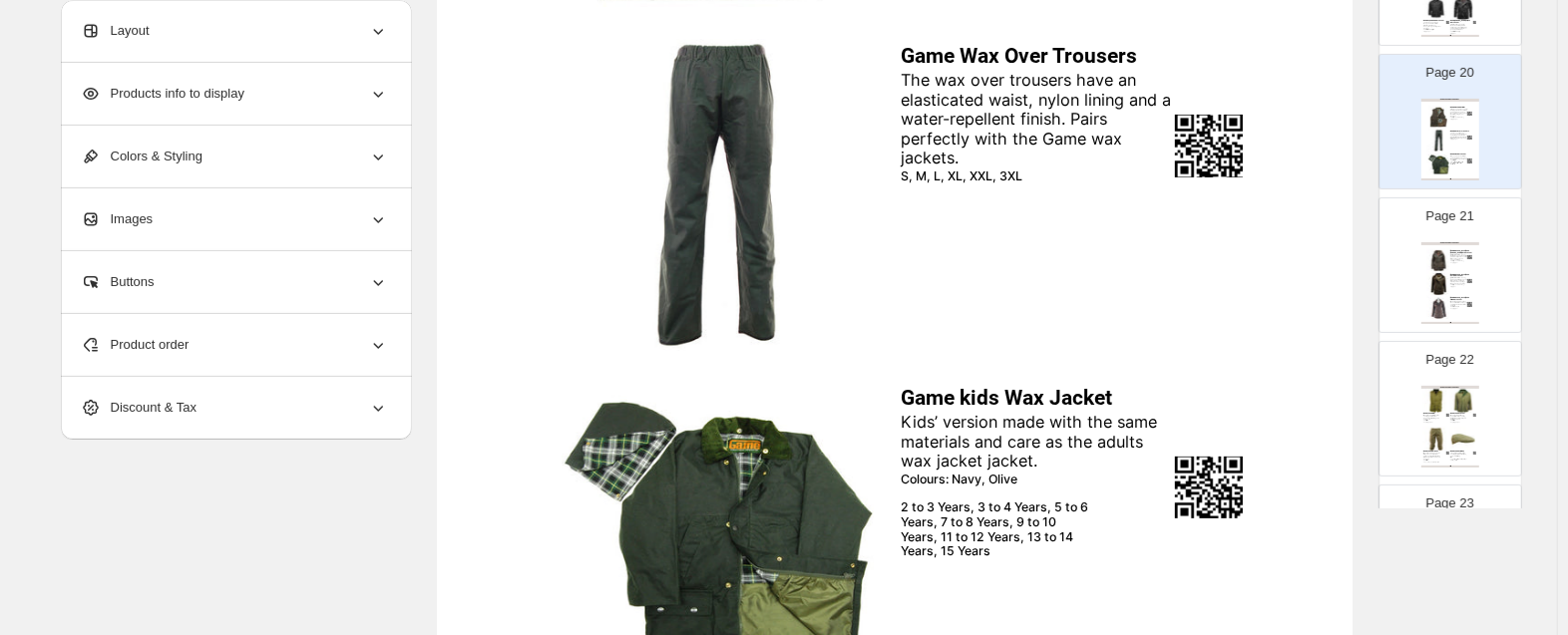 click on "GAME TECHNICAL APPAREL Game Classic Wax Gilet
A timeless country essential featuring a warm check lining, padded body, and 2-way zip for easy movement. Ideal for layering in cool weather.
Colours: Brown, Olive S, M, L, XL, XXL, 3XL   Game Wax Over Trousers
The wax over trousers have an elasticated waist, nylon lining and a water-repellent finish. Pairs perfectly with the Game wax jackets.
S, M, L, XL, XXL, 3XL   Game kids Wax Jacket
Kids’ version made with the same materials and care as the adults wax jacket jacket.
Colours: Navy, Olive 2 to 3 Years, 3 to 4 Years, 5 to 6 Years, 7 to 8 Years, 9 to 10 Years, 11 to 12 Years, 13 to 14 Years, 15 Years   TRADE BROCHURE | Page undefined" at bounding box center [1450, 140] 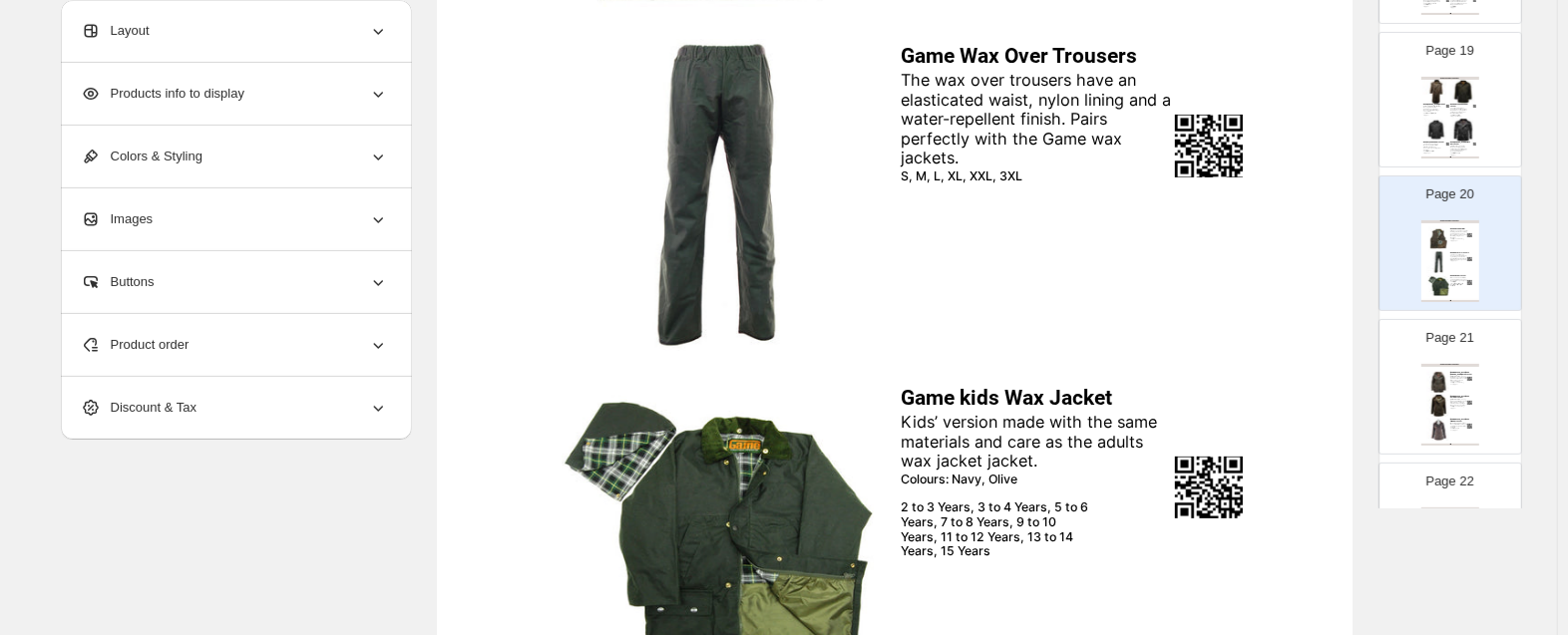 scroll, scrollTop: 2557, scrollLeft: 0, axis: vertical 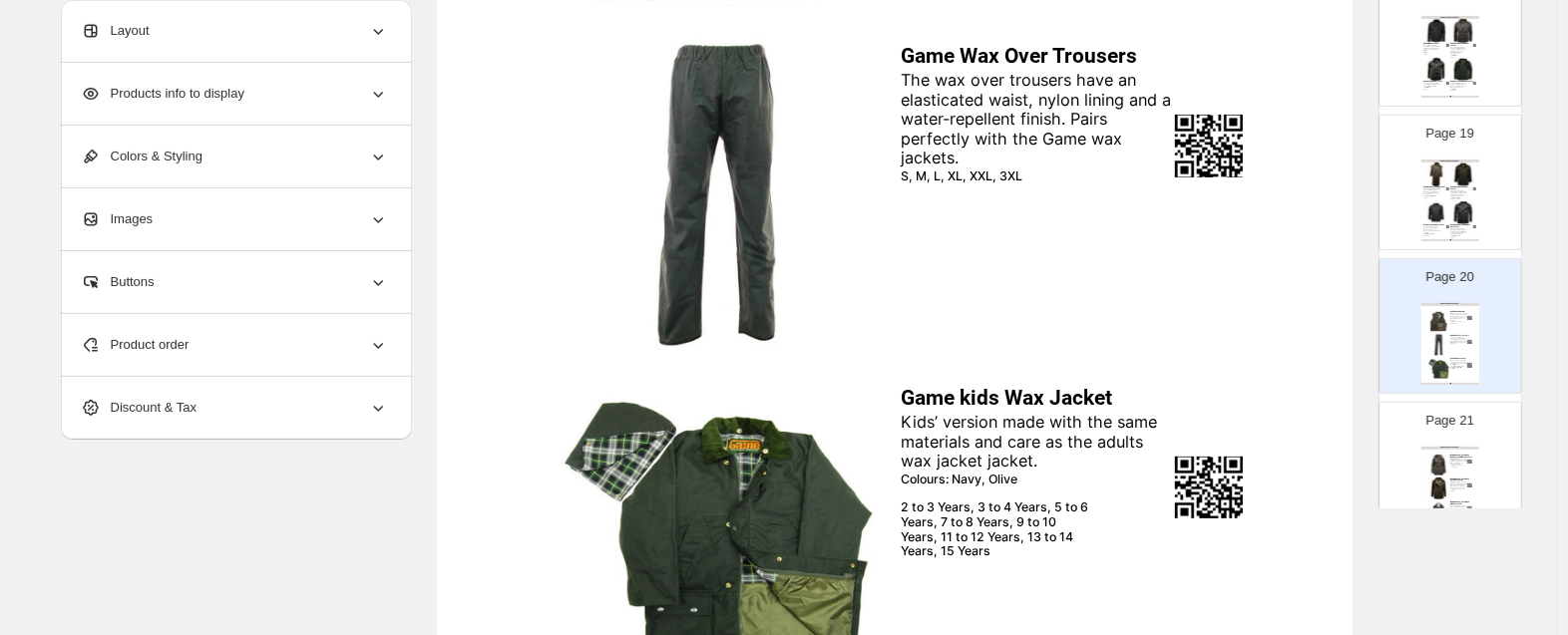 click at bounding box center [1436, 174] 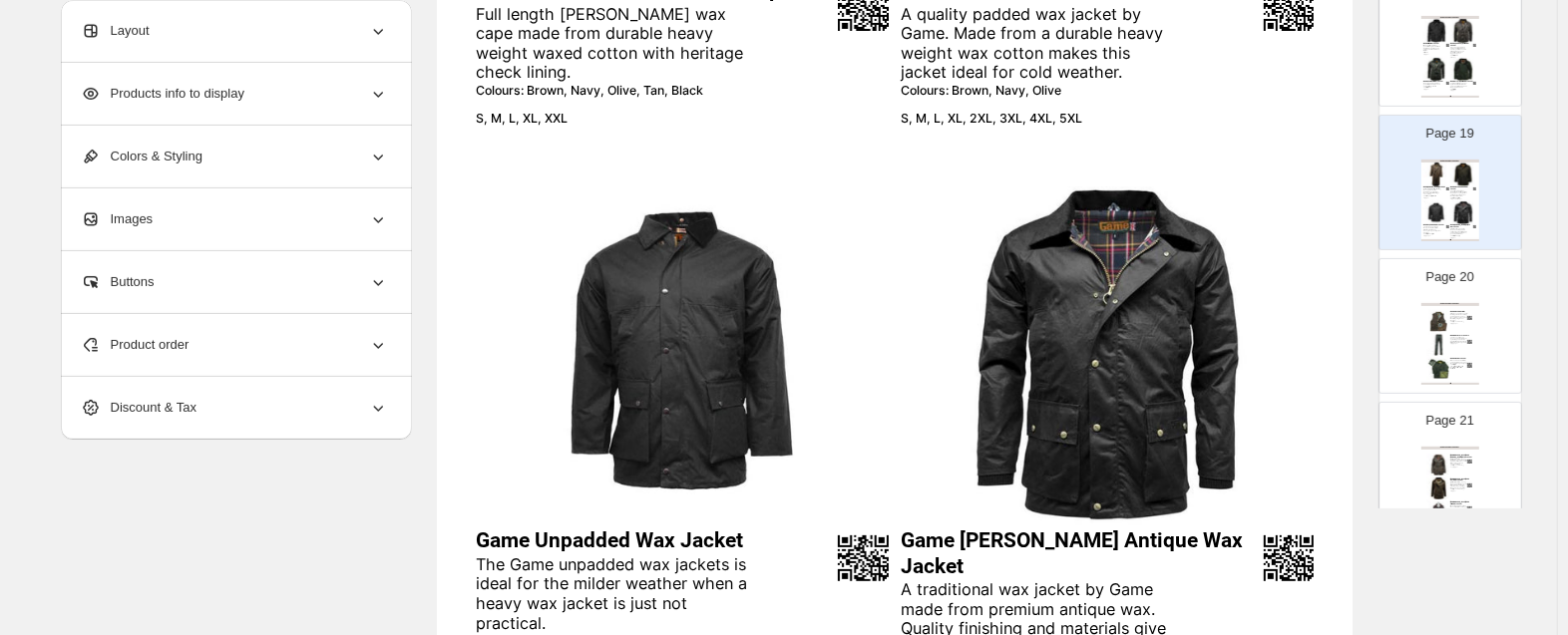 scroll, scrollTop: 786, scrollLeft: 0, axis: vertical 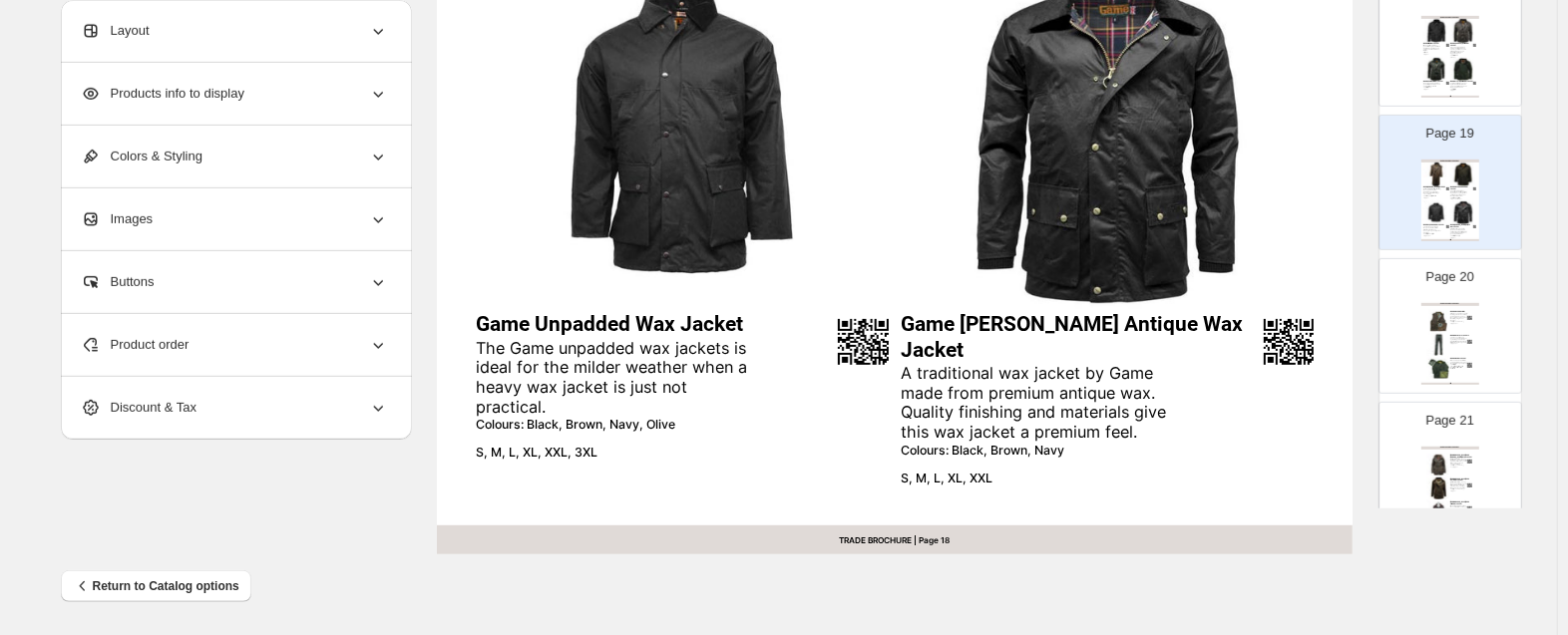 click on "GAME TECHNICAL APPAREL Game Classic Wax Gilet
A timeless country essential featuring a warm check lining, padded body, and 2-way zip for easy movement. Ideal for layering in cool weather.
Colours: Brown, Olive S, M, L, XL, XXL, 3XL   Game Wax Over Trousers
The wax over trousers have an elasticated waist, nylon lining and a water-repellent finish. Pairs perfectly with the Game wax jackets.
S, M, L, XL, XXL, 3XL   Game kids Wax Jacket
Kids’ version made with the same materials and care as the adults wax jacket jacket.
Colours: Navy, Olive 2 to 3 Years, 3 to 4 Years, 5 to 6 Years, 7 to 8 Years, 9 to 10 Years, 11 to 12 Years, 13 to 14 Years, 15 Years   TRADE BROCHURE | Page undefined" at bounding box center [1450, 344] 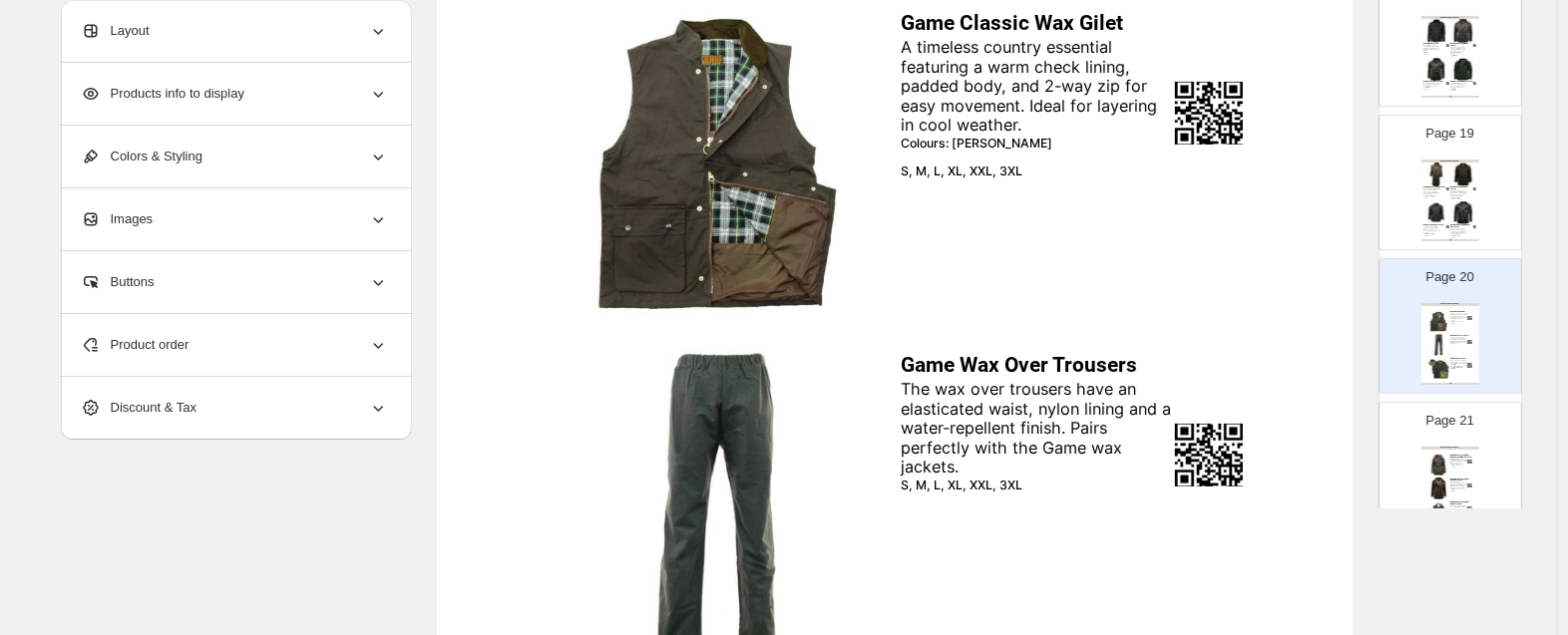scroll, scrollTop: 246, scrollLeft: 0, axis: vertical 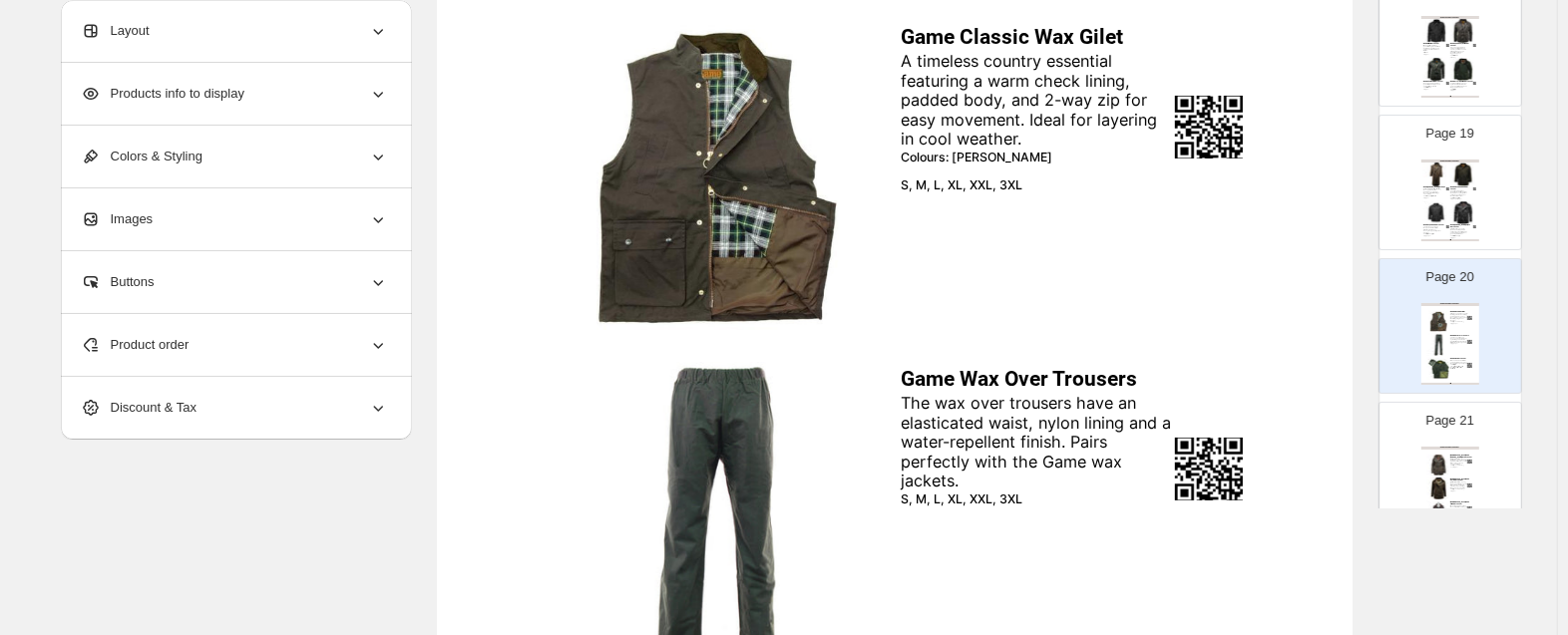 click on "A timeless country essential featuring a warm check lining, padded body, and 2-way zip for easy movement. Ideal for layering in cool weather." at bounding box center [1036, 101] 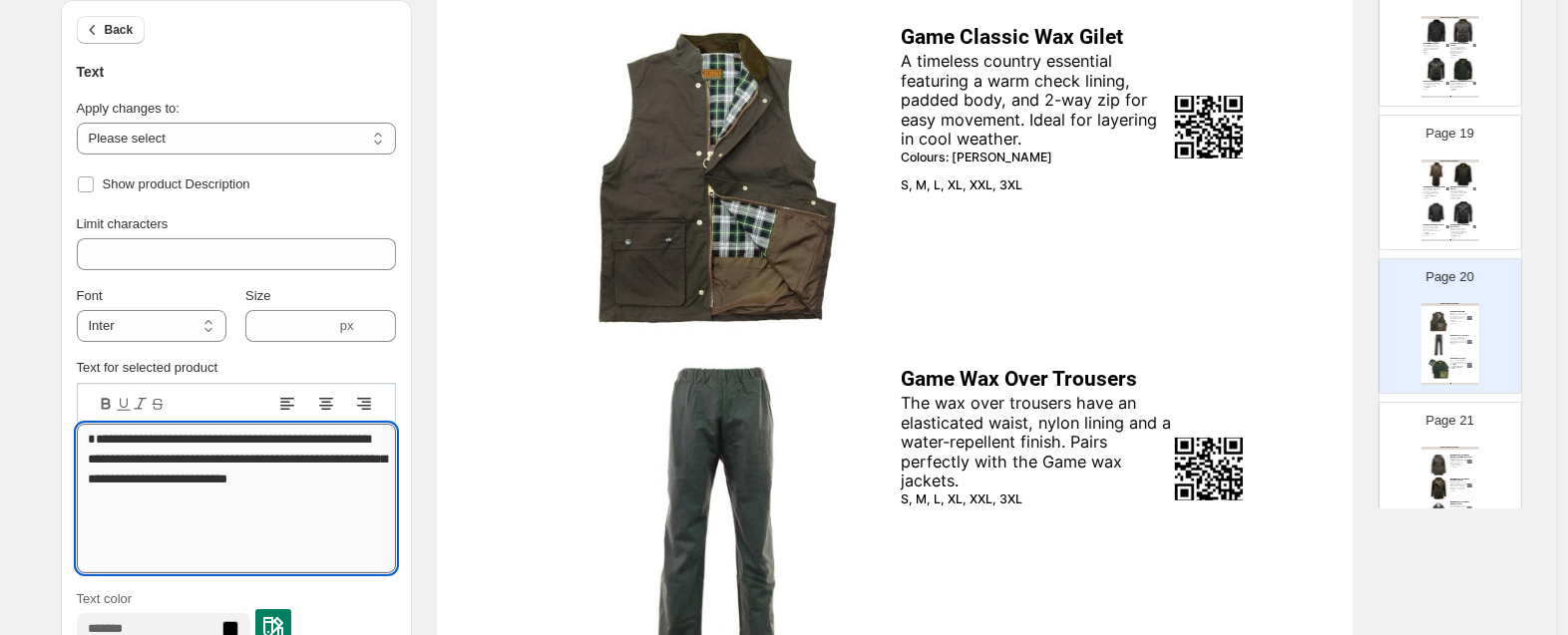 click on "**********" at bounding box center (236, 498) 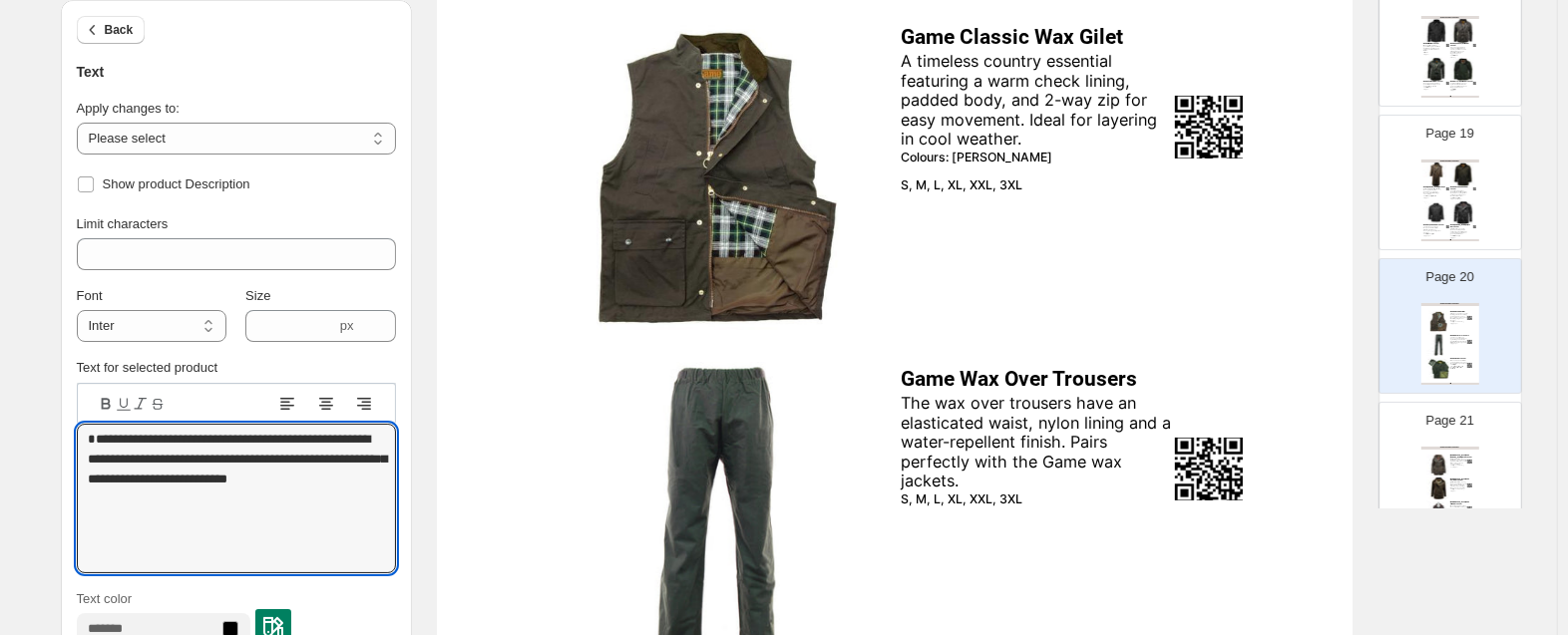 type on "**********" 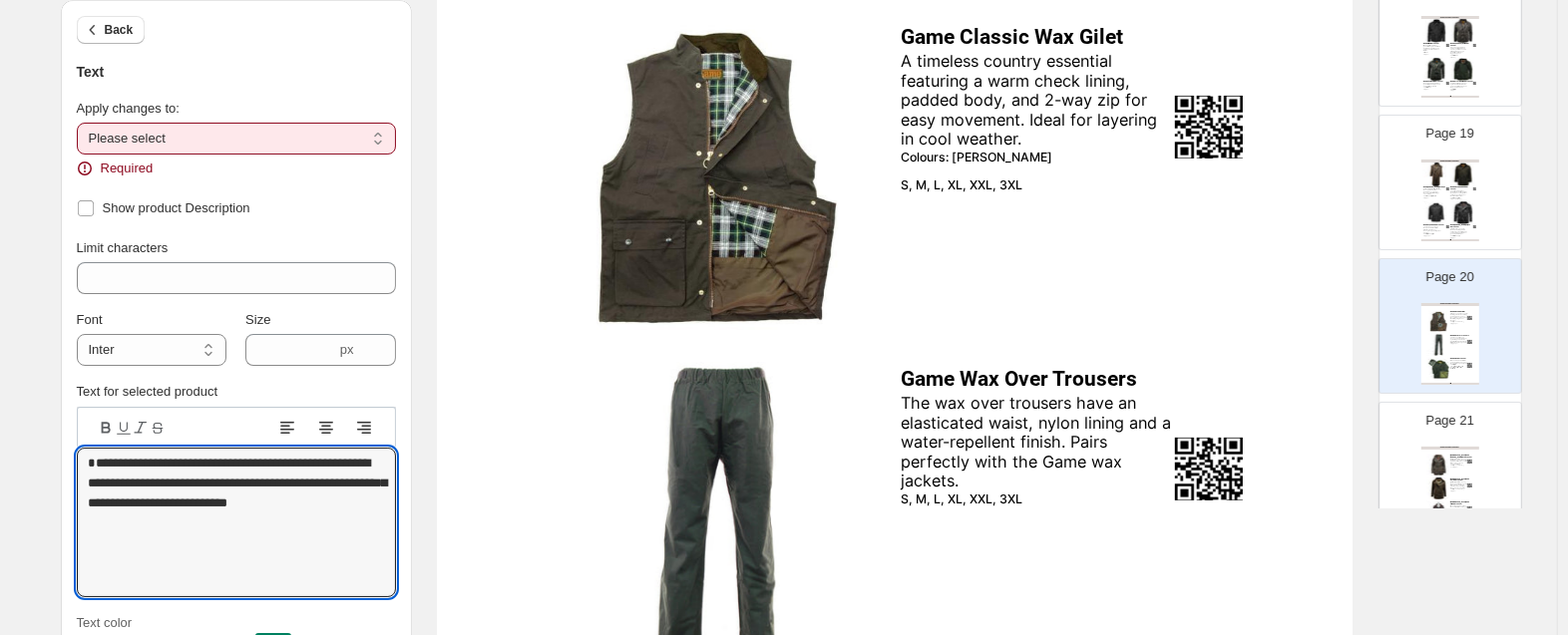 click on "**********" at bounding box center [236, 139] 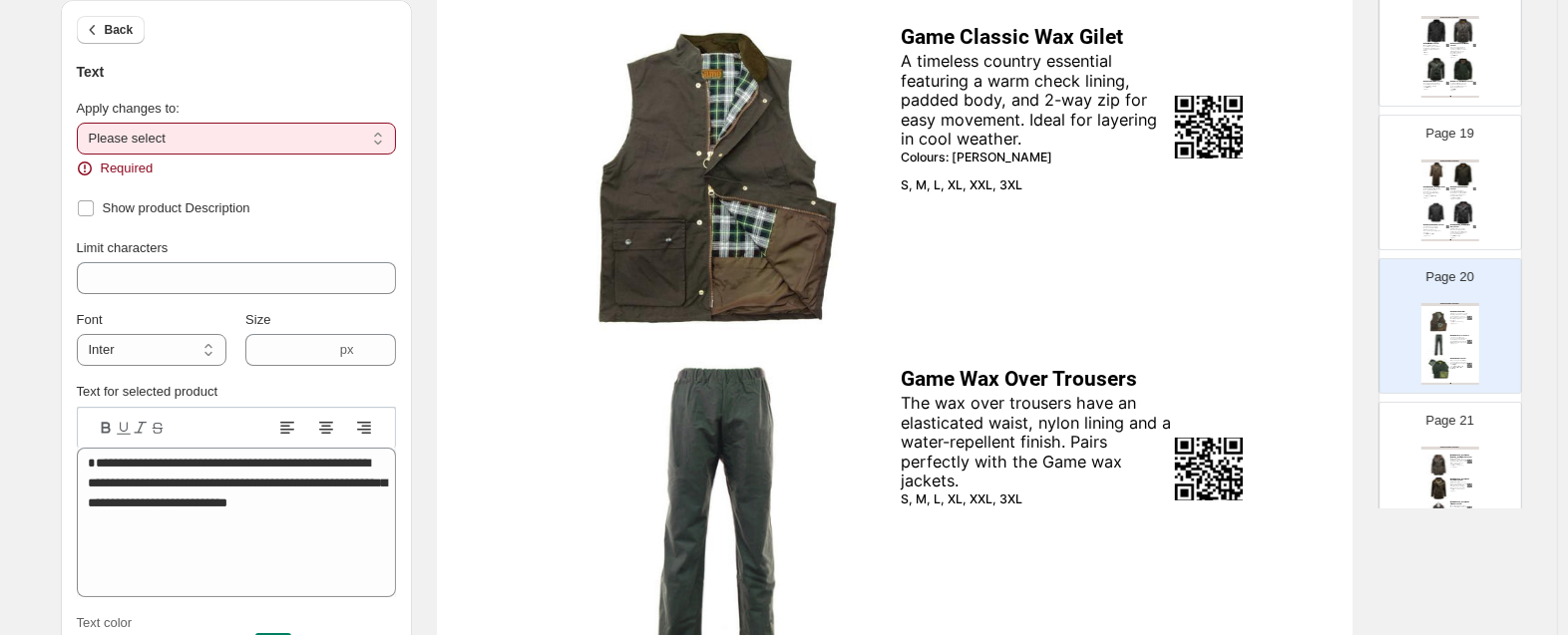 select on "**********" 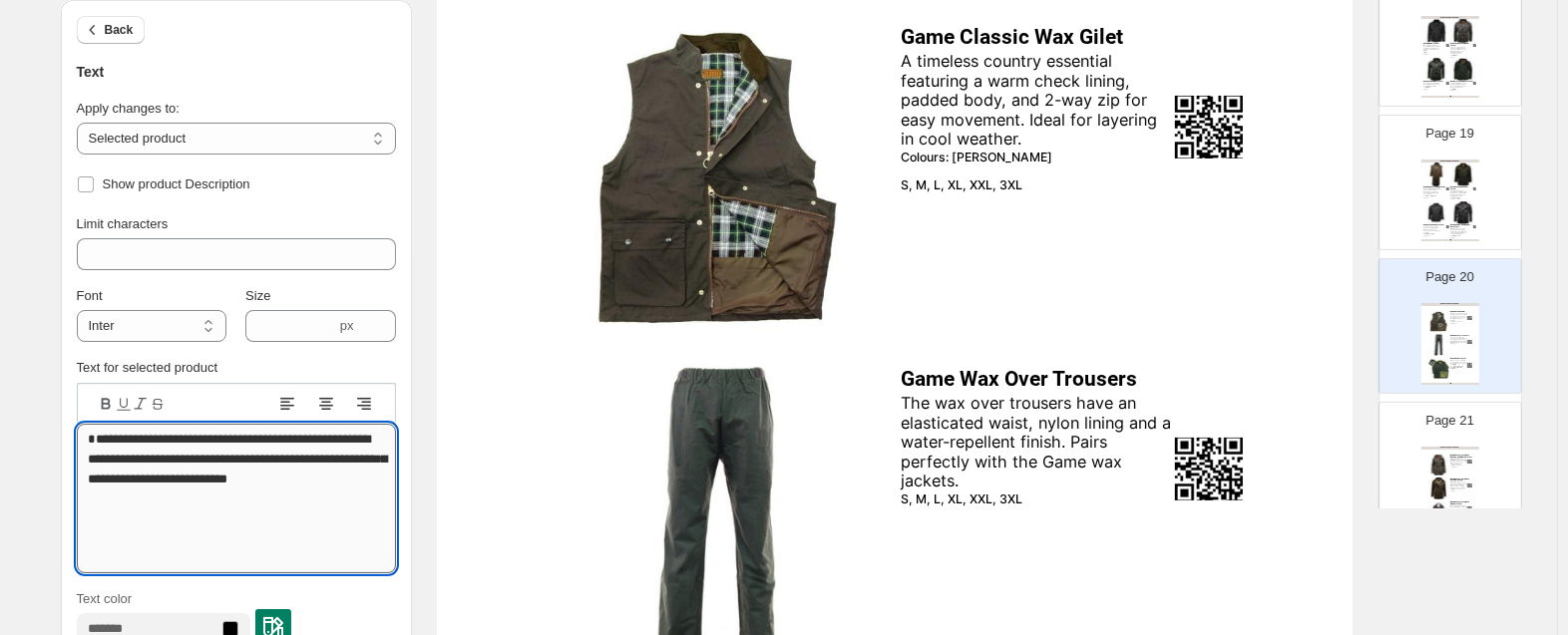 drag, startPoint x: 313, startPoint y: 457, endPoint x: 324, endPoint y: 454, distance: 11.401754 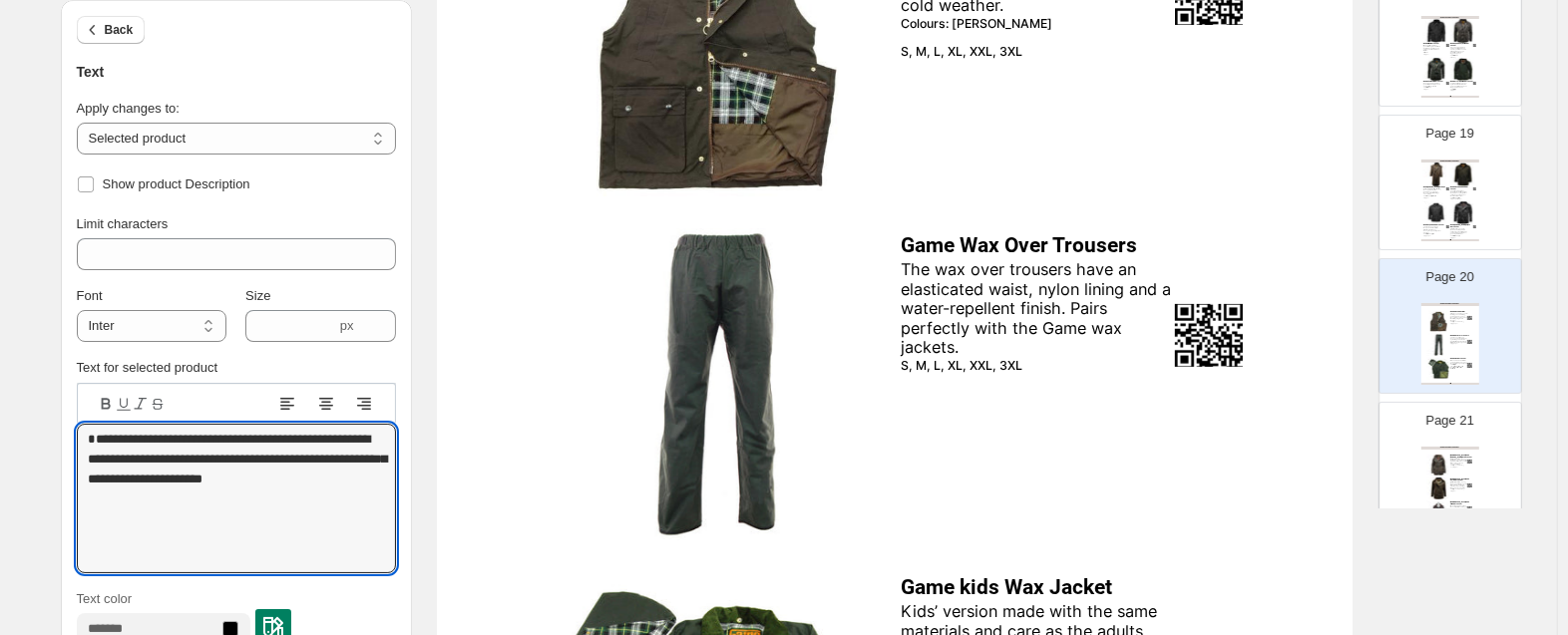 scroll, scrollTop: 569, scrollLeft: 0, axis: vertical 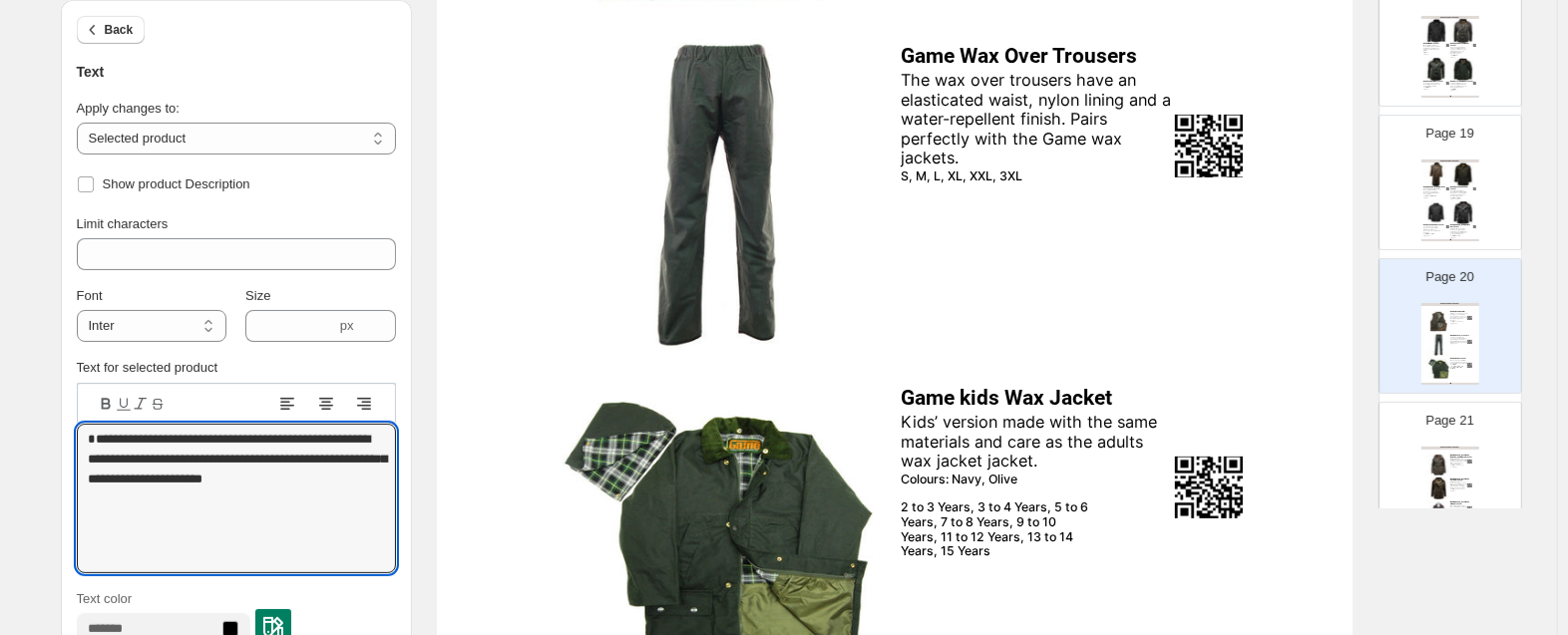 type on "**********" 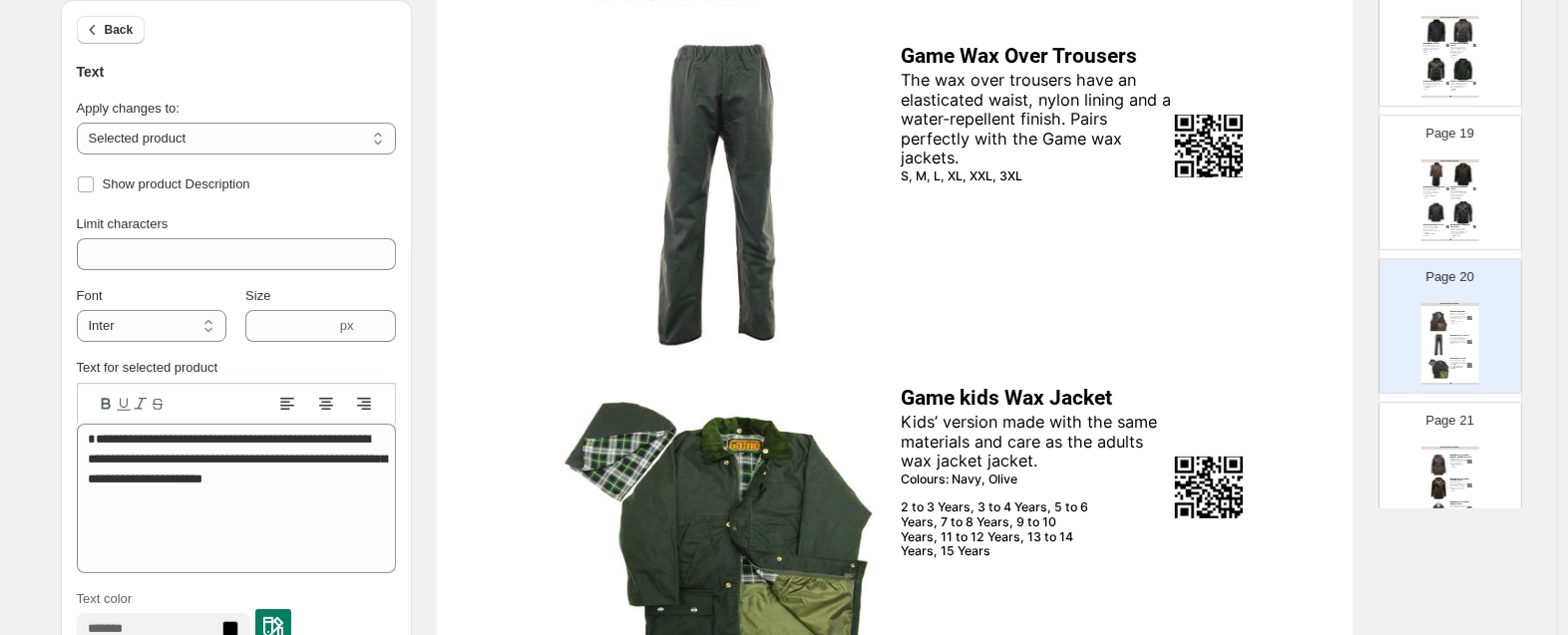 drag, startPoint x: 990, startPoint y: 395, endPoint x: 1001, endPoint y: 393, distance: 11.18034 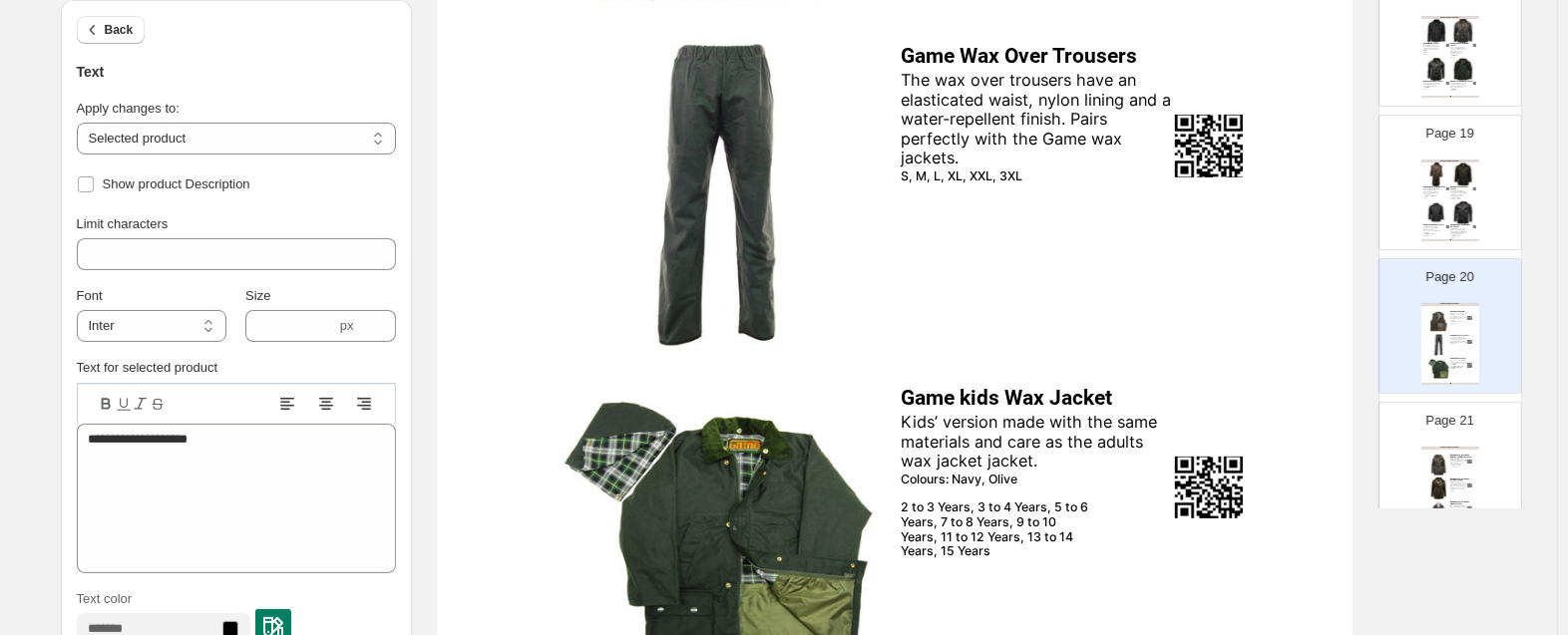 select on "**********" 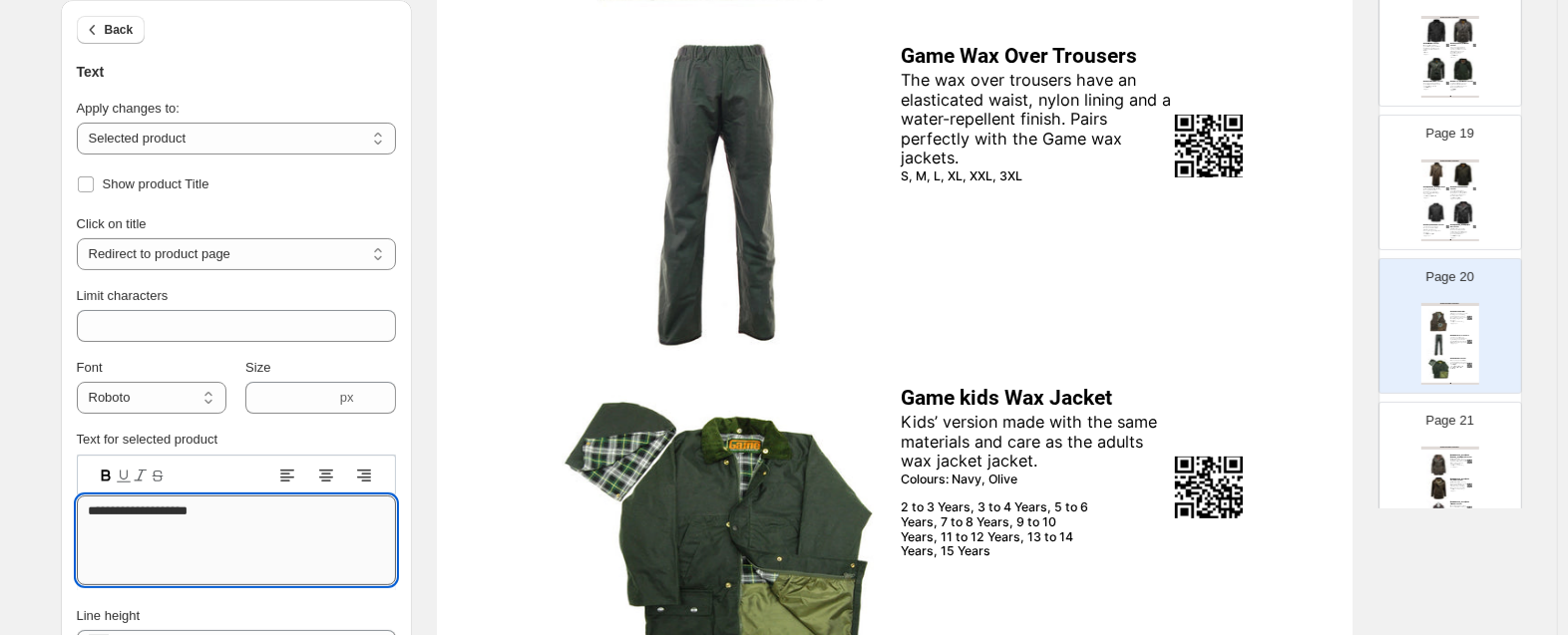 click on "**********" at bounding box center [236, 540] 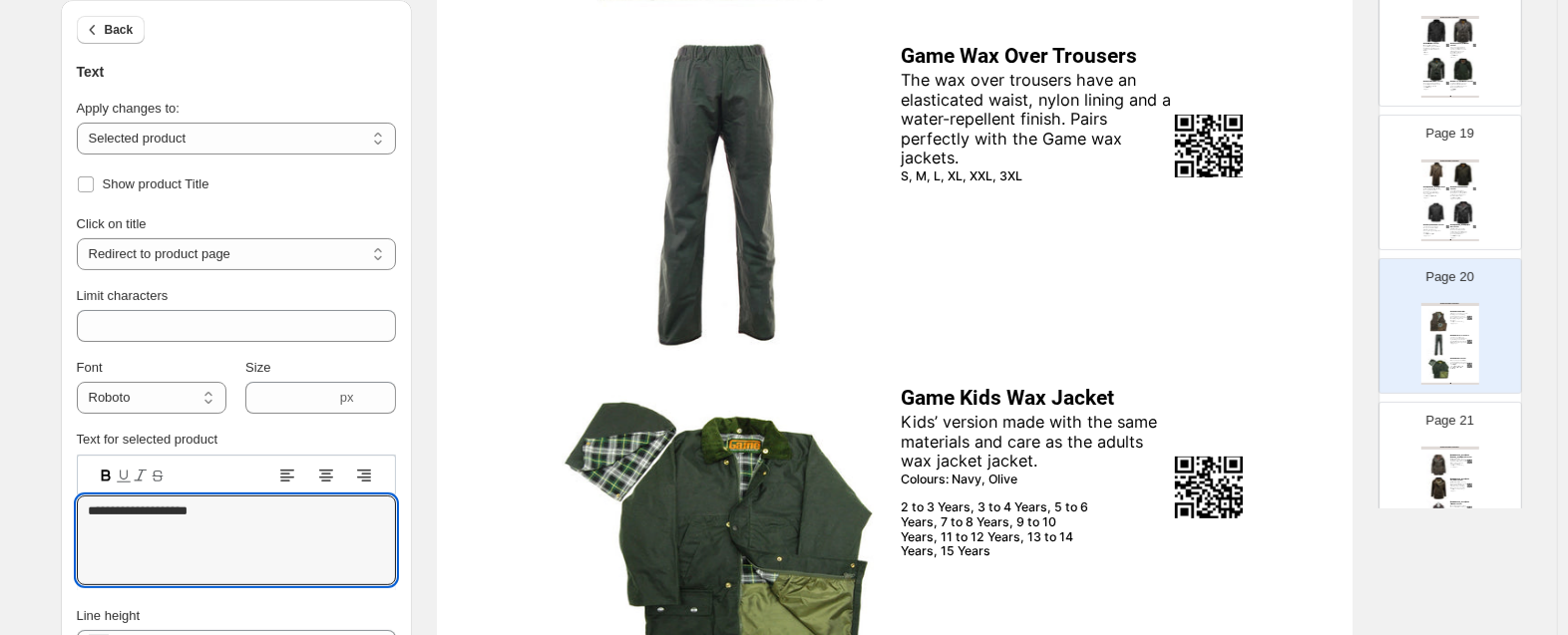 type on "**********" 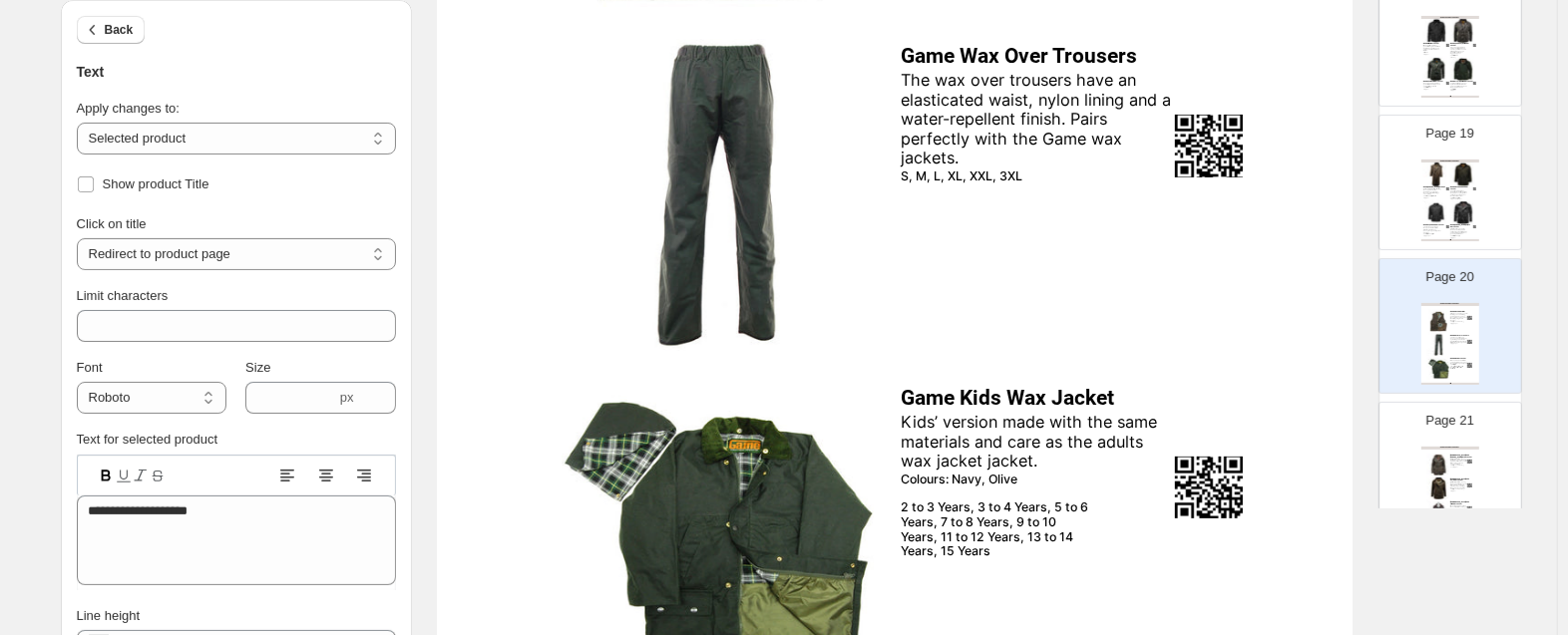 click on "Kids’ version made with the same materials and care as the adults wax jacket jacket." at bounding box center [1036, 442] 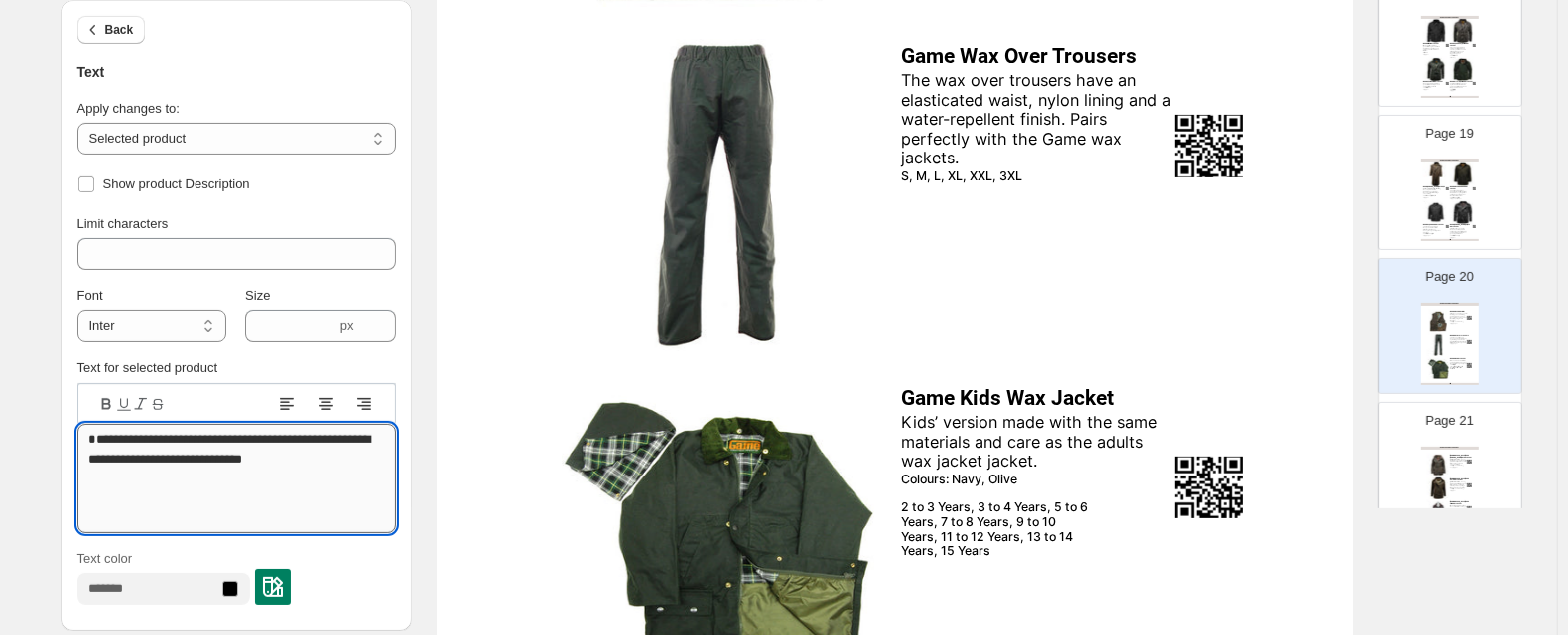click on "**********" at bounding box center (236, 478) 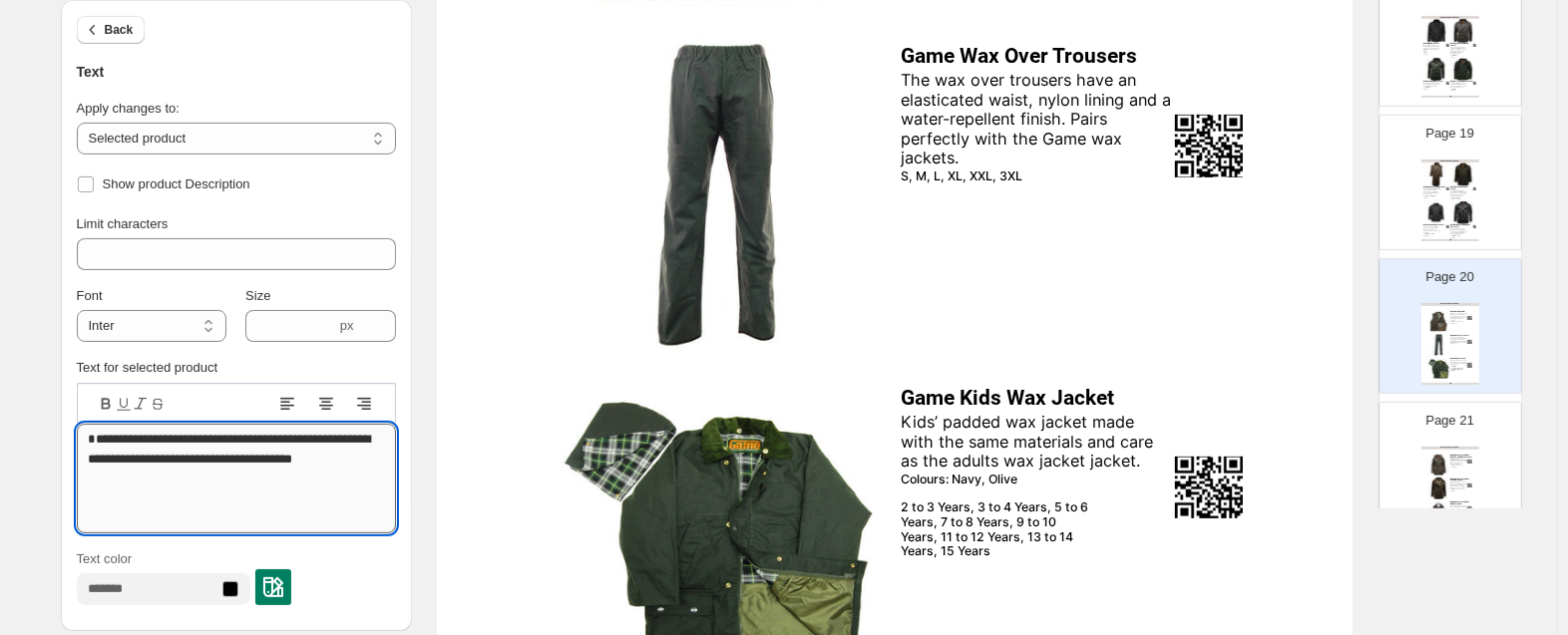 click on "**********" at bounding box center [236, 478] 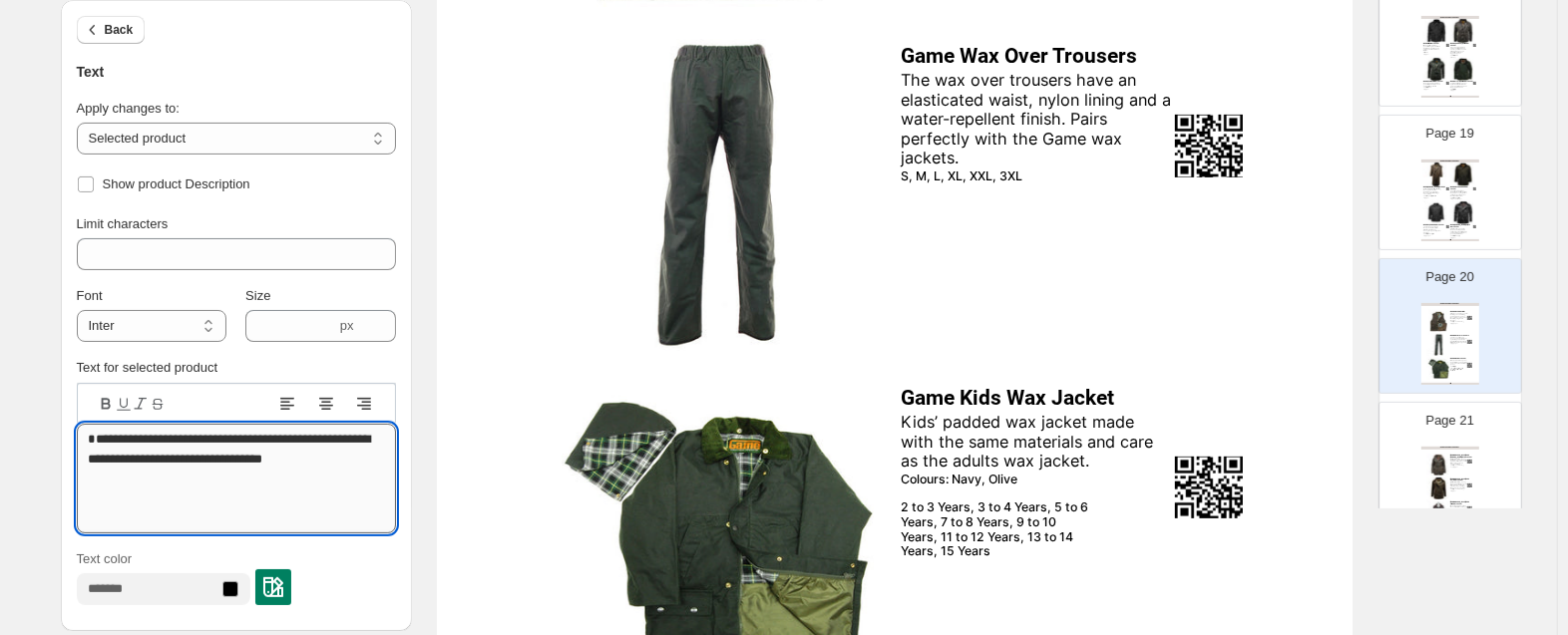 type on "**********" 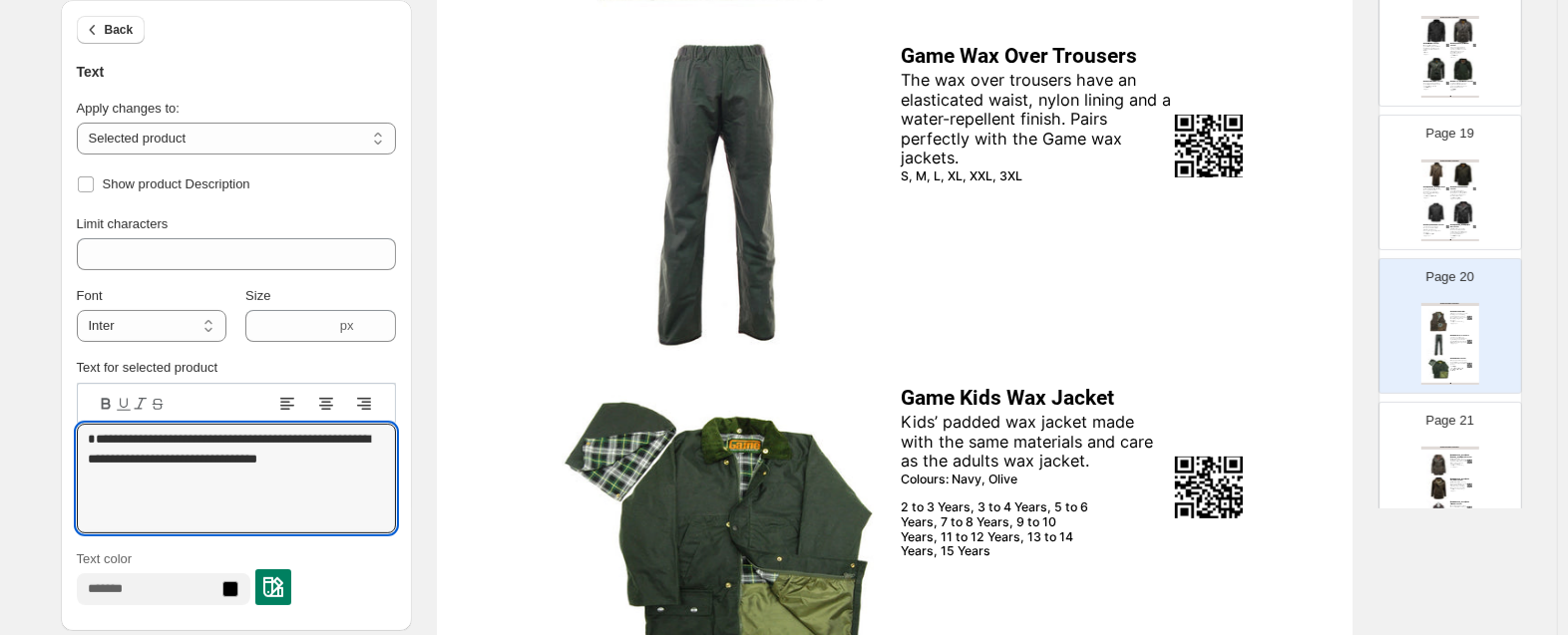click on "Ladies diamond quilted wax jacket with corduroy collar and elbow patches, heritage lining, and classic styling." at bounding box center (1458, 484) 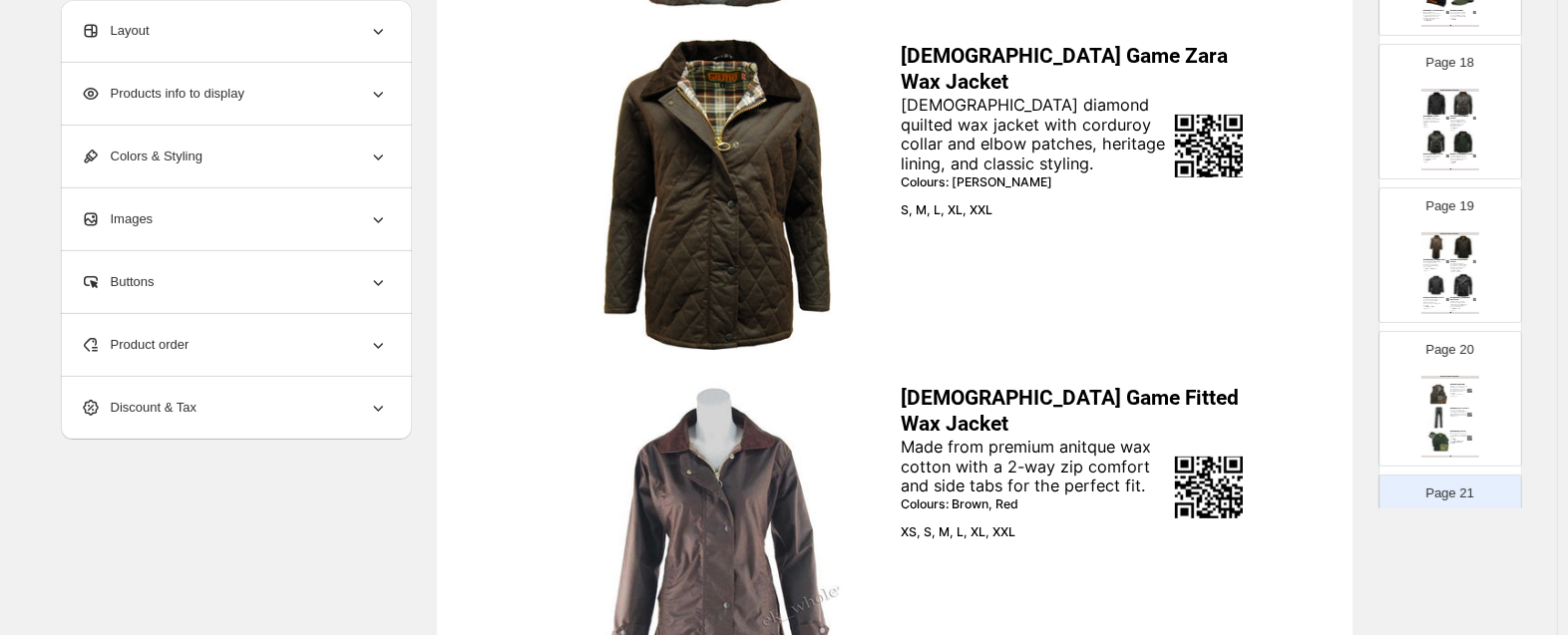 scroll, scrollTop: 2454, scrollLeft: 0, axis: vertical 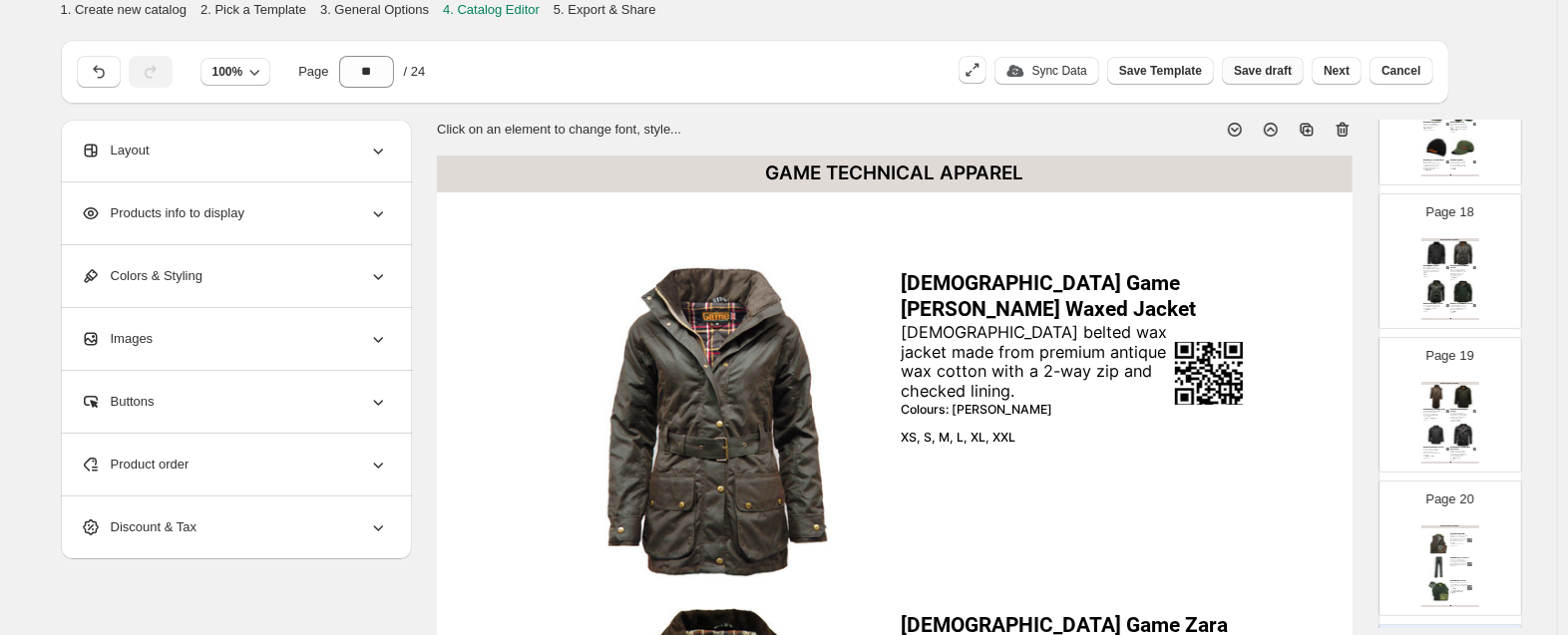click on "Save draft" at bounding box center (1263, 71) 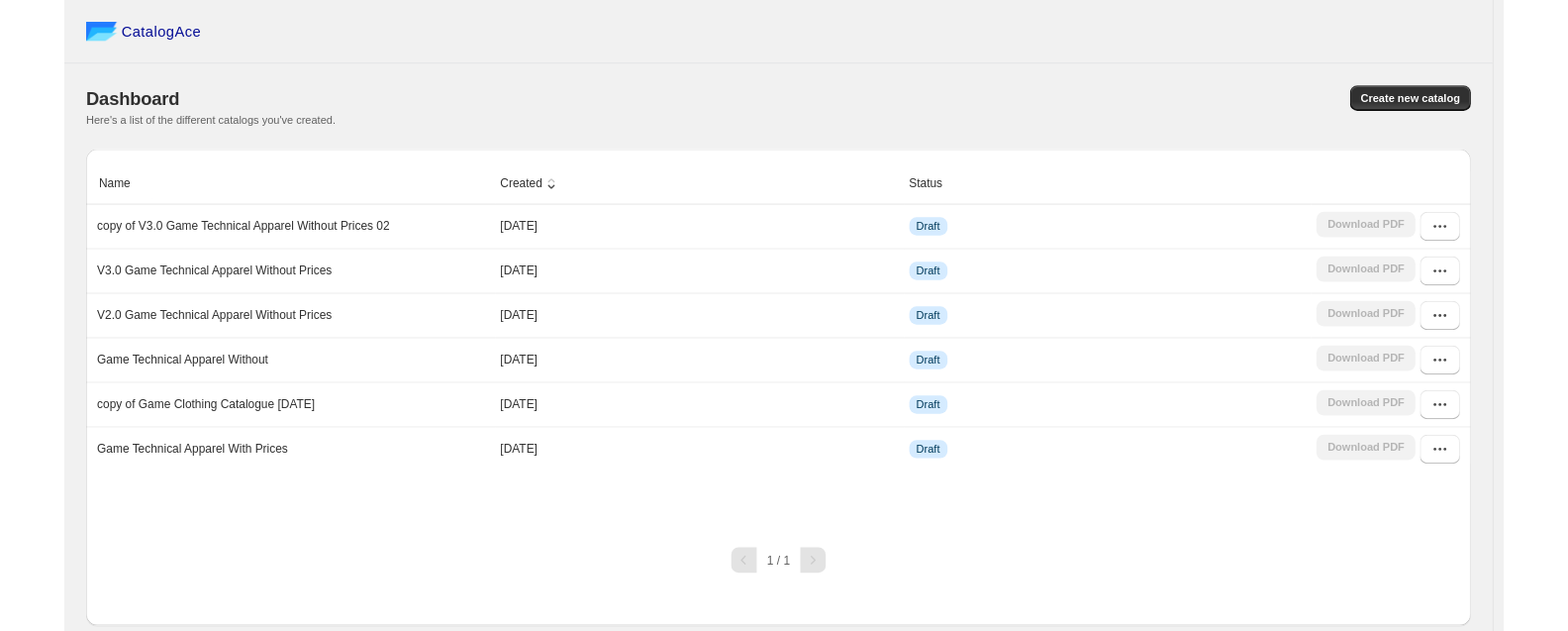 scroll, scrollTop: 0, scrollLeft: 0, axis: both 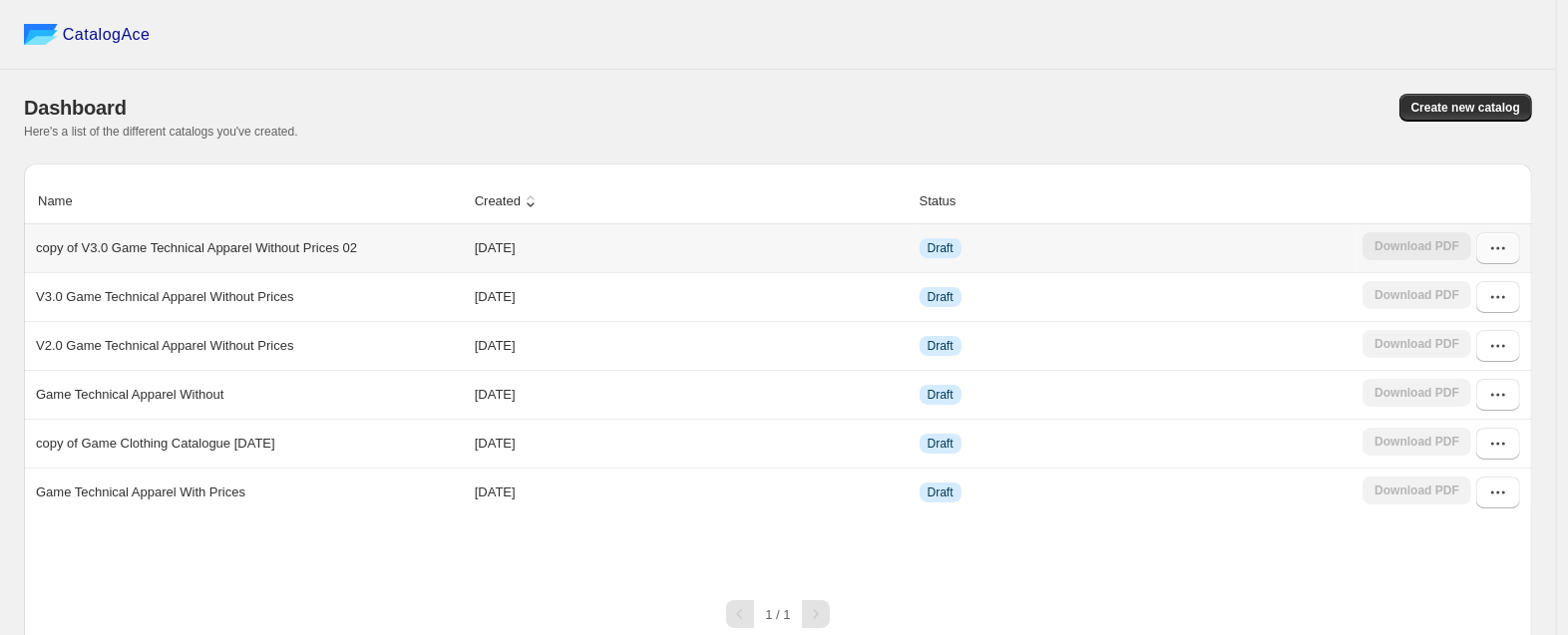click 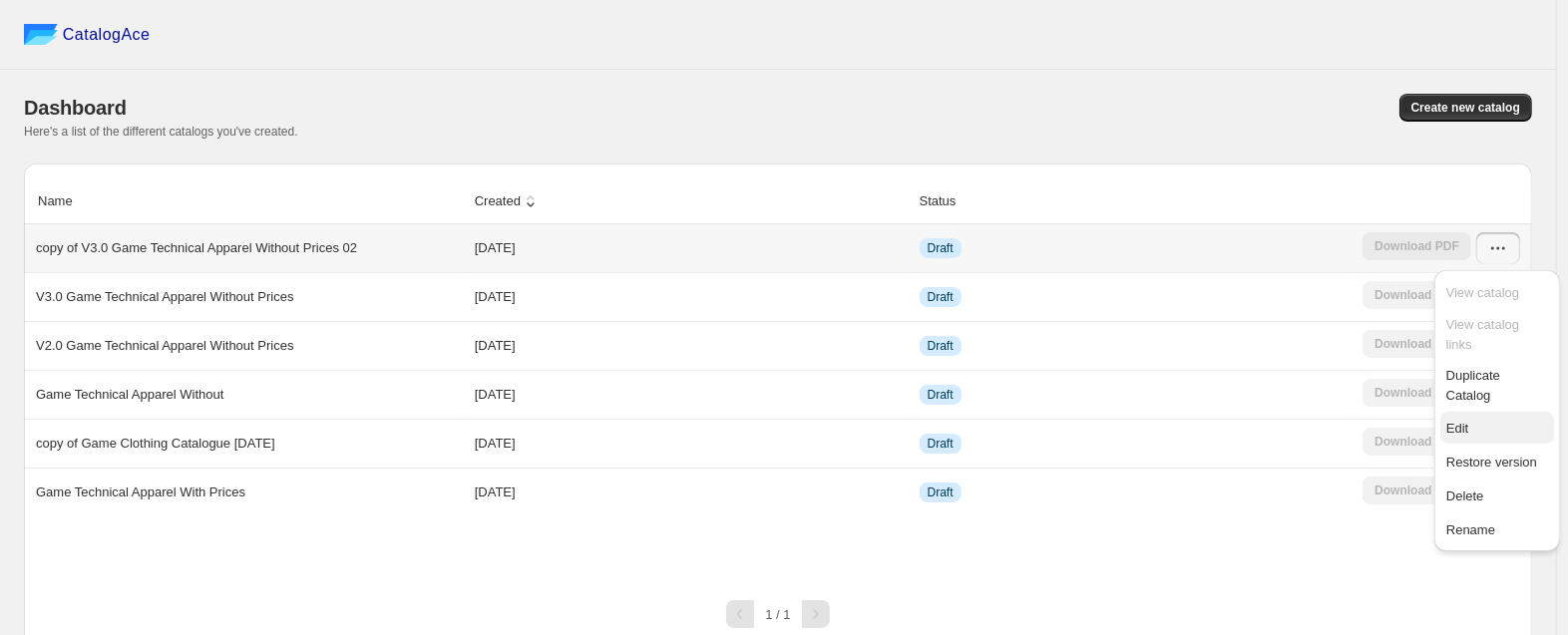 click on "Edit" at bounding box center [1497, 429] 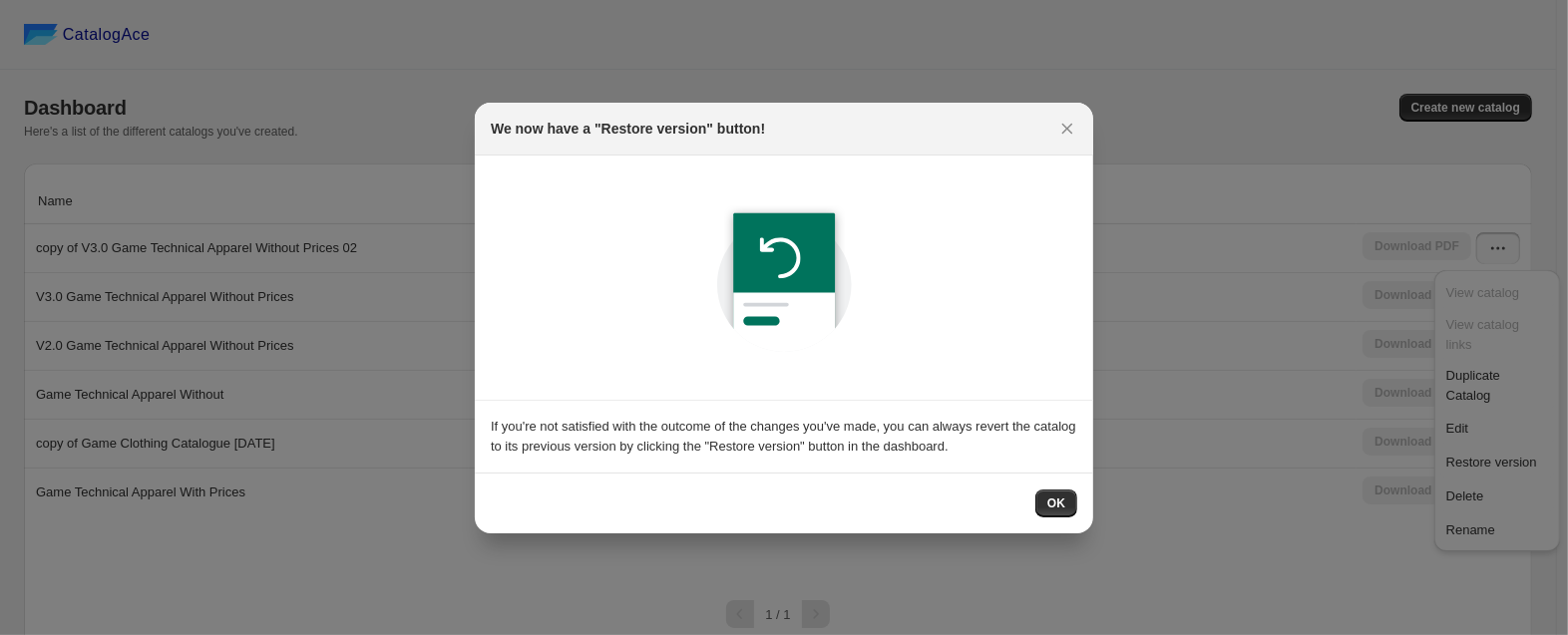 drag, startPoint x: 1055, startPoint y: 500, endPoint x: 1050, endPoint y: 489, distance: 12.083046 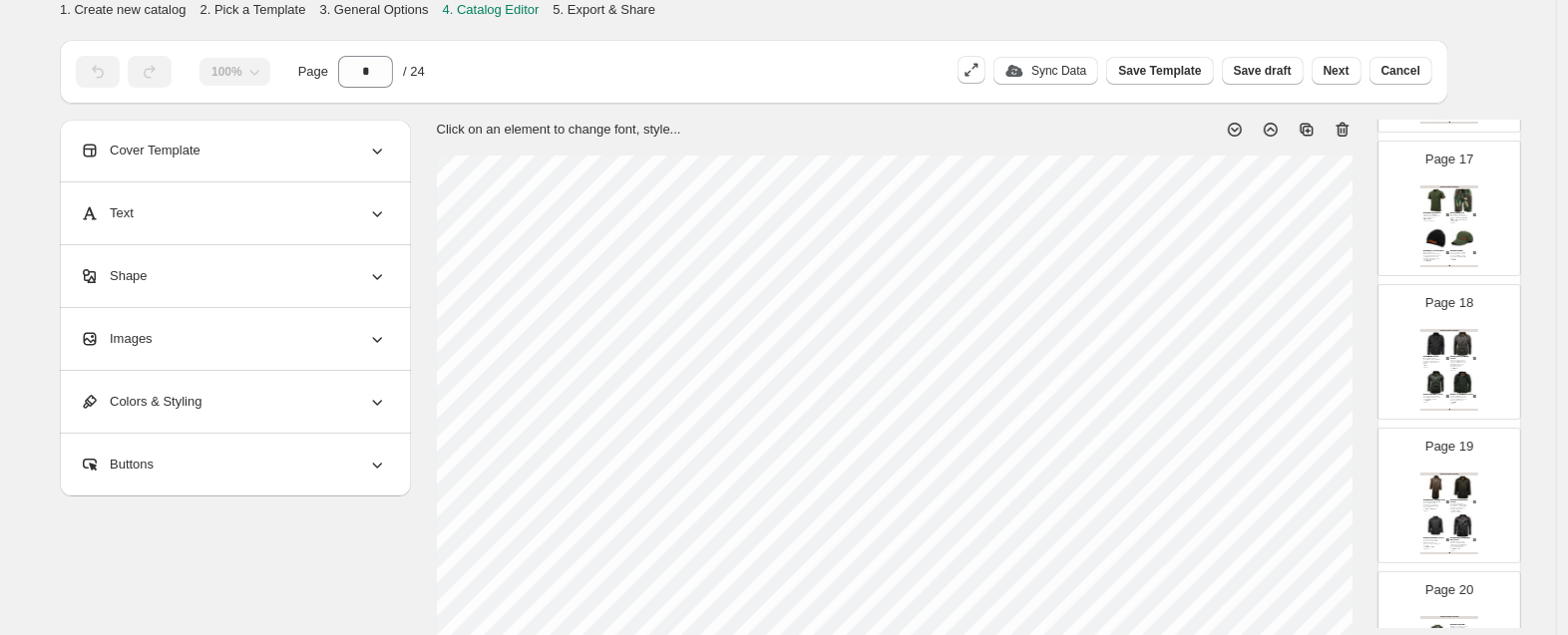 scroll, scrollTop: 2407, scrollLeft: 0, axis: vertical 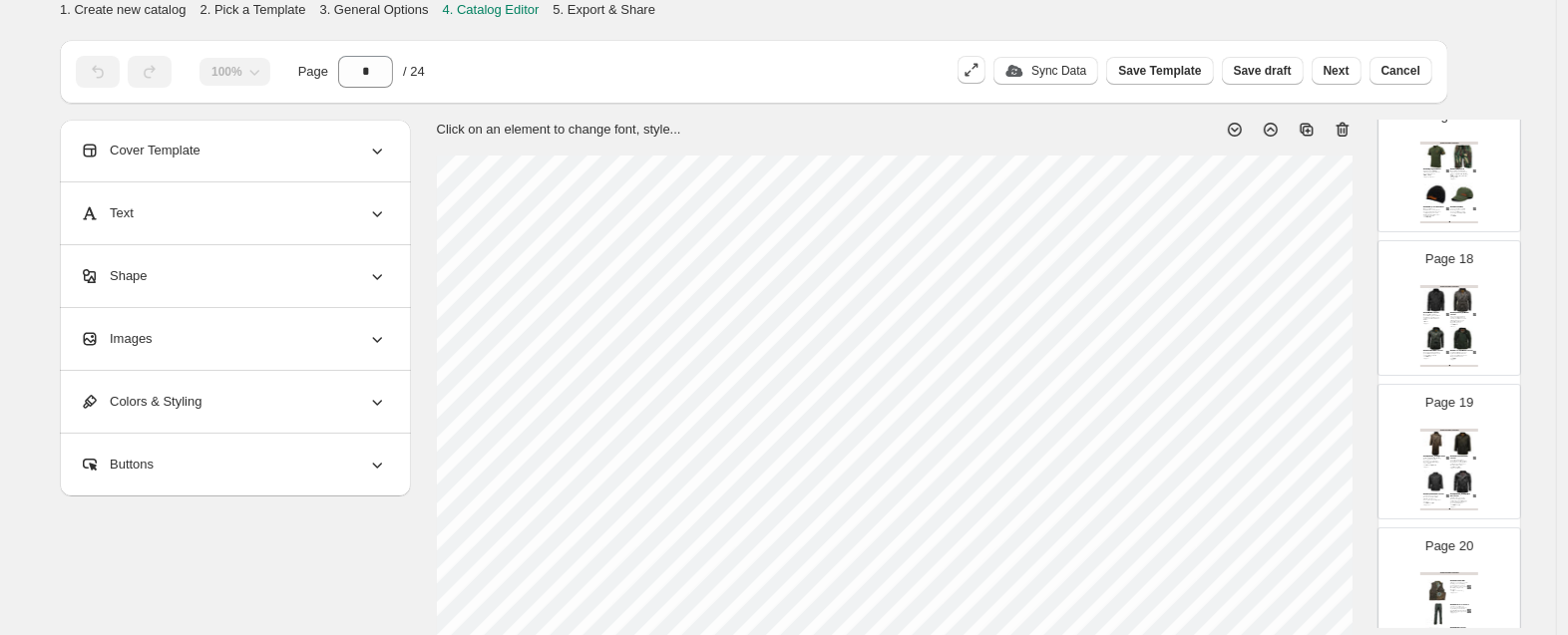click on "Page 18 GAME TECHNICAL APPAREL Game Utilitas II Wax Jacket
Modern utility-style wax jacket with engineered fit and detailed design. Rugged, stylish, and a fresh take on tradition.
Black, Brown S, M, L, XL, XXL   Game Speedway Quilted Wax Jacket
Classic padded biker-style jacket with reinforced seams, and twin-needle stitching for enhanced durability and timeless rugged appeal.
Colours: Black, Brown S, L, M, XL, XXL   Game Continental Wax Jacket
Unpadded biker style wax jacket with four outer pockets and belt for the perfect fit.
Colours:  Black, Brown S, M, L, XL, XXL   Game Oxford Quilted Wax Jacket
A stylish quilted wax jacket by Game. Attention to detail and superior finishing make this jacket stand out.
Colours: Black, Olive S, M, L, XL, XXL   TRADE BROCHURE | Page undefined" at bounding box center (1441, 300) 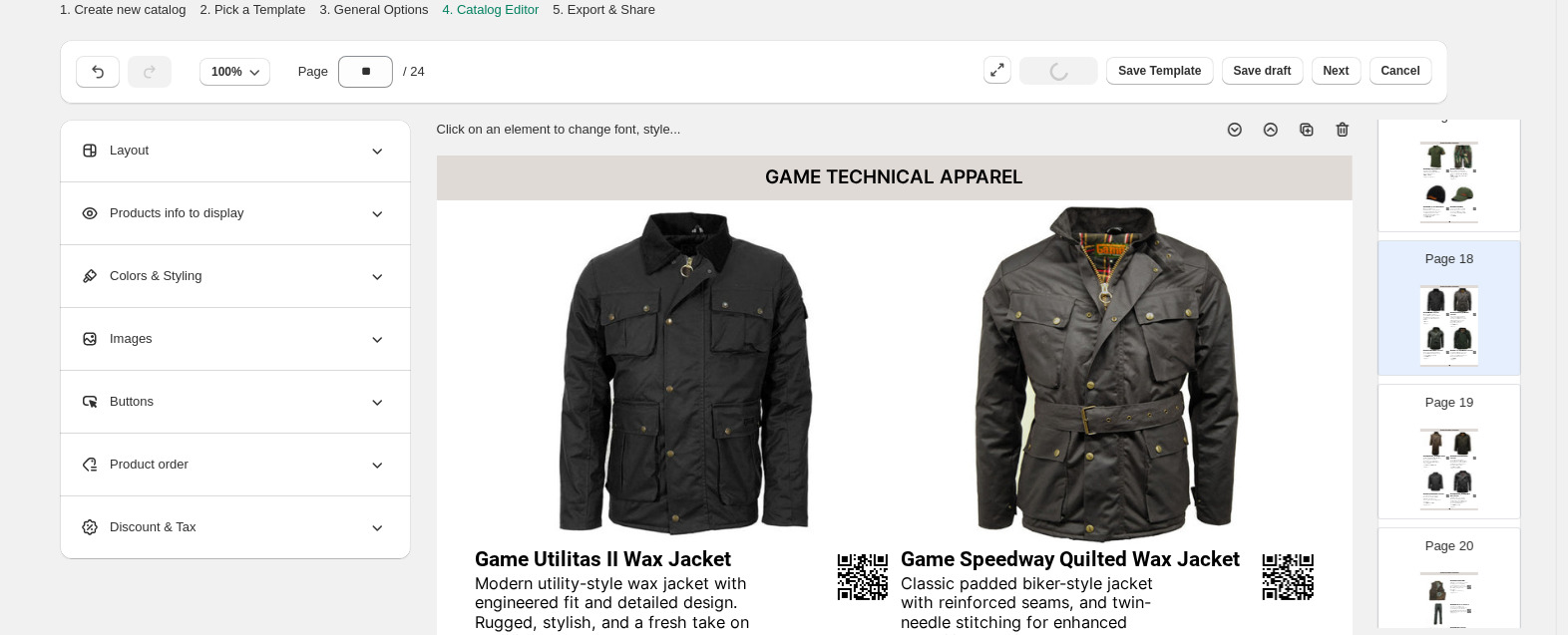 click at bounding box center (1436, 482) 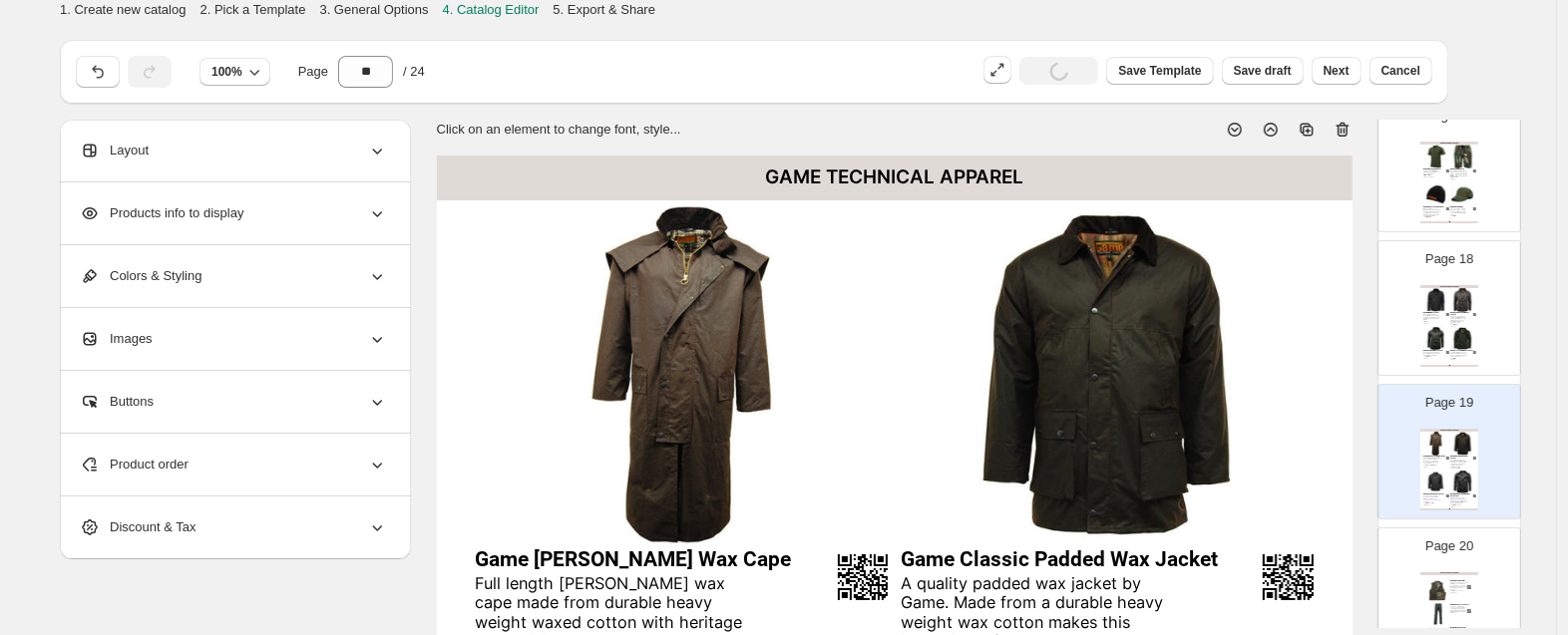 click at bounding box center [1438, 591] 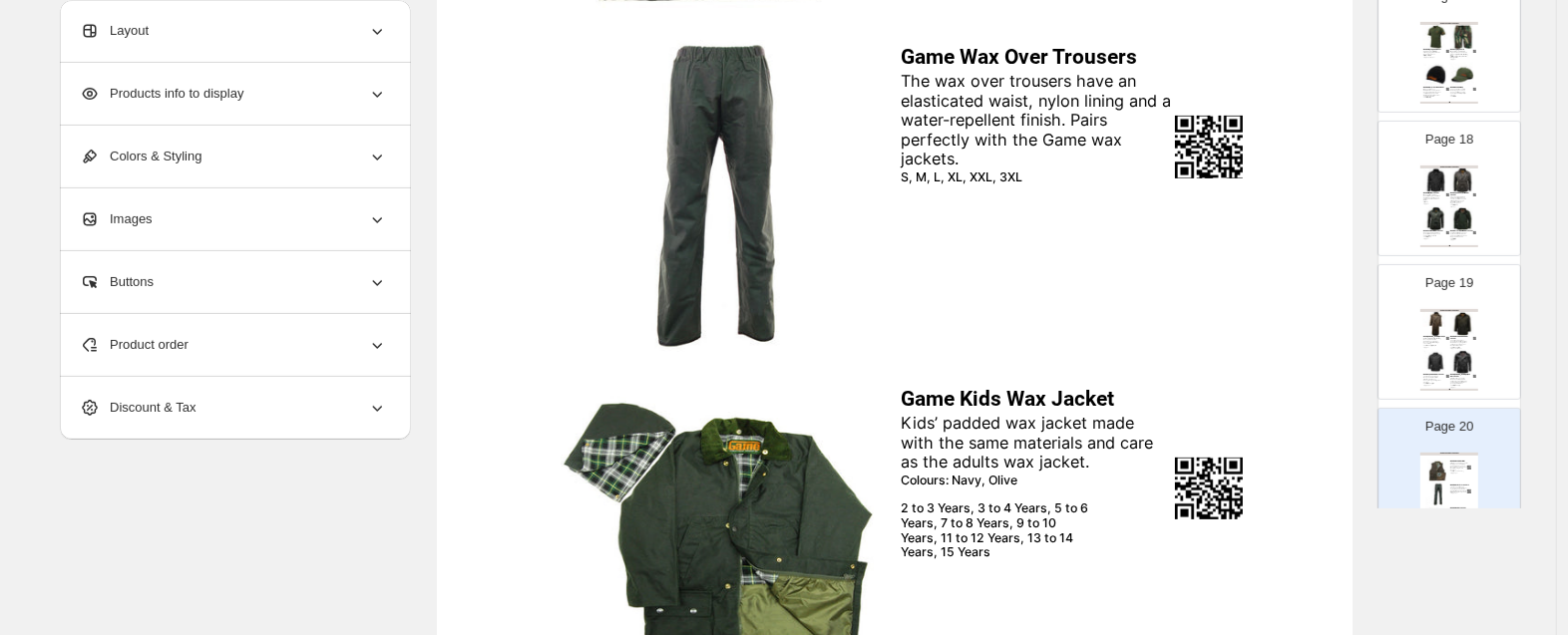 scroll, scrollTop: 647, scrollLeft: 0, axis: vertical 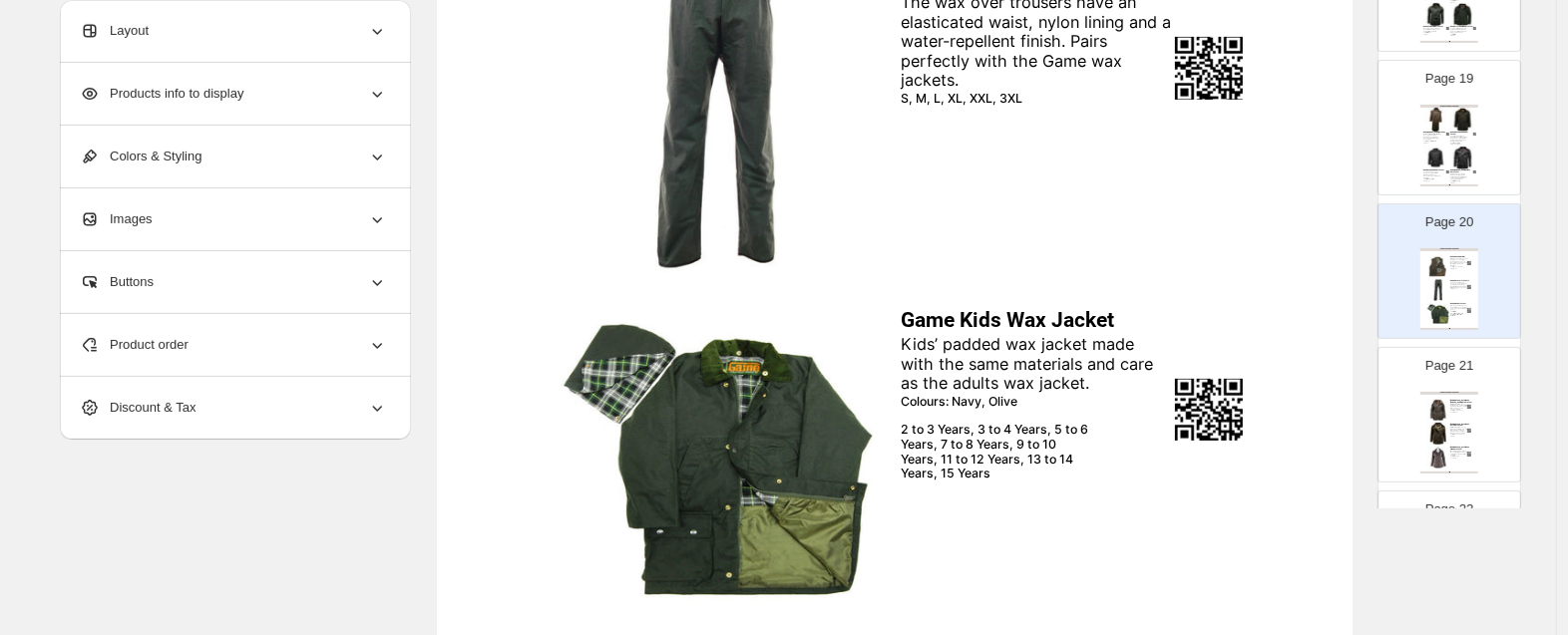 click on "TRADE BROCHURE | Page undefined" at bounding box center [1449, 329] 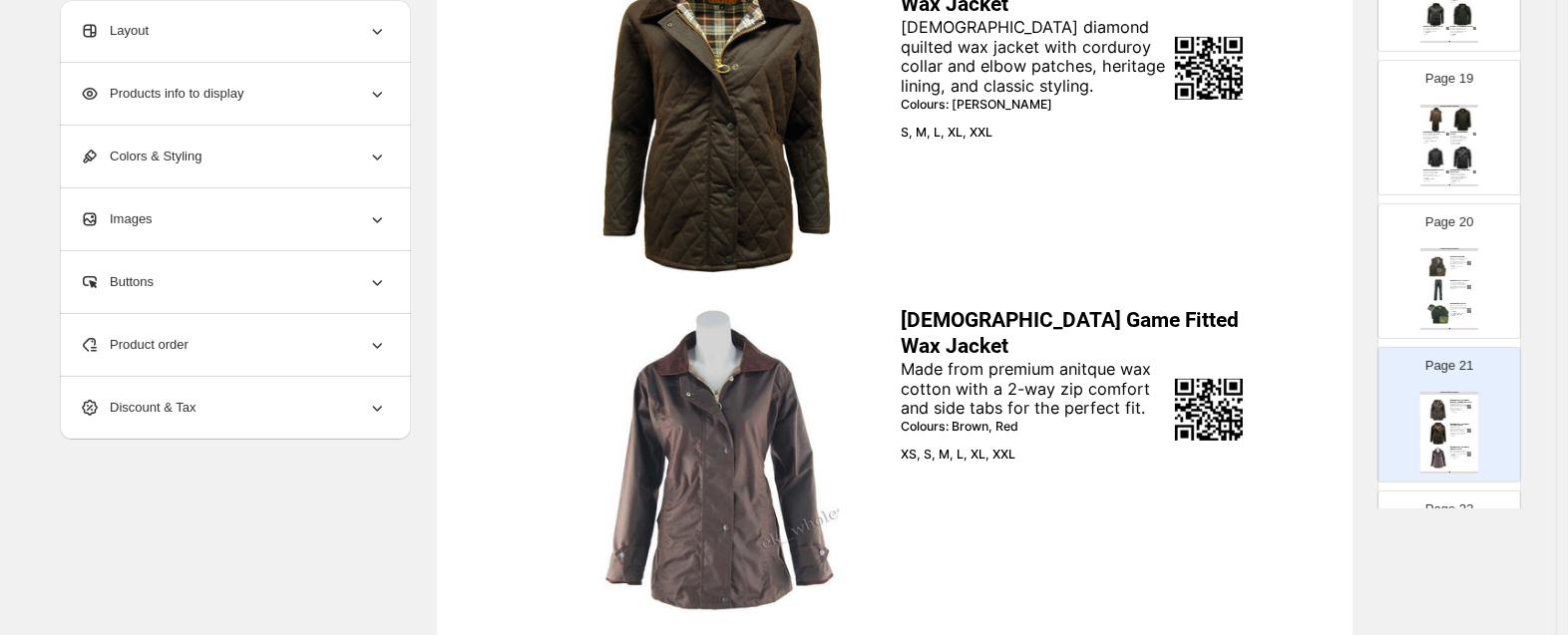 type on "**" 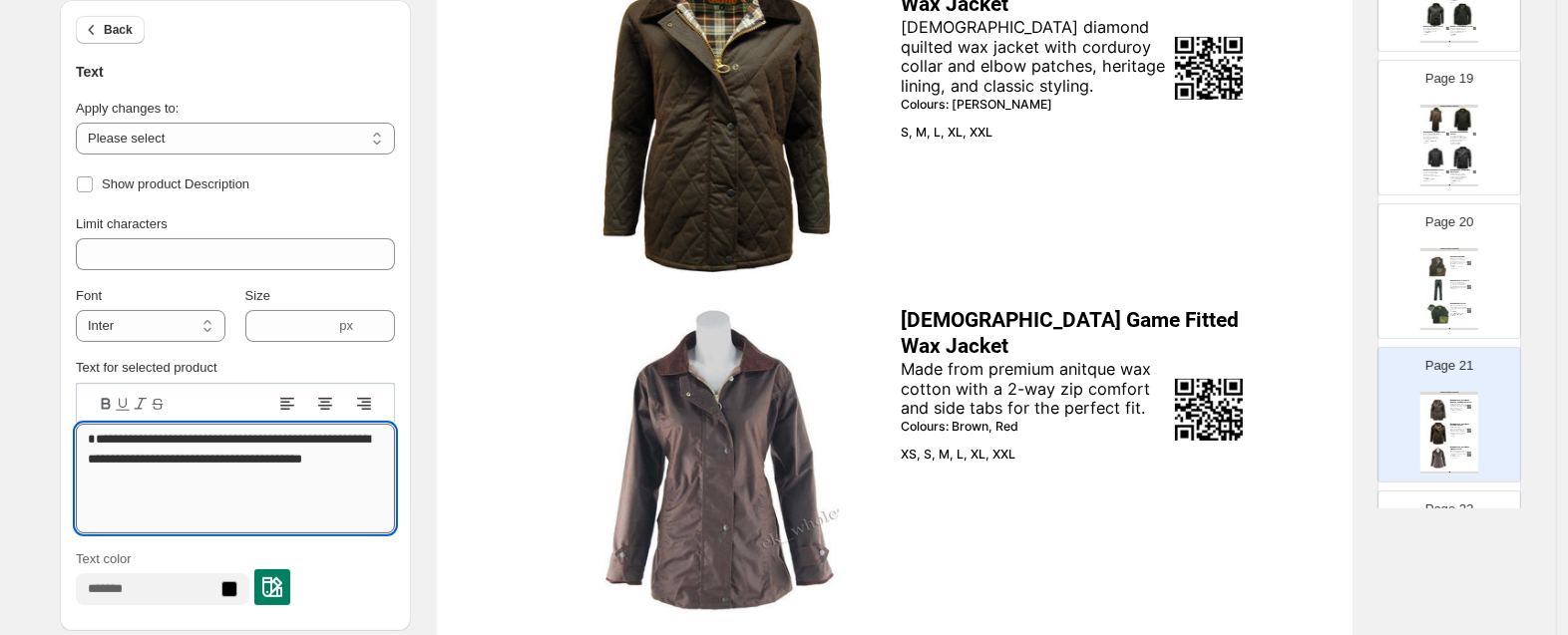 click on "**********" at bounding box center (235, 478) 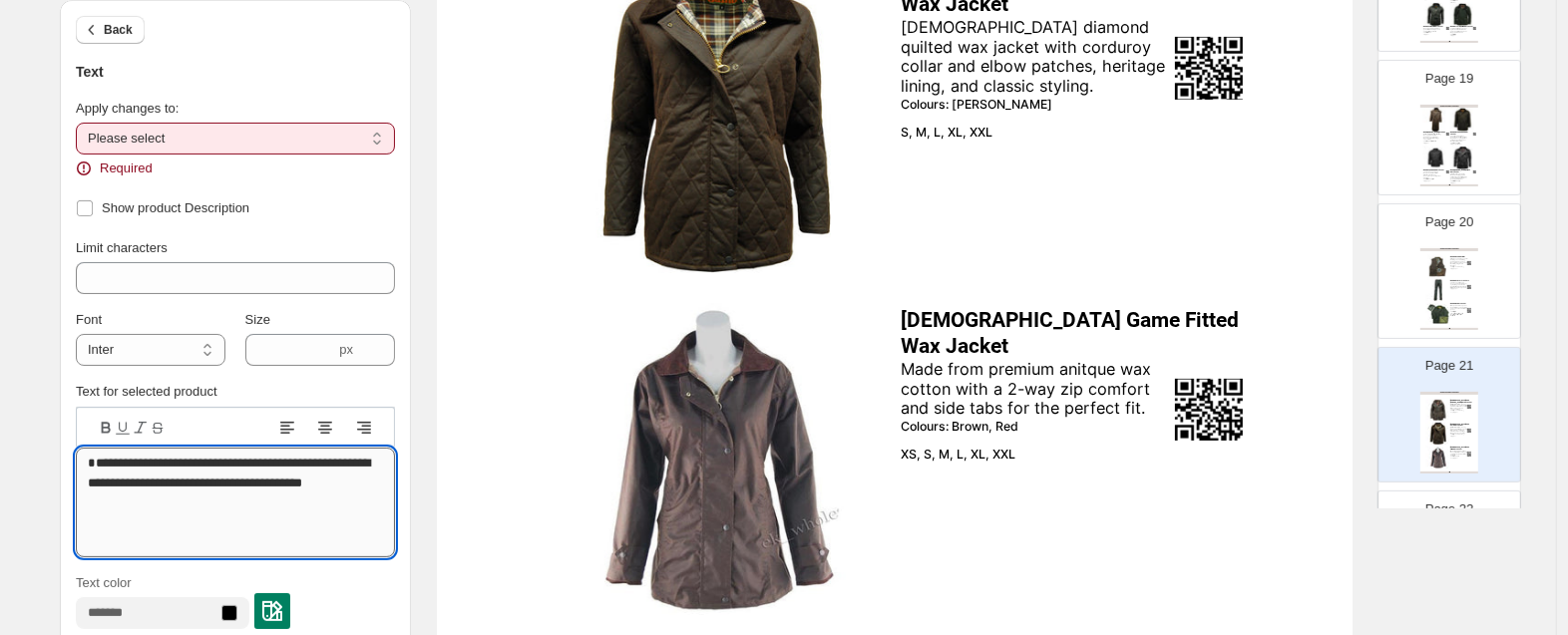 scroll, scrollTop: 16, scrollLeft: 0, axis: vertical 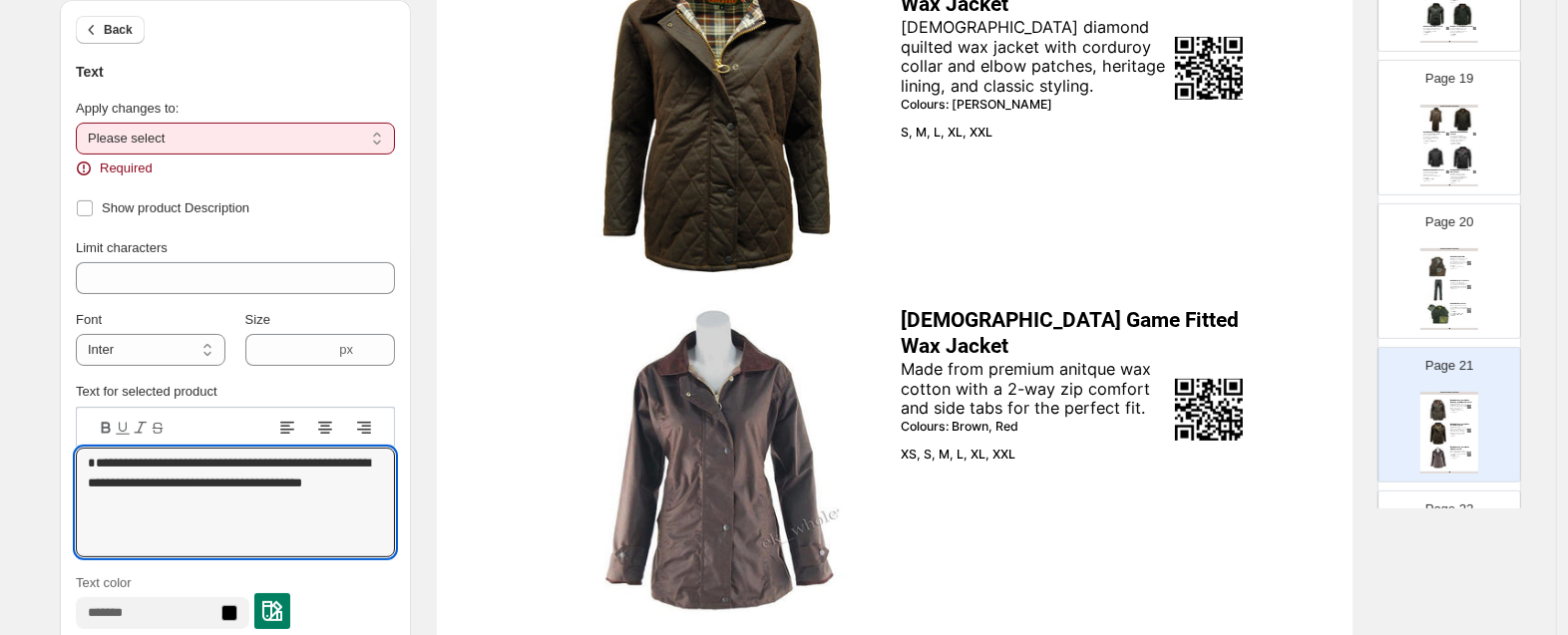 click on "**********" at bounding box center [235, 139] 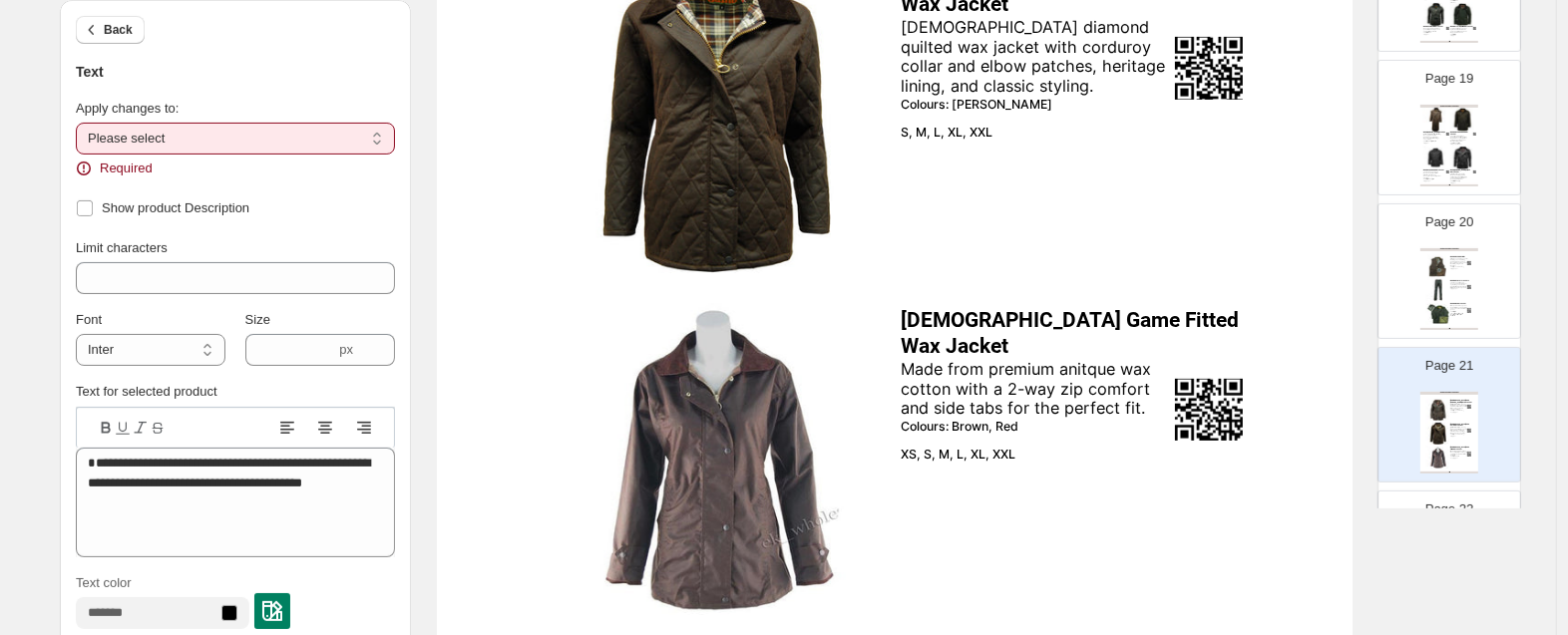 select on "**********" 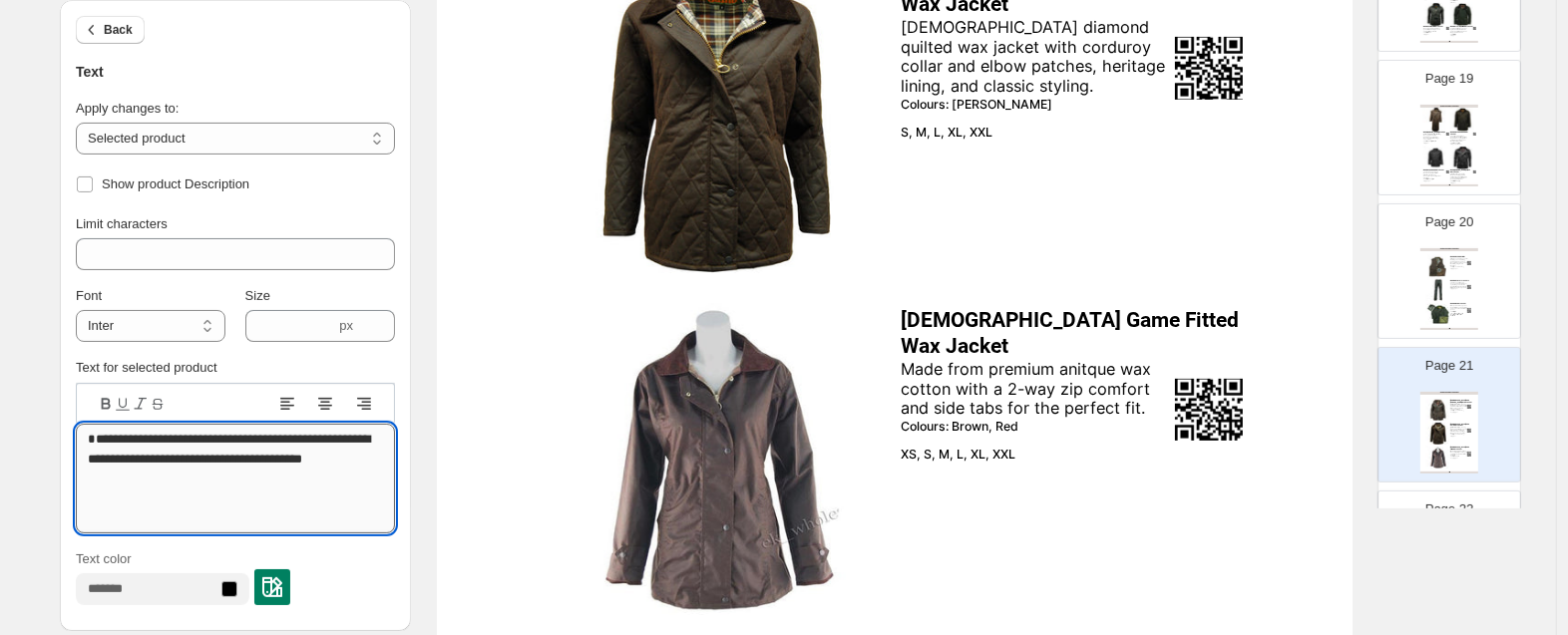 click on "**********" at bounding box center (235, 478) 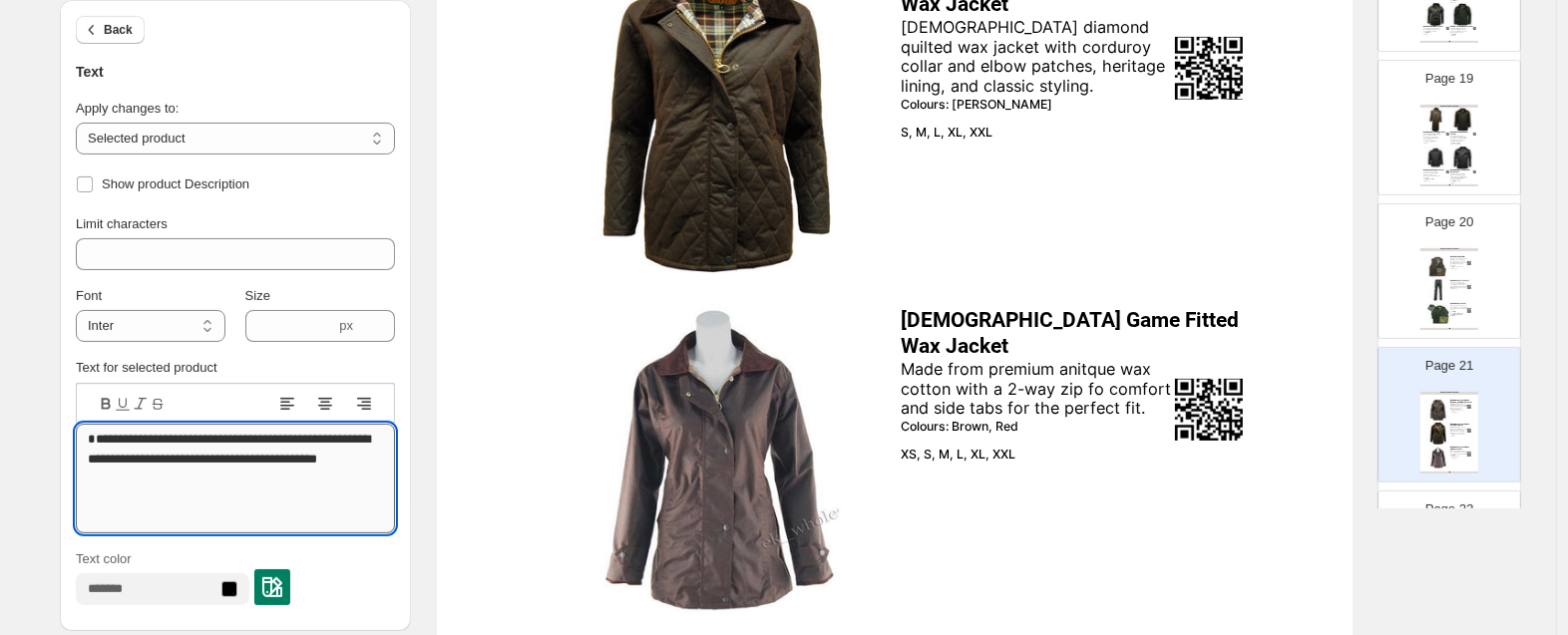 type on "**********" 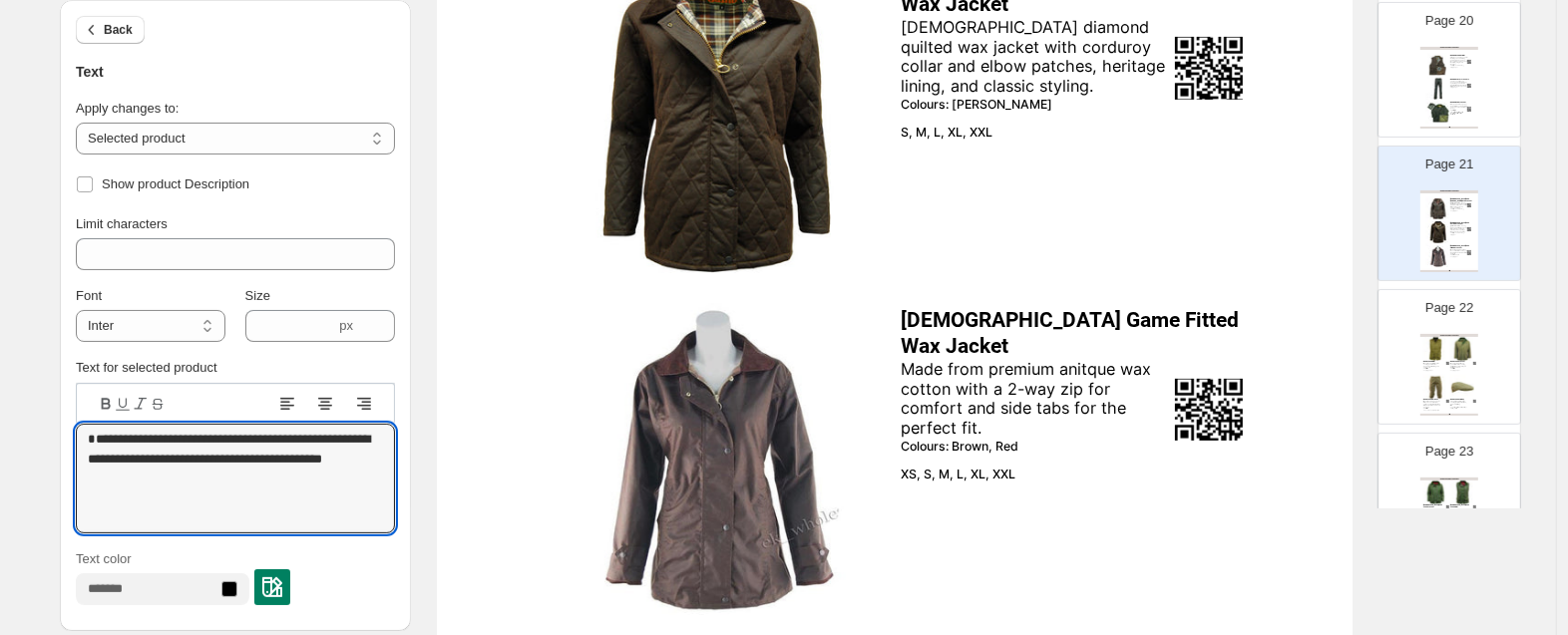 scroll, scrollTop: 2816, scrollLeft: 0, axis: vertical 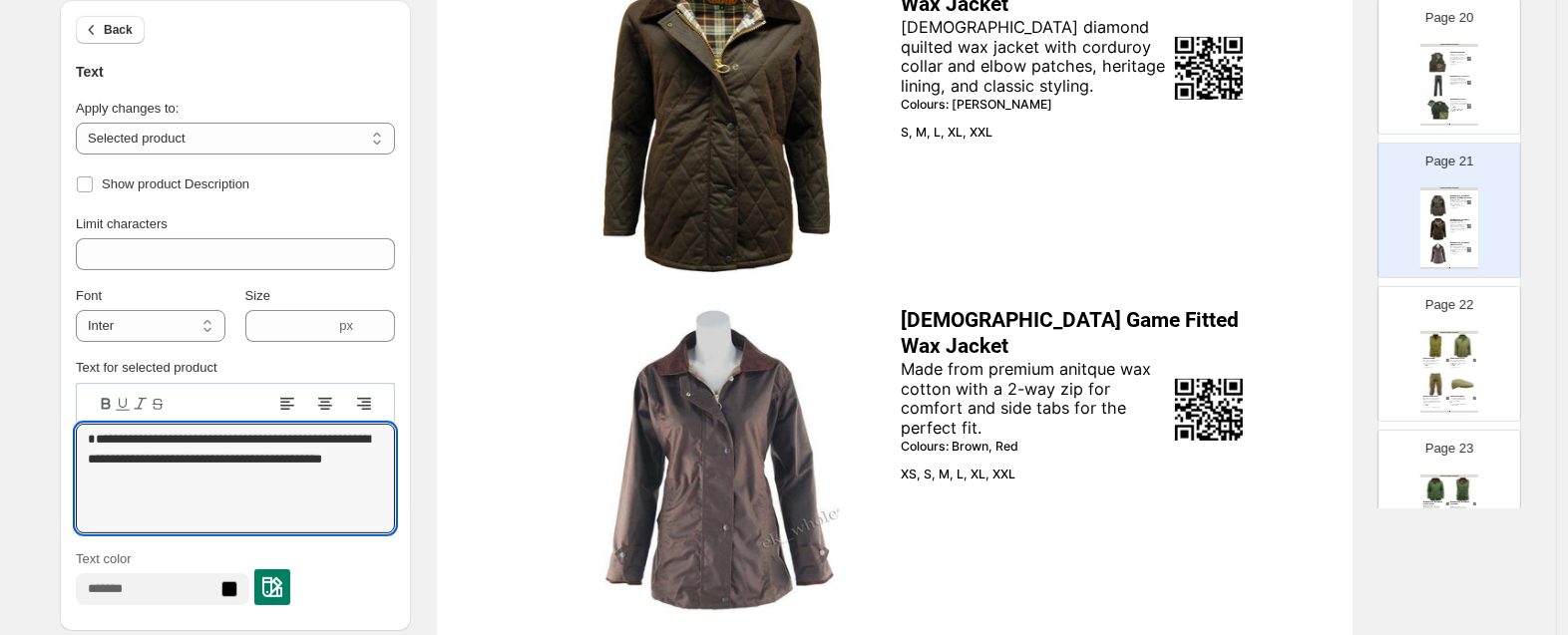 click on "GAME TECHNICAL APPAREL Game Tweed Gilet
Men’s tweed gilet with Teflon coating, hand warmer pockets, quilted lining and 2-way zip.
Colours: Fife, Bute XS, S, M, L, XL, 2XL, 3XL   Game Tweed Jacket
Men's  waterproof tweed jacket with Teflon coating, quilted lining, storm cuffs, and multiple pockets.
Colours: Fife, Bute XS, S, M, L, XL, 2XL, 3XL   Game Tweed Breeks
Men’s tweed breeks made with a classic cut. features Teflon coating, full cotton lining with practical side and back pockets.
Colours: Fife, Bute 30, 32, 34, 36, 38, 40, 42, 44   Game Tweed Flat Cap
Tweed flat cap with Teflon coating, water repellent finish, and comfort lining.
Fife, Bute XS - 56cm, S - 57cm, M - 58cm, L - 59cm, XL - 60cm, 2XL - 61cm   TRADE BROCHURE | Page undefined" at bounding box center (1449, 372) 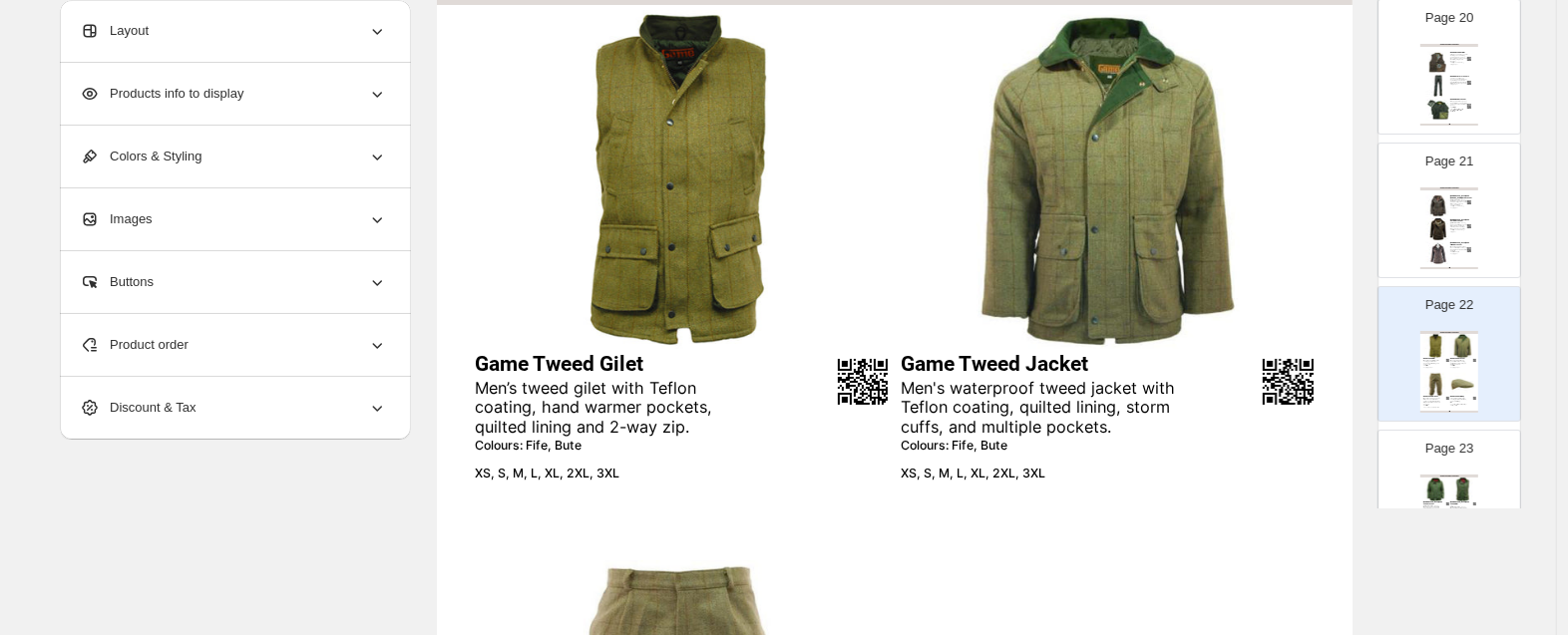 scroll, scrollTop: 108, scrollLeft: 0, axis: vertical 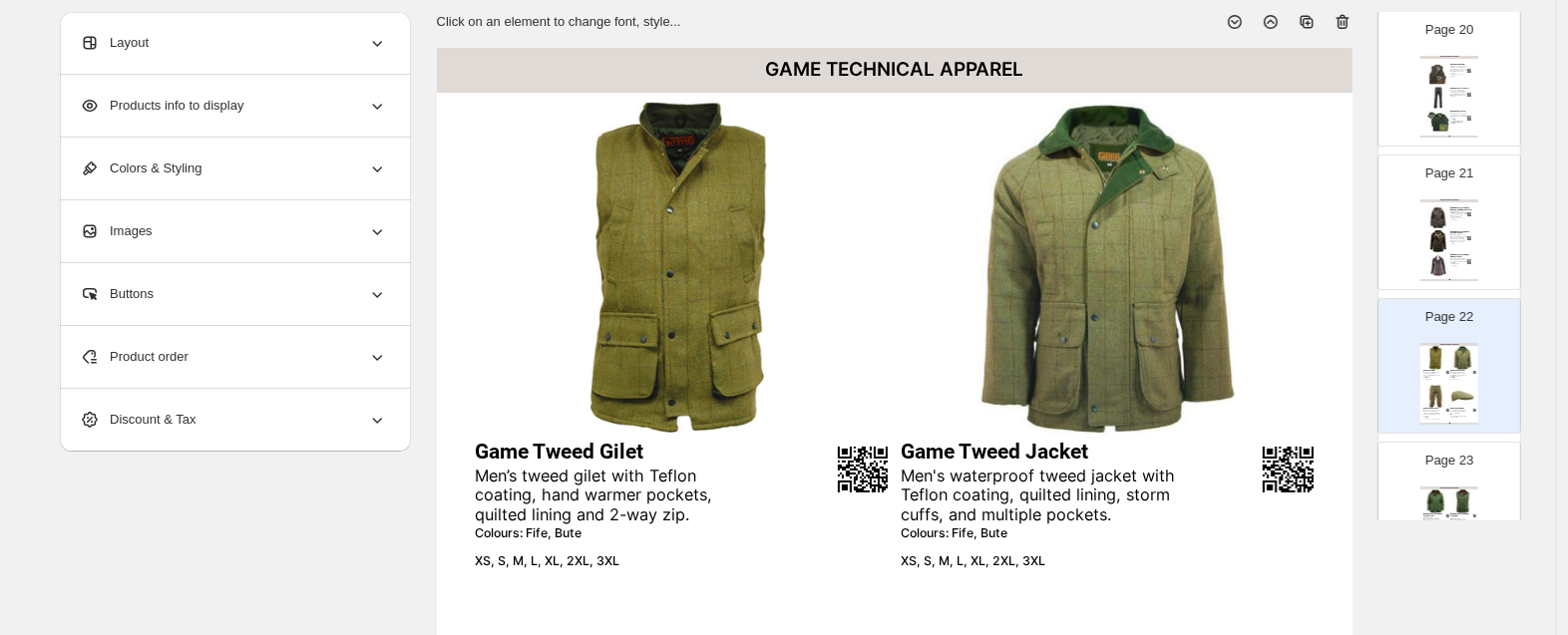 click on "Men’s tweed gilet with Teflon coating, hand warmer pockets, quilted lining and 2-way zip." at bounding box center (613, 495) 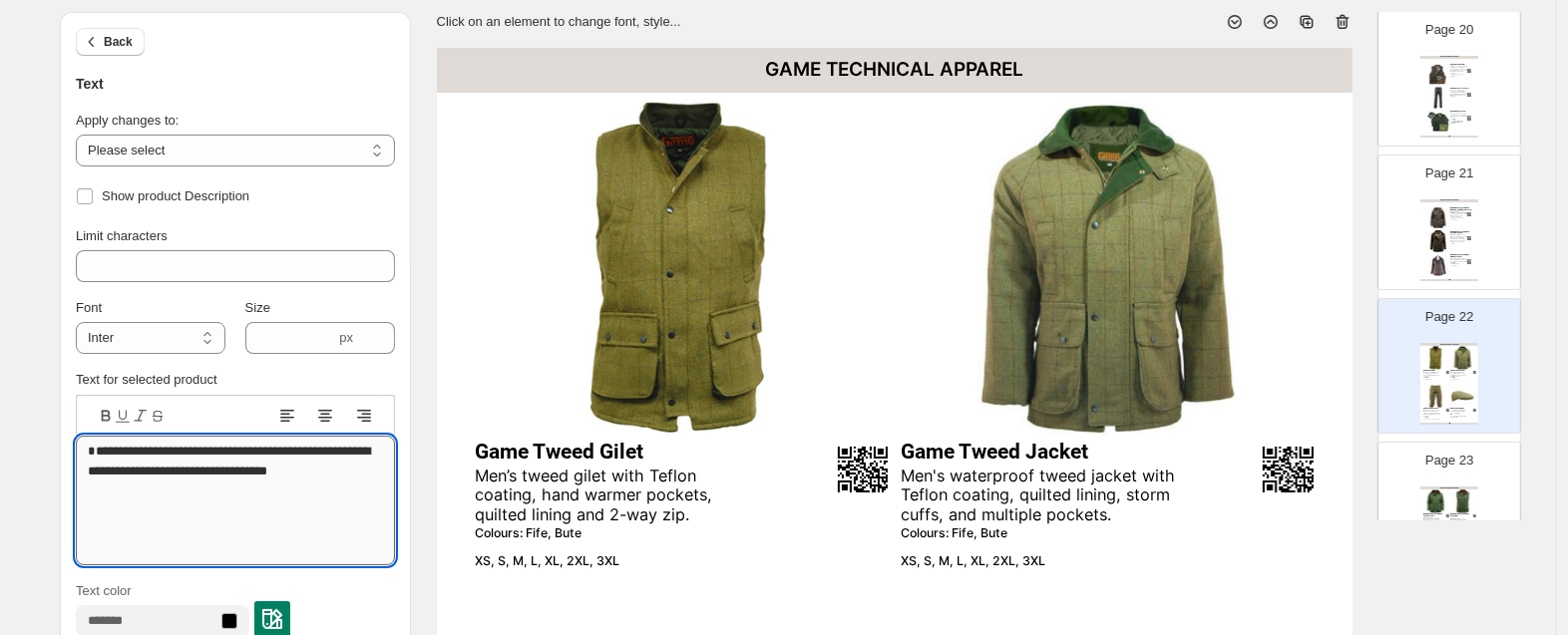 click on "**********" at bounding box center (235, 500) 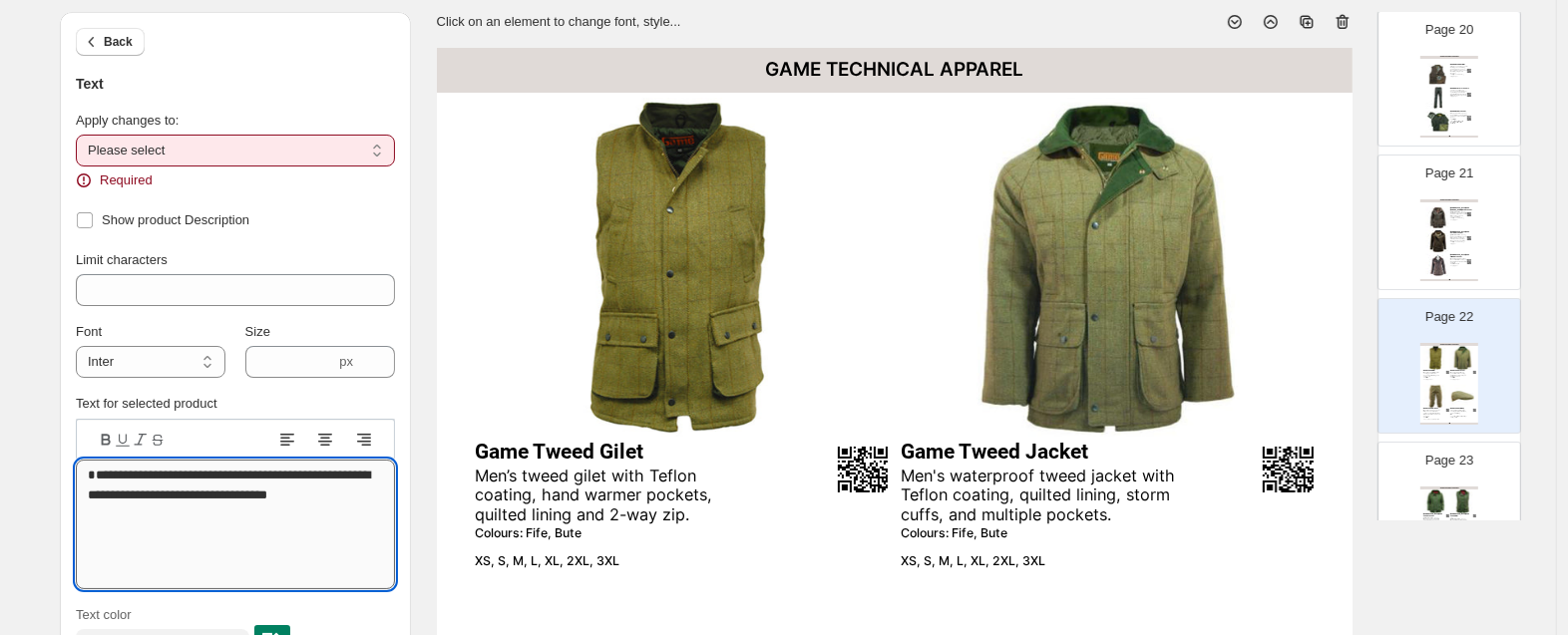 type on "**********" 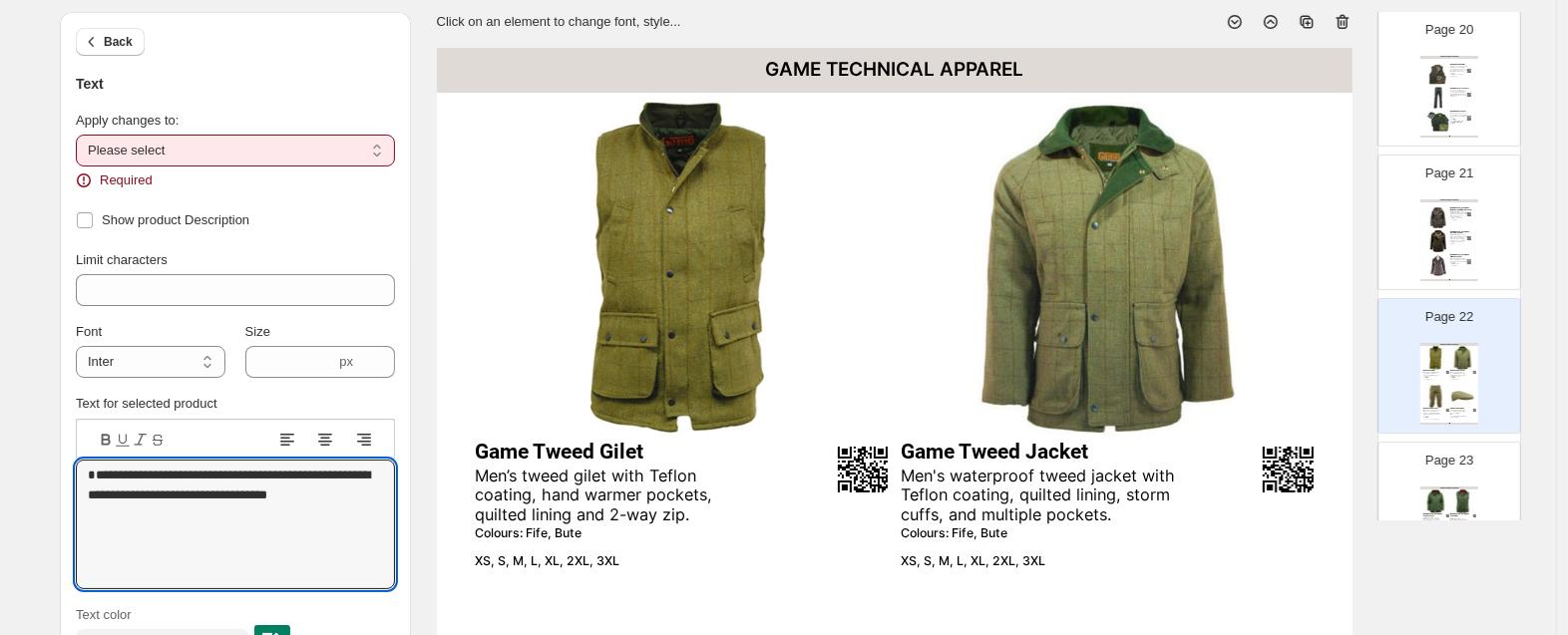 click on "**********" at bounding box center (235, 151) 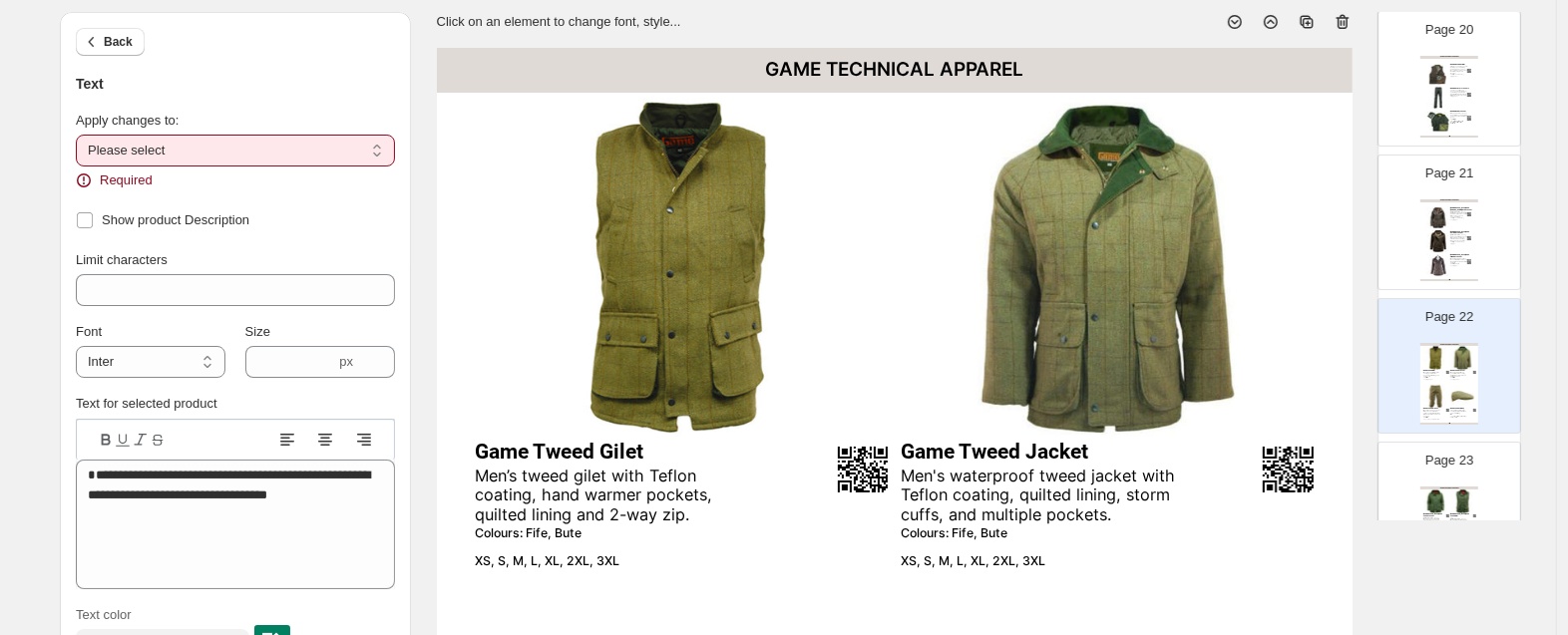 select on "**********" 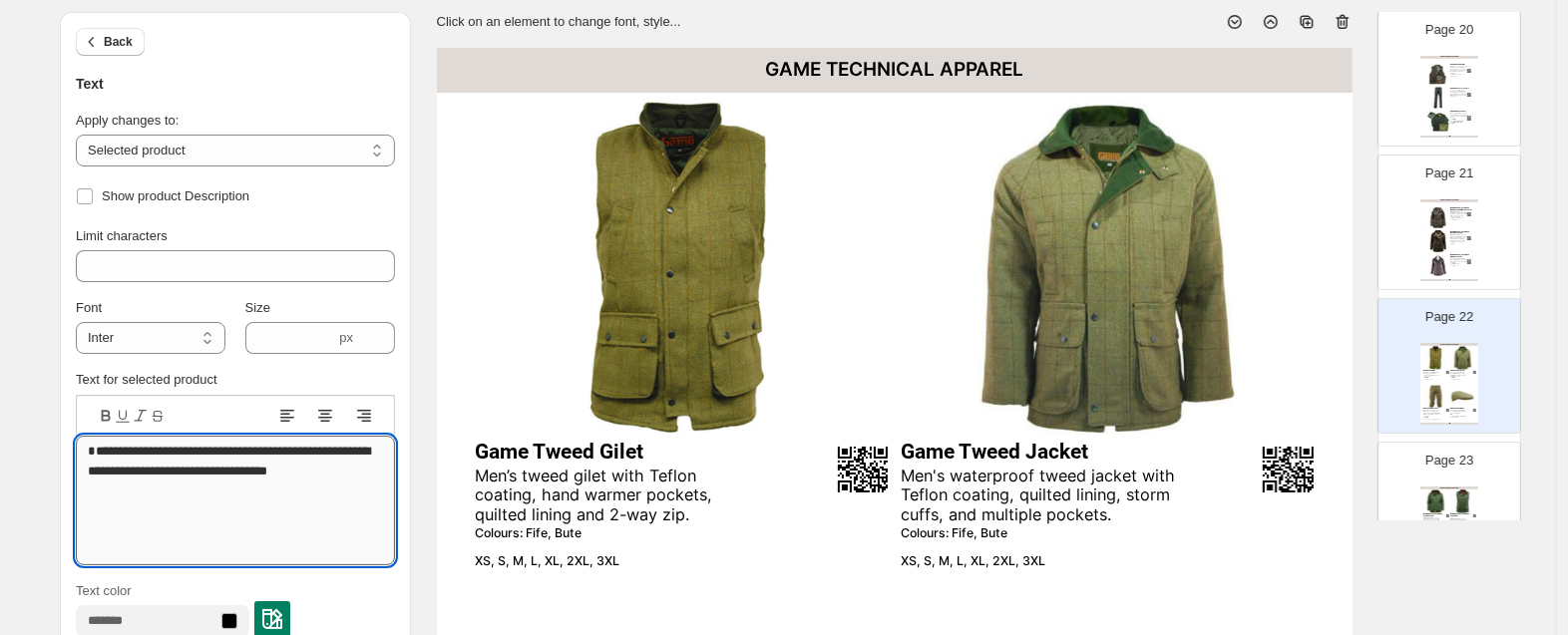 click on "**********" at bounding box center [235, 500] 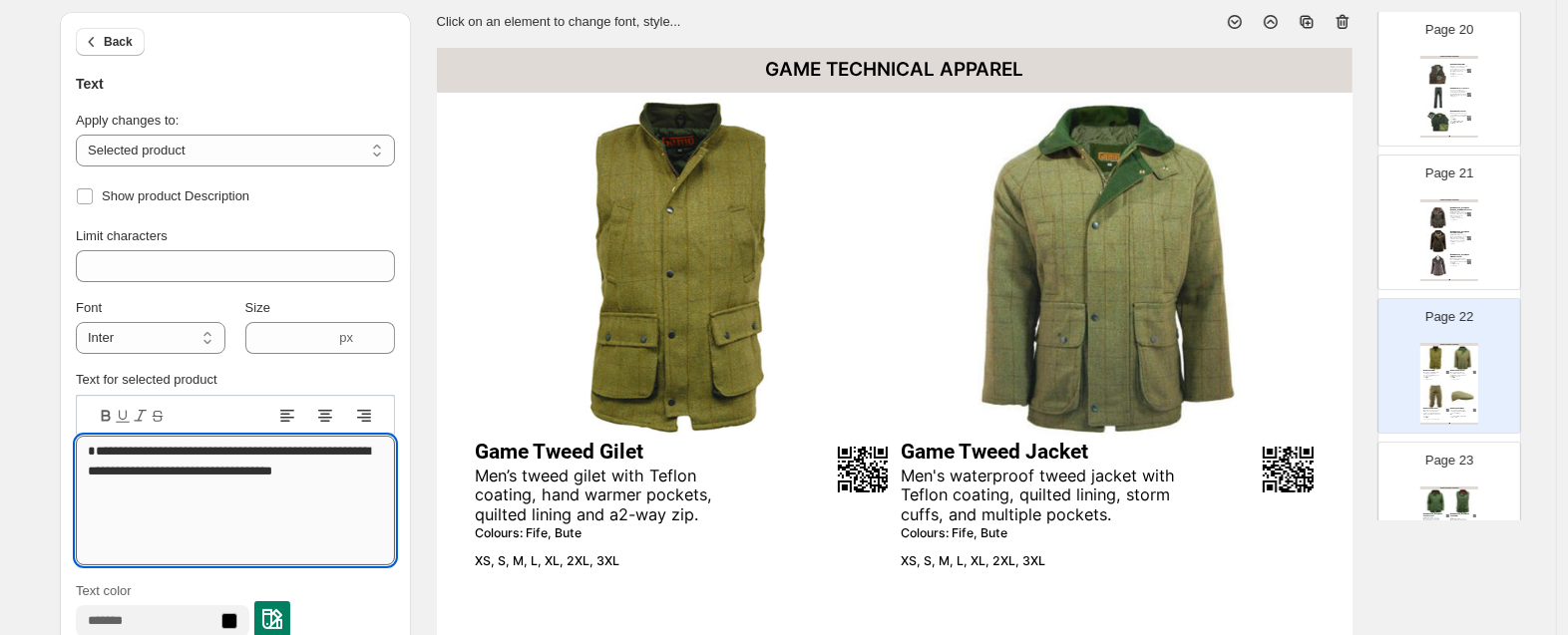 type on "**********" 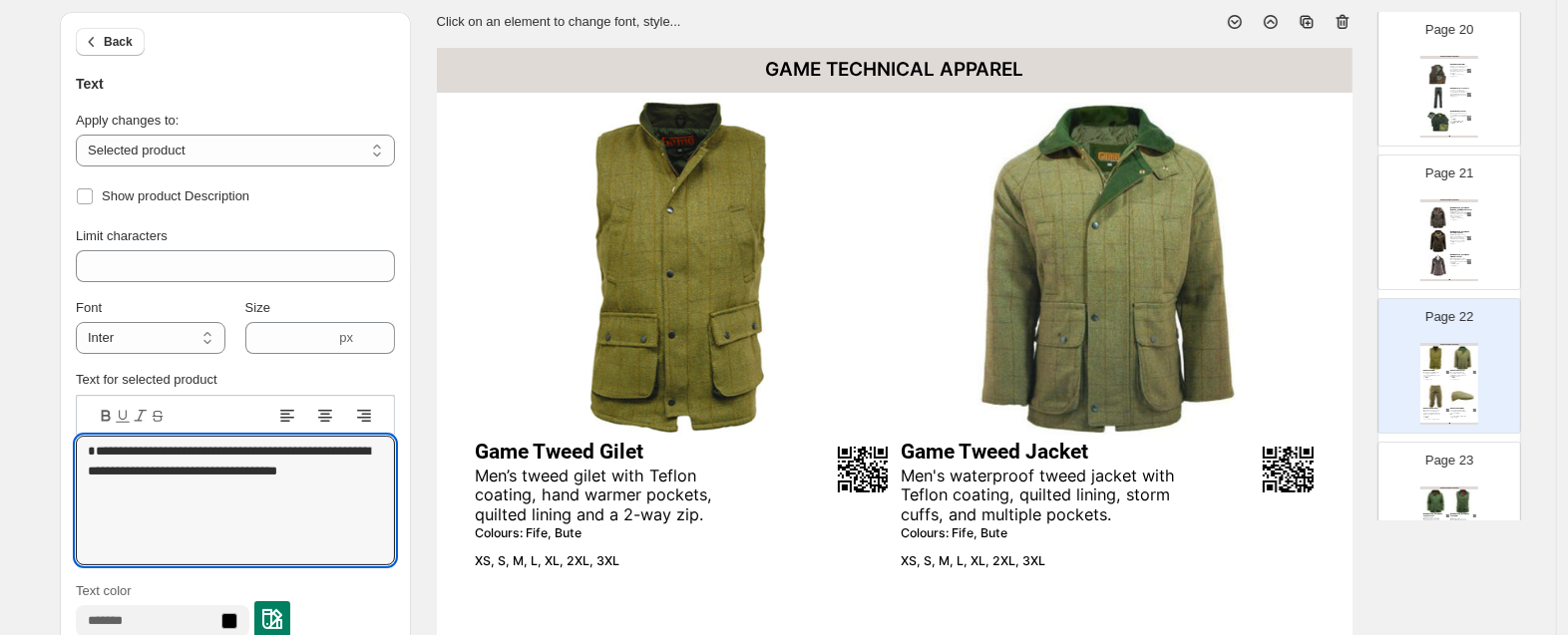 click on "Page 23 GAME TECHNICAL APPAREL Ladies Game Tweed Jacket
Ladies tweed jacket available with pink or purple check and lining. Waterproof with Teflon coating.
Ruby (Pink Lining), Abby (Purple Lining) 8, 10, 12, 14, 16, 18   Ladies Game Tweed Gilet
The ladies tweed gilet perectly matches the jacket and is availlable with the same check and lining.
Ruby (Pink Lining), Abby (Purple Lining) 8, 10, 12, 14, 16, 18   Ladies Game Tweed Gilet
Teflon coated ladies tweed gilet with a 2 way zip and hand warmers pockets.
Fife 8, 10, 12, 14, 16, 18   Ladies Game Tweed Jacket
The ladies Game tweed jacket is waterproof and Teflon coated with diamond quilted lining.
Fife 8, 10, 12, 14, 16, 18, 20, 22   TRADE BROCHURE | Page undefined" at bounding box center [1441, 501] 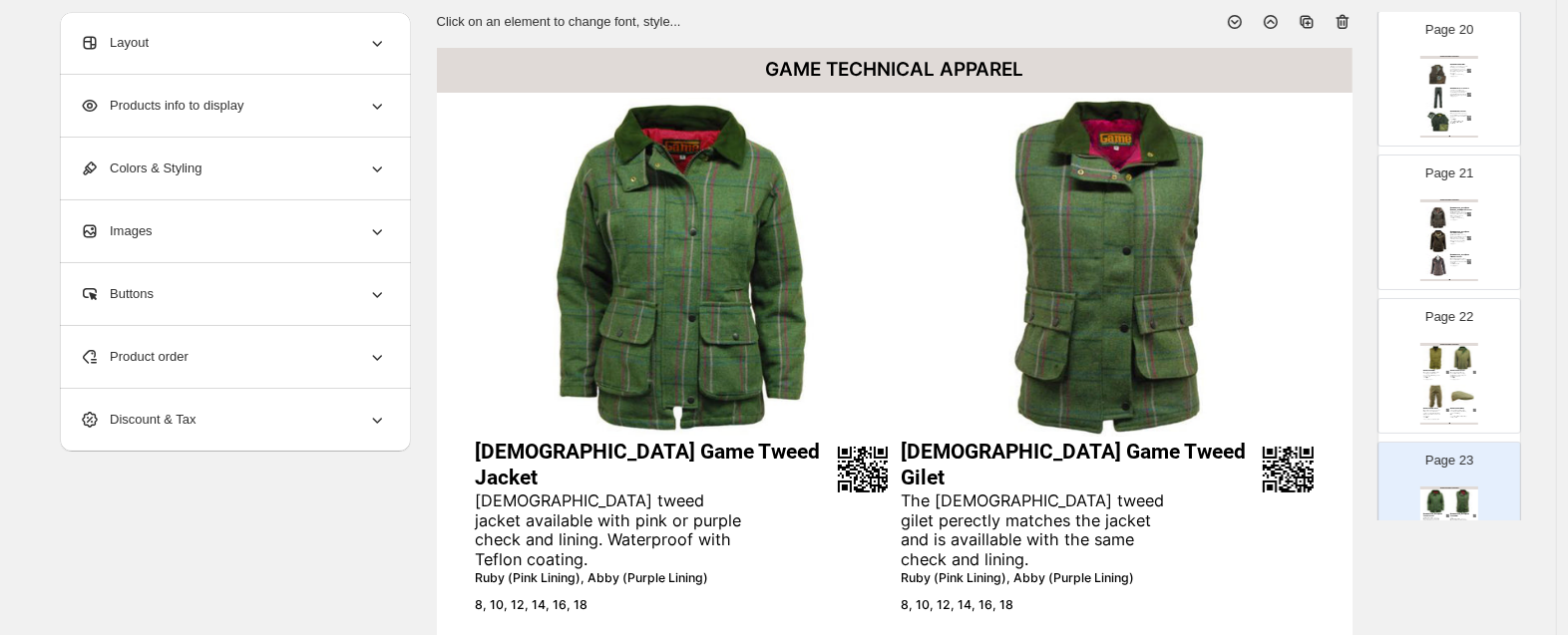 click on "The ladies tweed gilet perectly matches the jacket and is availlable with the same check and lining." at bounding box center (1039, 530) 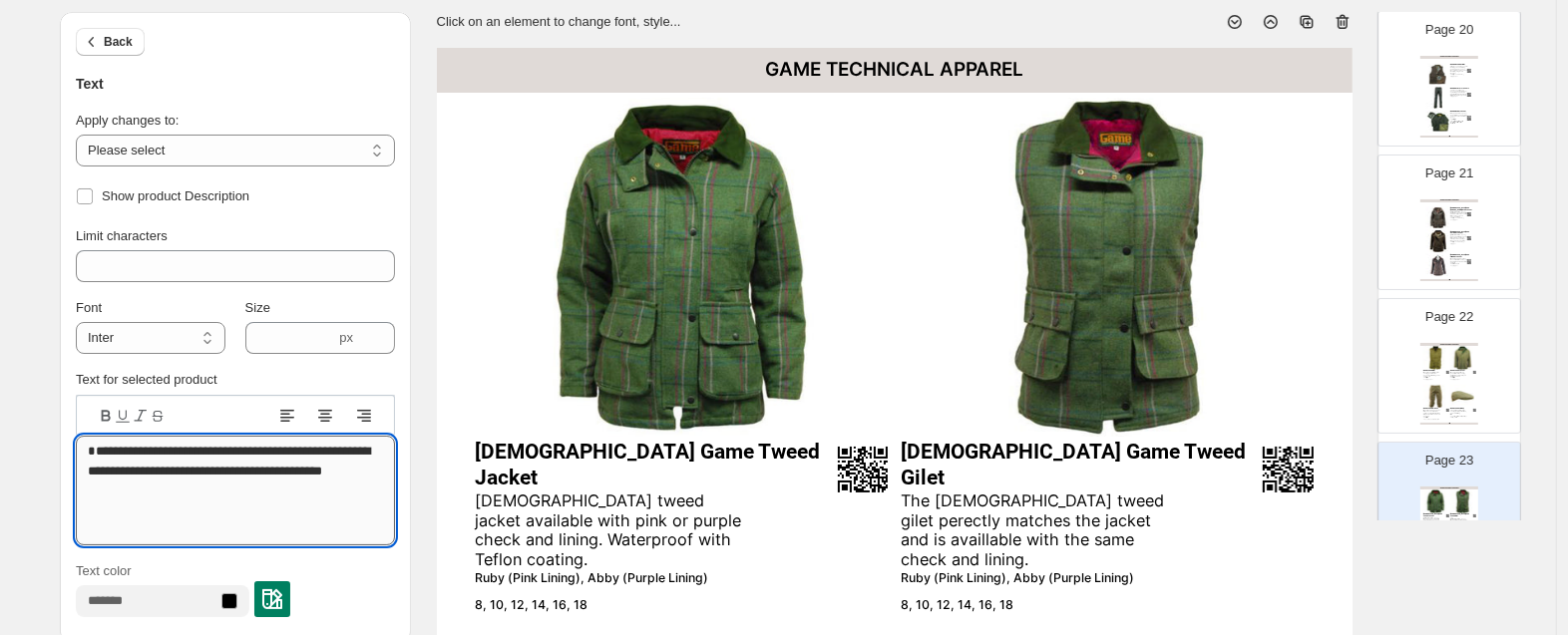click on "**********" at bounding box center (235, 490) 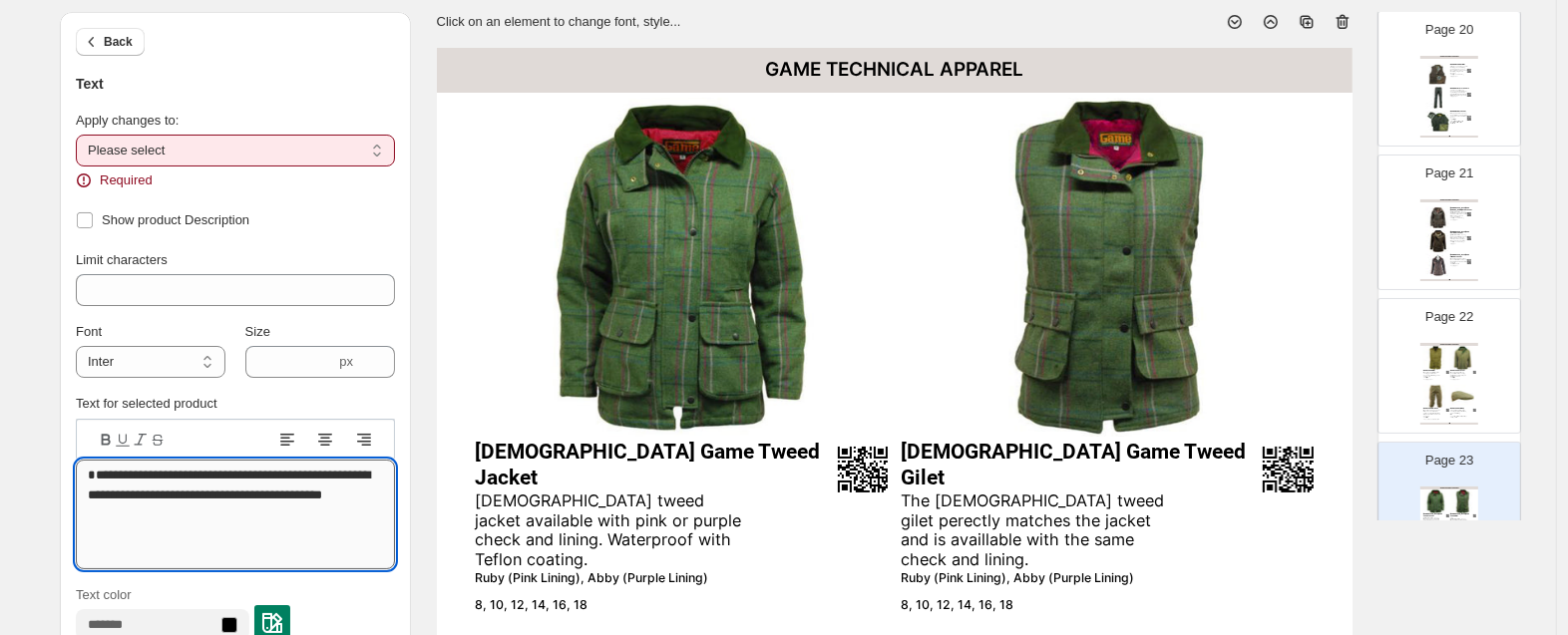 scroll, scrollTop: 16, scrollLeft: 0, axis: vertical 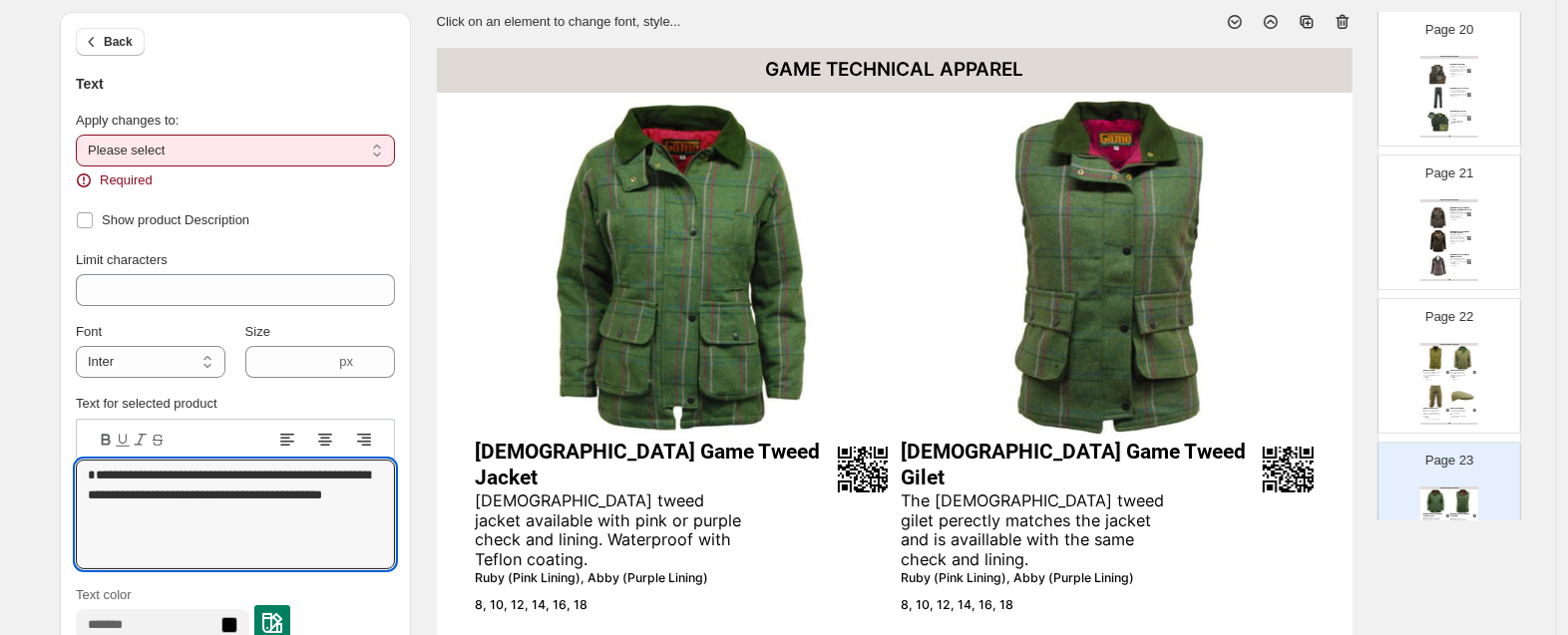 click on "**********" at bounding box center (235, 151) 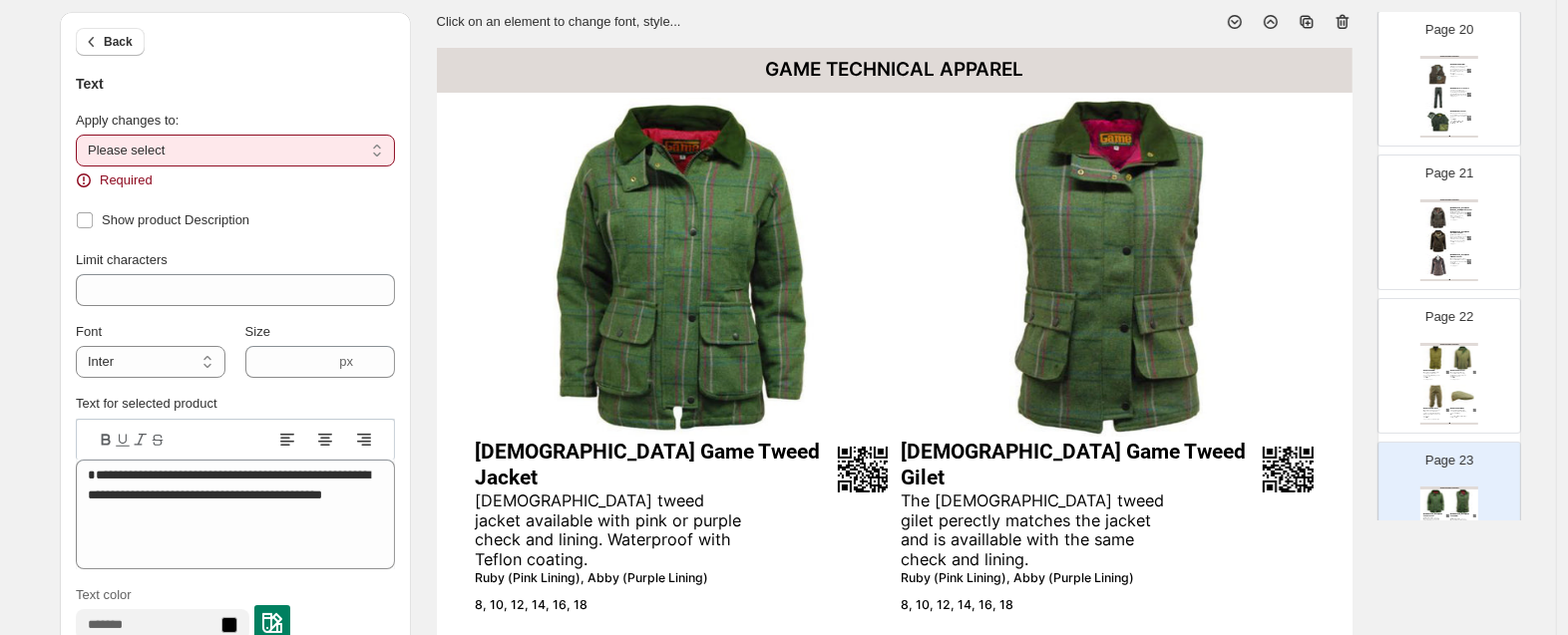 select on "**********" 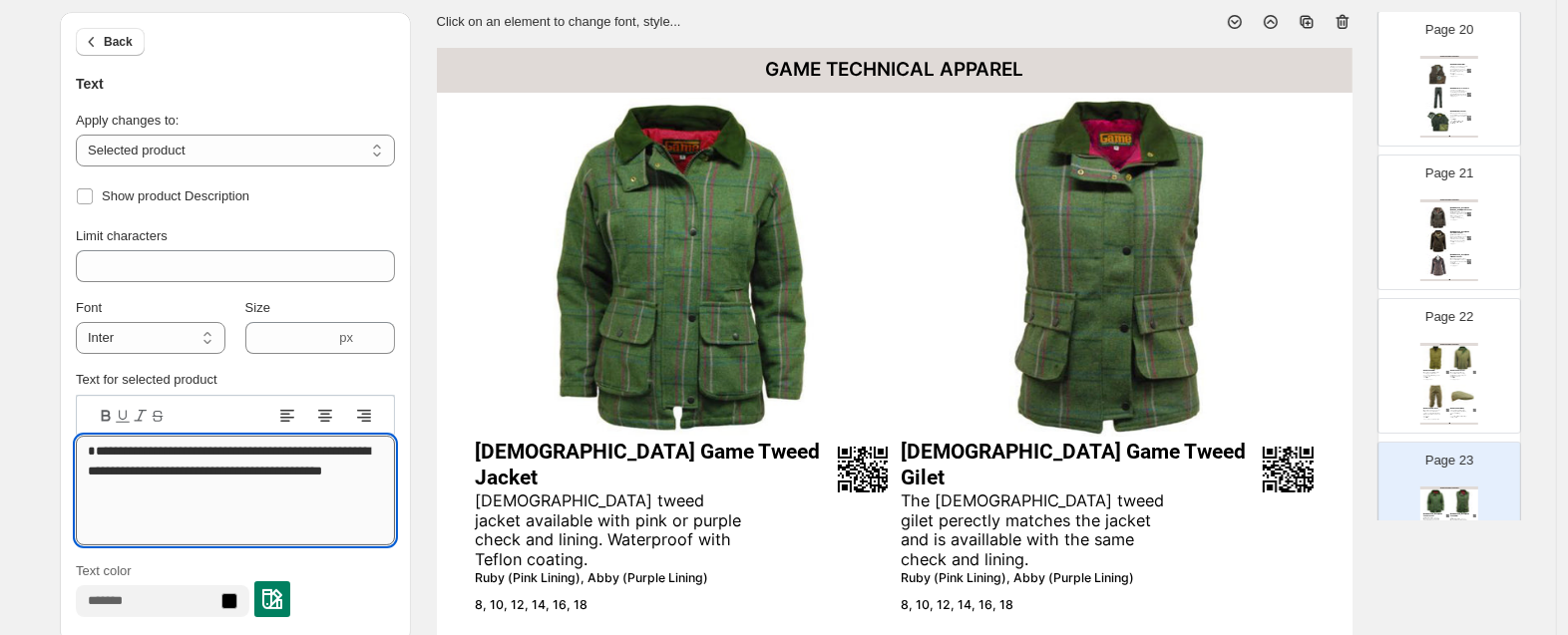 click on "**********" at bounding box center (235, 490) 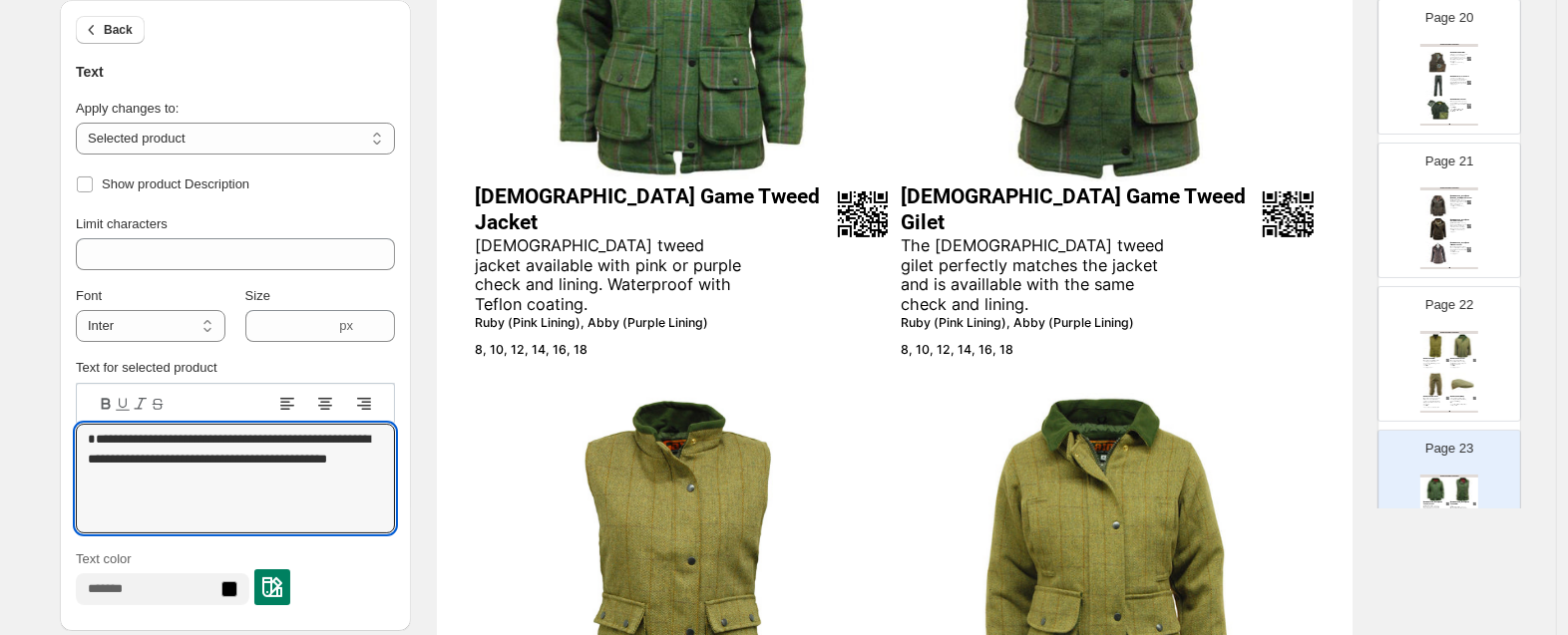 scroll, scrollTop: 539, scrollLeft: 0, axis: vertical 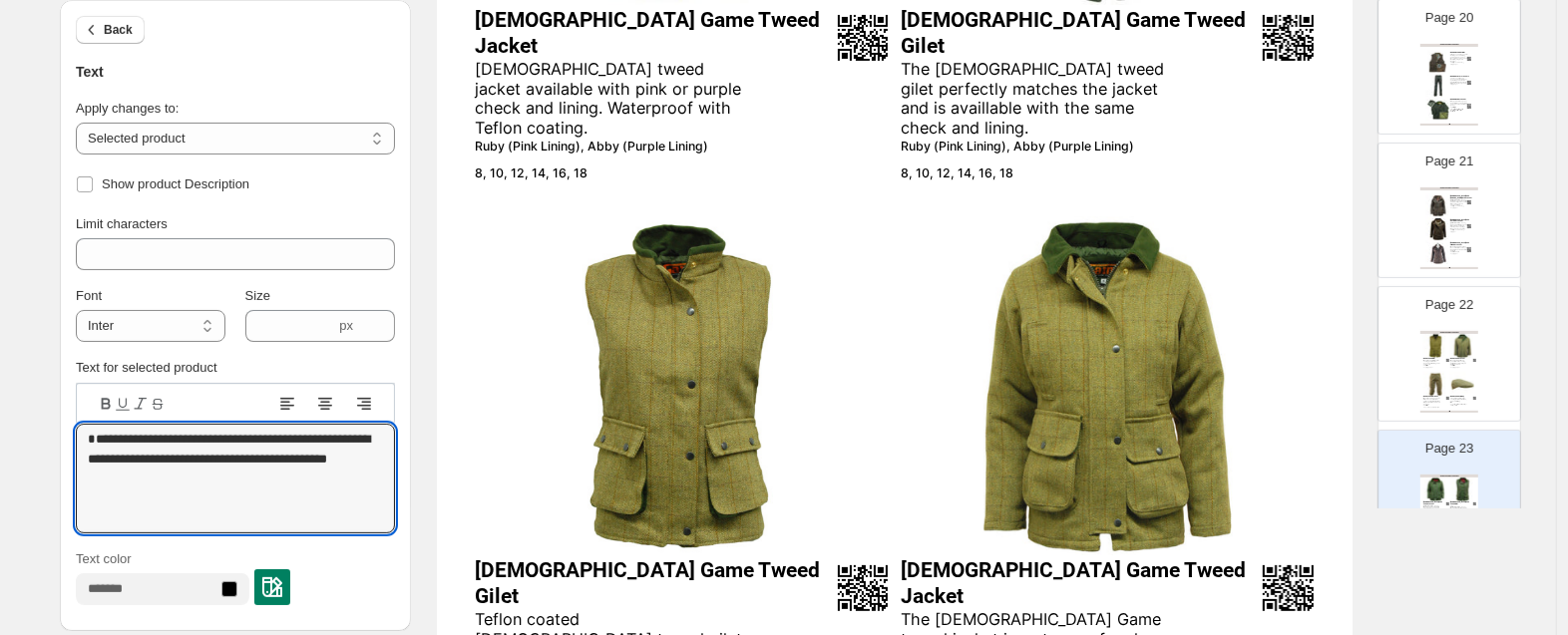 type on "**********" 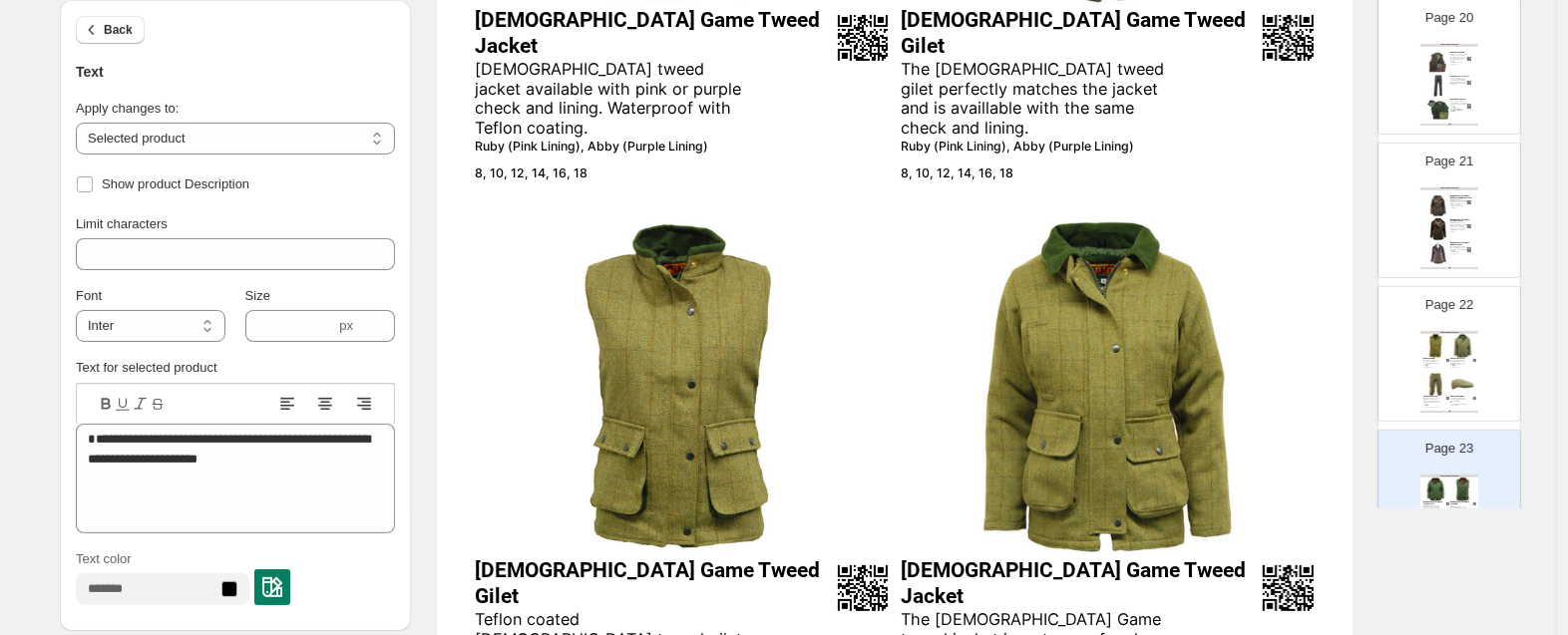 scroll, scrollTop: 2, scrollLeft: 0, axis: vertical 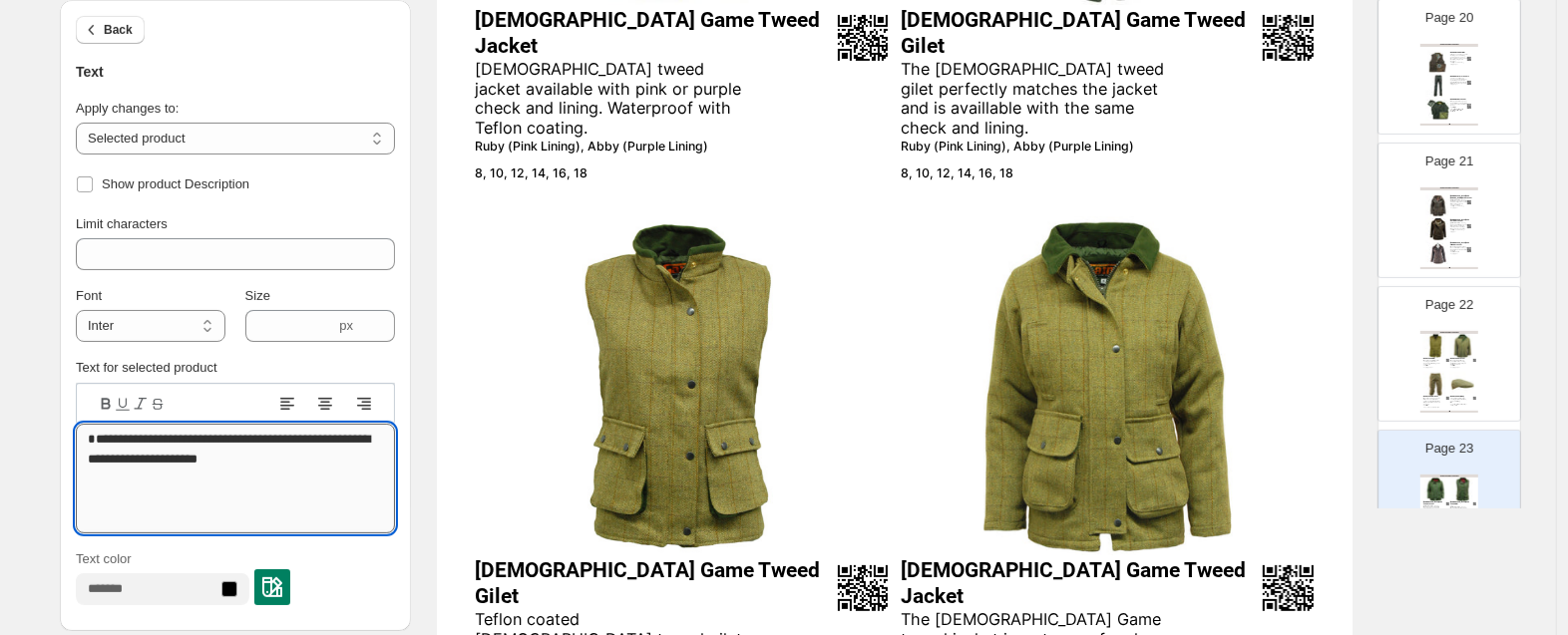 click on "**********" at bounding box center (235, 478) 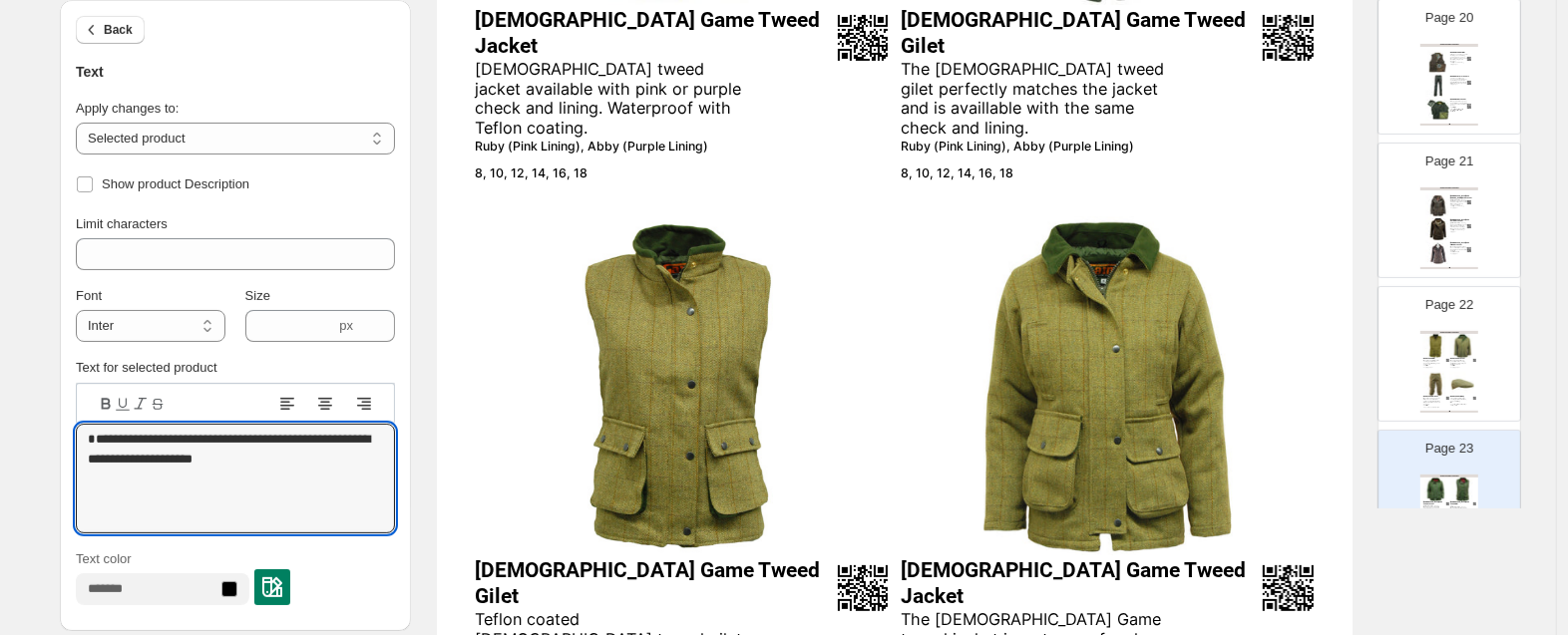scroll, scrollTop: 3065, scrollLeft: 0, axis: vertical 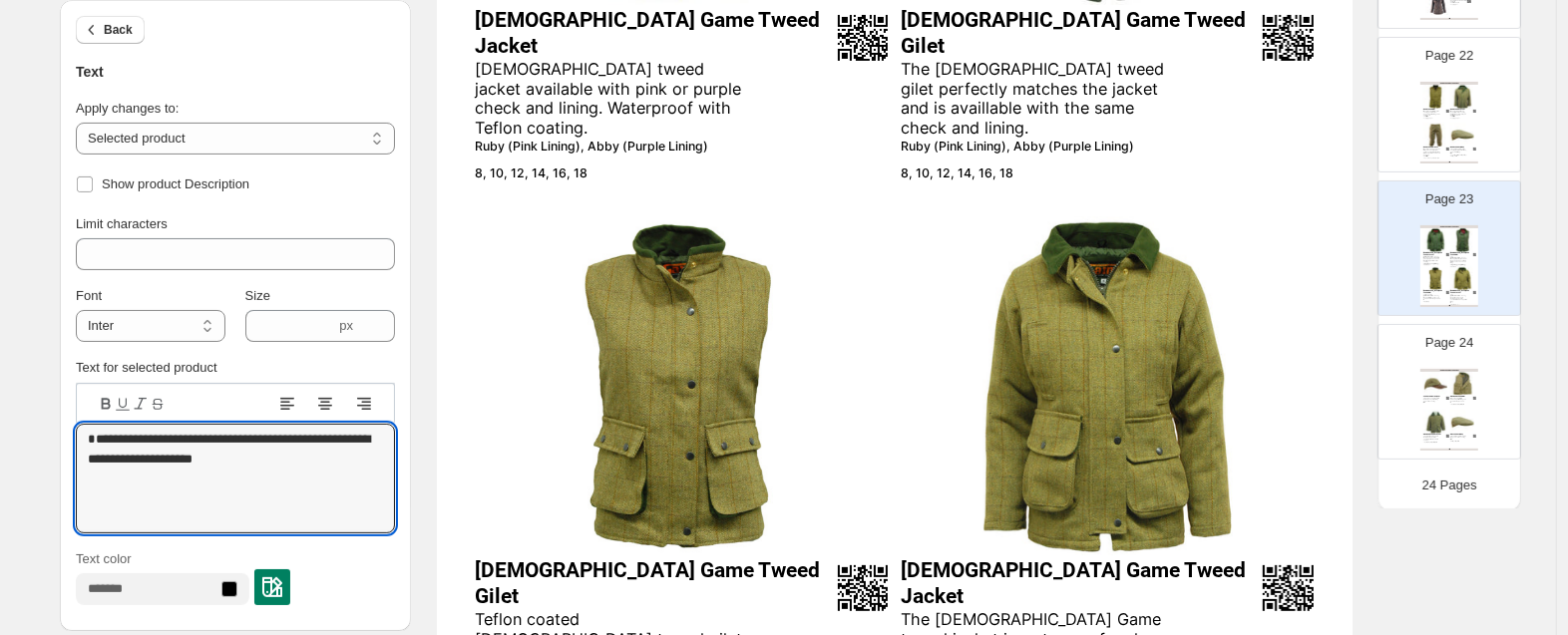 click at bounding box center [1463, 384] 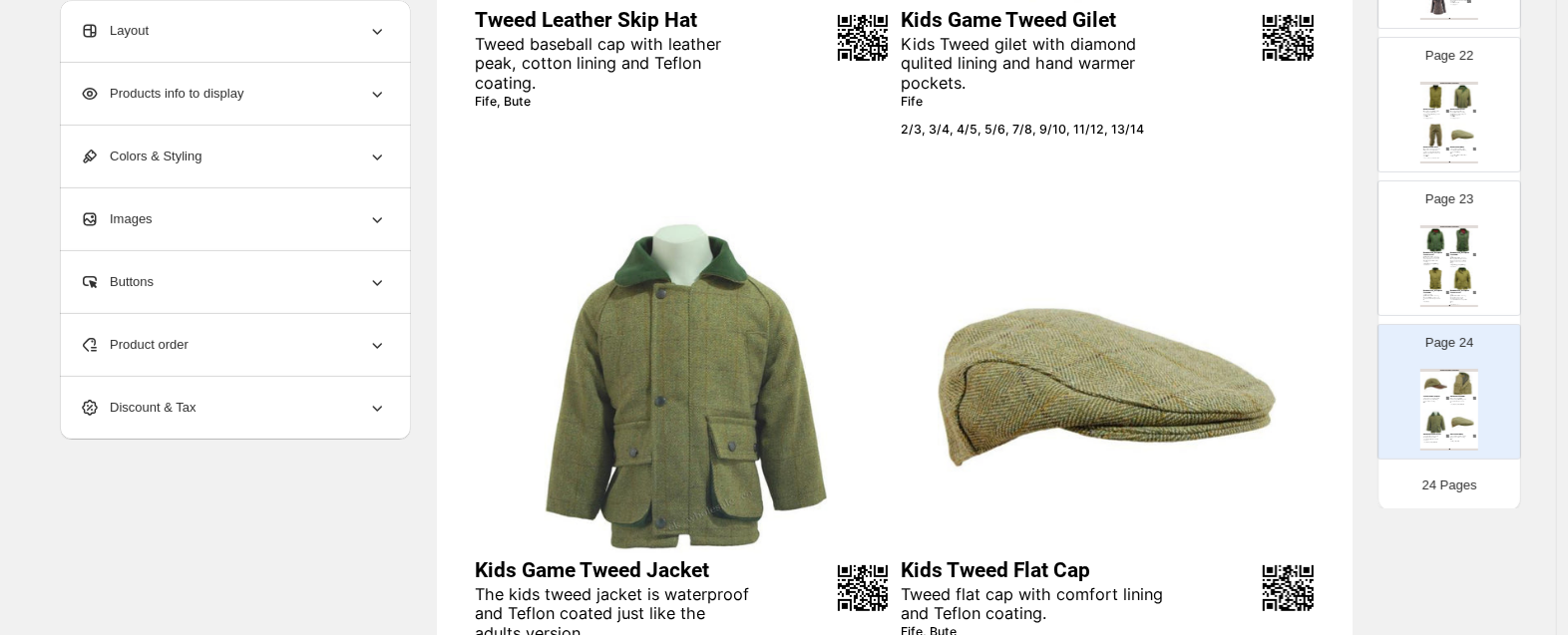 click on "Kids Tweed gilet with diamond qulited lining and hand warmer pockets." at bounding box center (1039, 64) 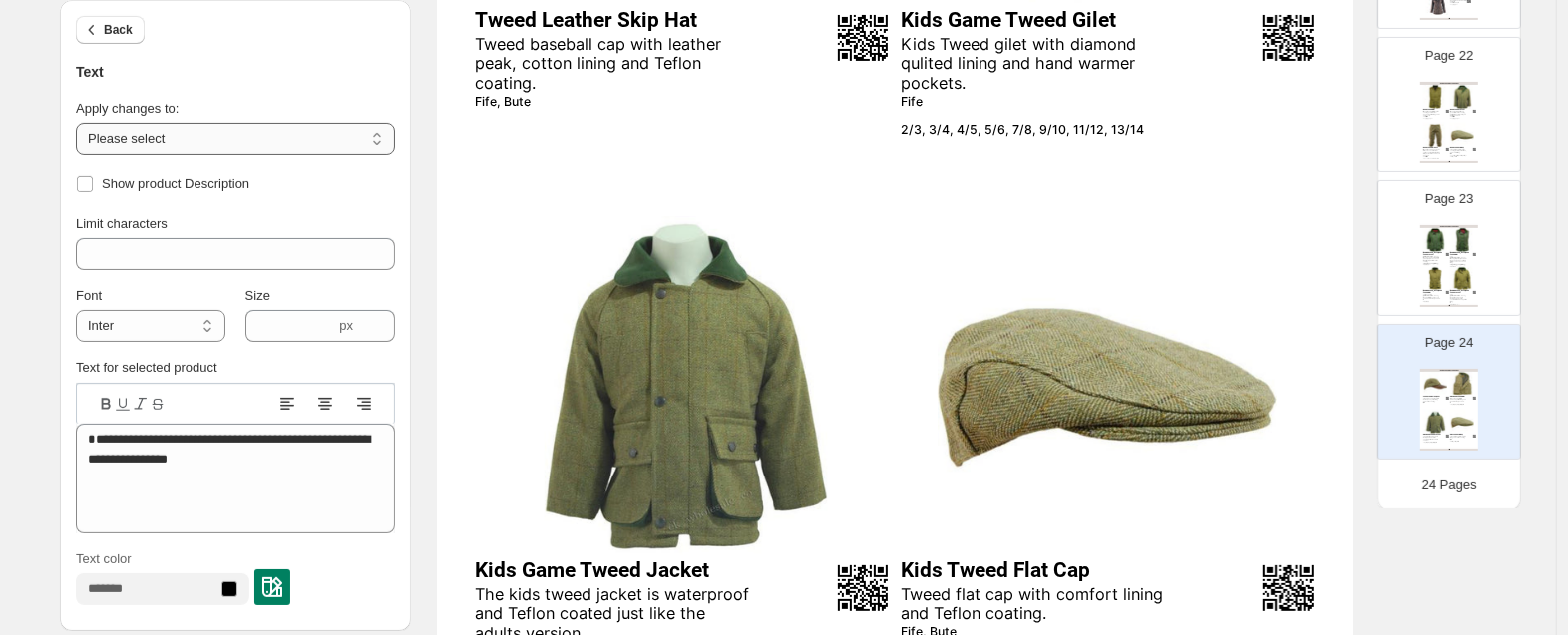 click on "**********" at bounding box center (235, 139) 